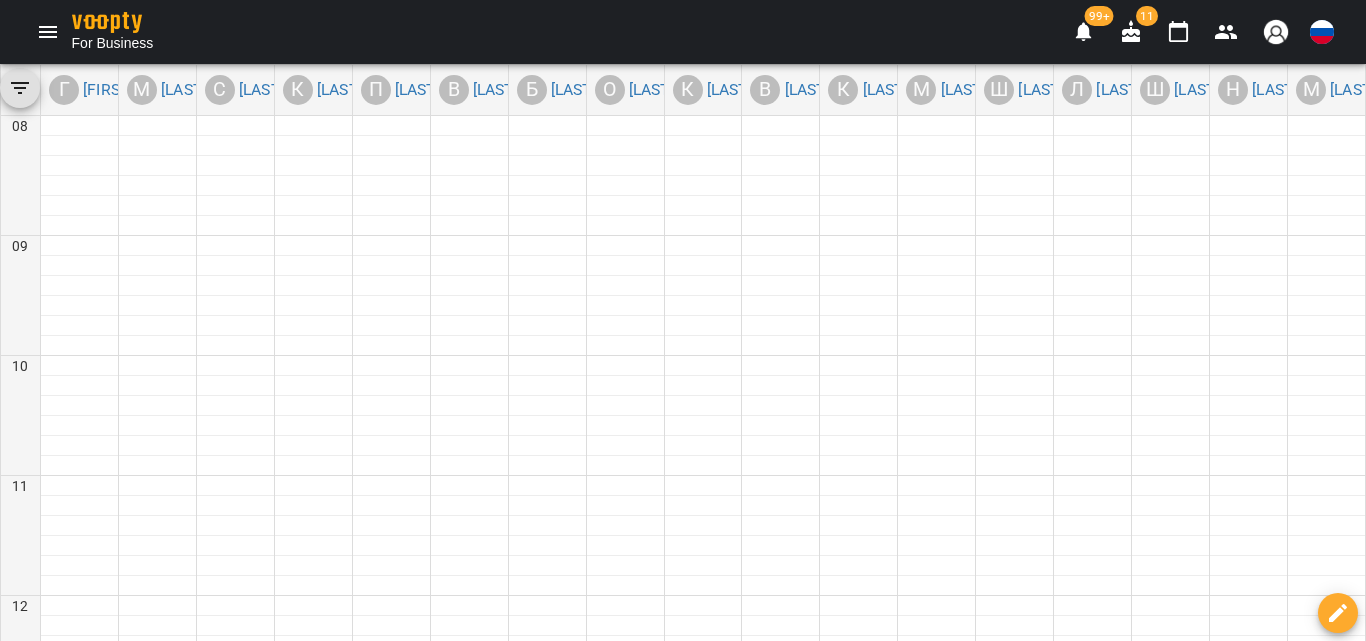 scroll, scrollTop: 0, scrollLeft: 0, axis: both 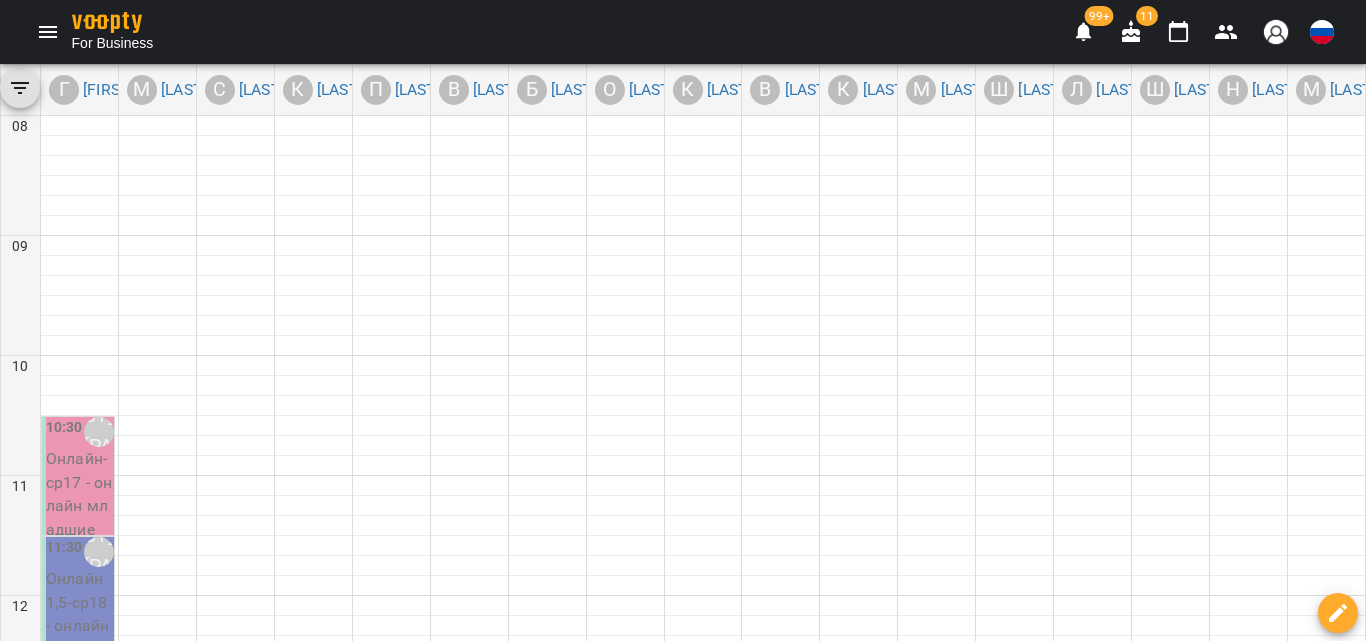 click on "Онлайн - ср17 - онлайн младшие" at bounding box center [80, 494] 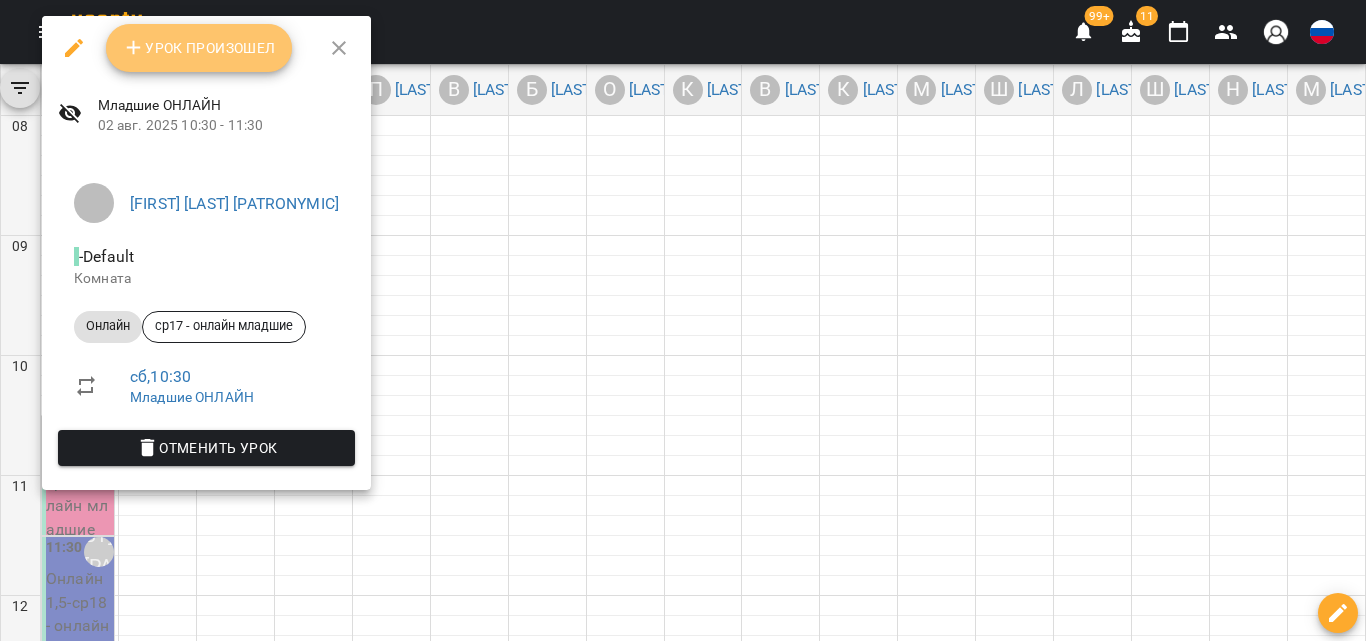 click on "Урок произошел" at bounding box center (199, 48) 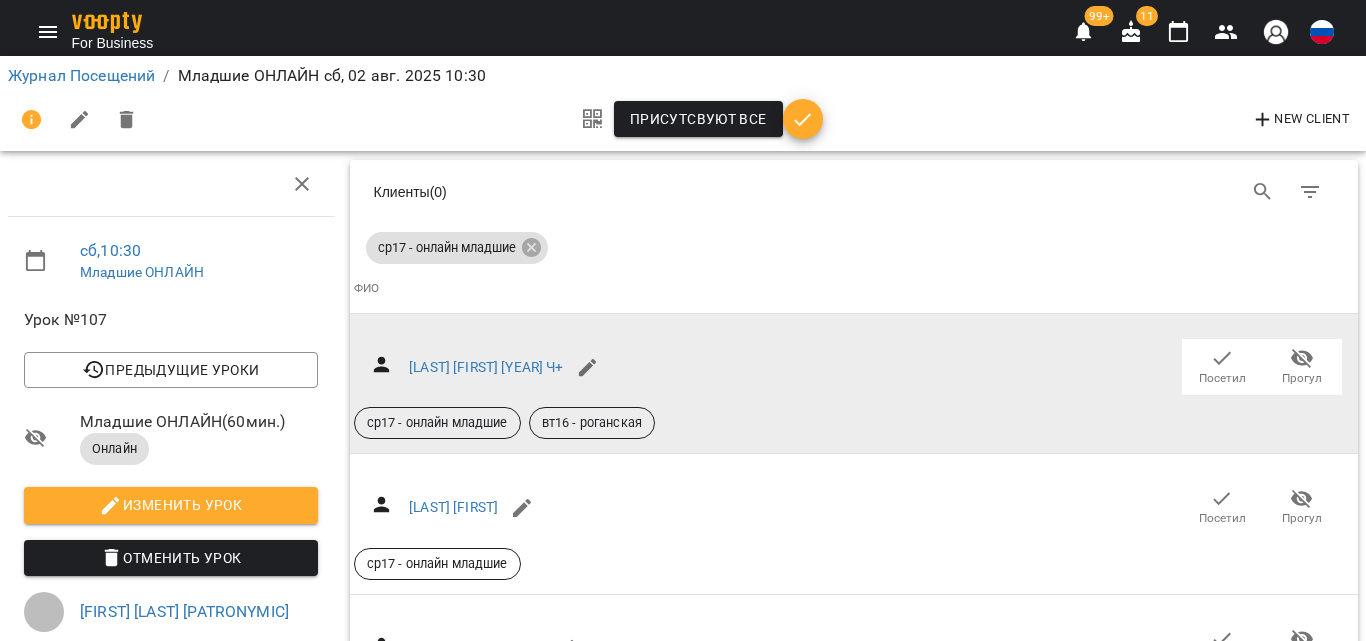 click 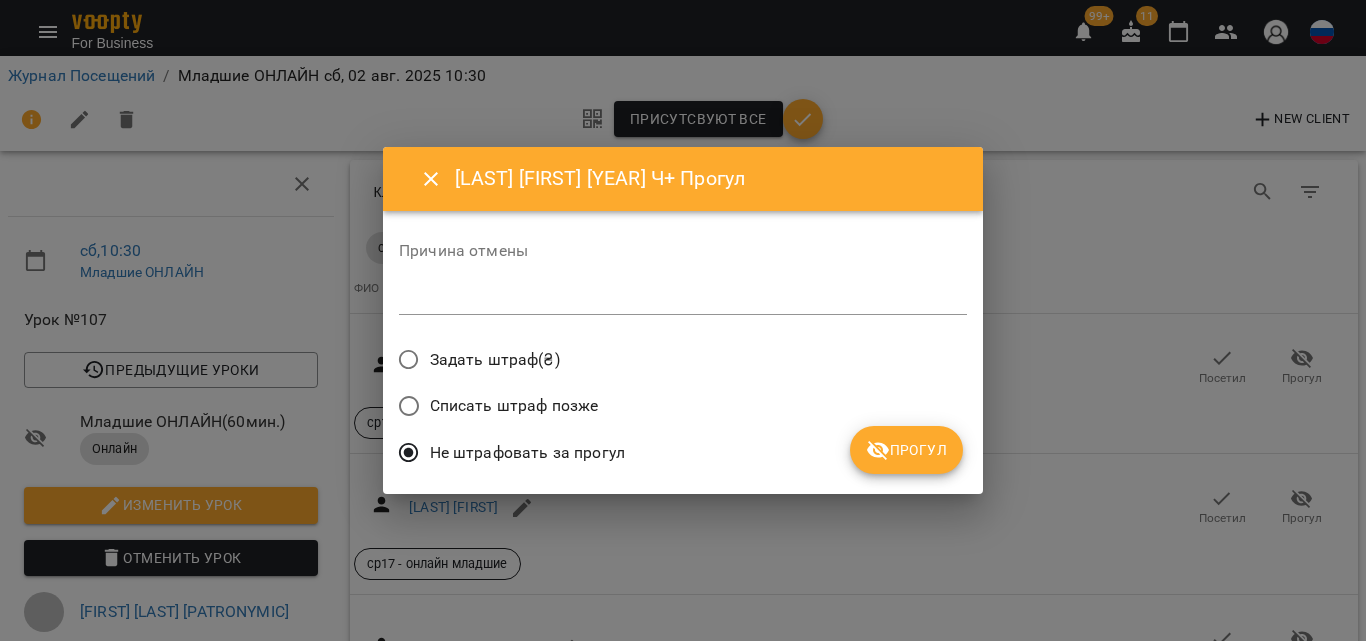 click on "Прогул" at bounding box center [906, 450] 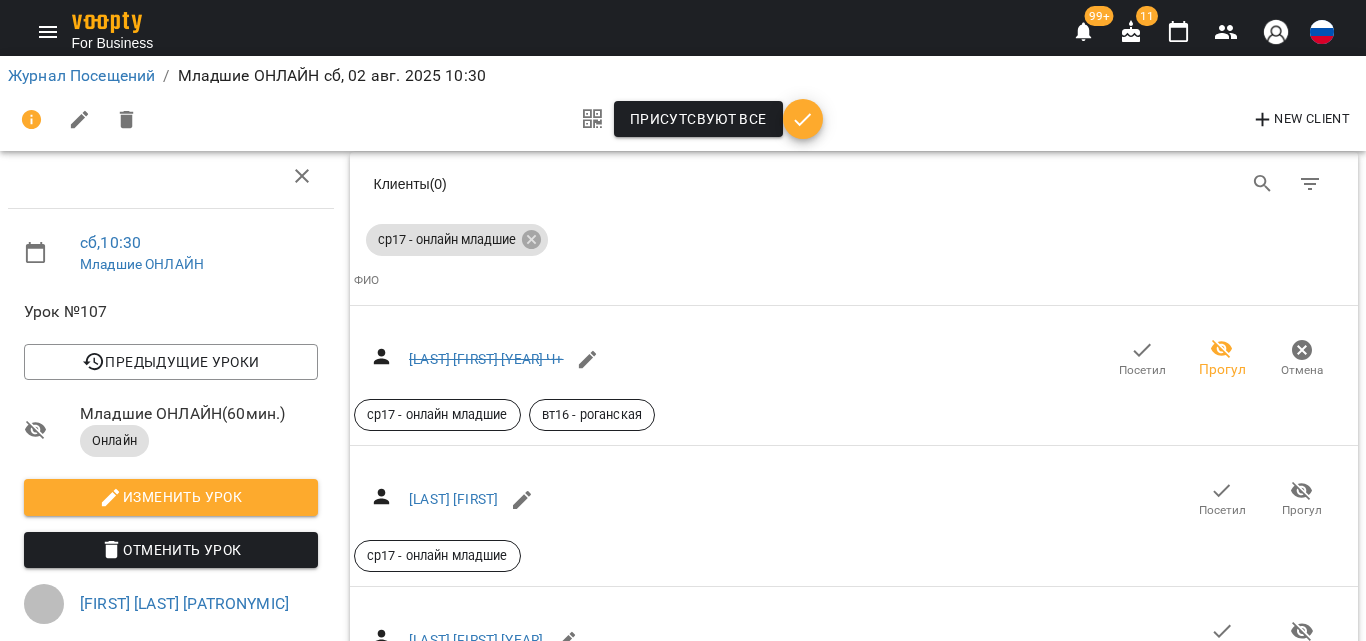 scroll, scrollTop: 200, scrollLeft: 0, axis: vertical 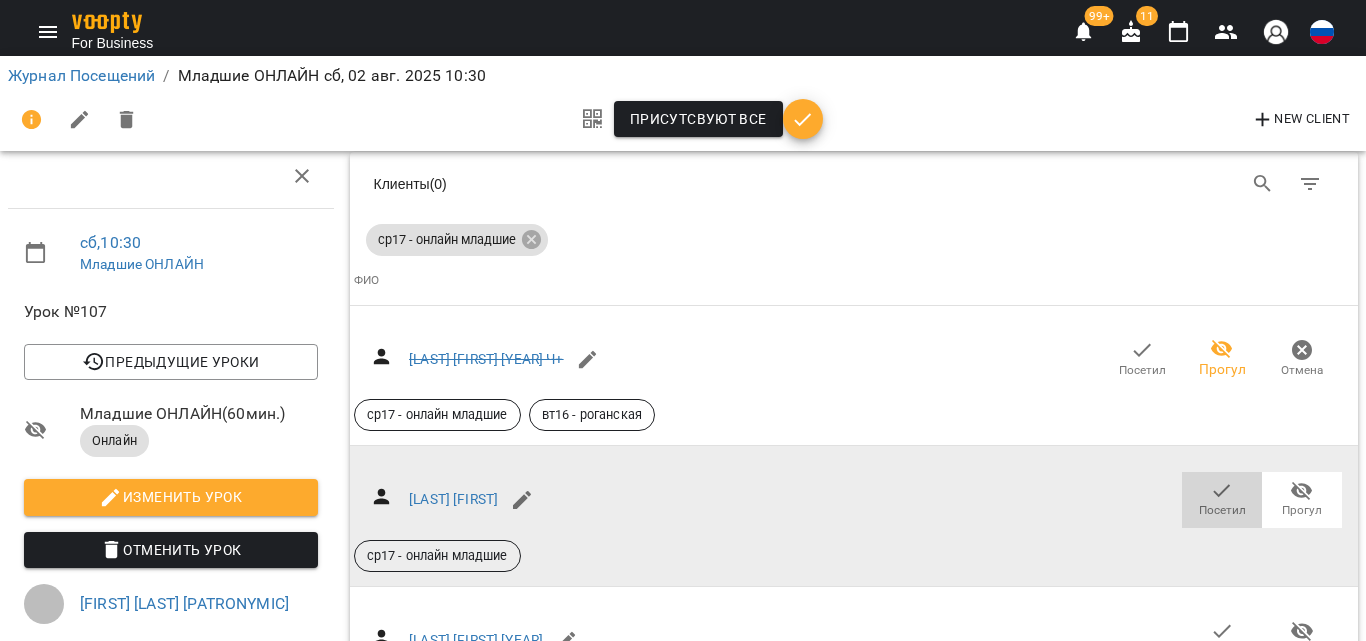 click on "Посетил" at bounding box center (1222, 510) 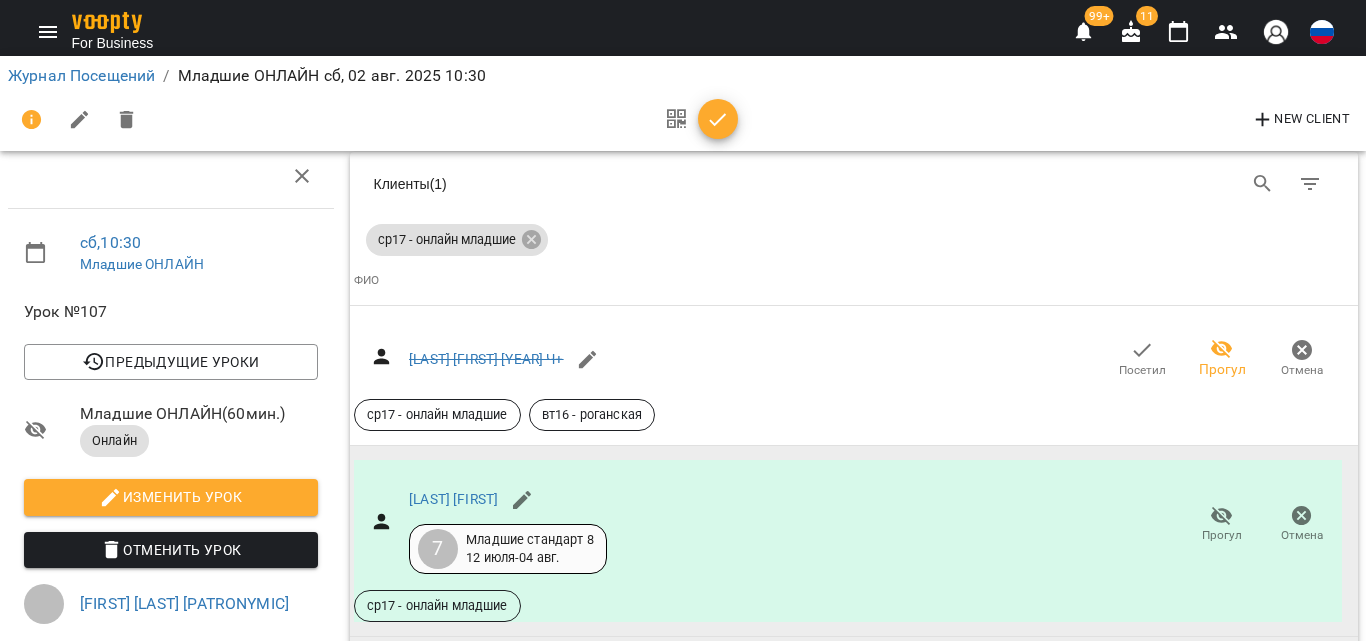 click on "Посетил" at bounding box center [1222, 701] 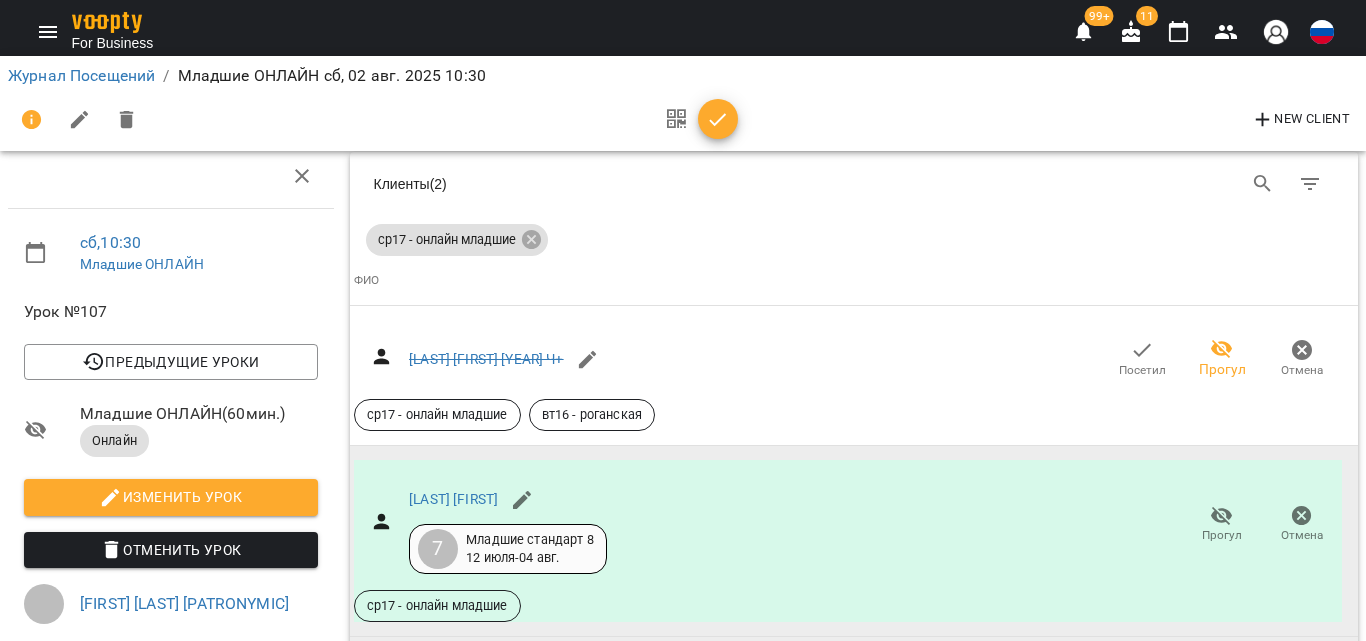 scroll, scrollTop: 600, scrollLeft: 0, axis: vertical 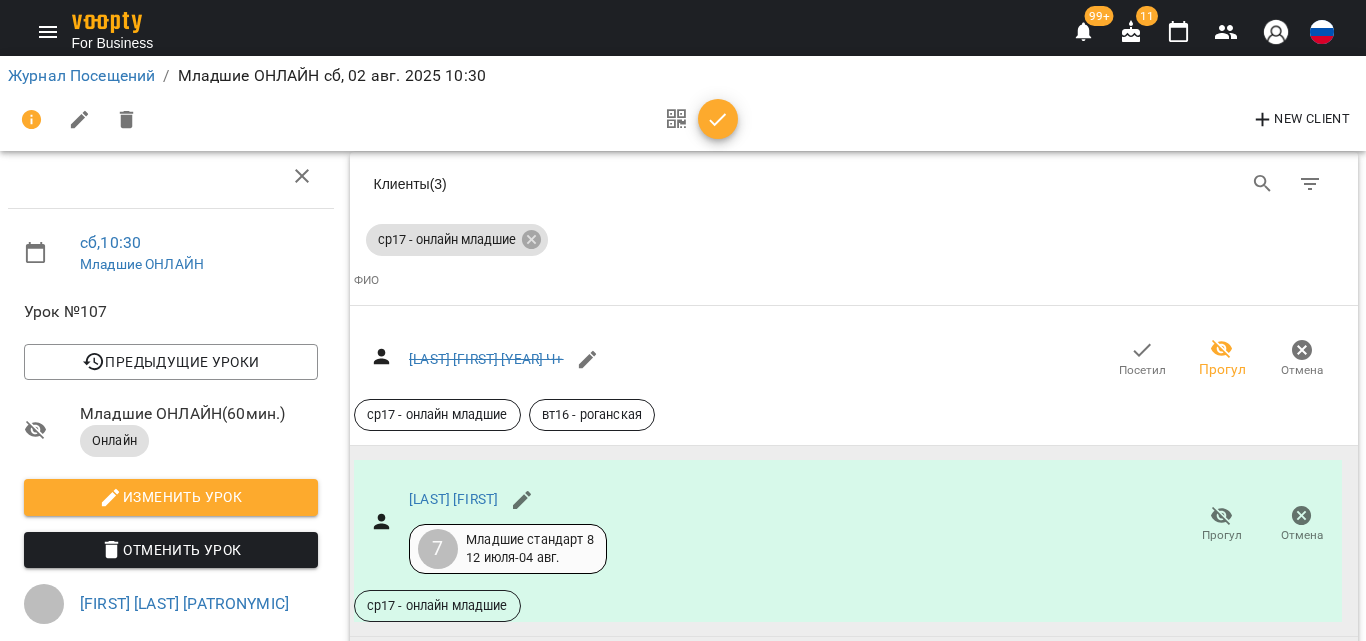 click on "Посетил" at bounding box center (1222, 1070) 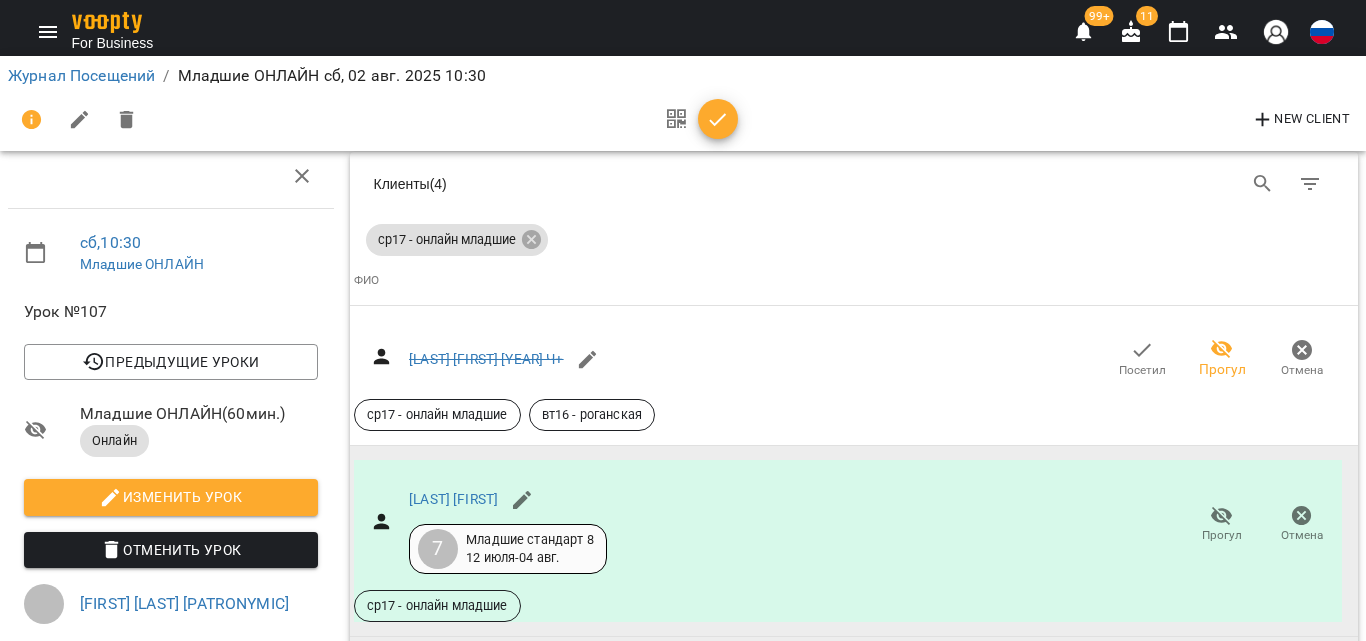 scroll, scrollTop: 900, scrollLeft: 0, axis: vertical 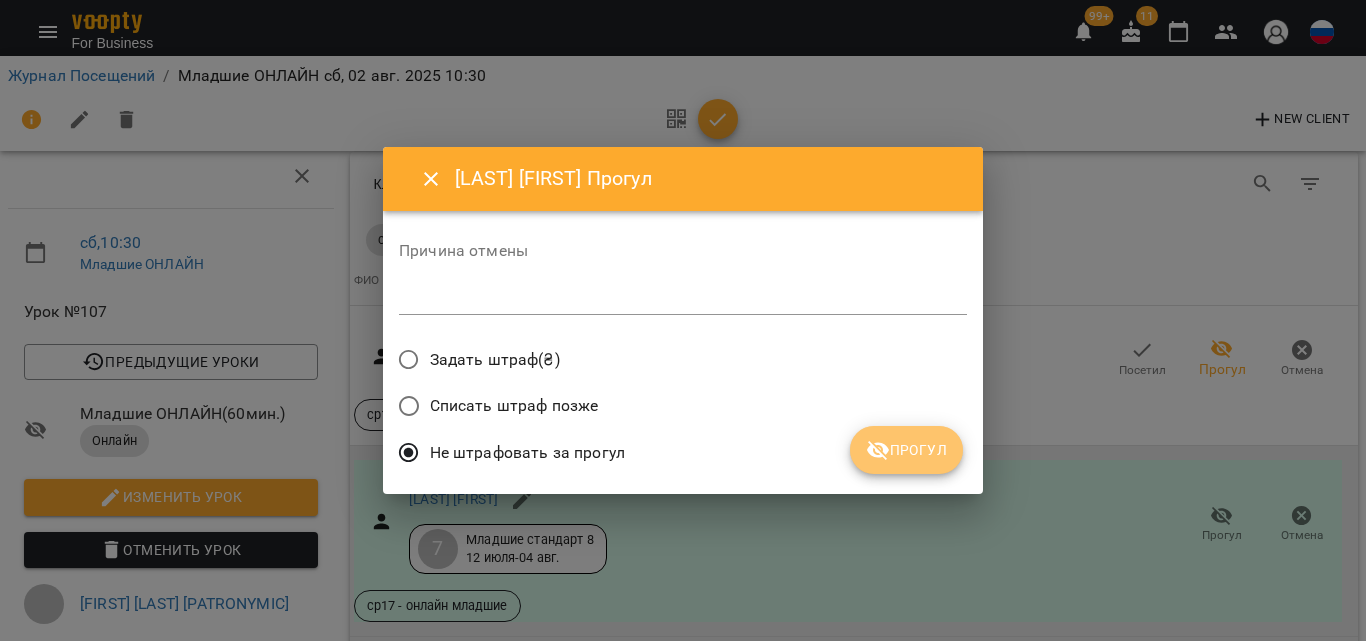 click on "Прогул" at bounding box center (906, 450) 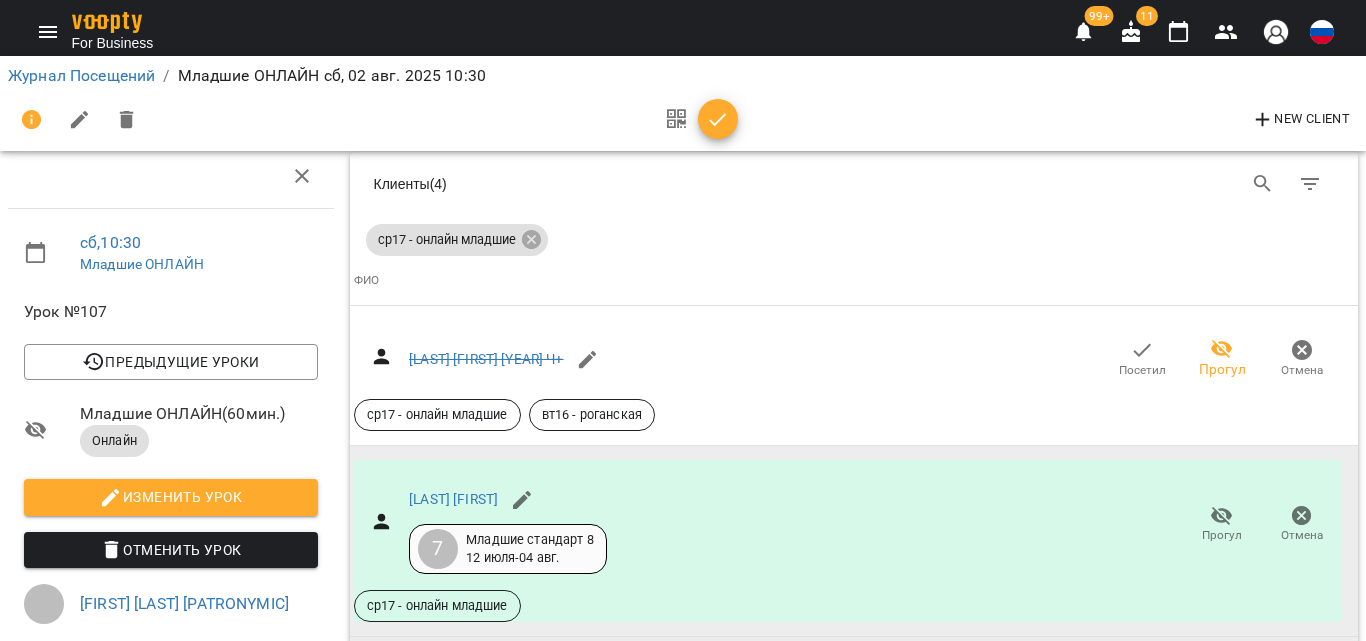 scroll, scrollTop: 1100, scrollLeft: 0, axis: vertical 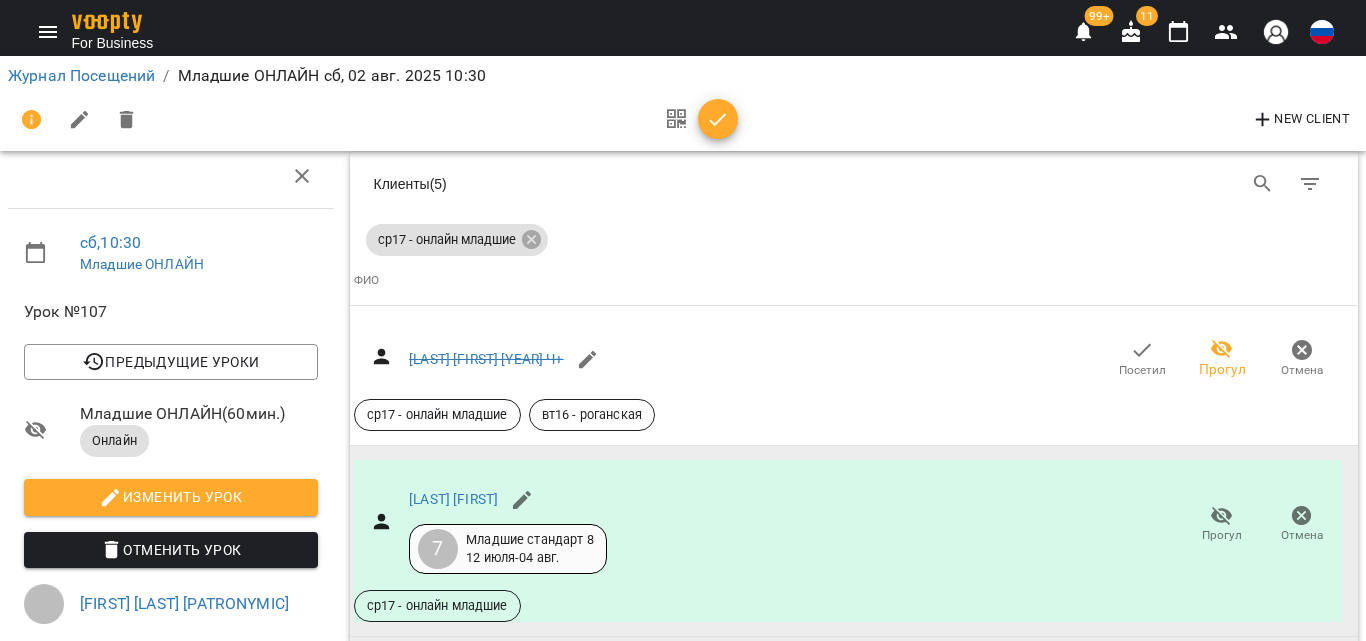 click on "Посетил" at bounding box center (1222, 1592) 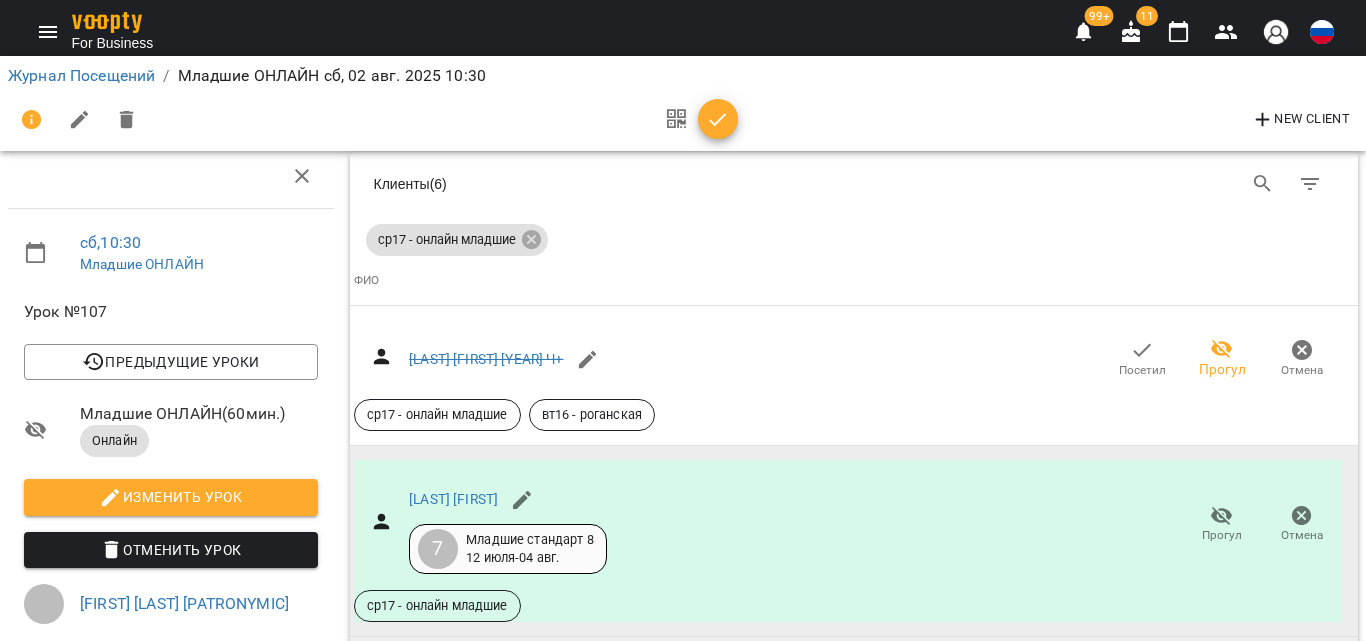 scroll, scrollTop: 1300, scrollLeft: 0, axis: vertical 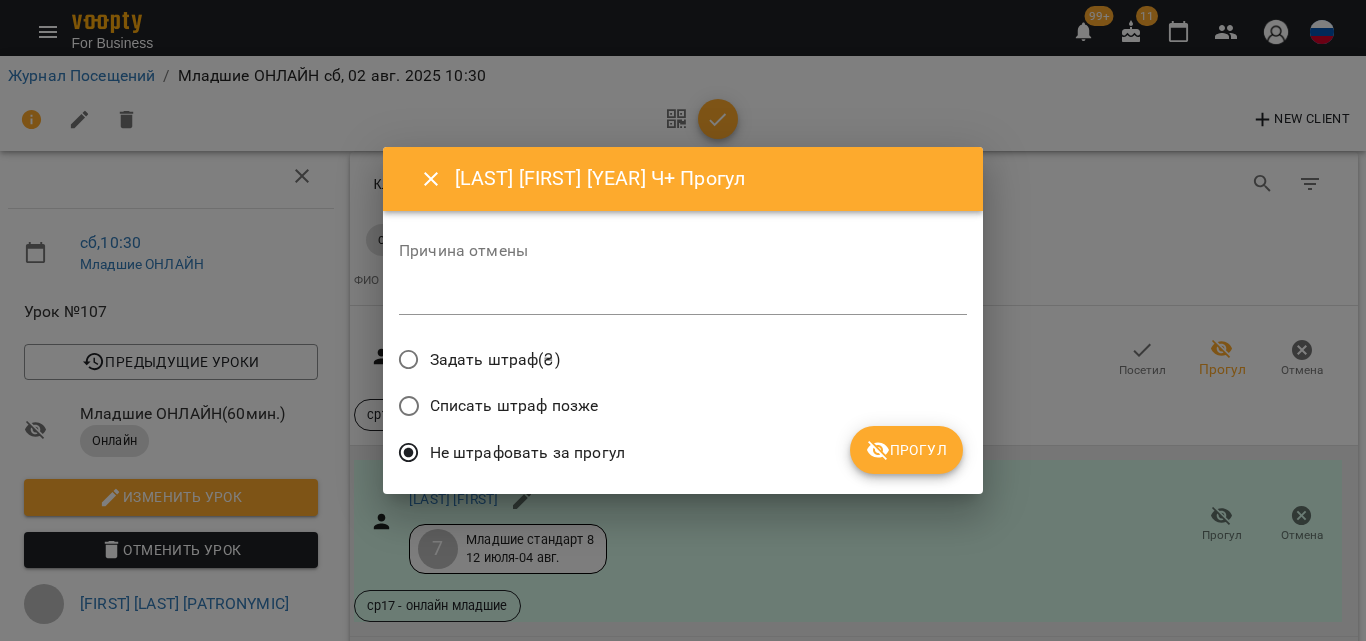 click on "Прогул" at bounding box center (906, 450) 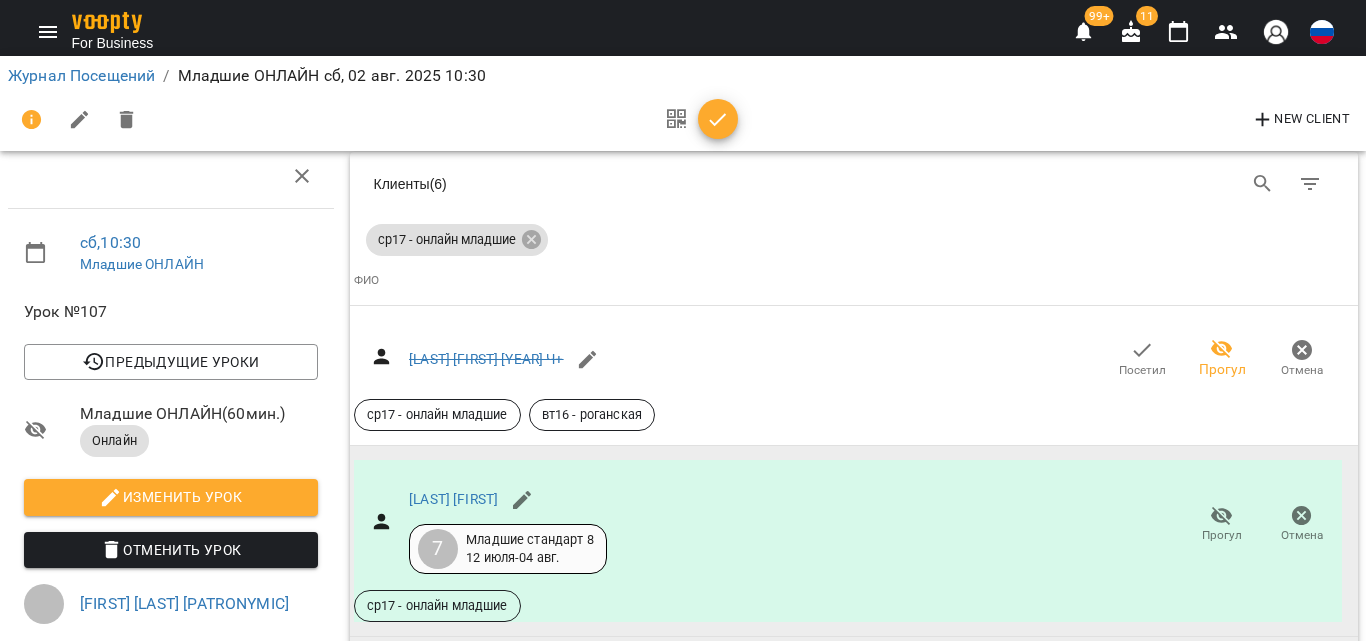 scroll, scrollTop: 0, scrollLeft: 0, axis: both 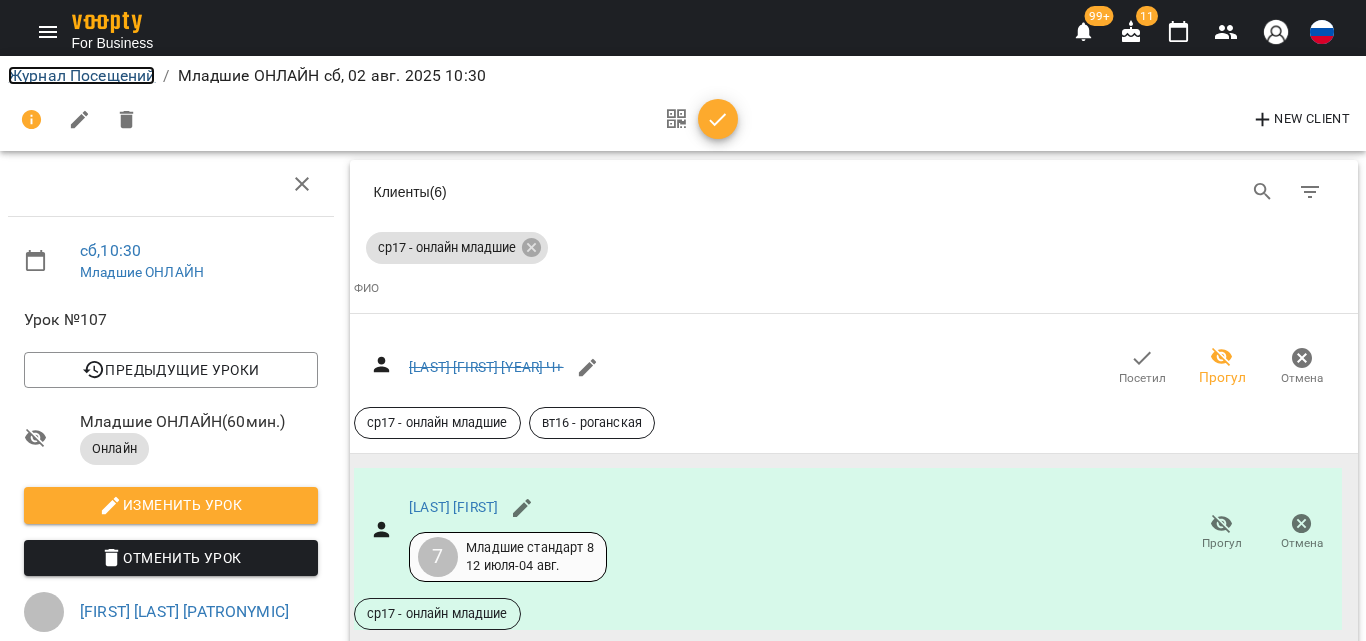 click on "Журнал Посещений" at bounding box center [81, 75] 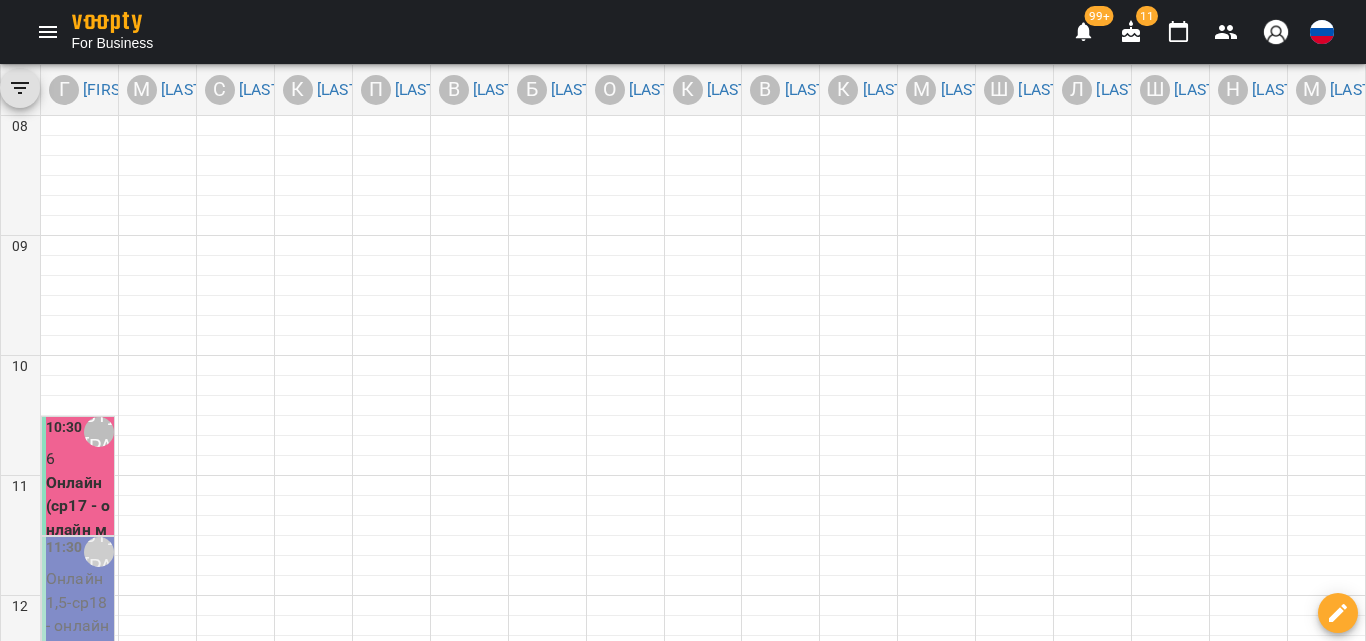 scroll, scrollTop: 500, scrollLeft: 0, axis: vertical 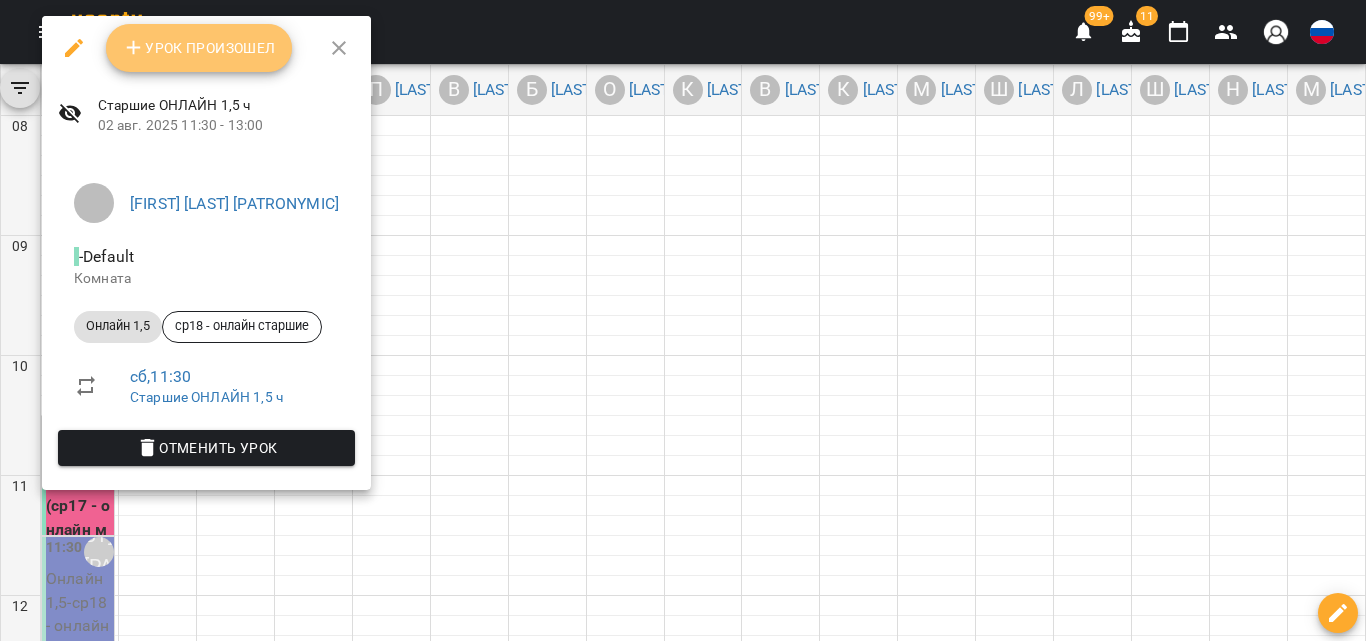 click on "Урок произошел" at bounding box center [199, 48] 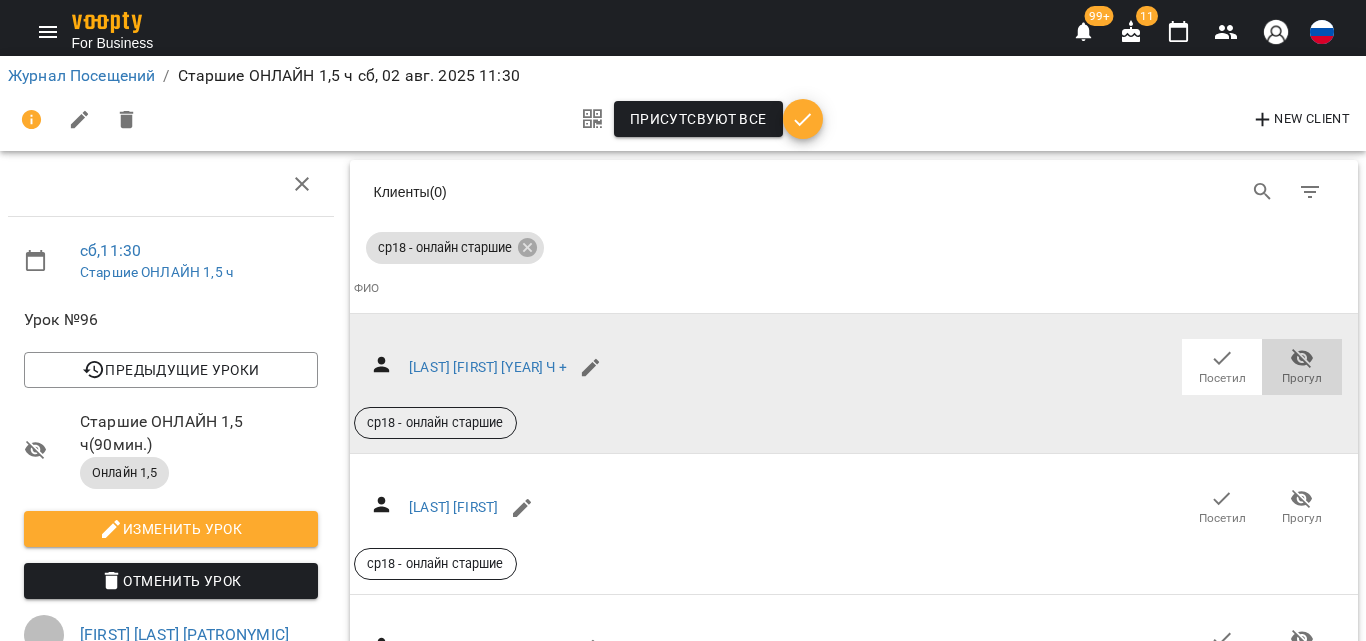 click on "Прогул" at bounding box center (1302, 378) 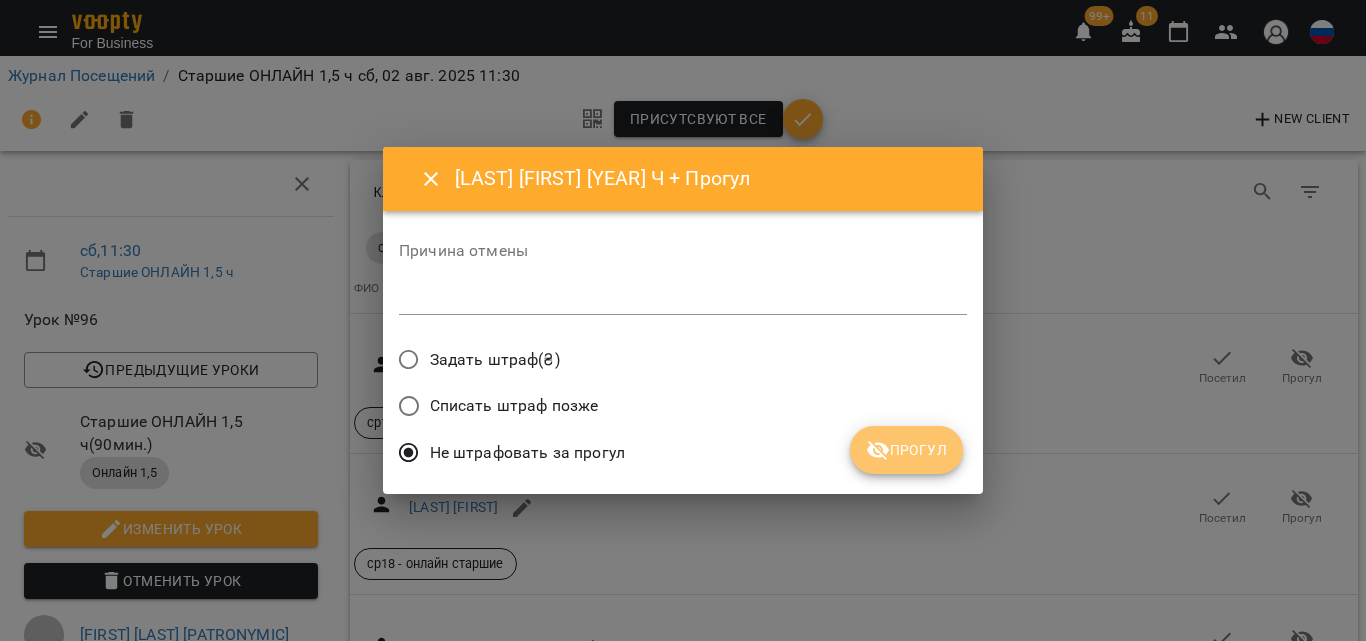 click on "Прогул" at bounding box center [906, 450] 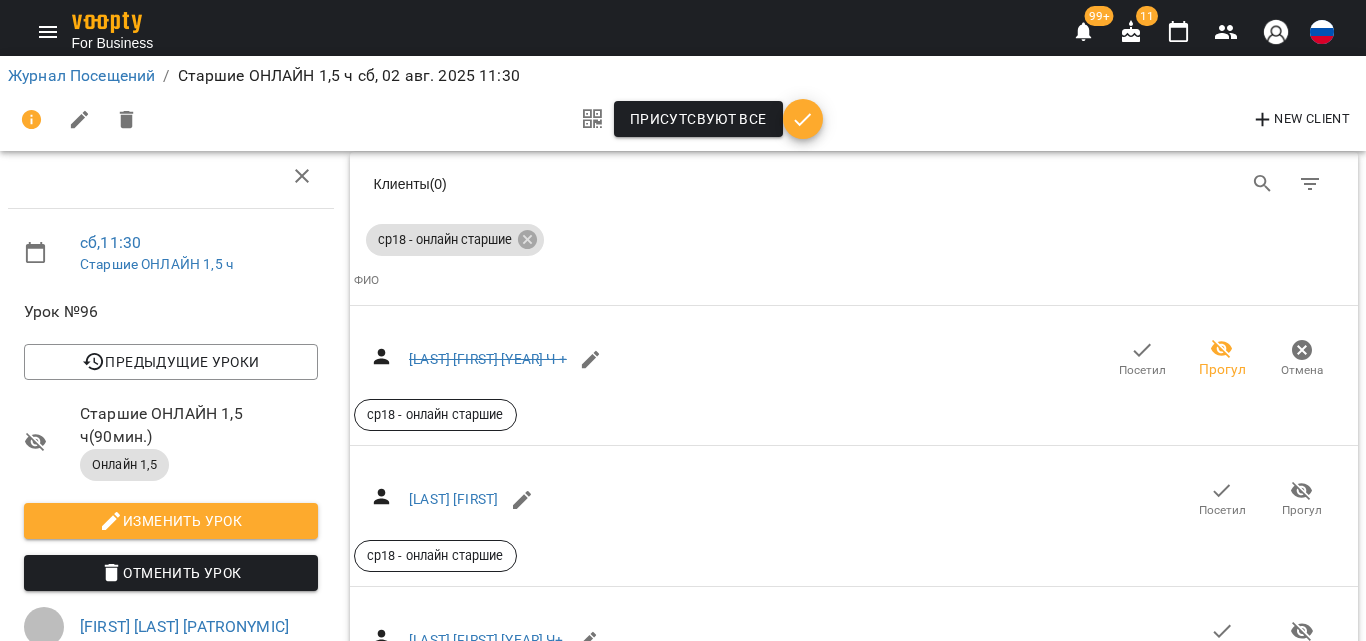 scroll, scrollTop: 100, scrollLeft: 0, axis: vertical 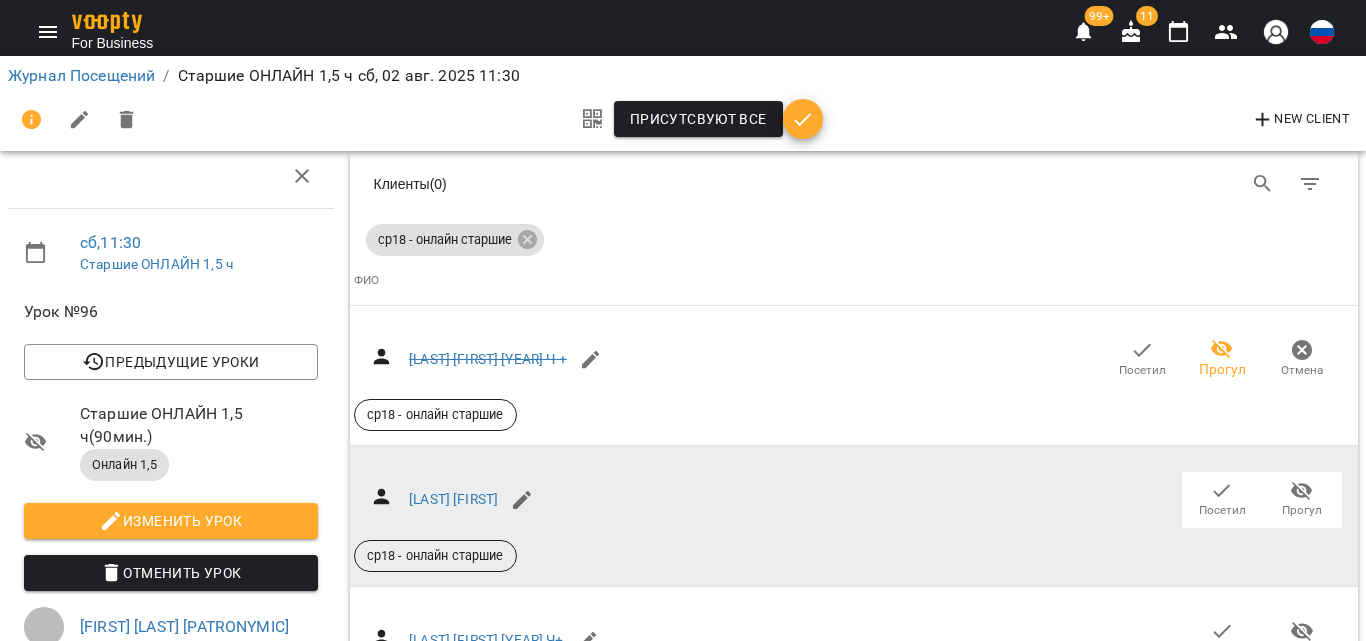 click 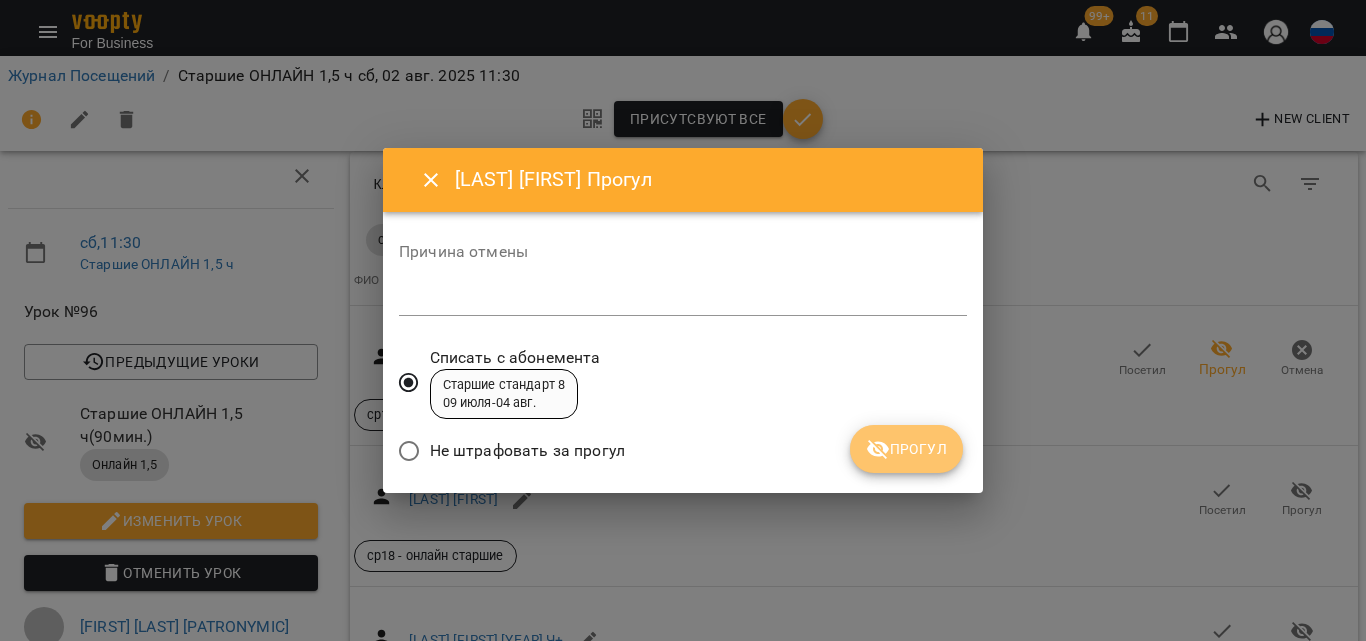 click on "Прогул" at bounding box center (906, 449) 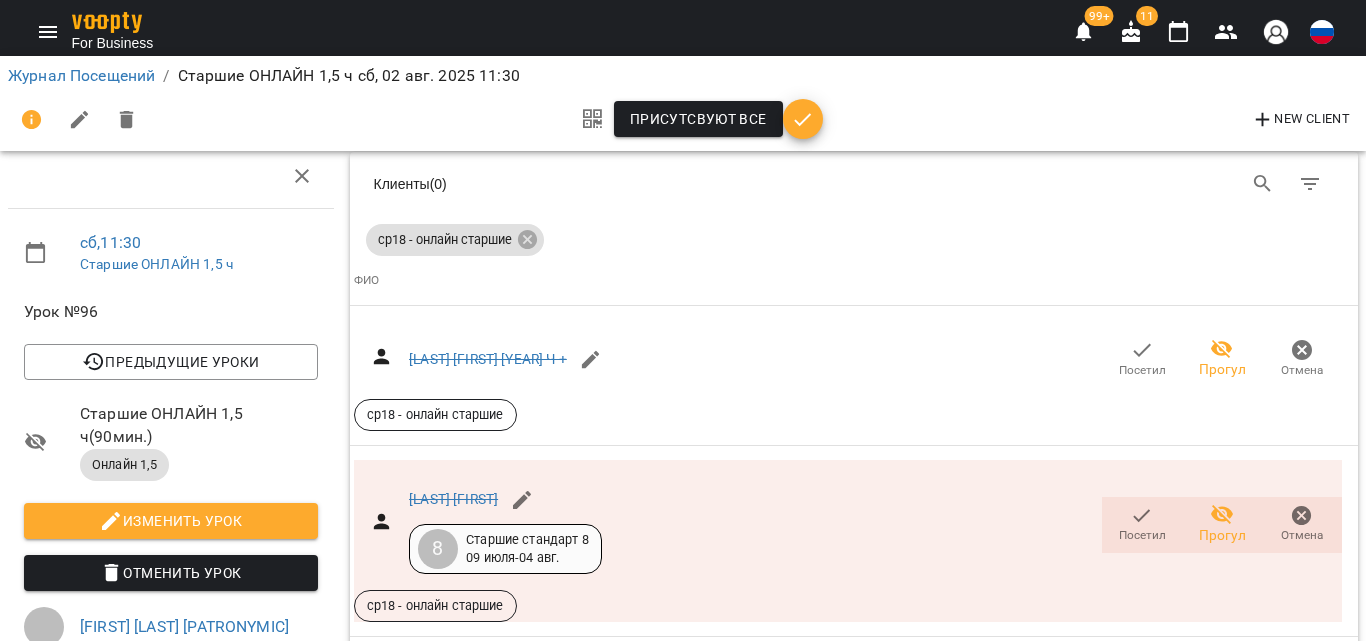 scroll, scrollTop: 400, scrollLeft: 0, axis: vertical 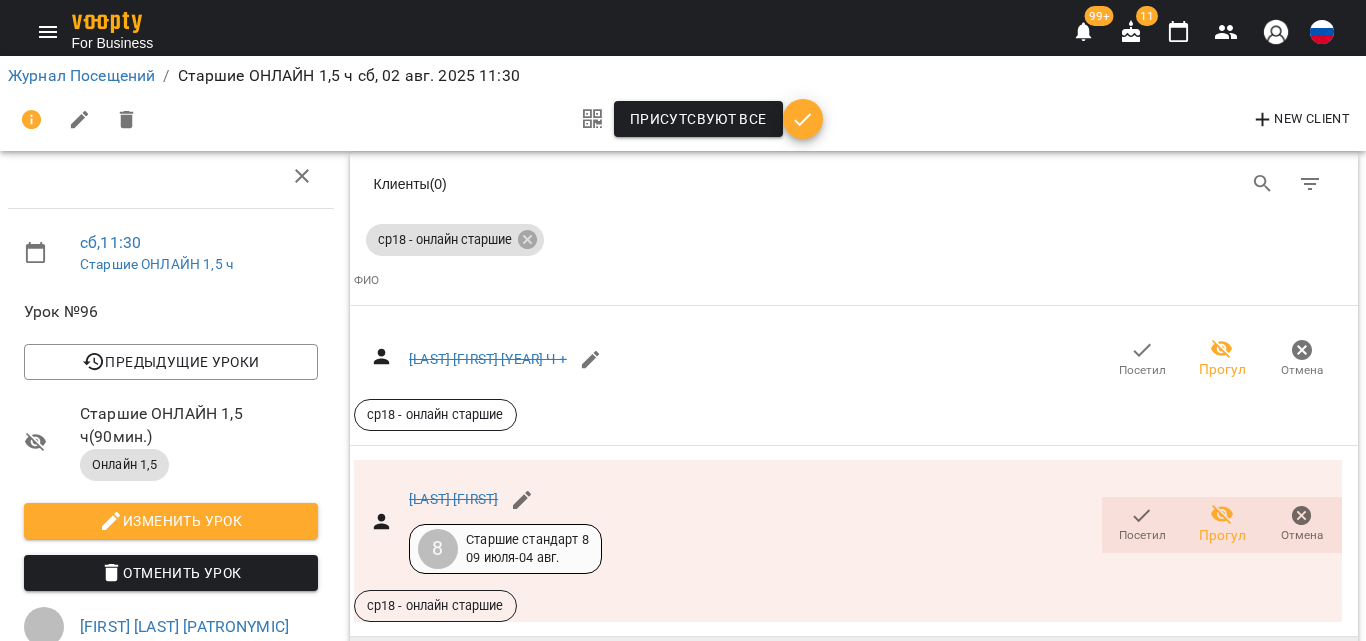 click on "Прогул" at bounding box center [1302, 701] 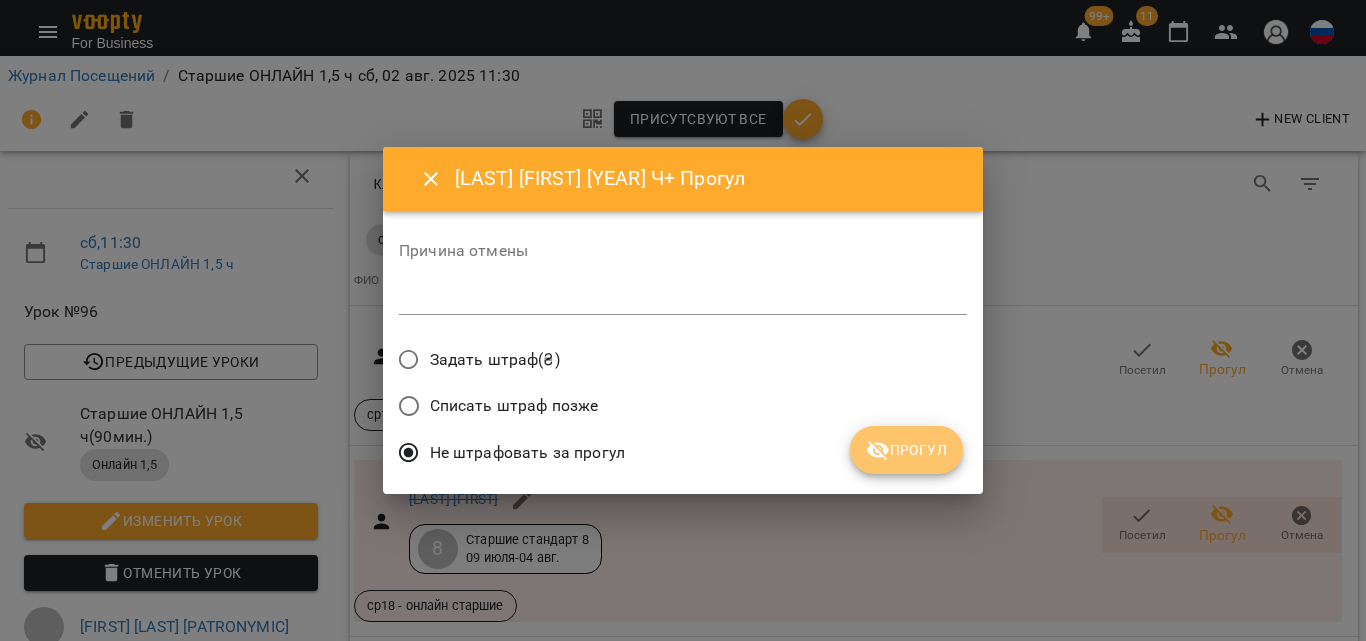 click on "Прогул" at bounding box center [906, 450] 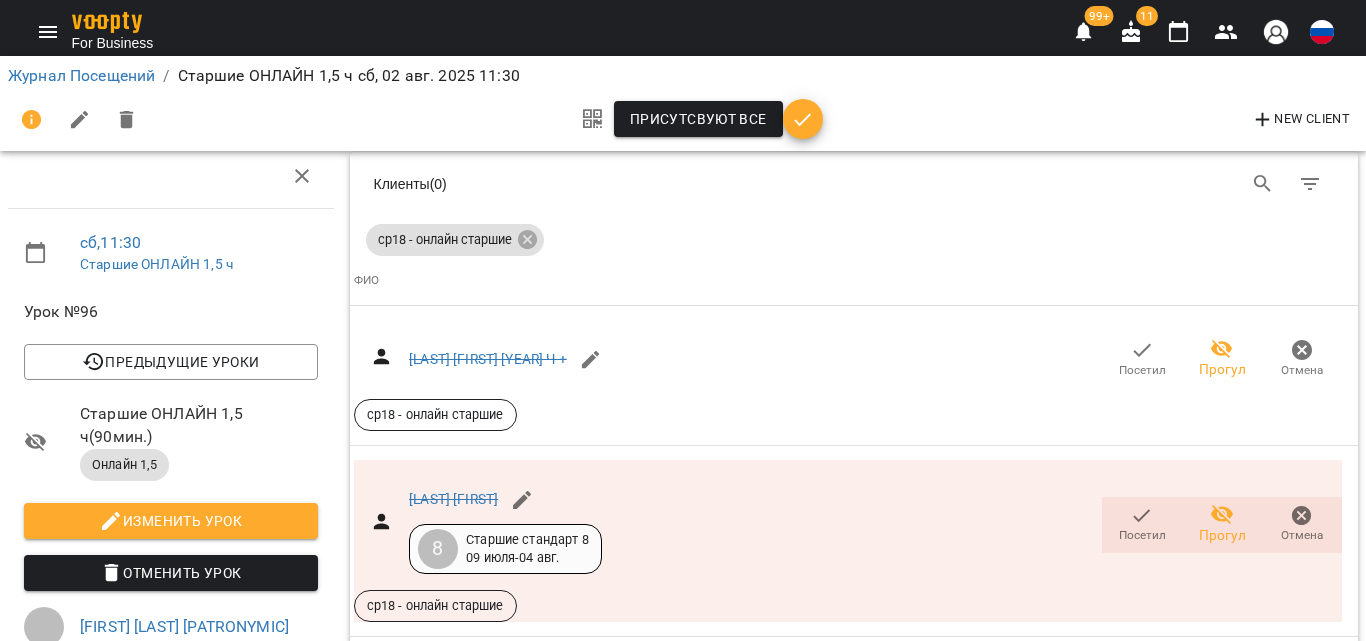 scroll, scrollTop: 500, scrollLeft: 0, axis: vertical 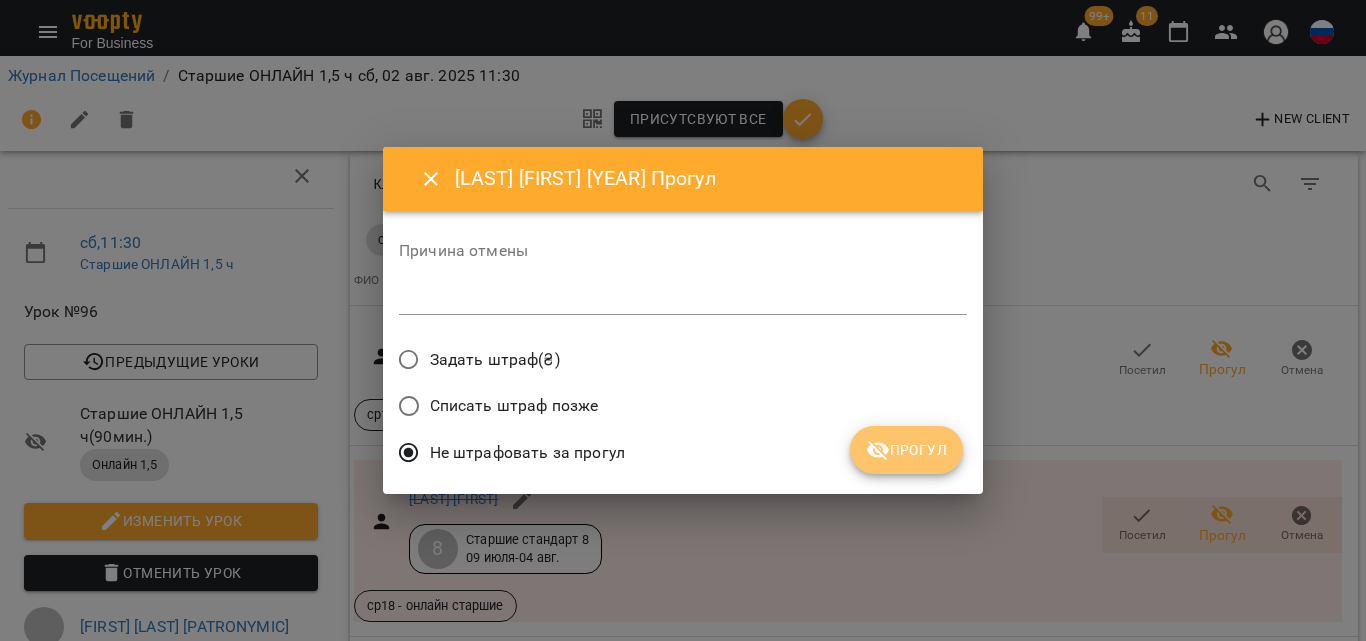 click on "Прогул" at bounding box center [906, 450] 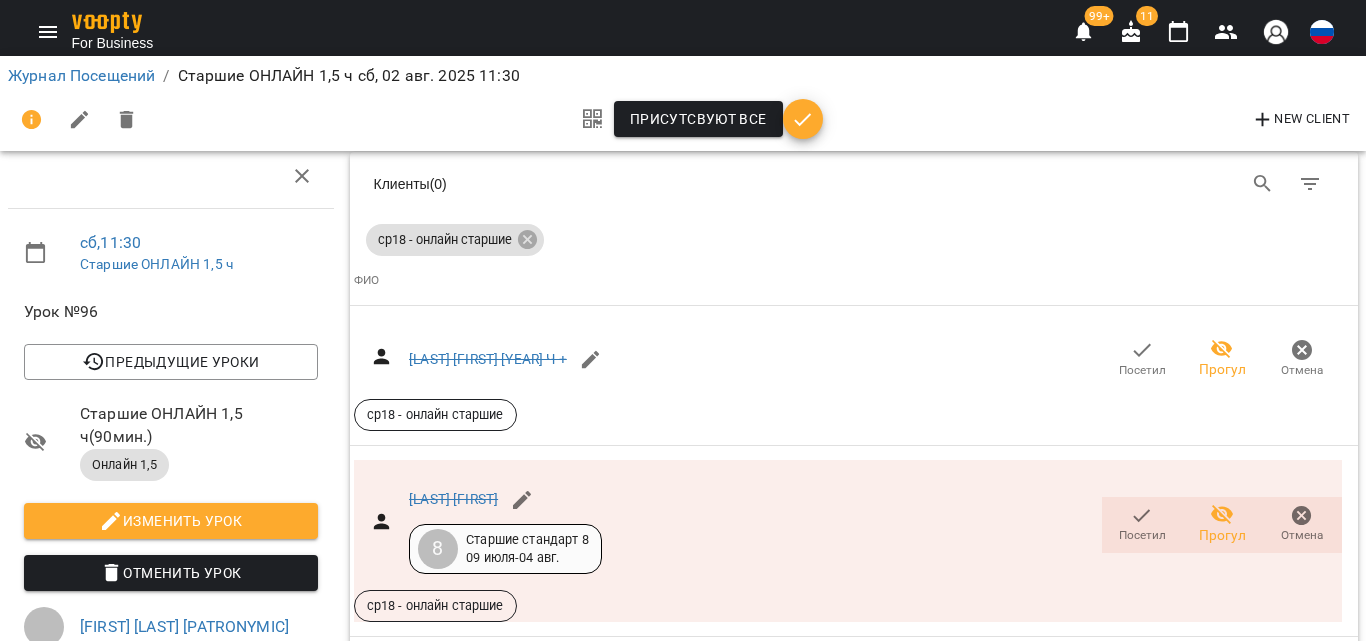scroll, scrollTop: 700, scrollLeft: 0, axis: vertical 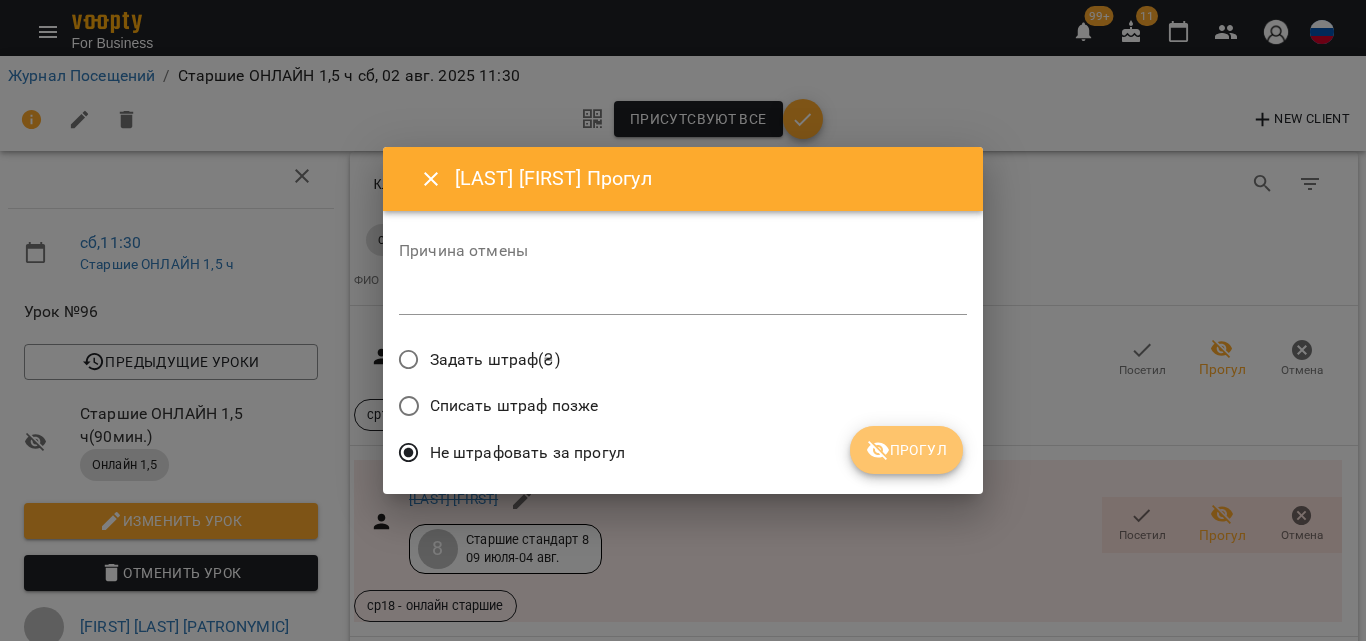 click on "Прогул" at bounding box center [906, 450] 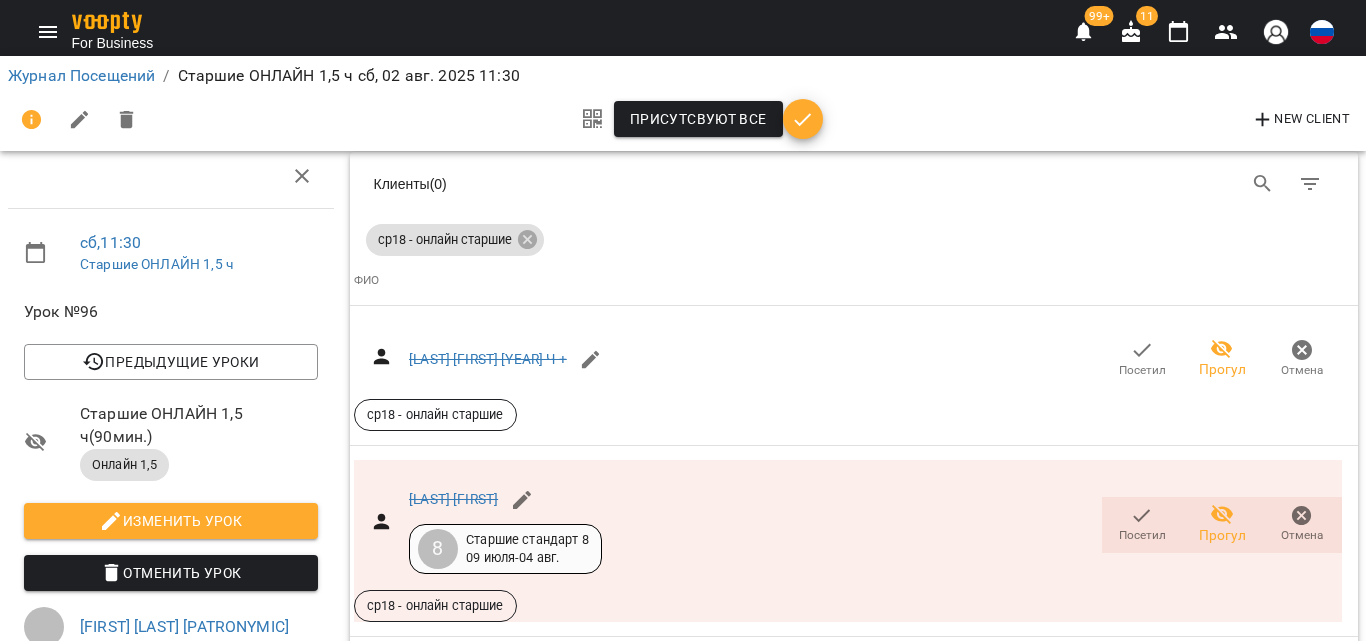 scroll, scrollTop: 900, scrollLeft: 0, axis: vertical 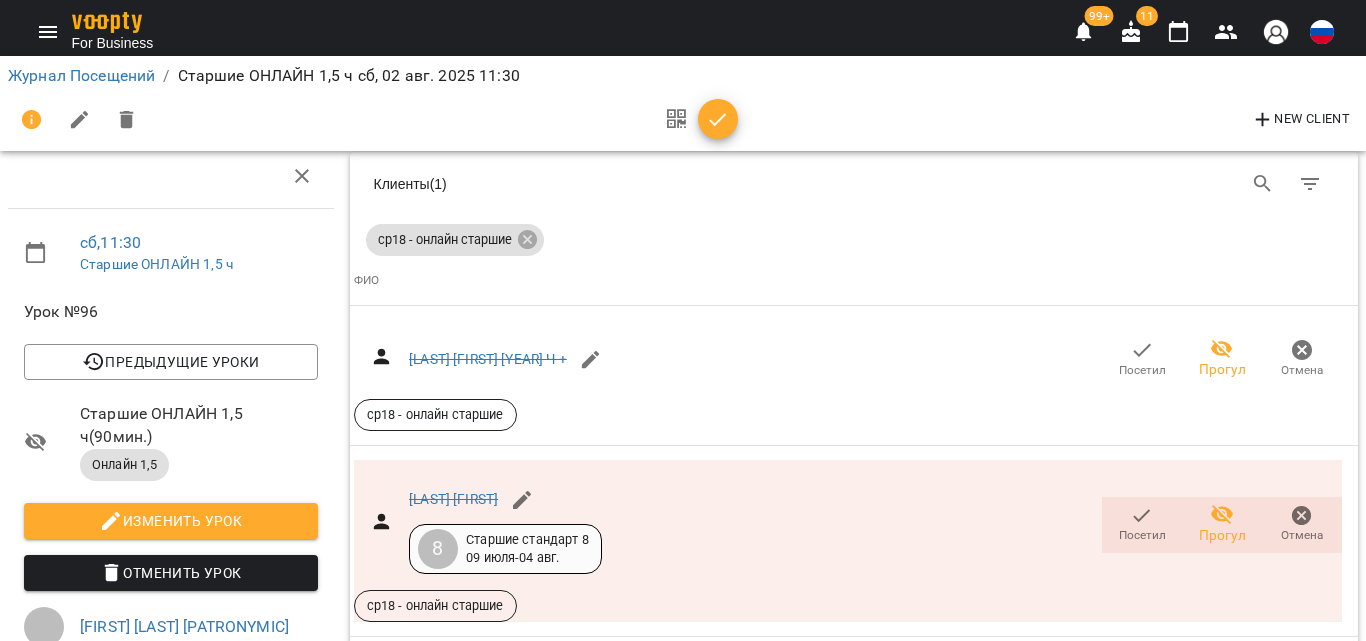 click on "Ивченко Анна" at bounding box center (453, 1111) 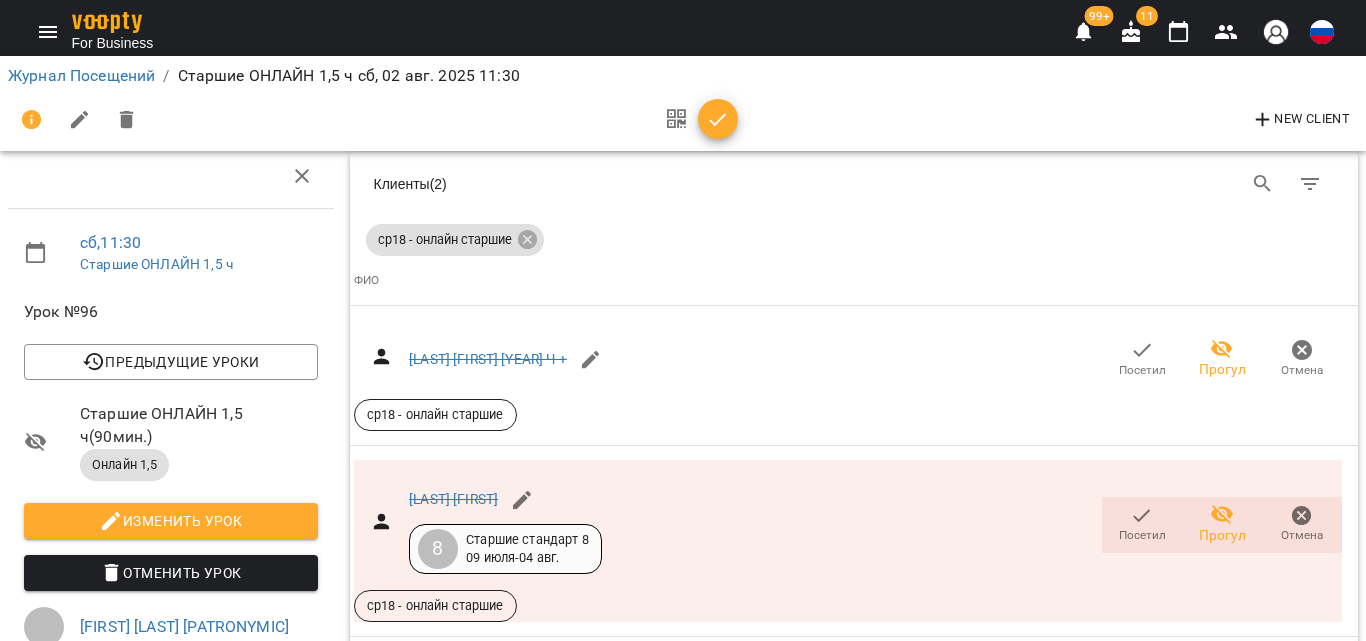 scroll, scrollTop: 1100, scrollLeft: 0, axis: vertical 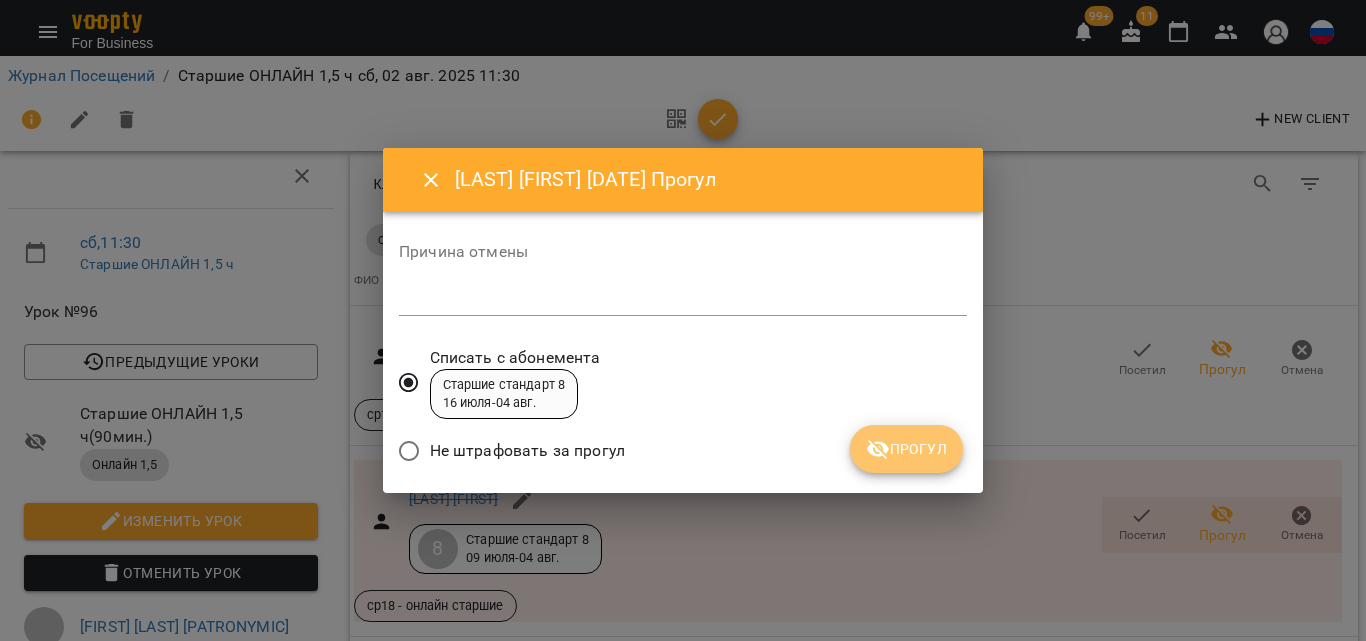 click on "Прогул" at bounding box center (906, 449) 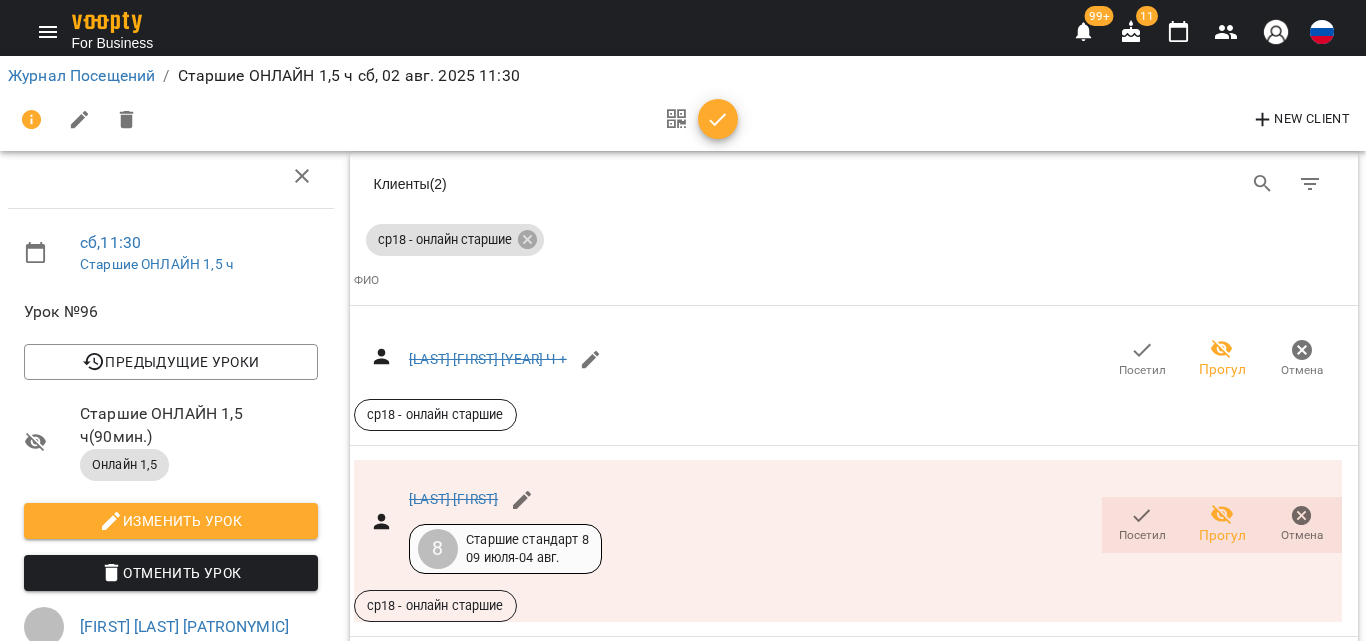 scroll, scrollTop: 1400, scrollLeft: 0, axis: vertical 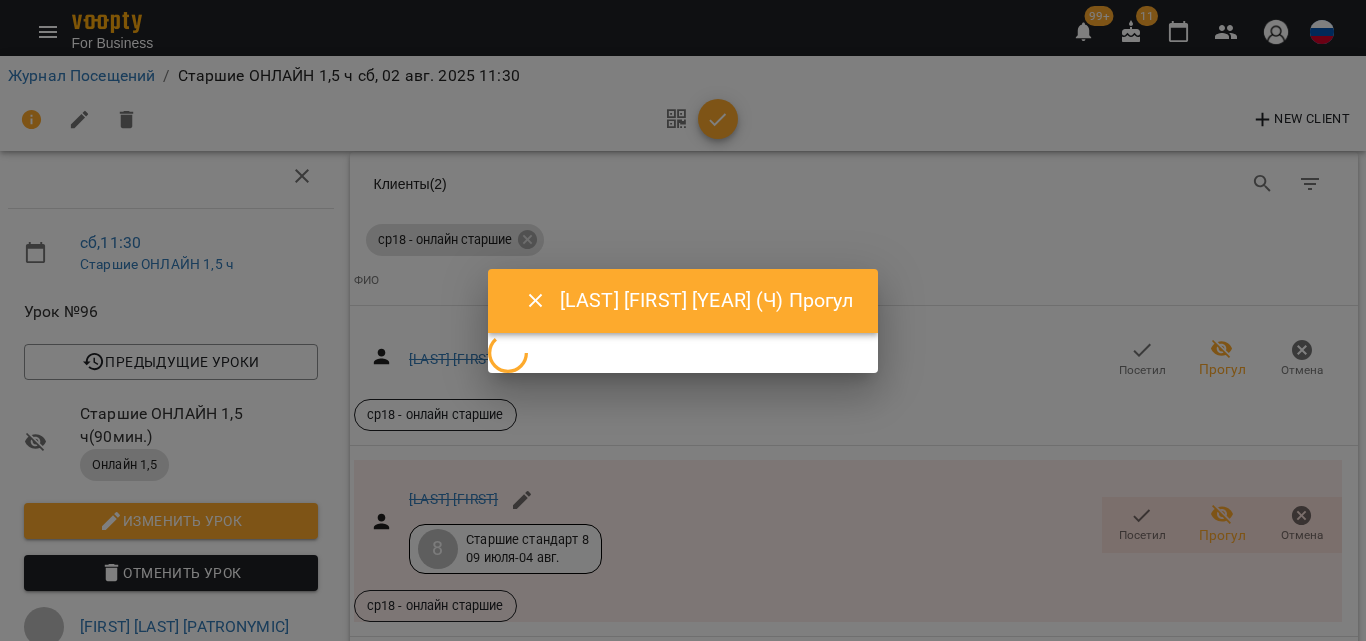 click on "Литвиненко Карина 1996 (Ч)   Прогул" at bounding box center (683, 320) 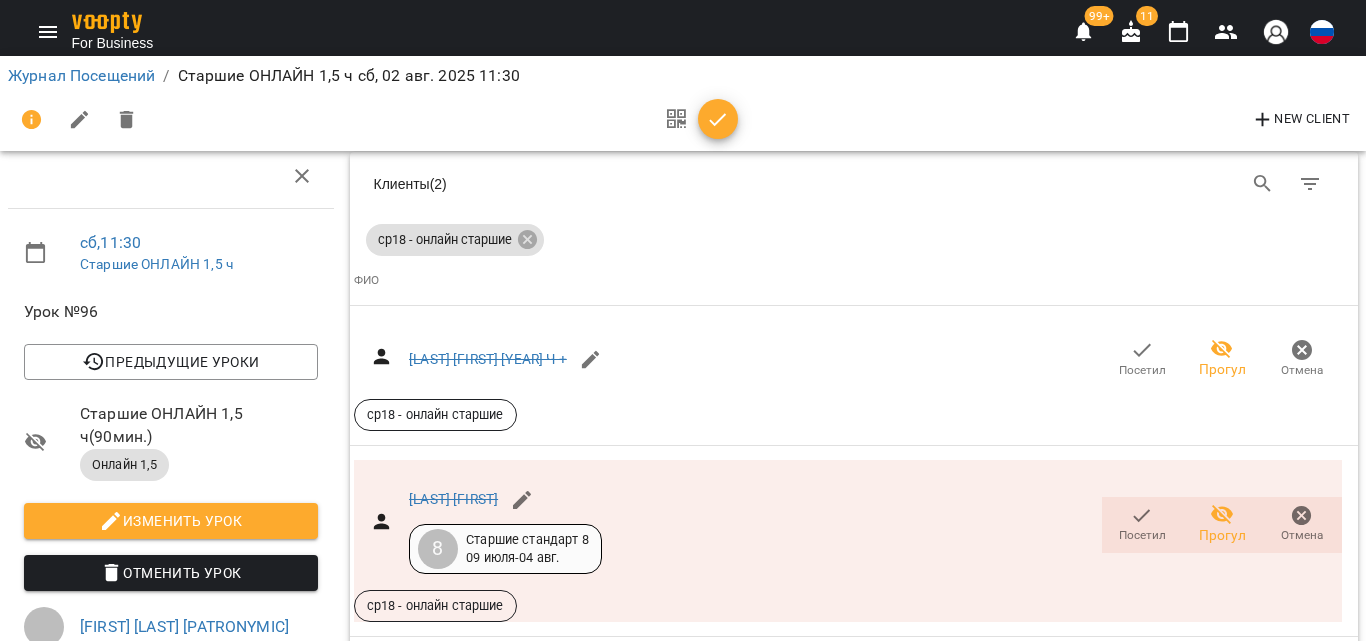 click on "Прогул" at bounding box center (1302, 1633) 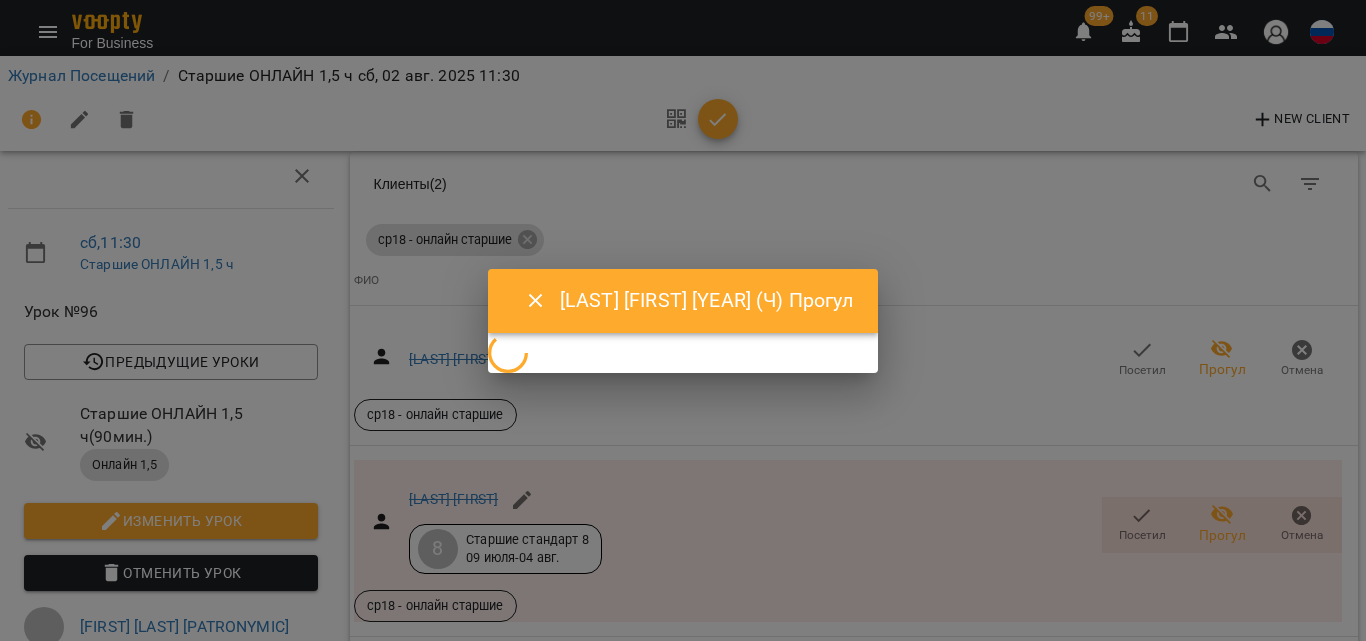 click 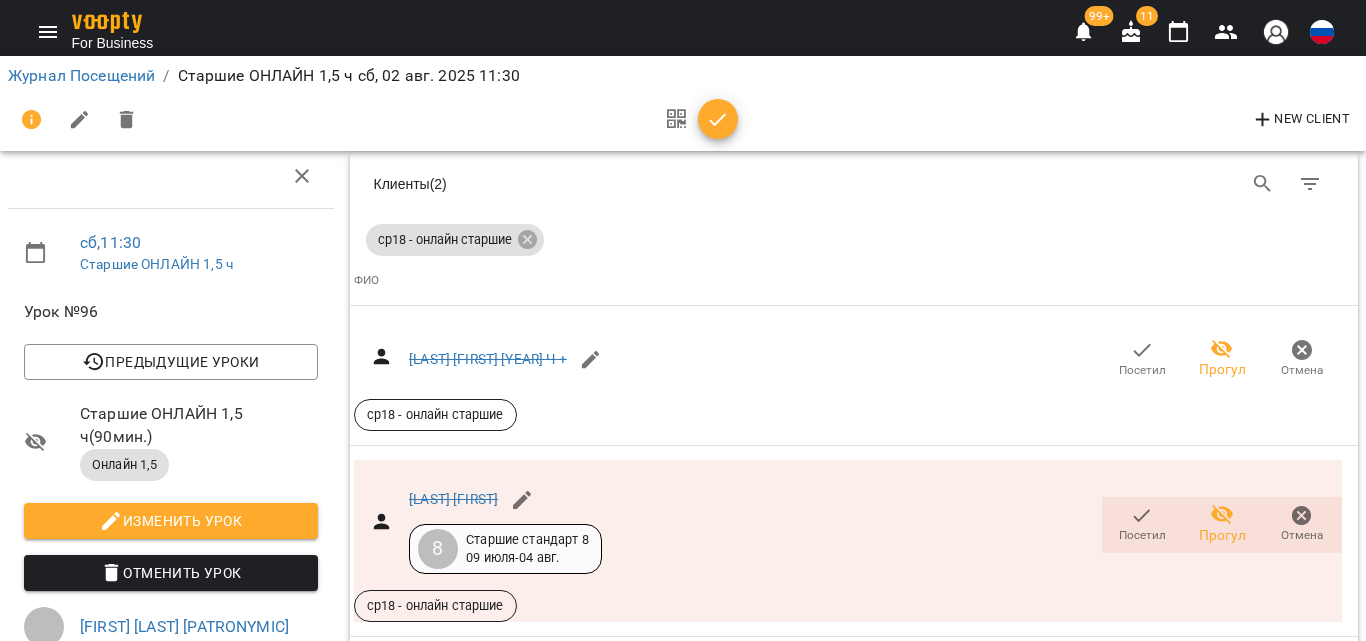 scroll, scrollTop: 1500, scrollLeft: 0, axis: vertical 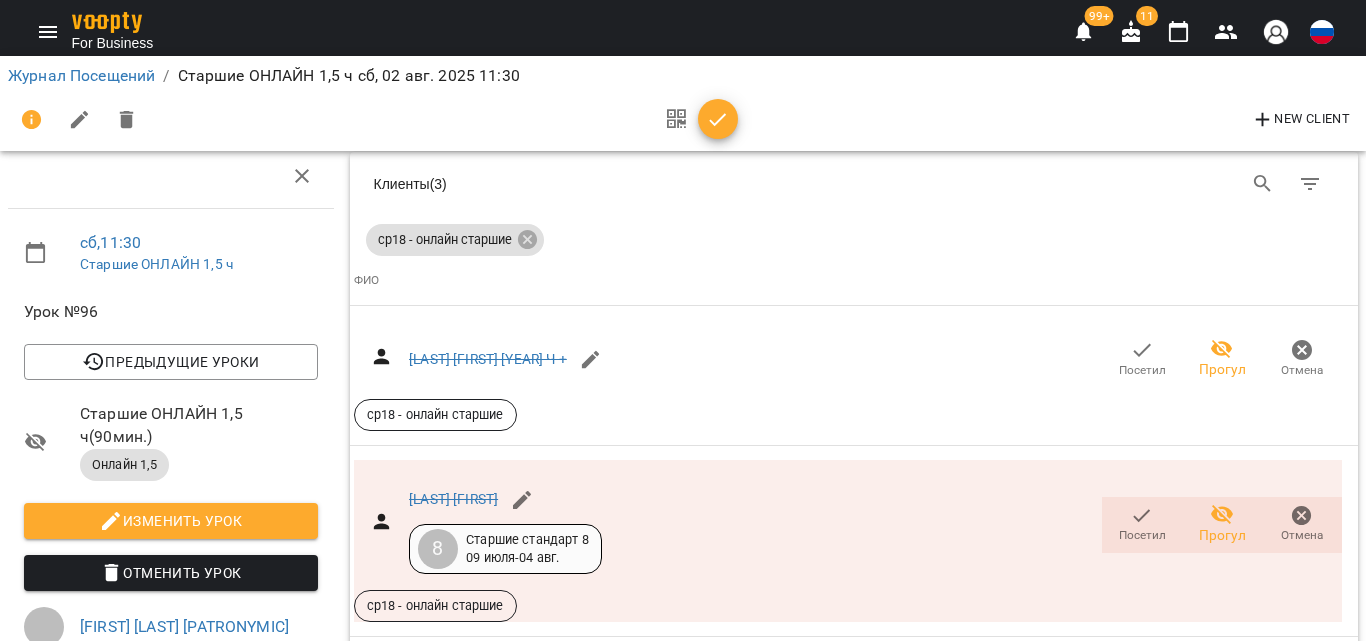 click 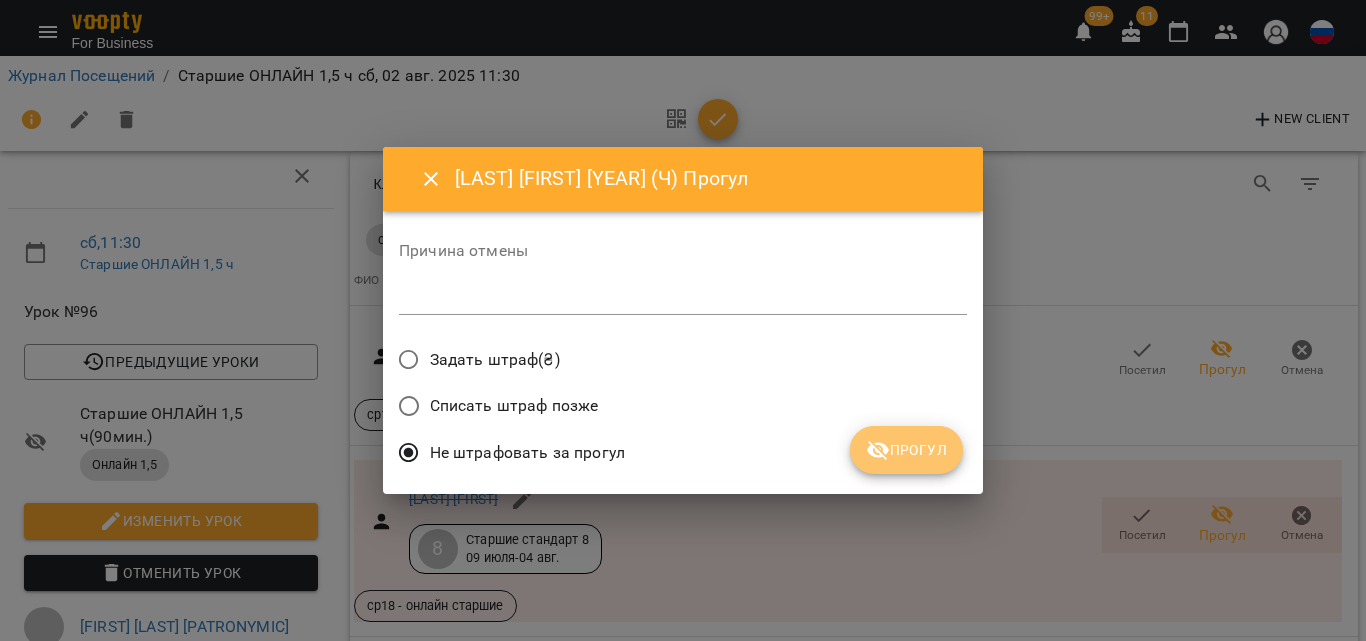 click on "Прогул" at bounding box center [906, 450] 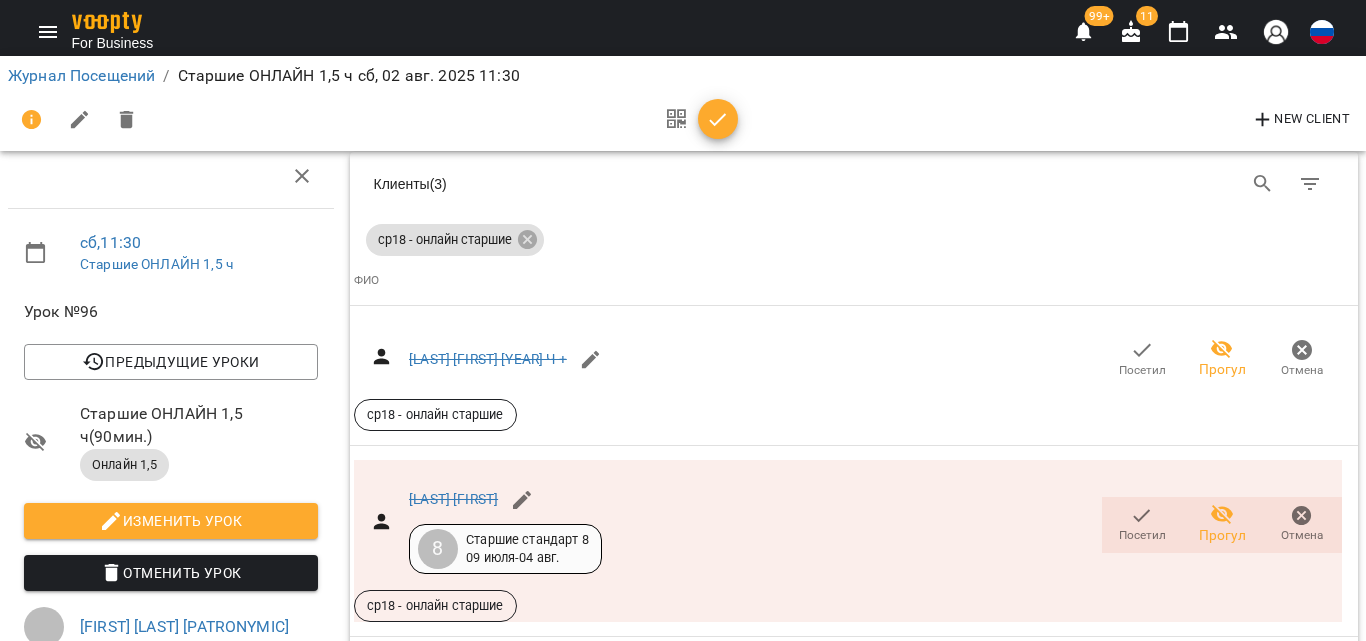 scroll, scrollTop: 1600, scrollLeft: 0, axis: vertical 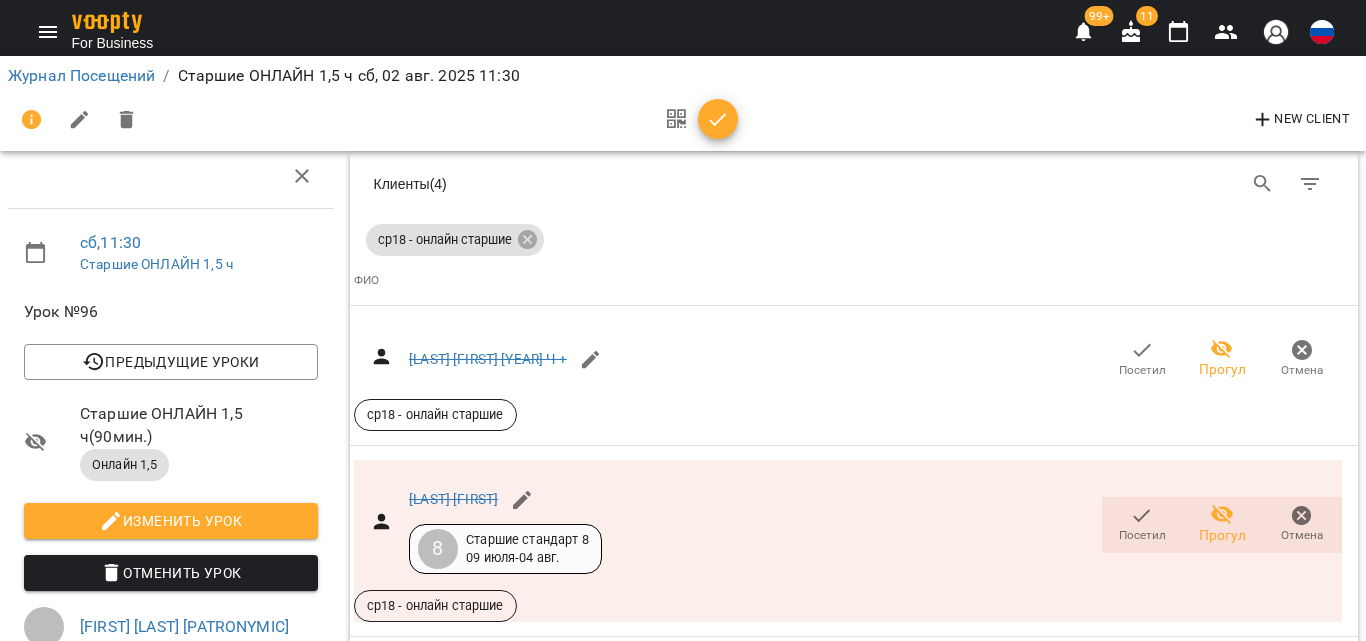 click on "Посетил" at bounding box center (1222, 2104) 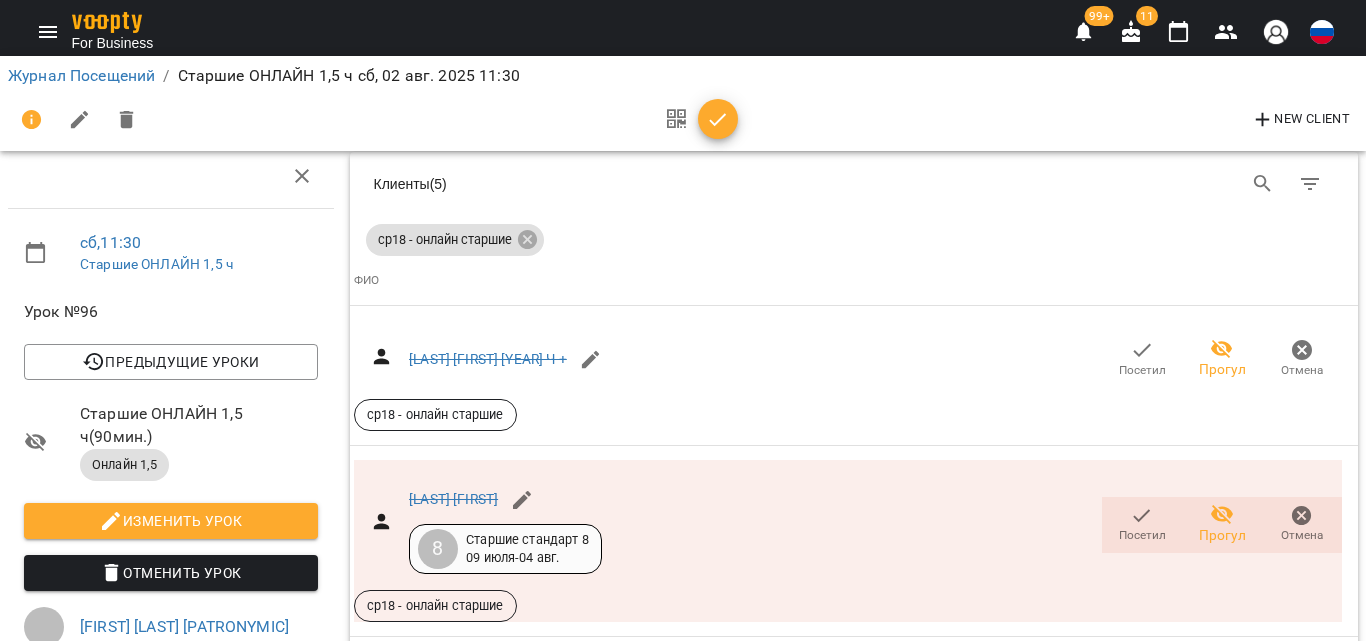 scroll, scrollTop: 1900, scrollLeft: 0, axis: vertical 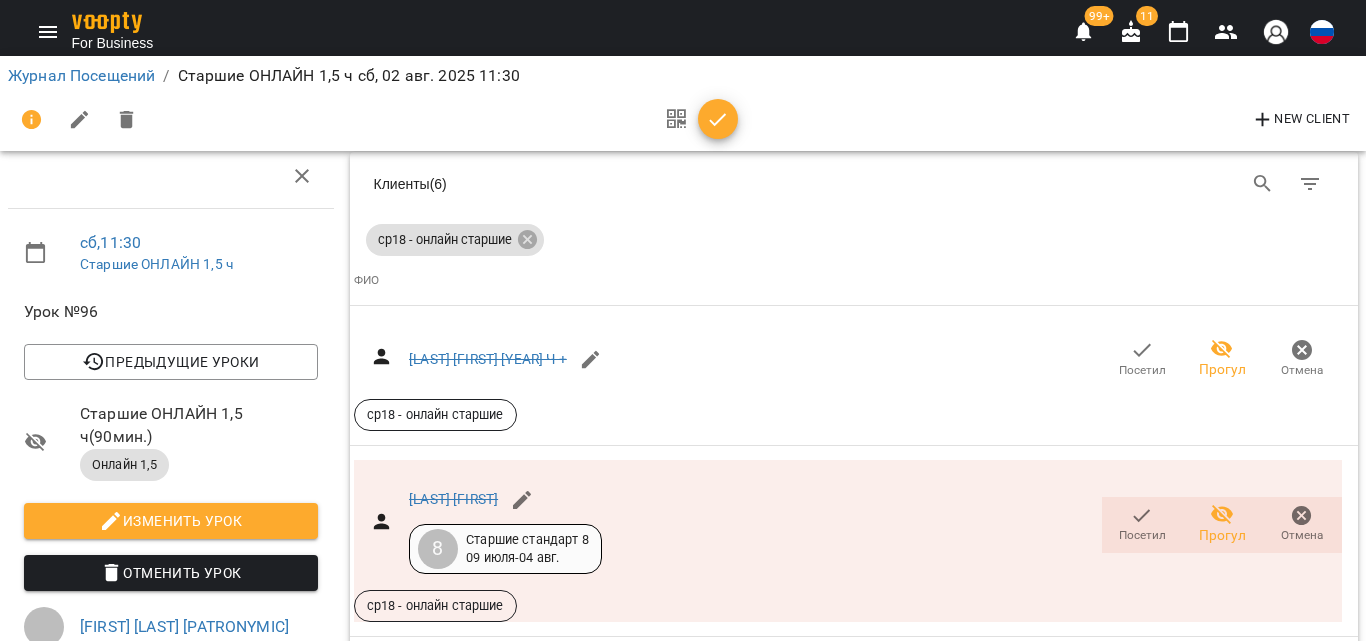 click 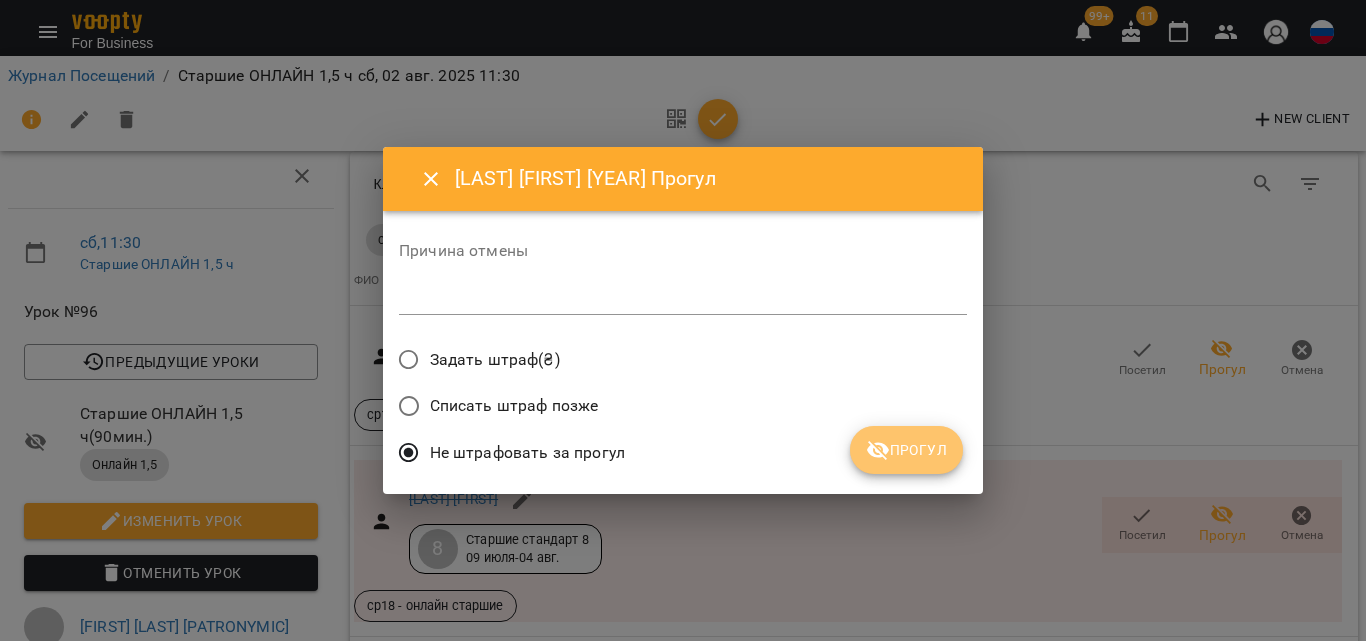 click on "Прогул" at bounding box center (906, 450) 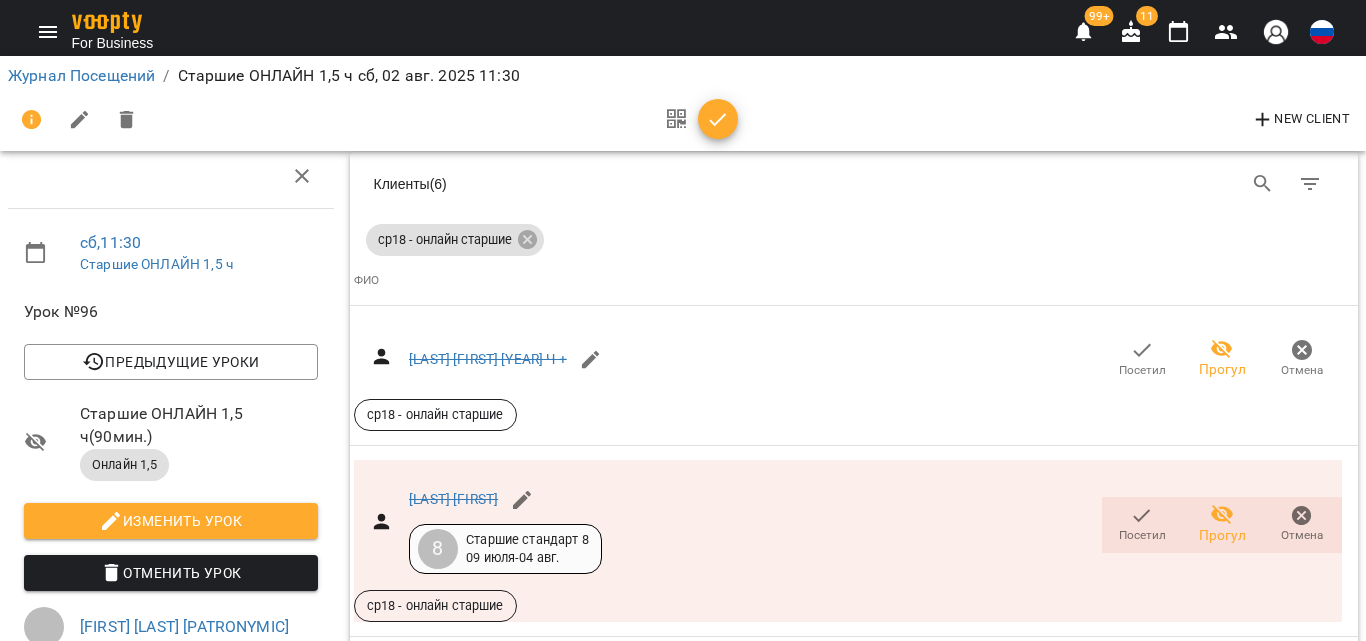scroll, scrollTop: 2200, scrollLeft: 0, axis: vertical 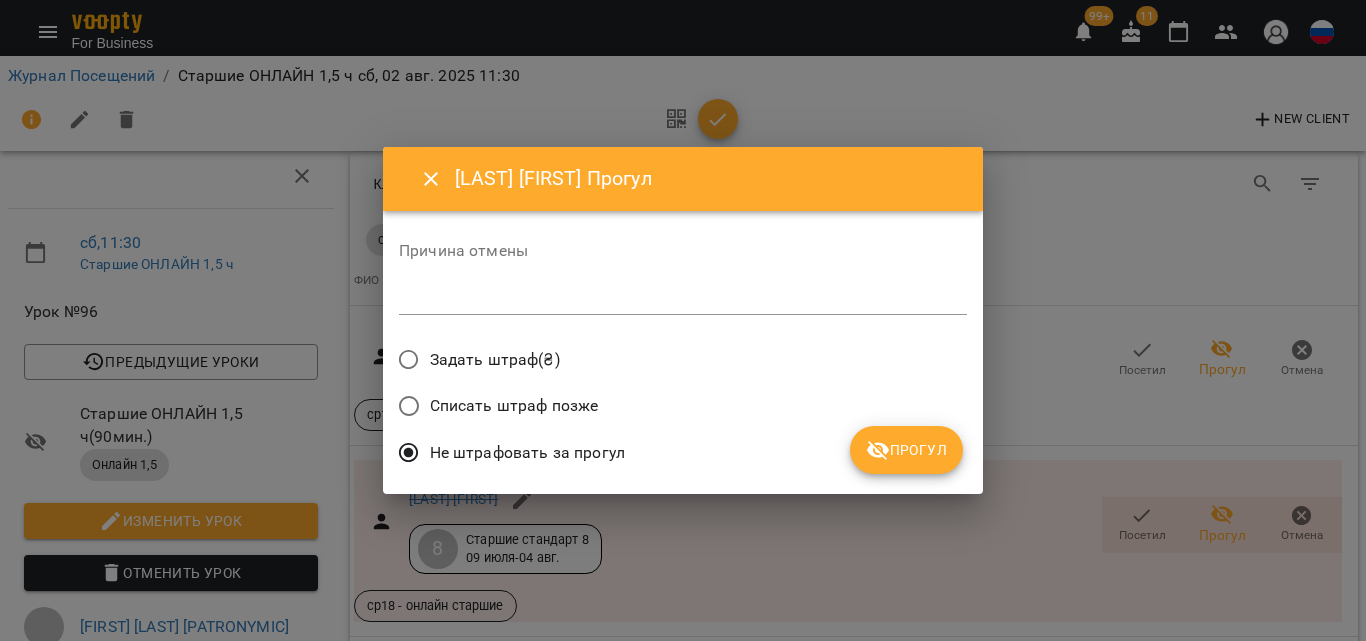 click on "Прогул" at bounding box center [906, 450] 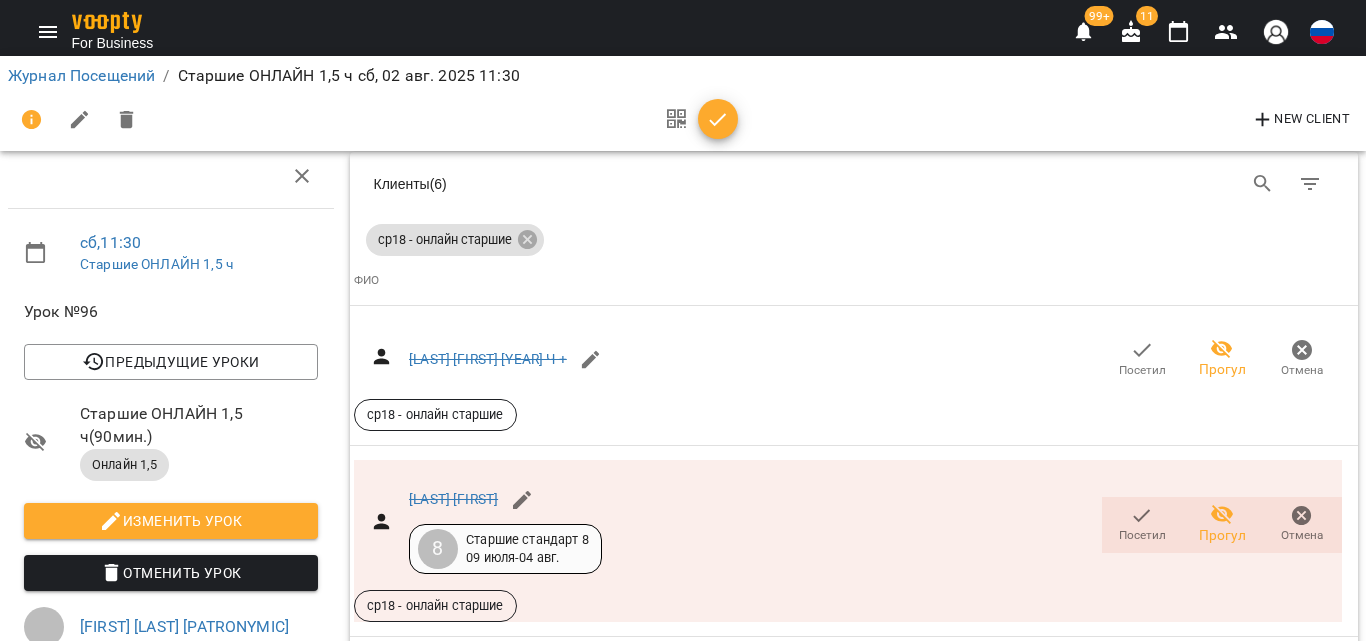 scroll, scrollTop: 2500, scrollLeft: 0, axis: vertical 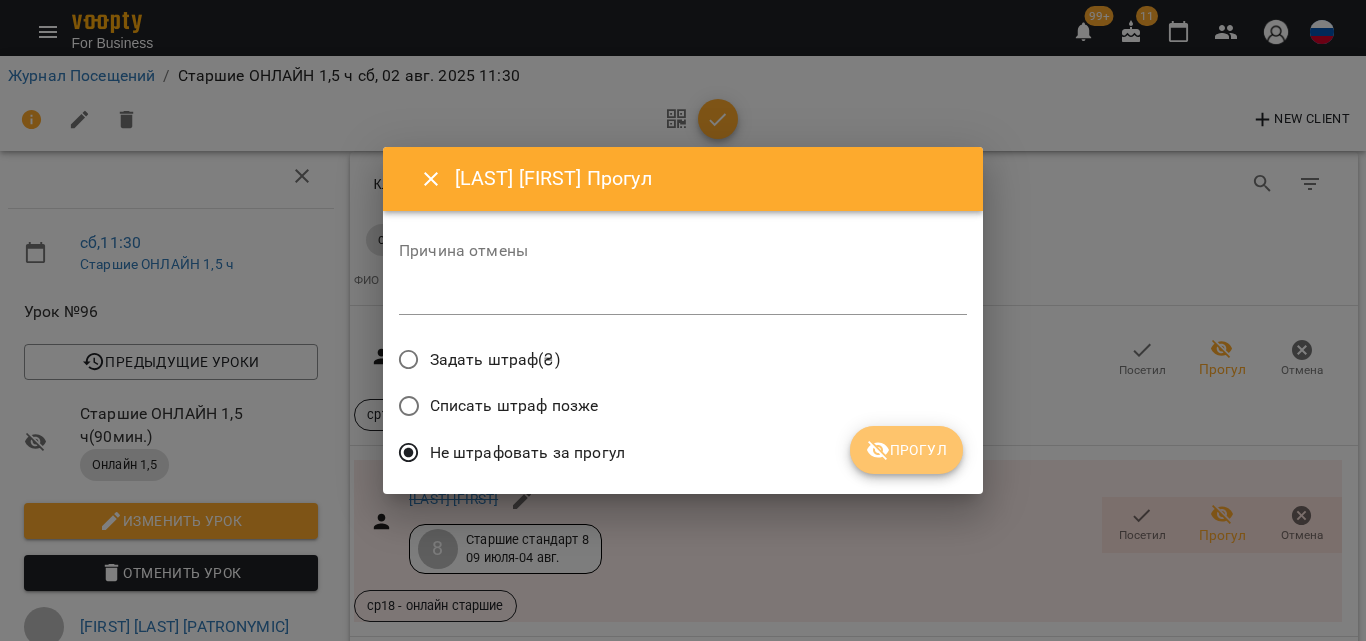 click 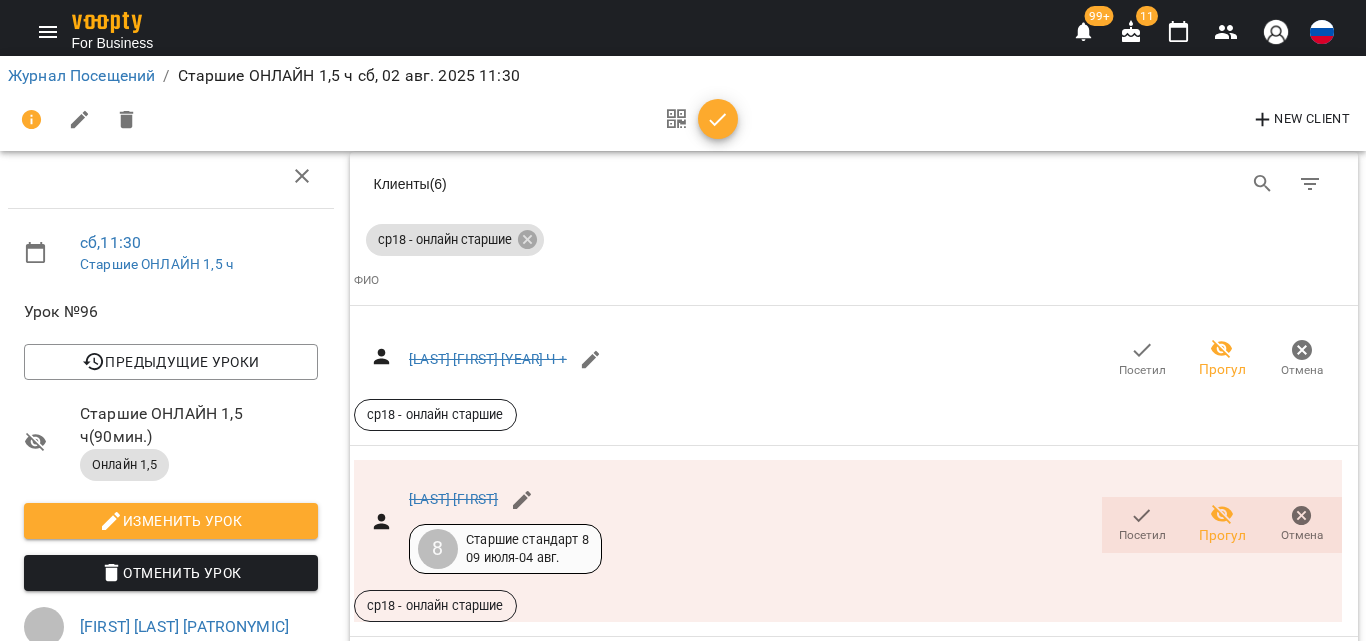 scroll, scrollTop: 2600, scrollLeft: 0, axis: vertical 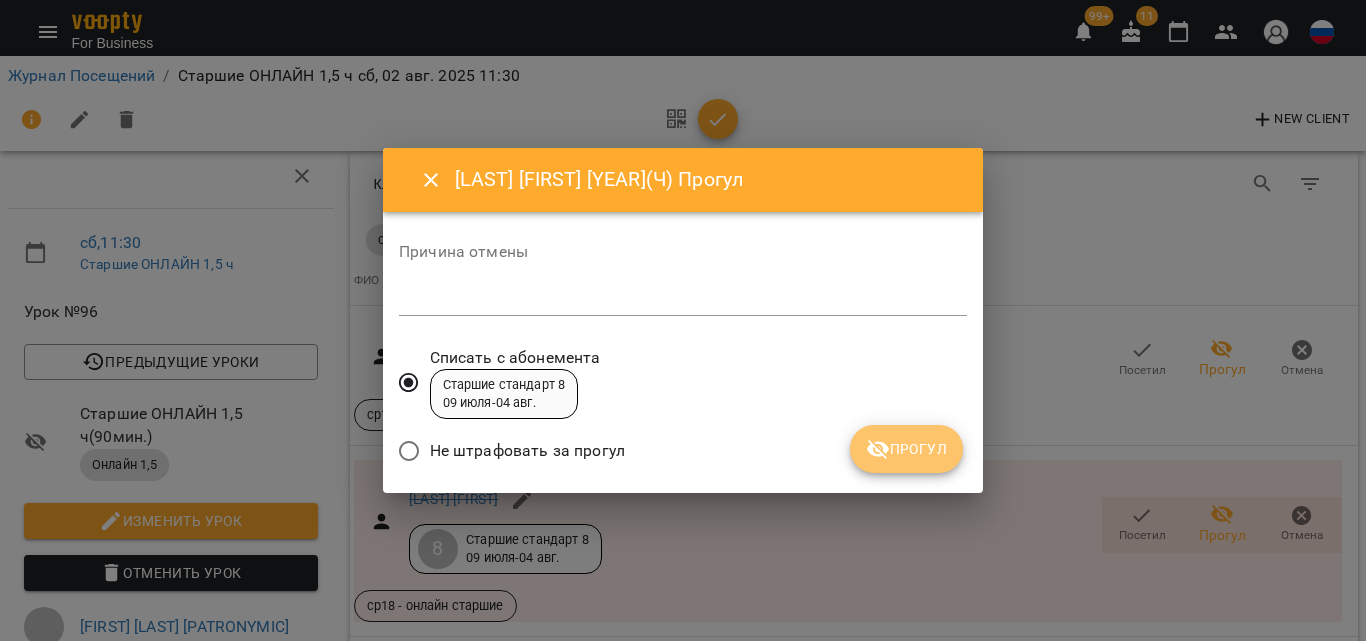 click on "Прогул" at bounding box center [906, 449] 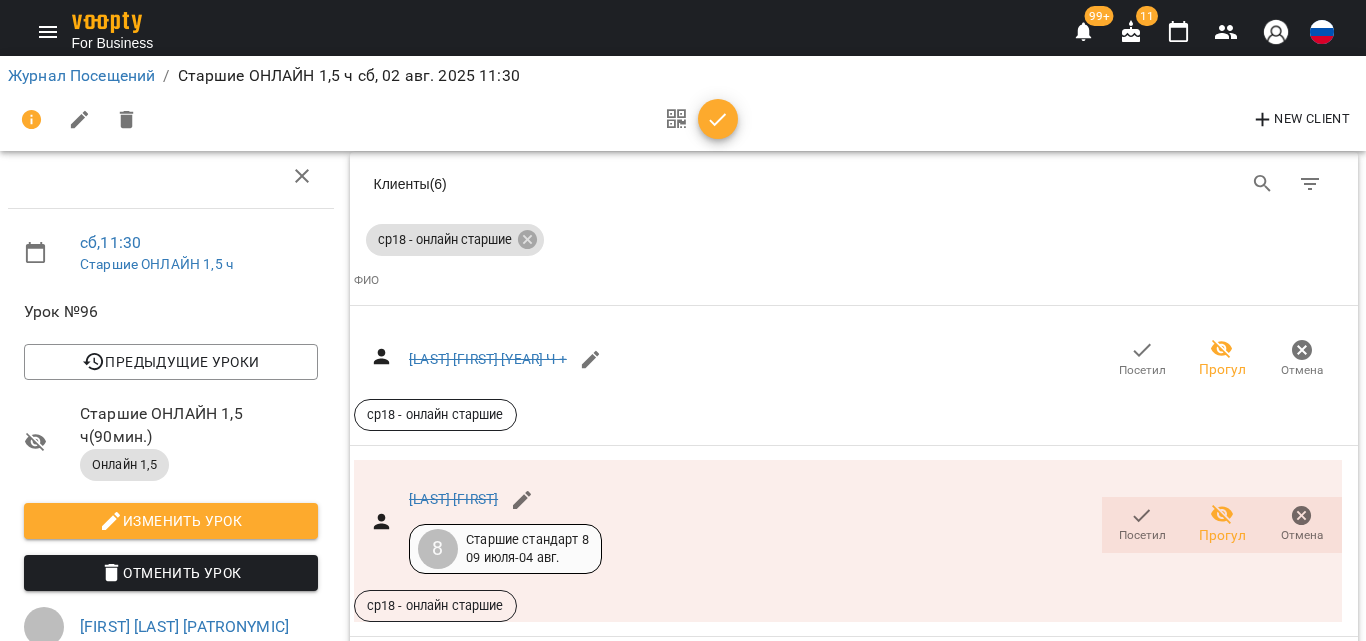 scroll, scrollTop: 2781, scrollLeft: 0, axis: vertical 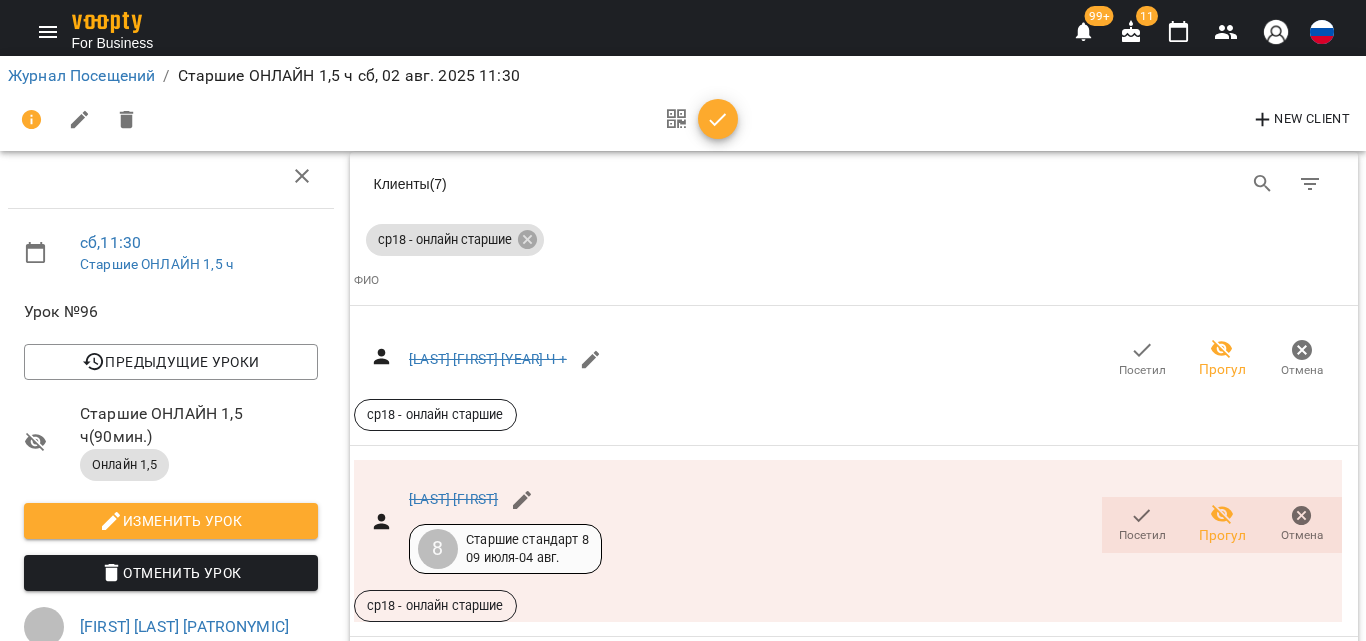 click on "Цивон Арина" at bounding box center (453, 3098) 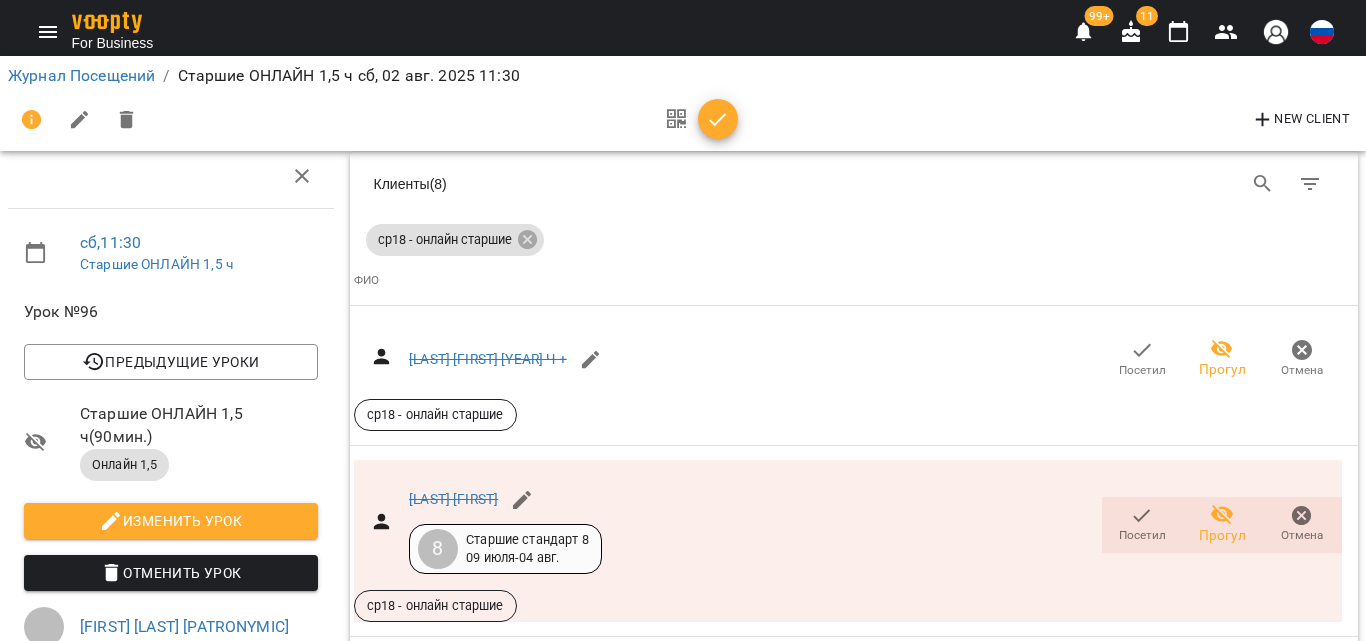 click on "Ярошенко София" at bounding box center (453, 3239) 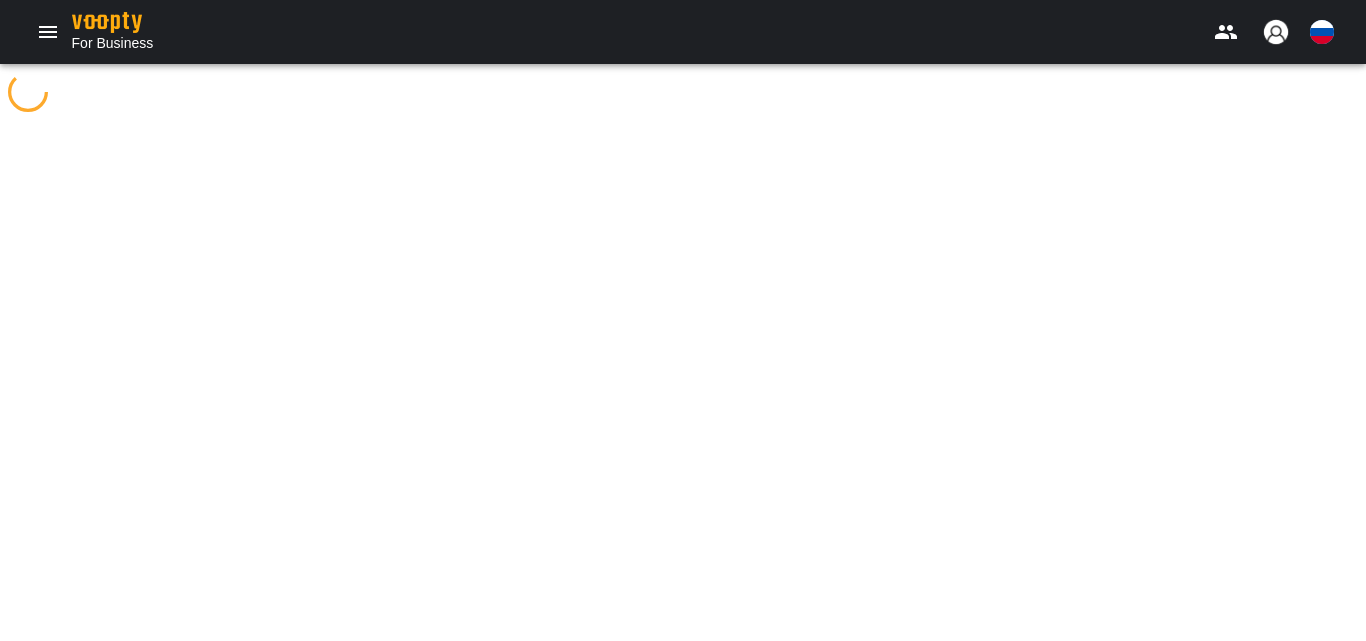 scroll, scrollTop: 0, scrollLeft: 0, axis: both 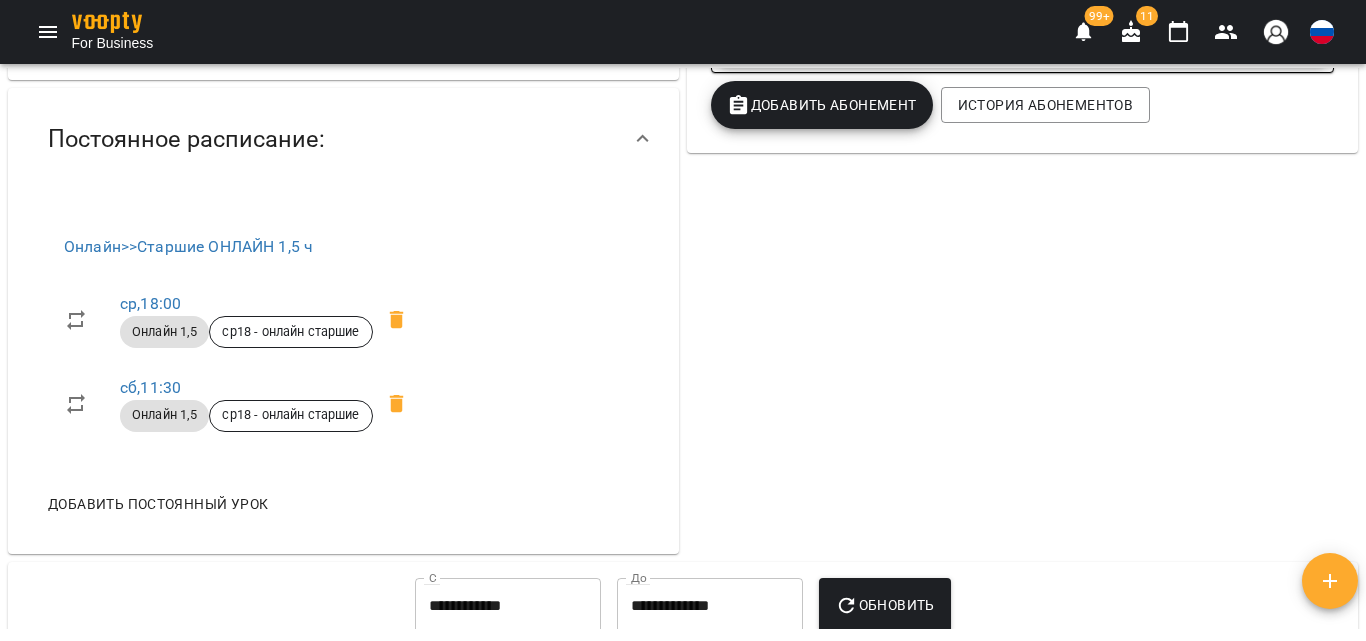 click on "Добавить Абонемент" at bounding box center [822, 105] 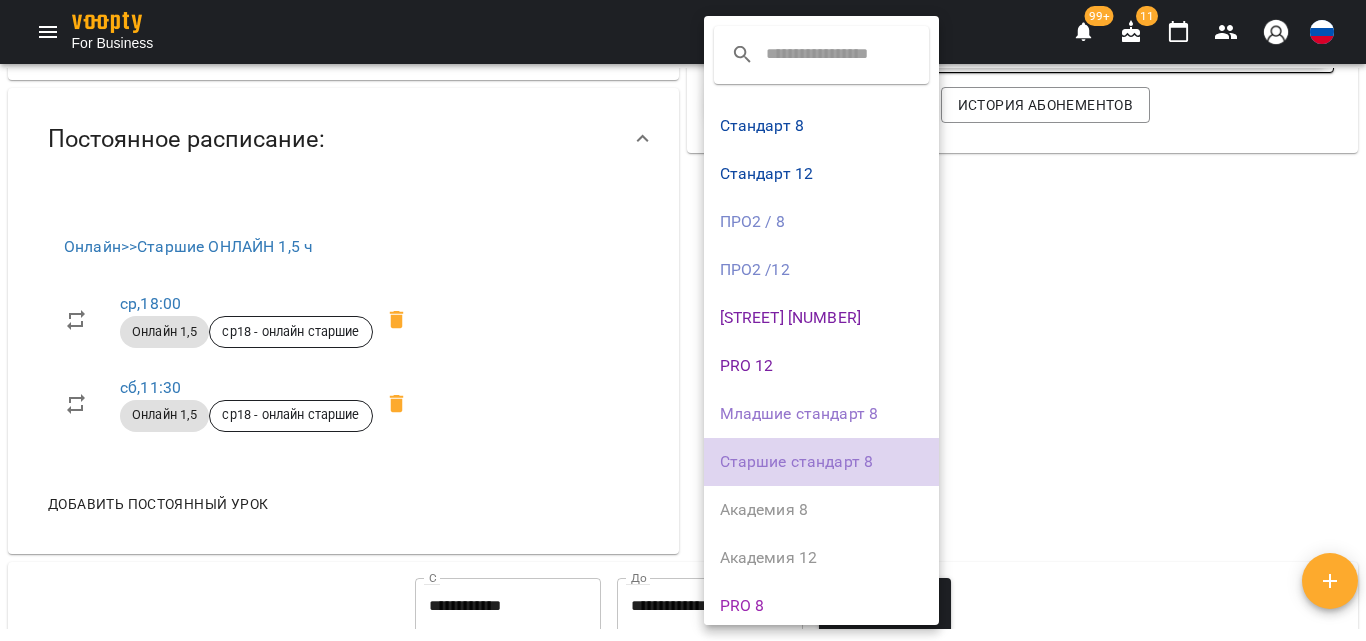 click on "Старшие стандарт 8" at bounding box center (822, 462) 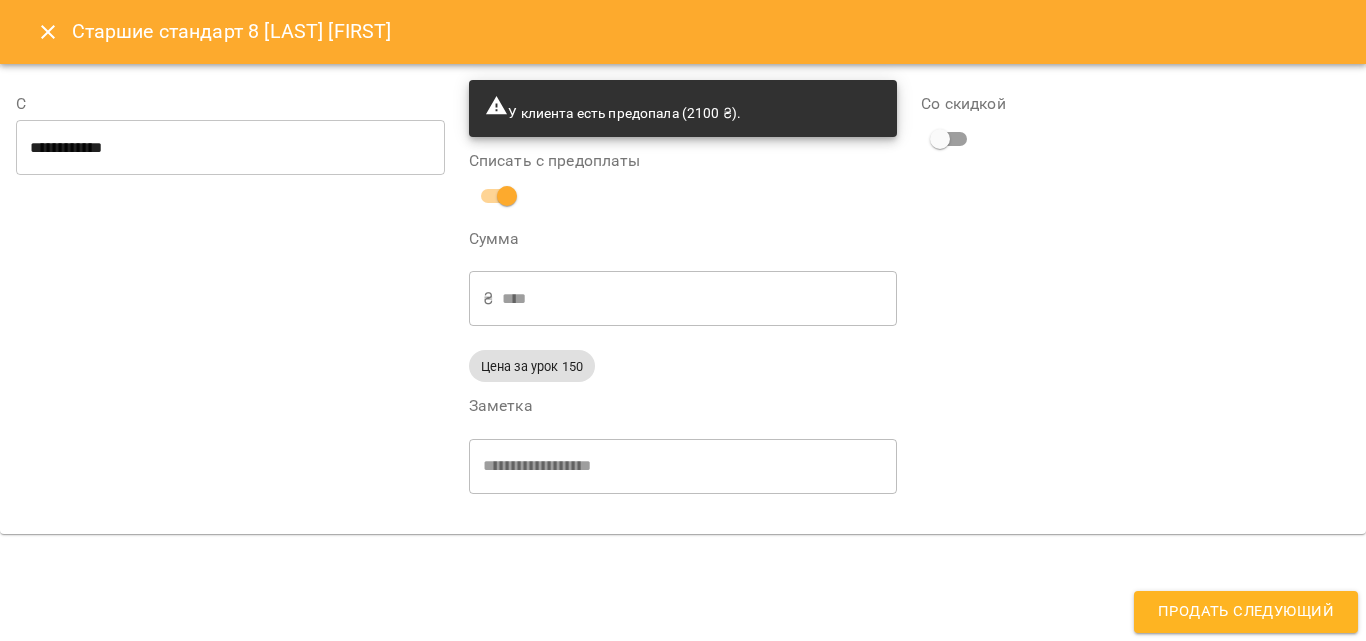 type on "**********" 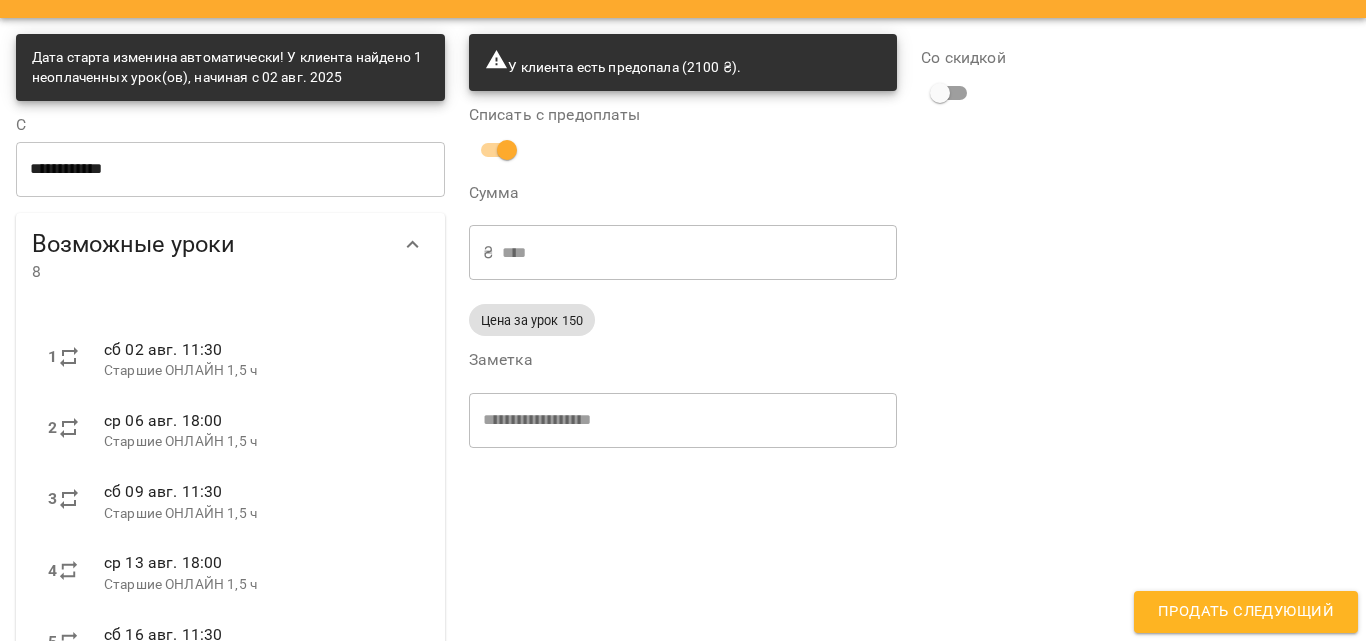 scroll, scrollTop: 146, scrollLeft: 0, axis: vertical 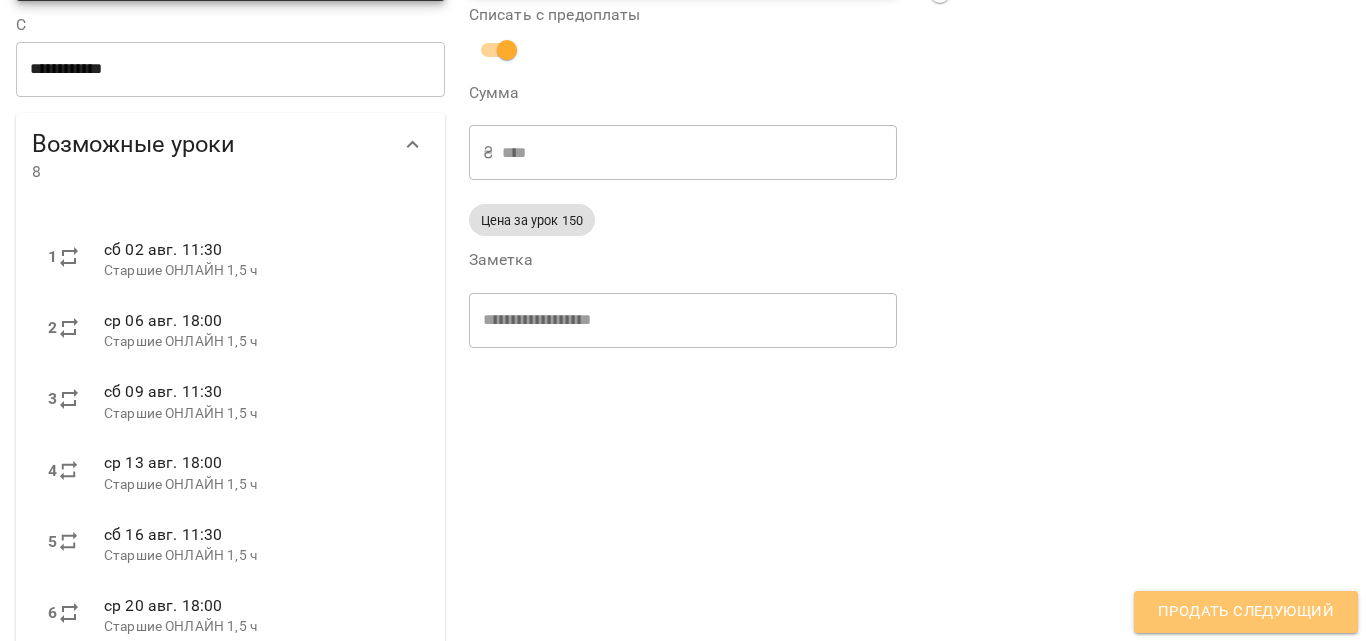 click on "Продать следующий" at bounding box center [1246, 612] 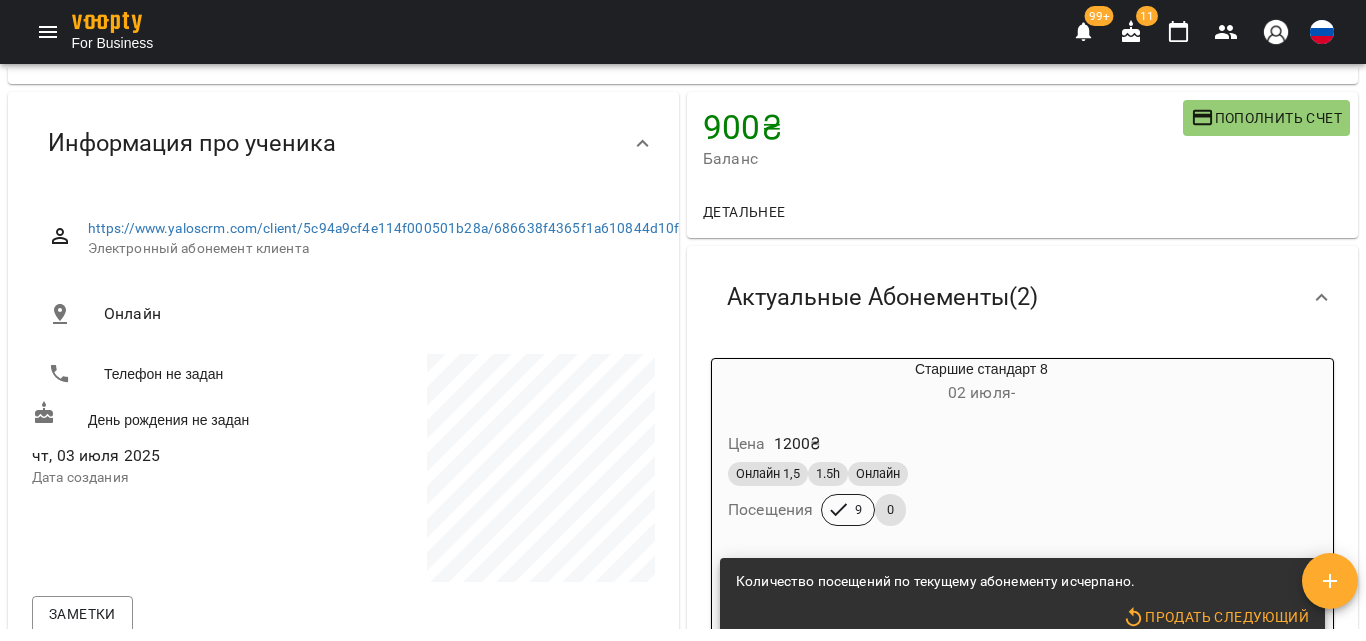 scroll, scrollTop: 0, scrollLeft: 0, axis: both 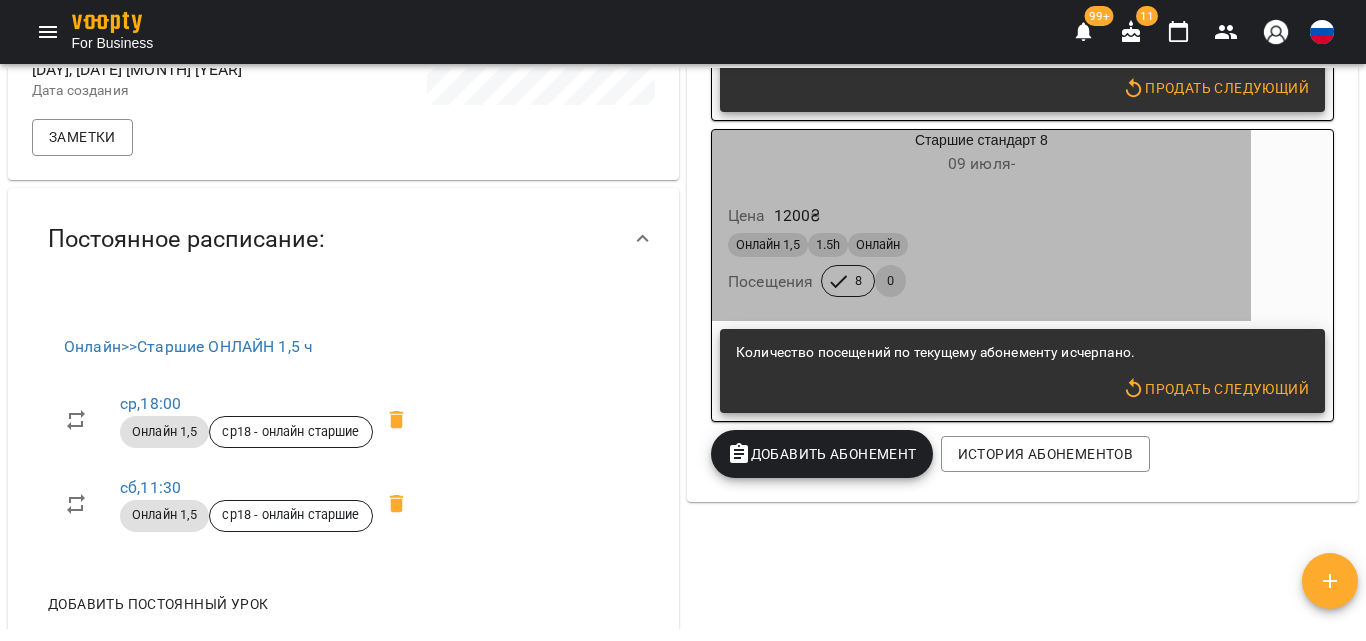 click on "09 июля  -" at bounding box center [981, 164] 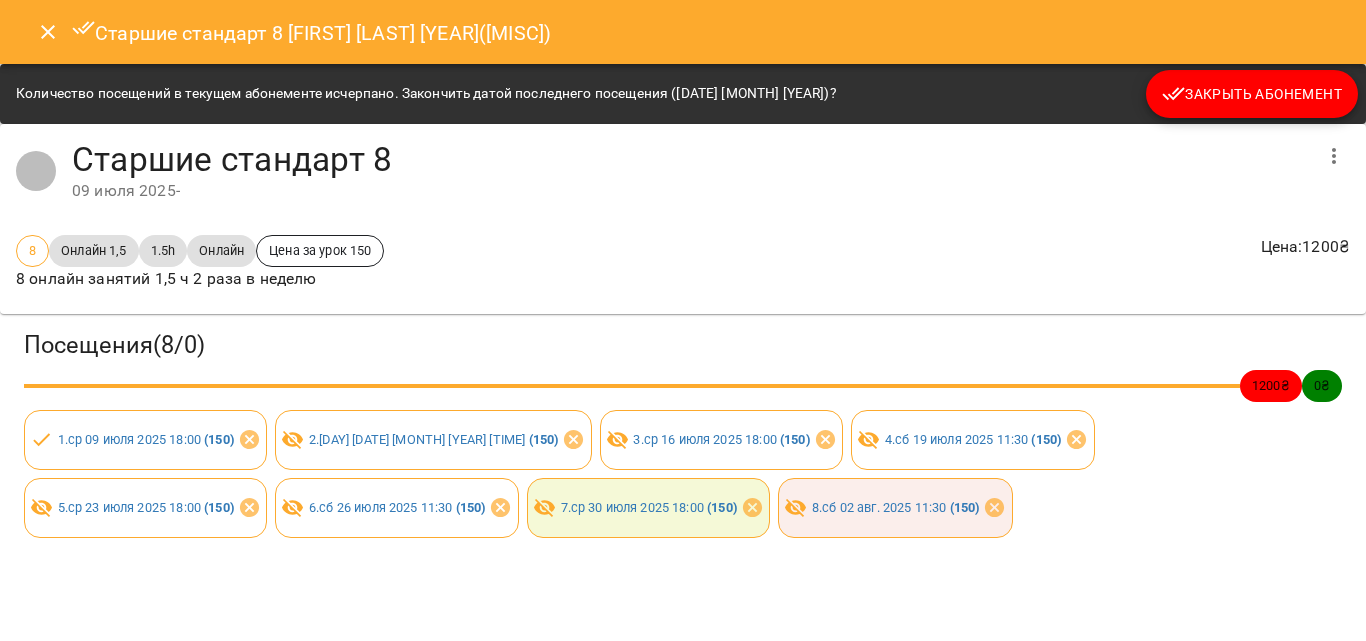 click at bounding box center (48, 32) 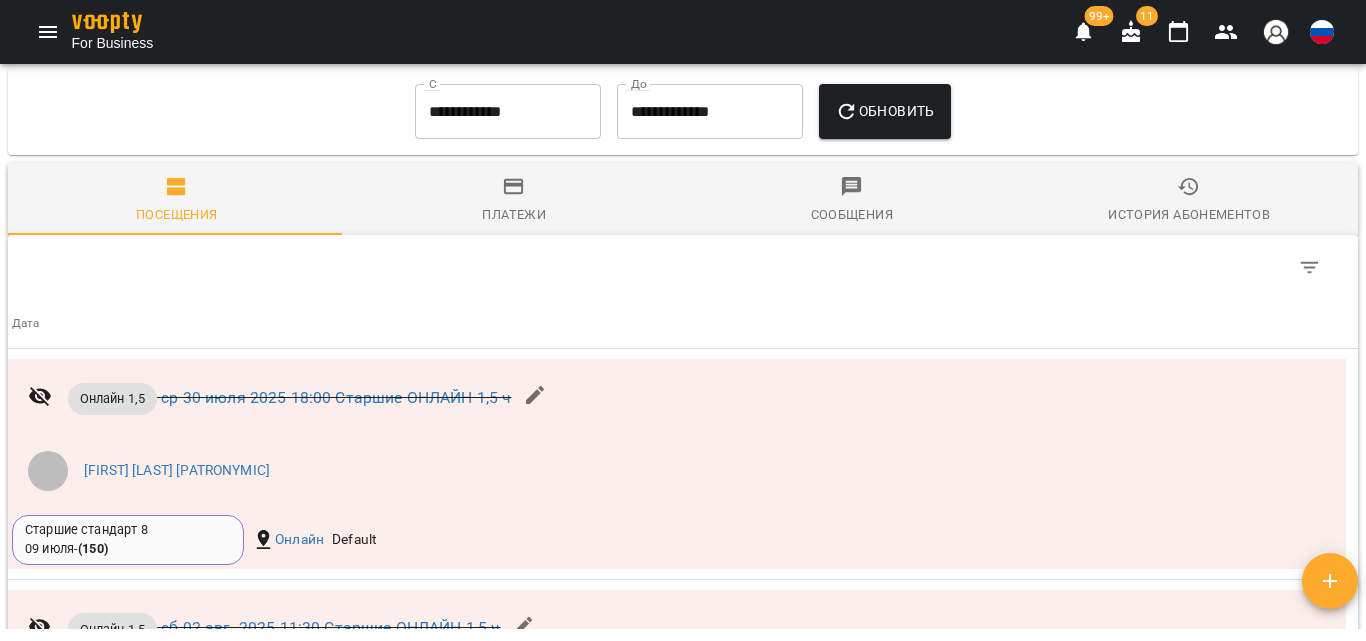 scroll, scrollTop: 1200, scrollLeft: 0, axis: vertical 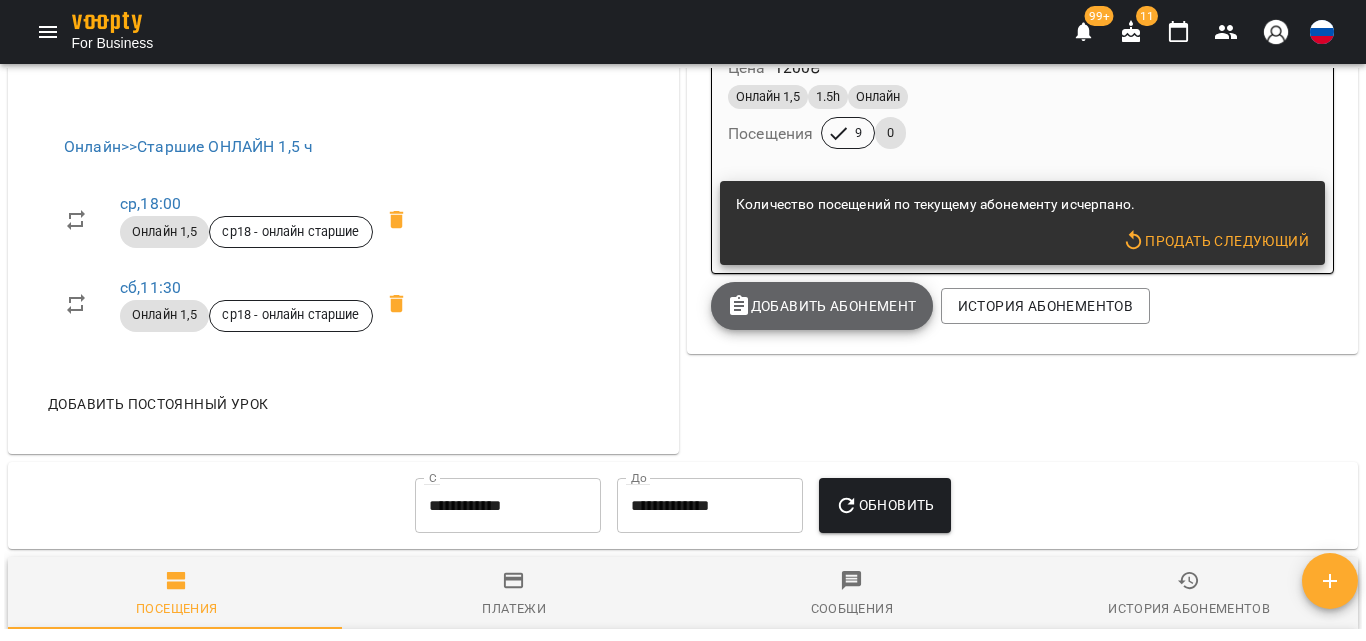 click on "Добавить Абонемент" at bounding box center [822, 306] 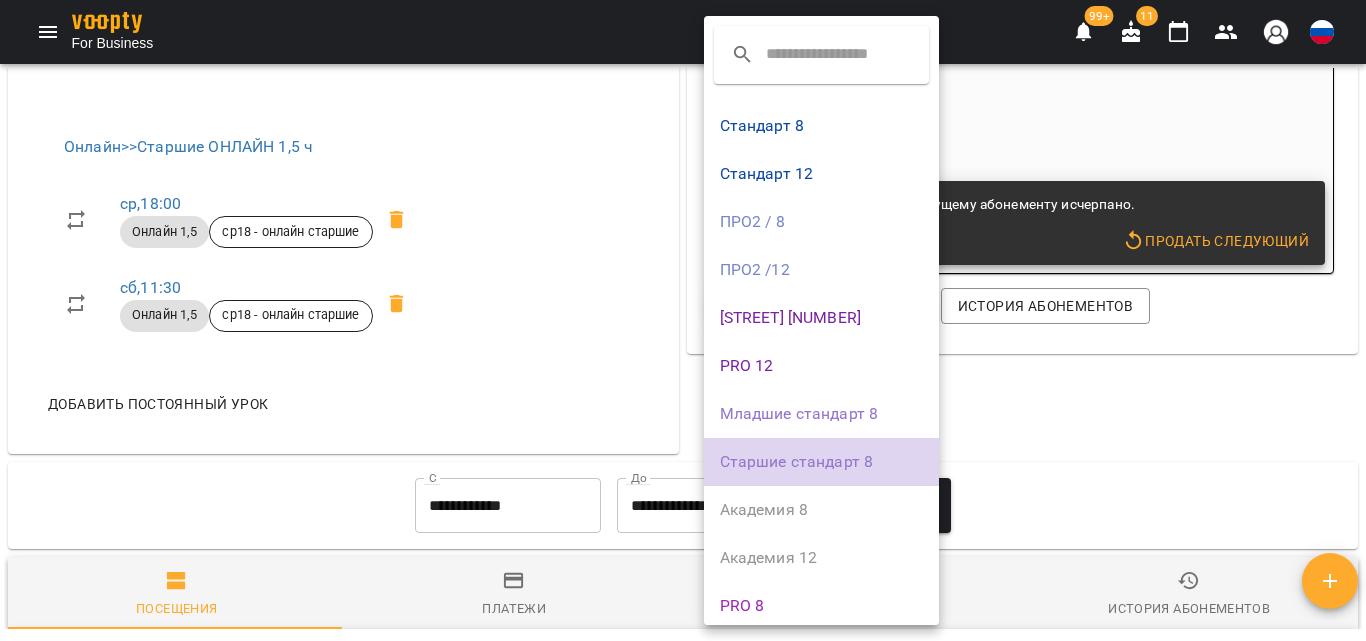click on "Старшие стандарт 8" at bounding box center (822, 462) 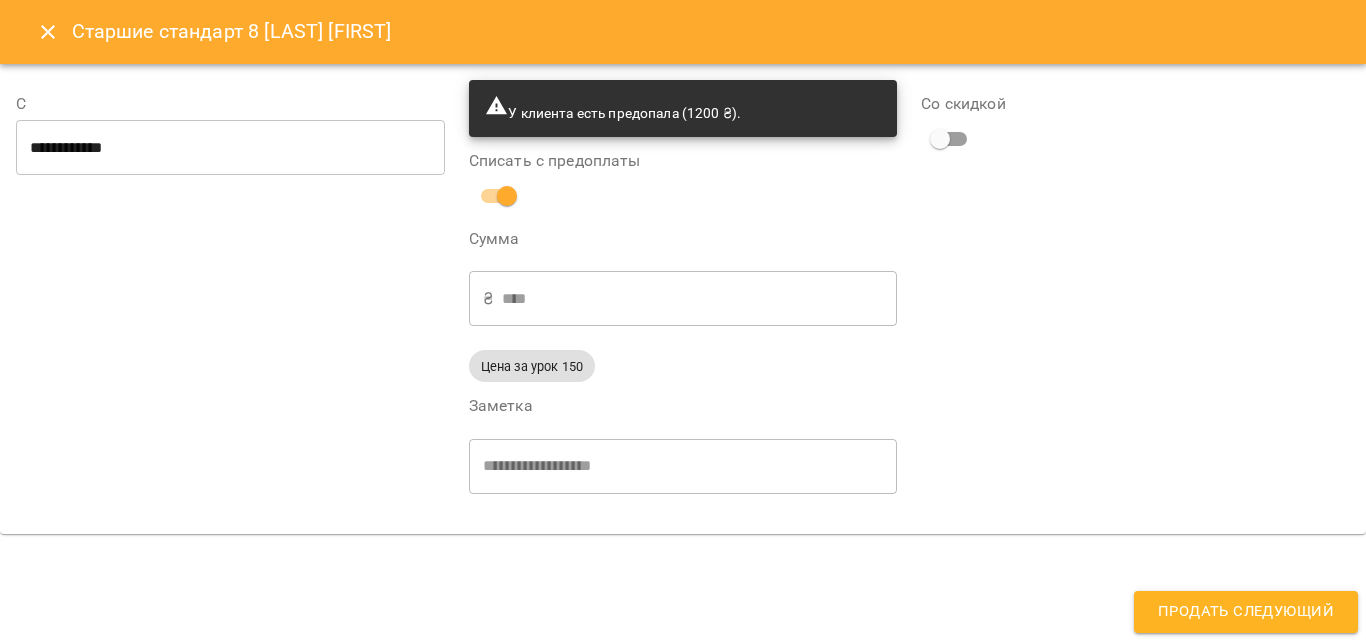 type on "**********" 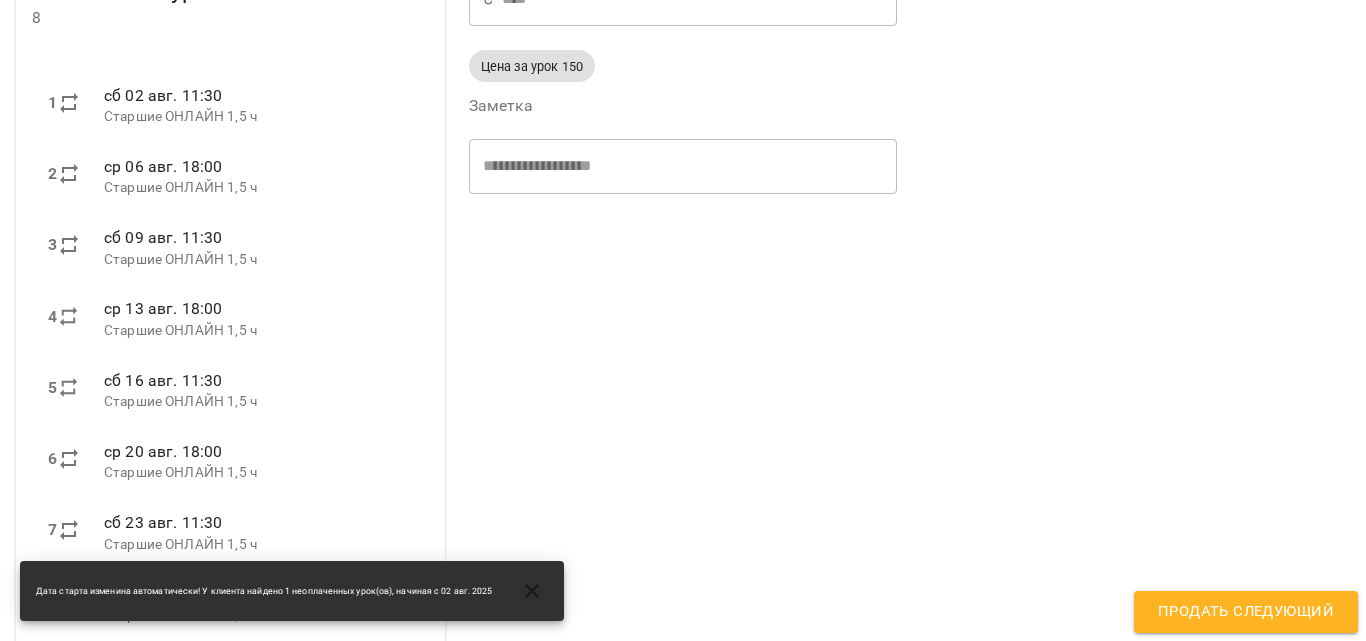 scroll, scrollTop: 346, scrollLeft: 0, axis: vertical 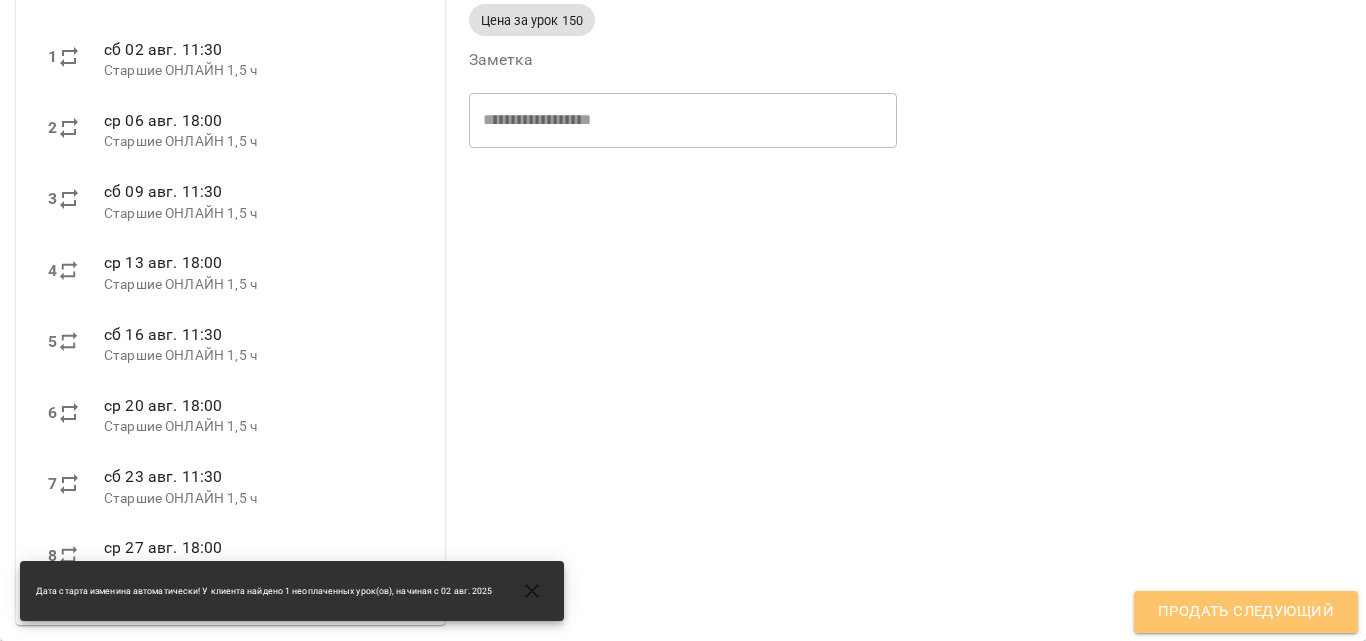 click on "Продать следующий" at bounding box center [1246, 612] 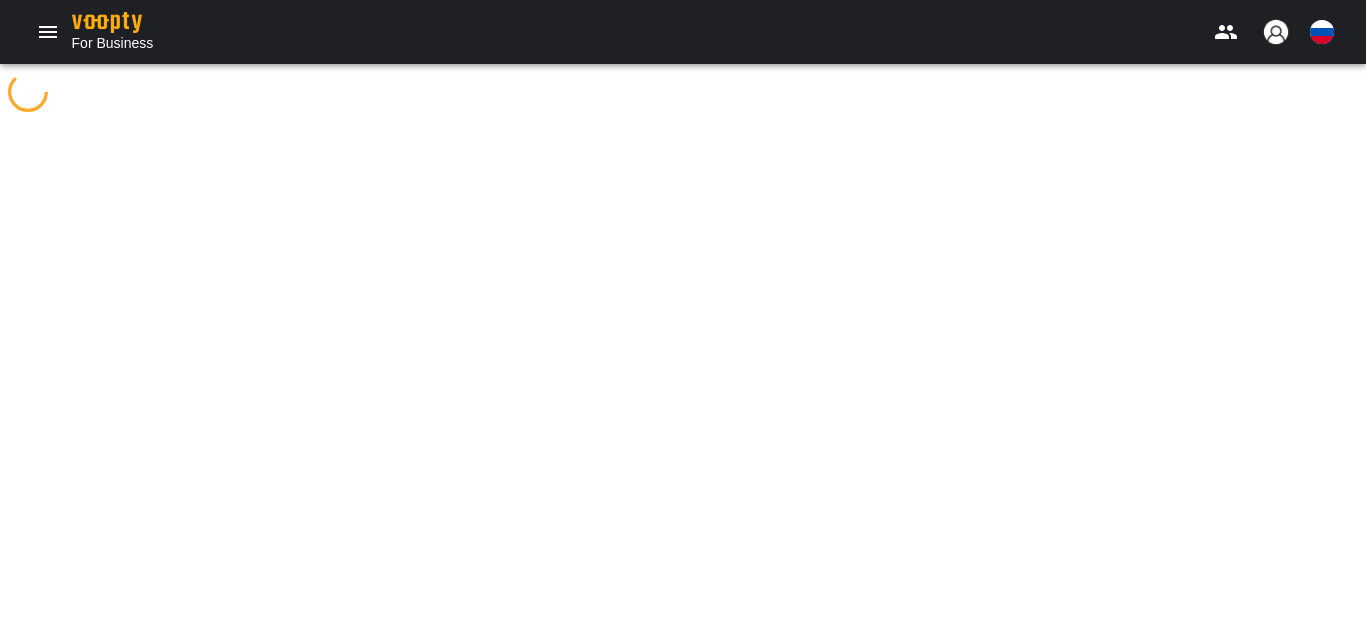 scroll, scrollTop: 0, scrollLeft: 0, axis: both 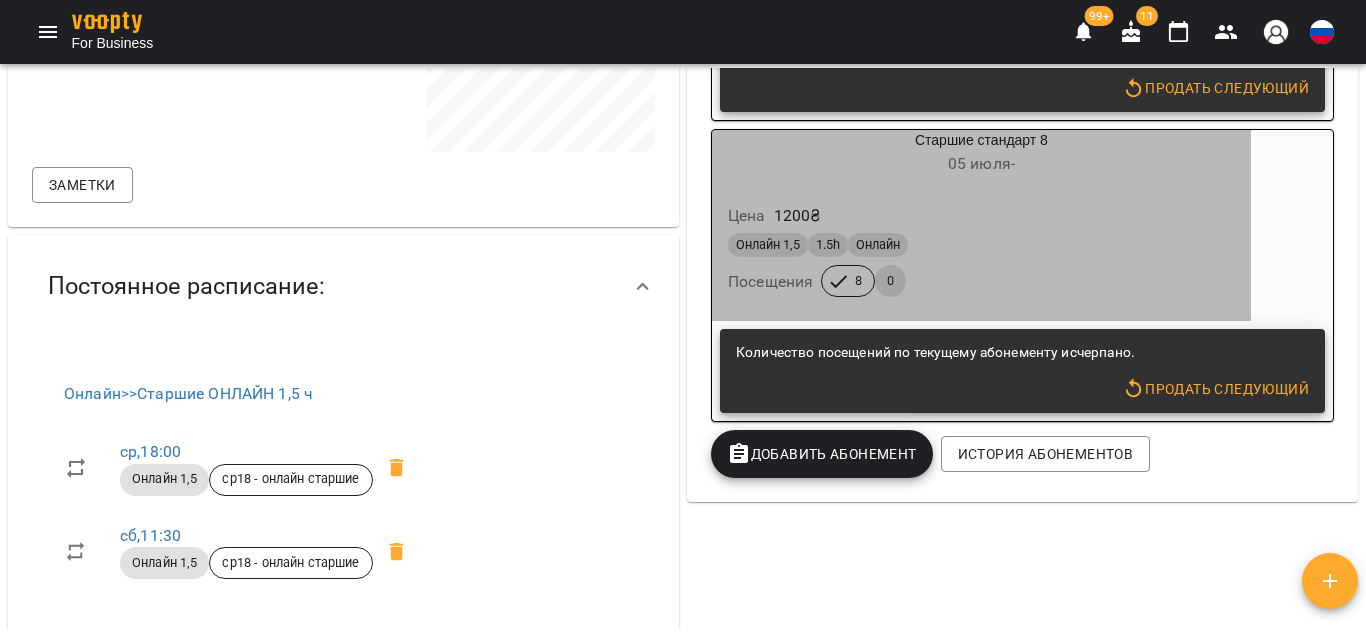 click on "Старшие стандарт 8 05 июля  -" at bounding box center [981, 154] 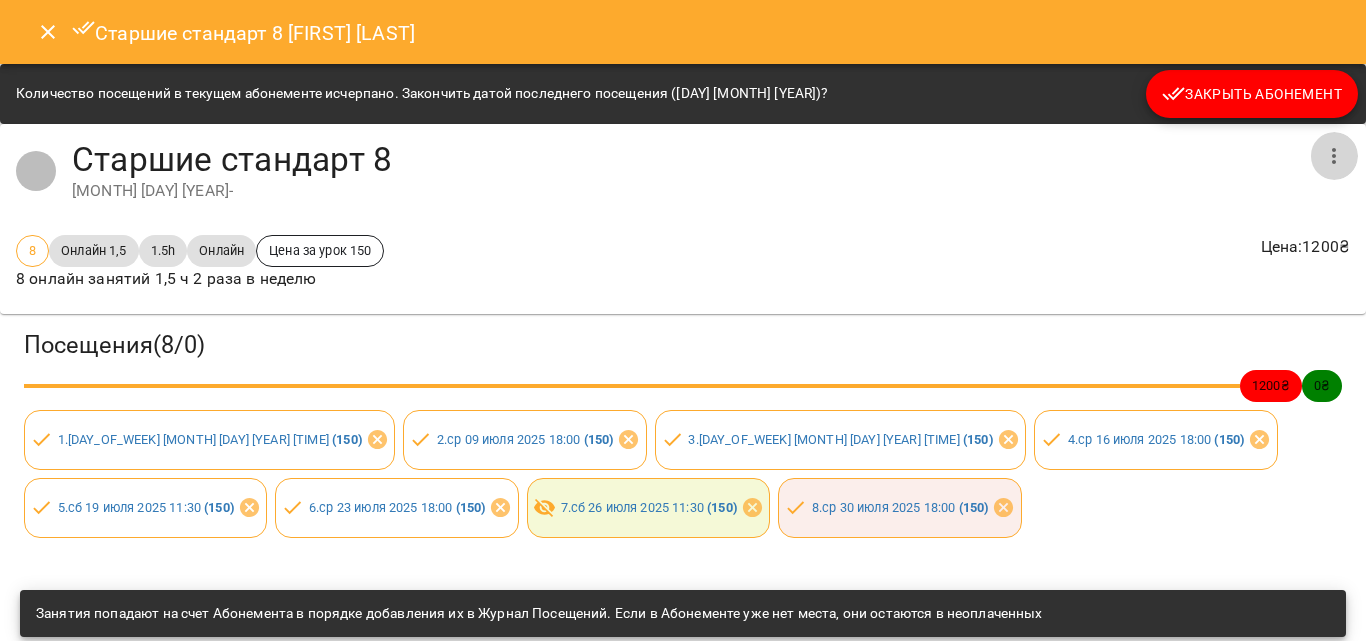 click at bounding box center [1334, 156] 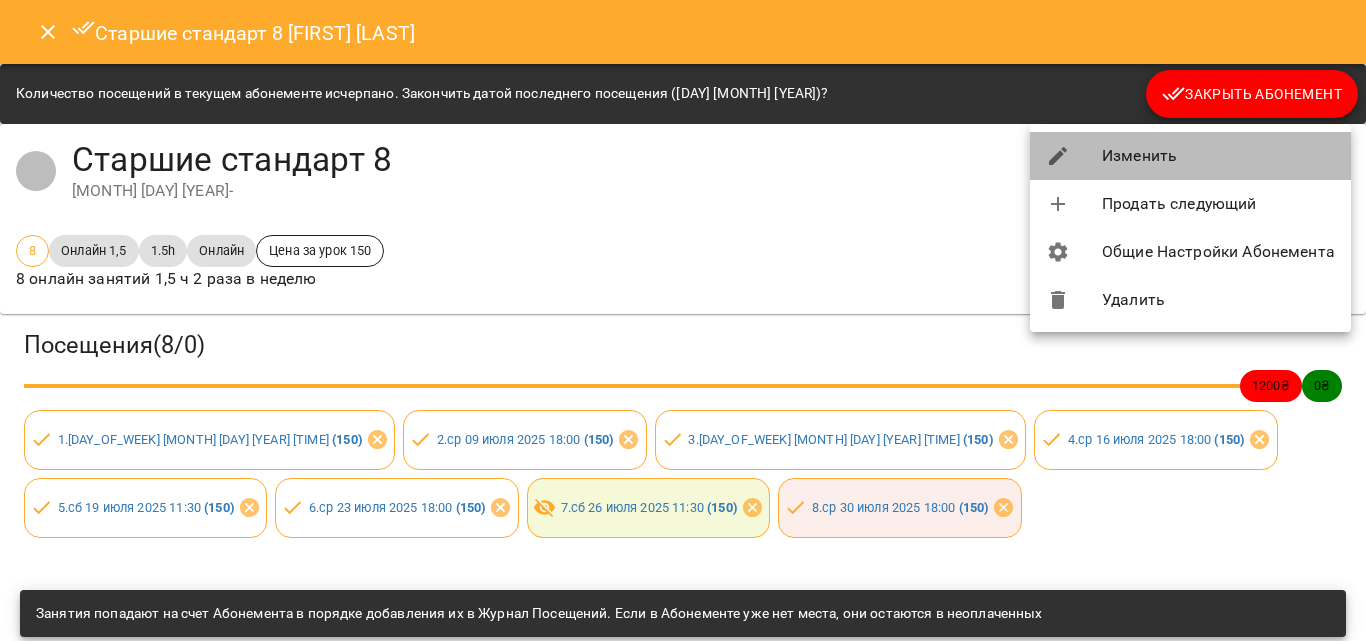 click 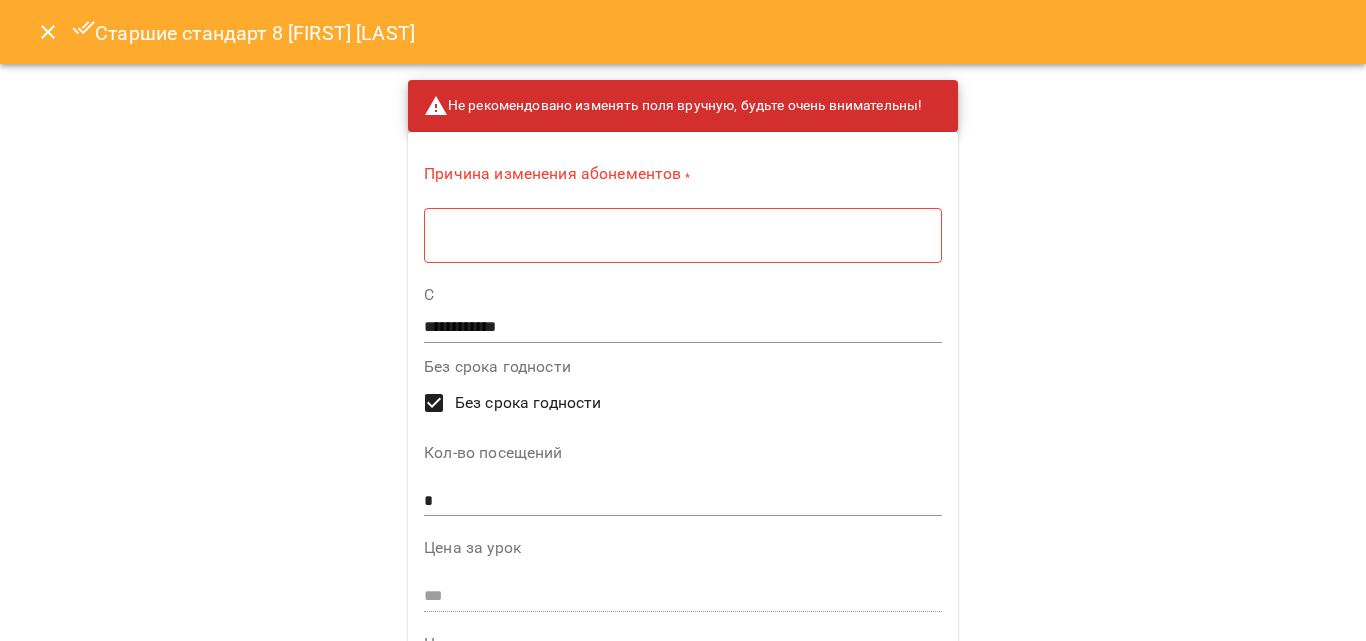 click at bounding box center (683, 235) 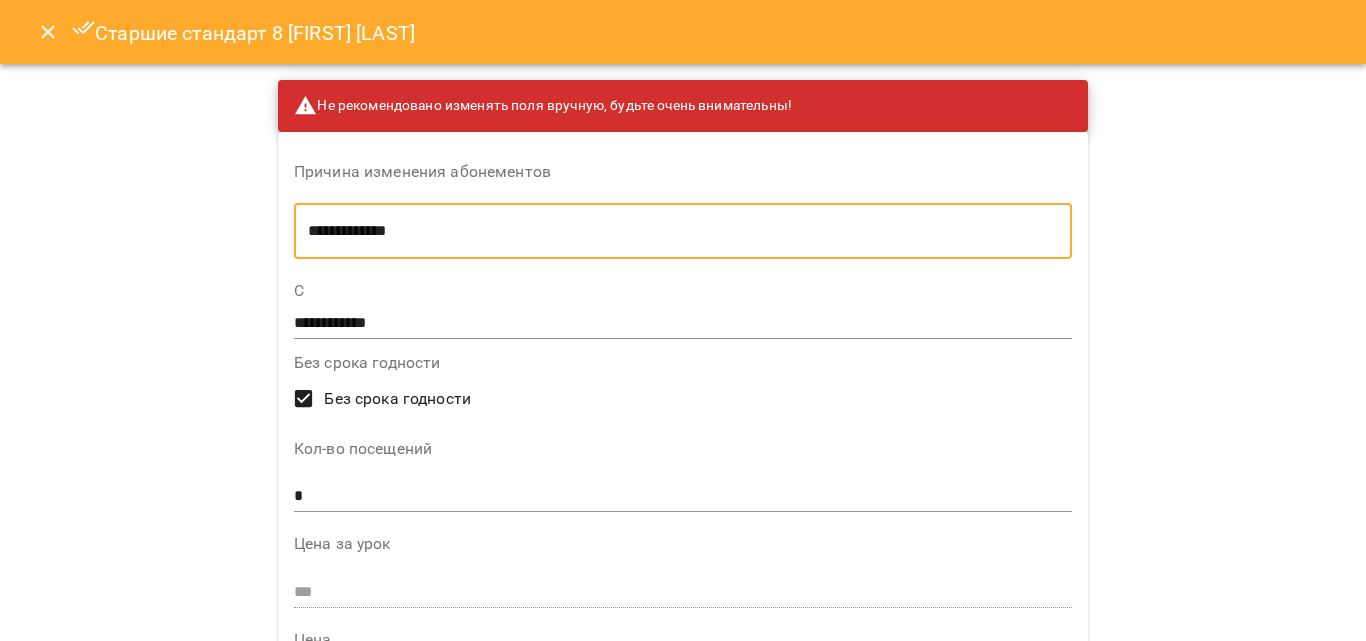 type on "**********" 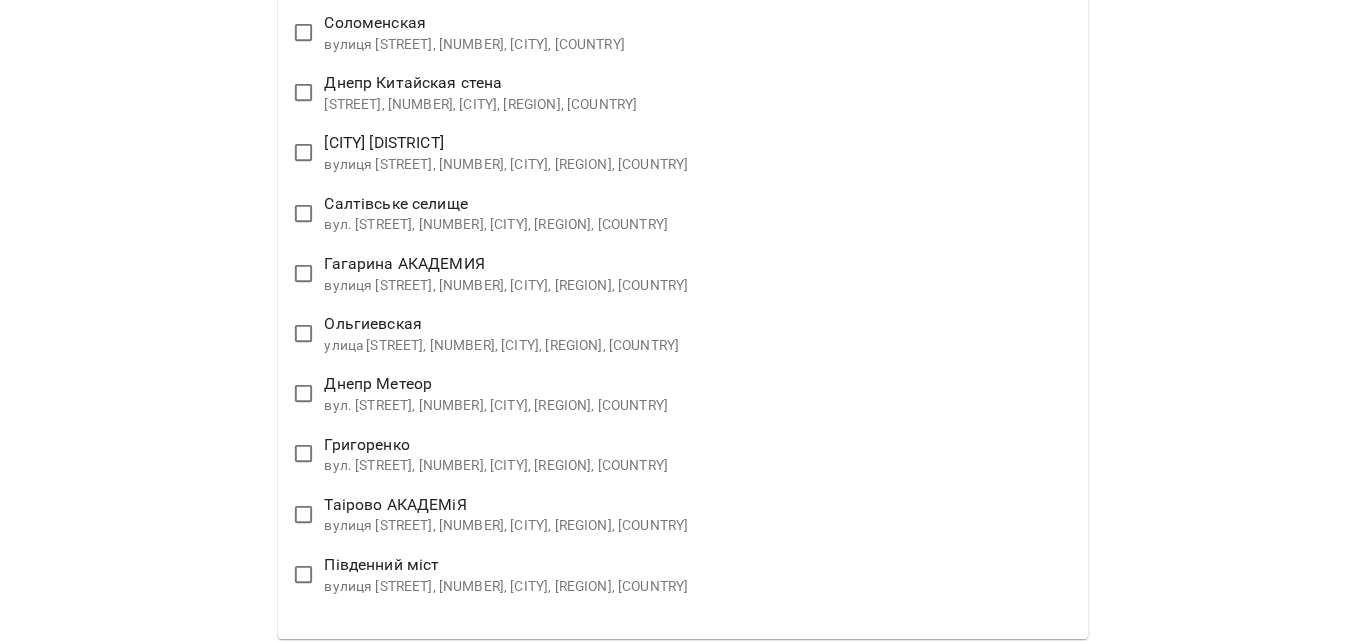 scroll, scrollTop: 3664, scrollLeft: 0, axis: vertical 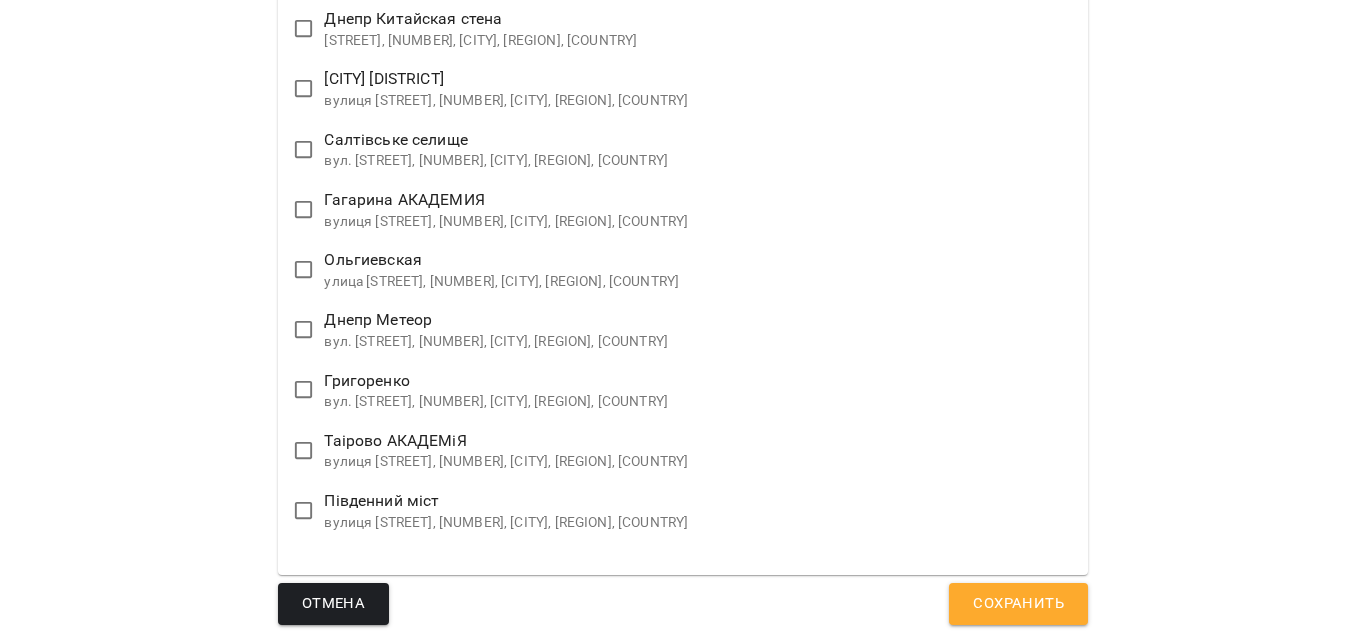 type on "*" 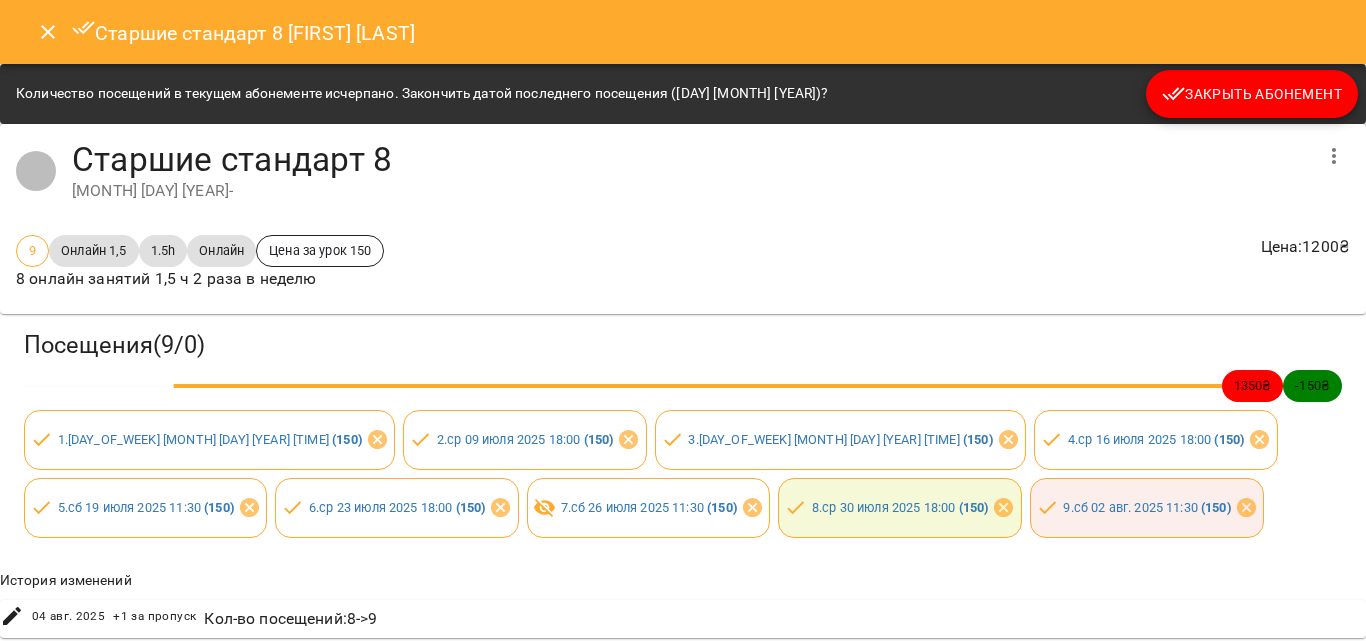 click 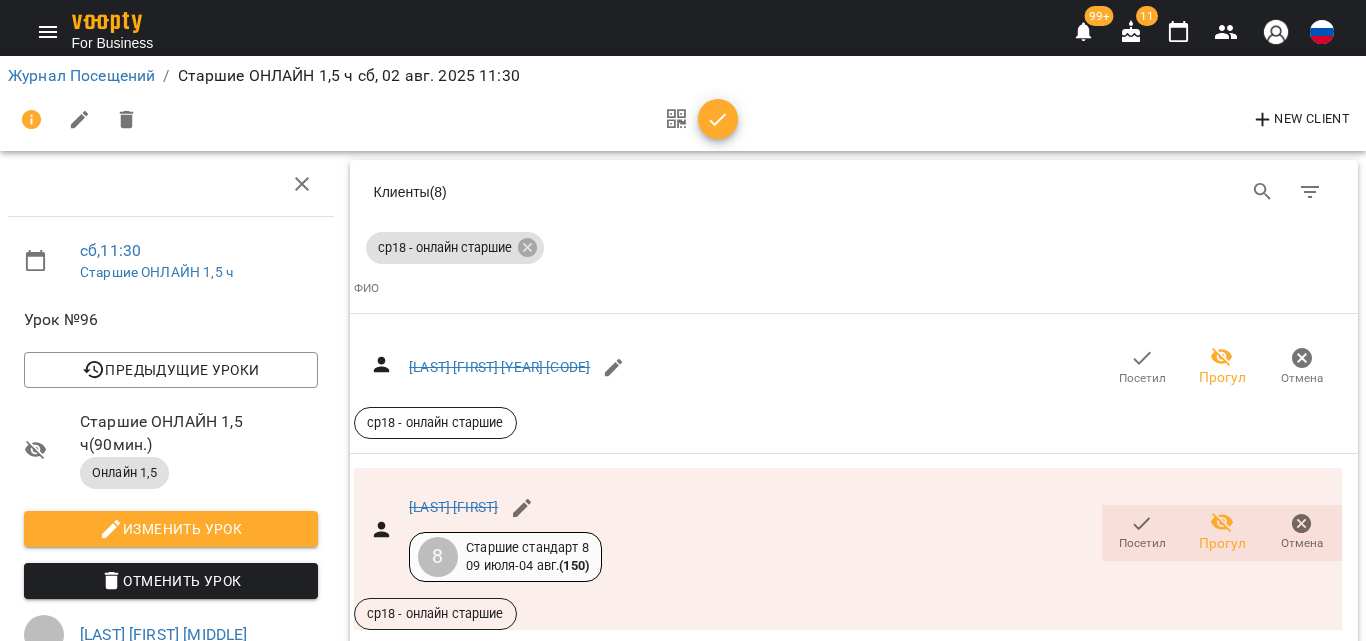 scroll, scrollTop: 0, scrollLeft: 0, axis: both 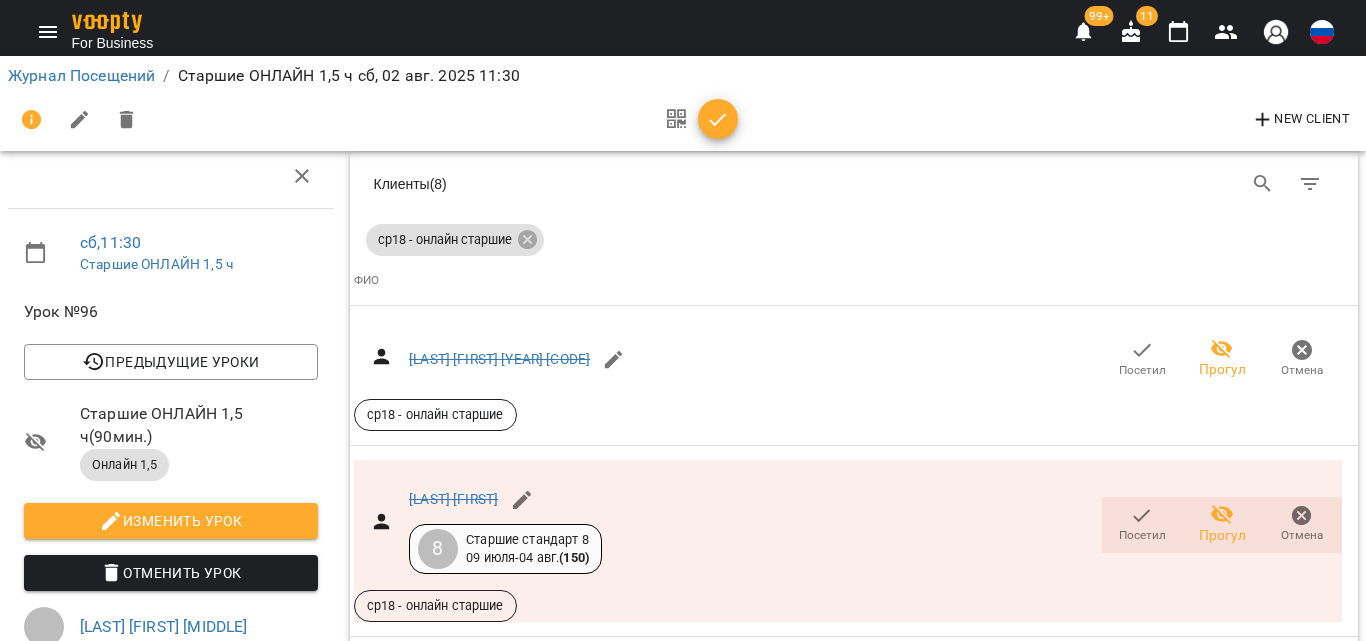 click on "Добавить оплату" at bounding box center [1295, 2026] 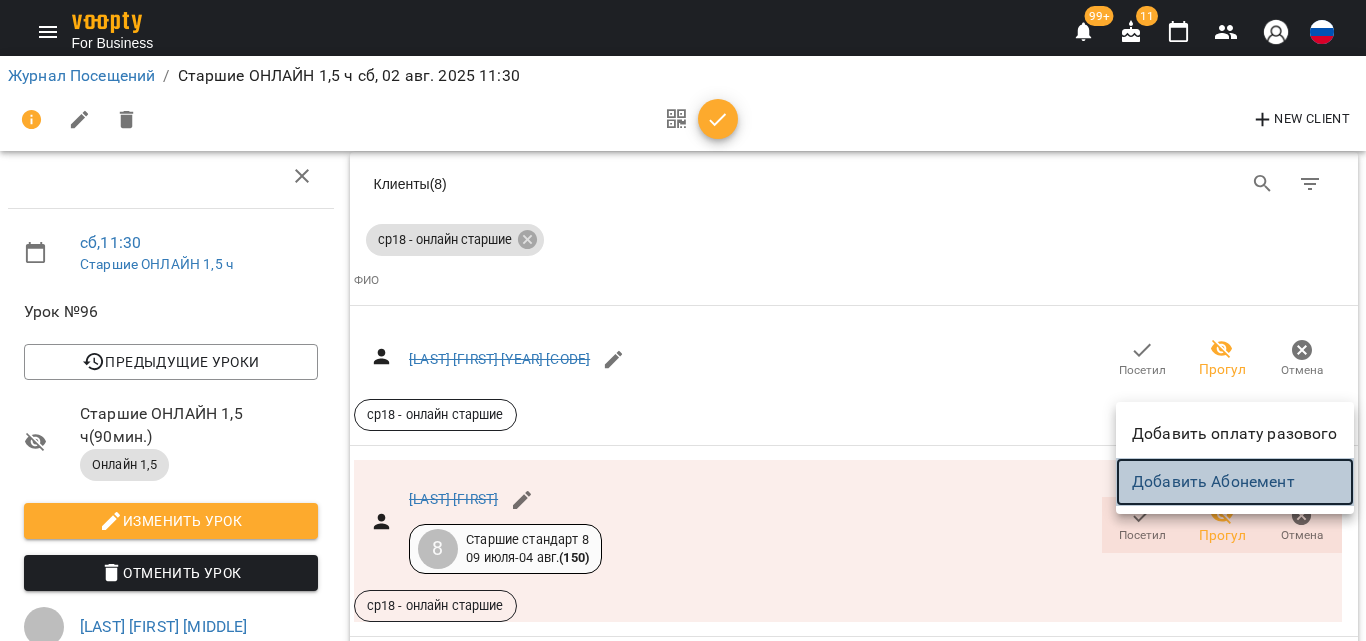 click on "Добавить Абонемент" at bounding box center (1235, 482) 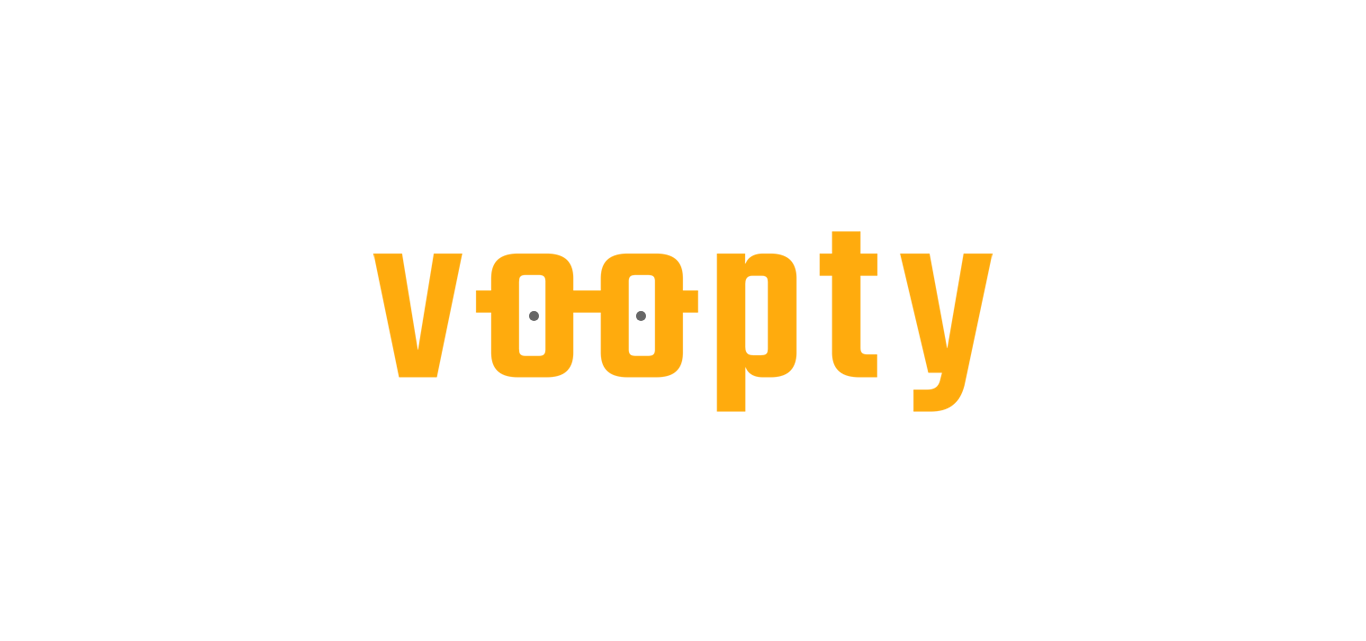 scroll, scrollTop: 0, scrollLeft: 0, axis: both 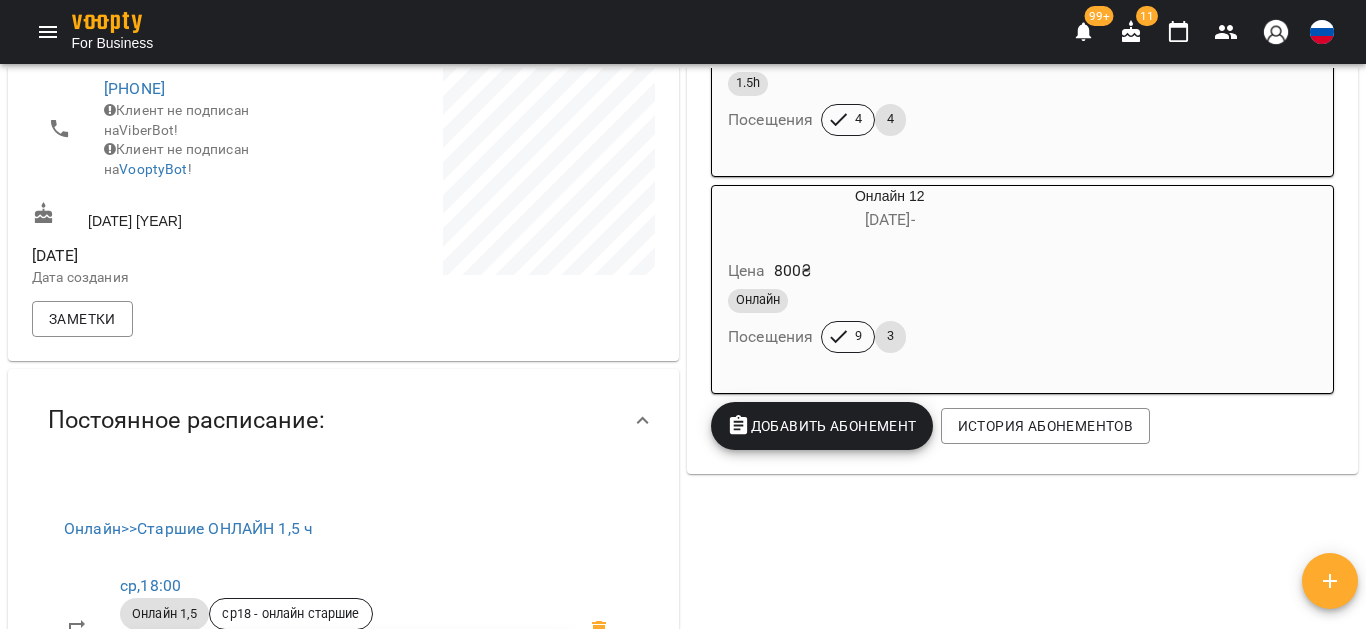 click on "Цена 800 ₴ Онлайн Посещения 9 3" at bounding box center [889, 309] 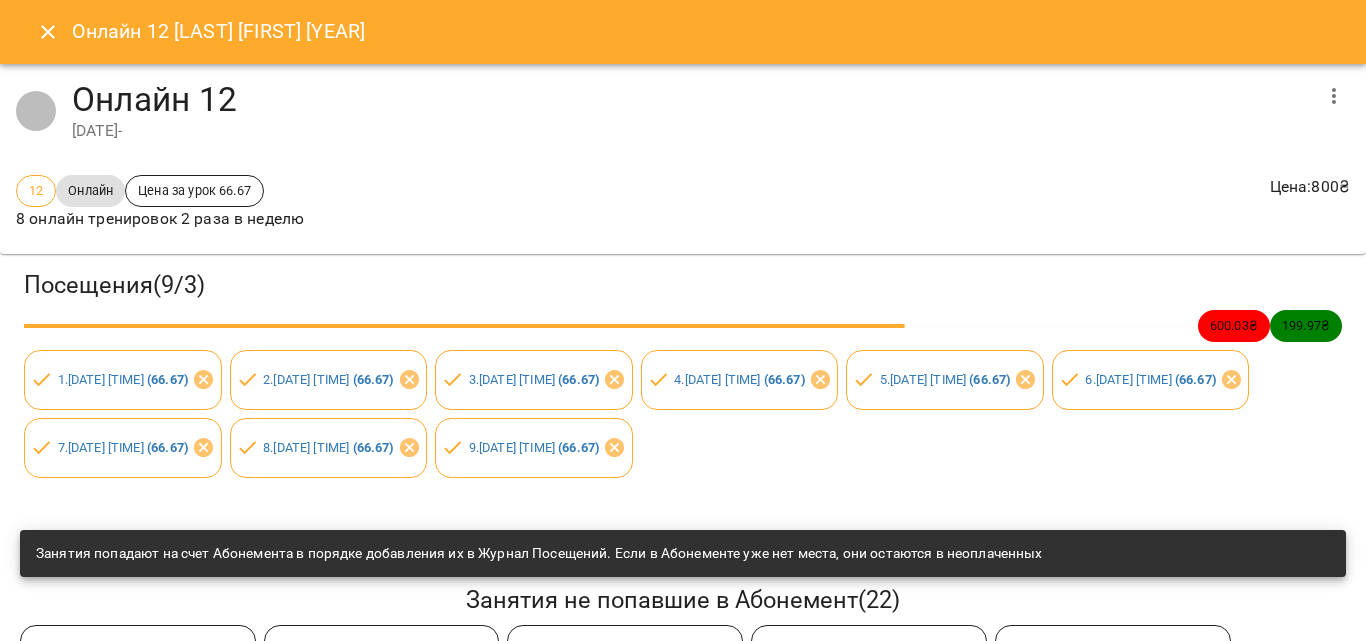 click 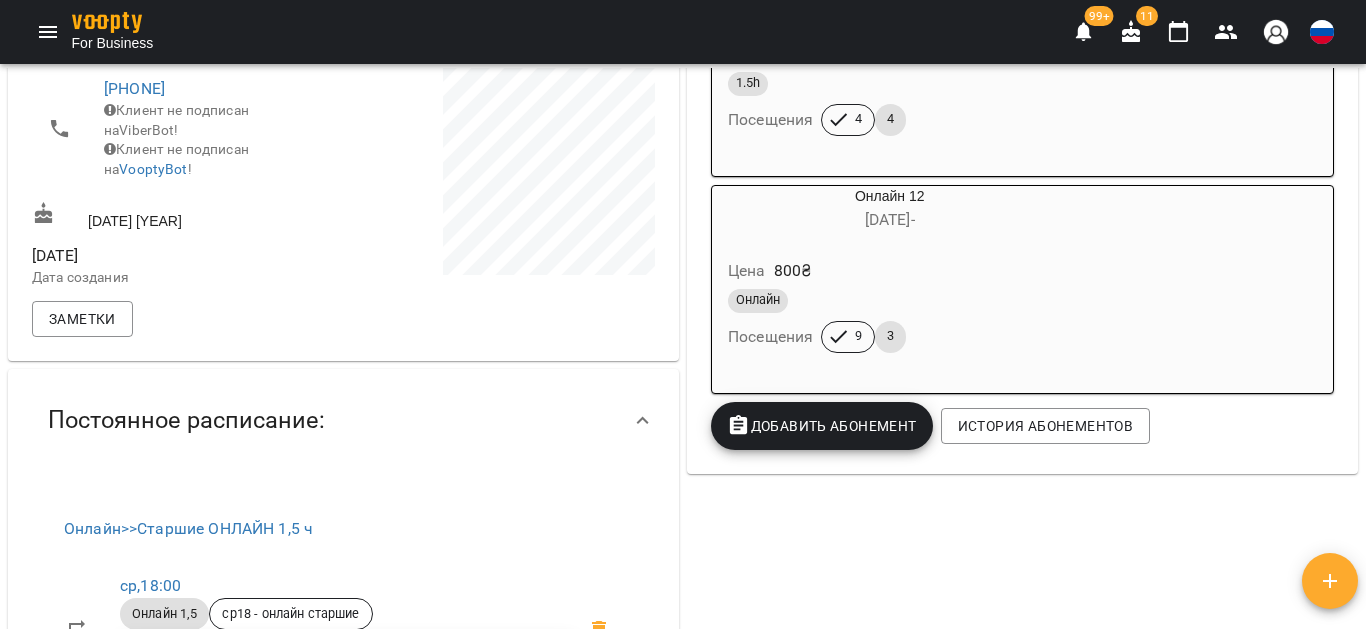 click on "Добавить Абонемент" at bounding box center (822, 426) 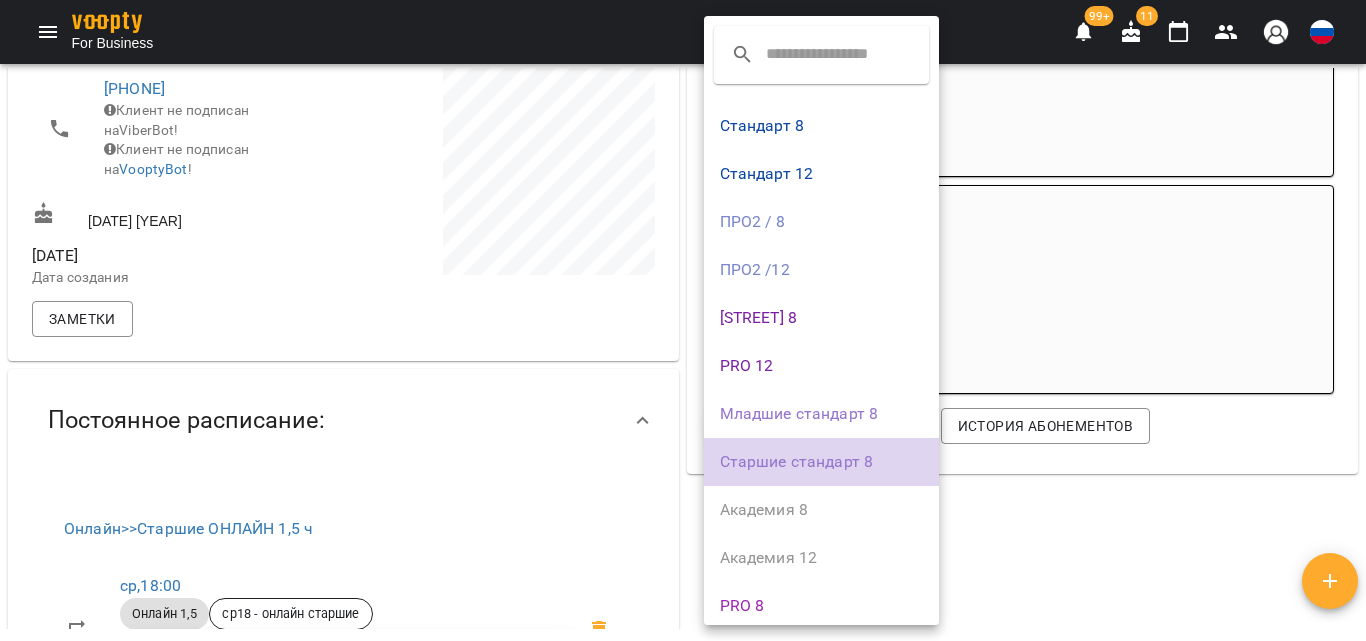 click on "Старшие стандарт 8" at bounding box center [822, 462] 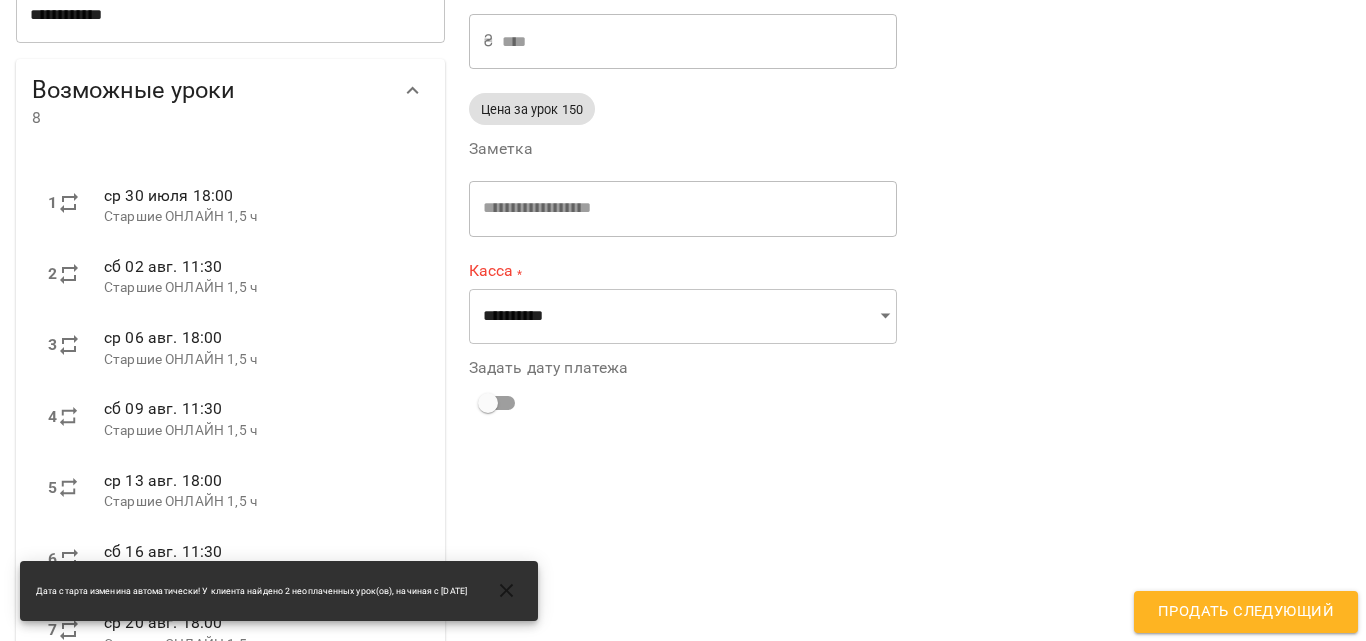 scroll, scrollTop: 300, scrollLeft: 0, axis: vertical 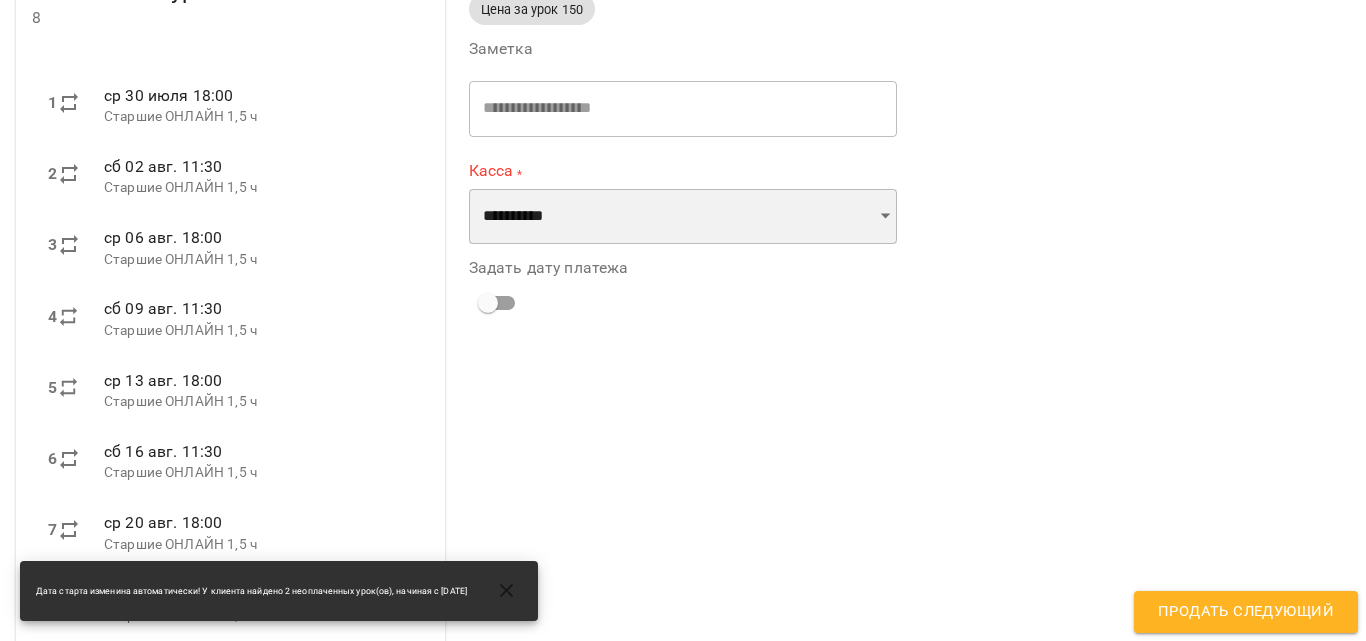 click on "**********" at bounding box center (683, 217) 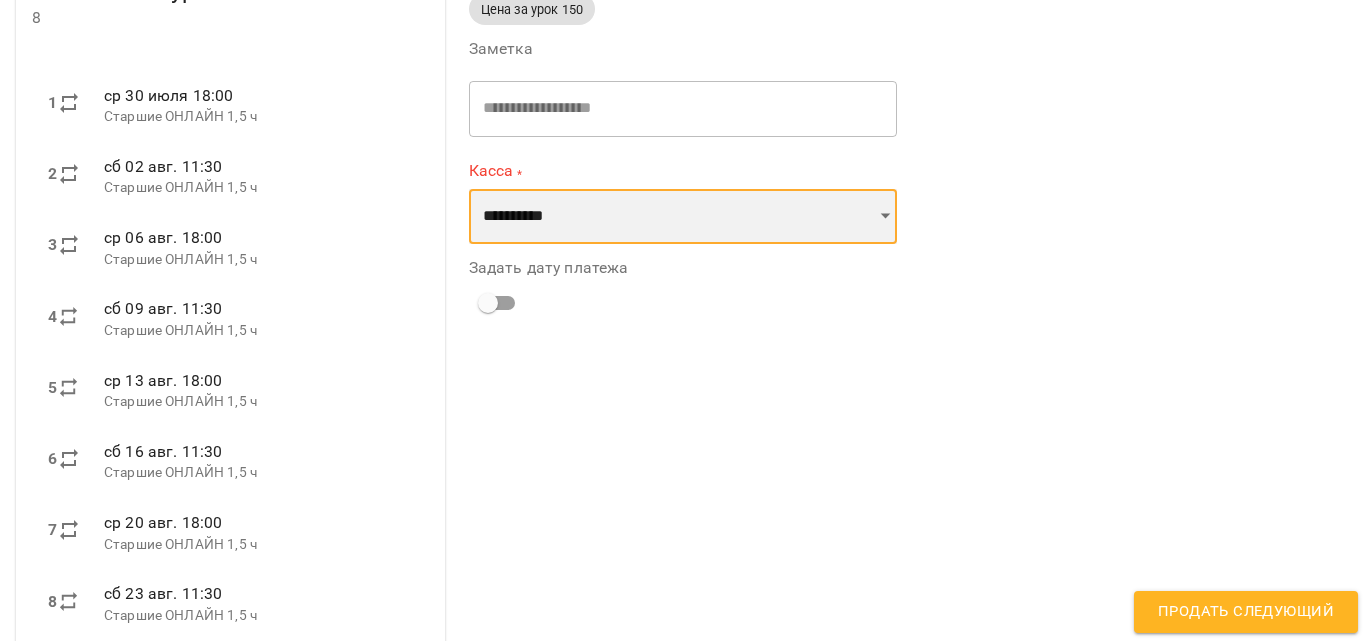select on "**********" 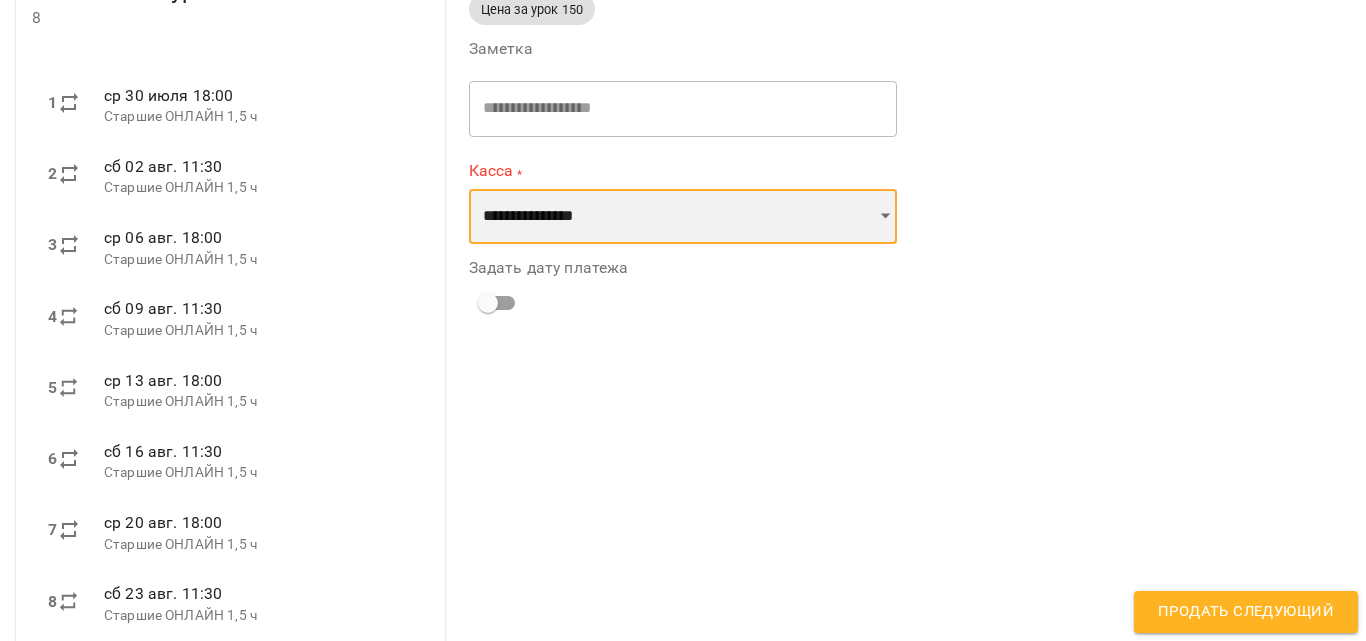 click on "**********" at bounding box center [683, 217] 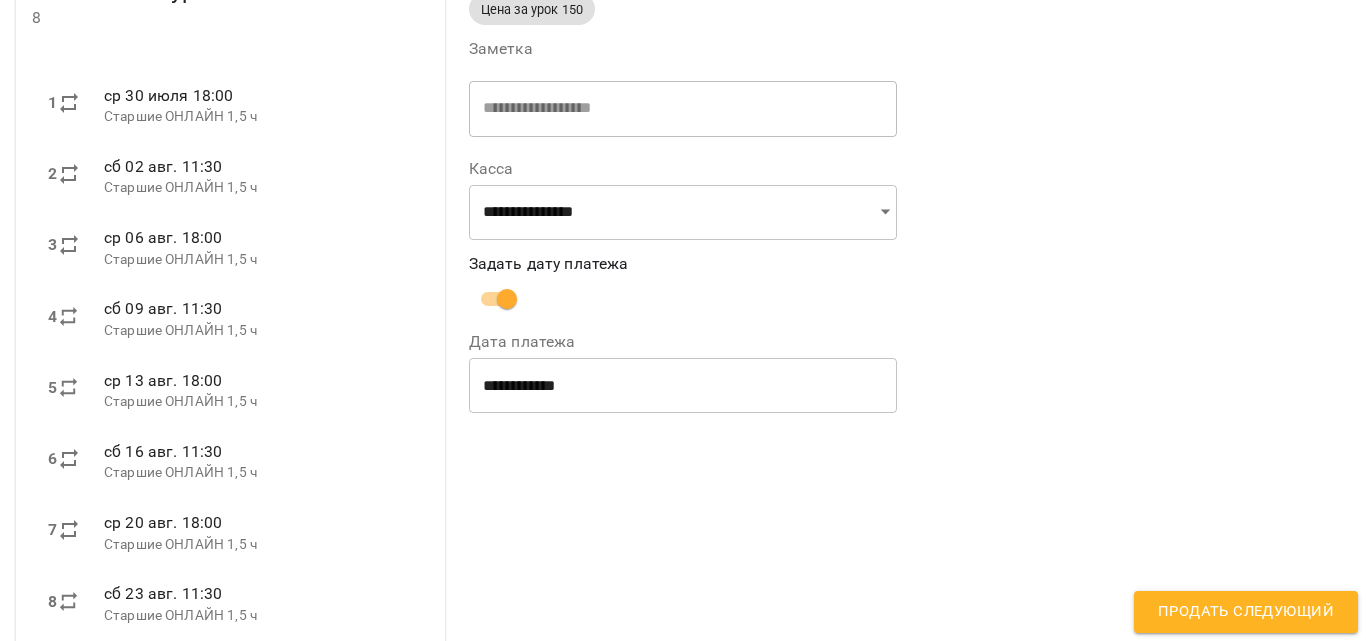 click on "**********" at bounding box center (683, 386) 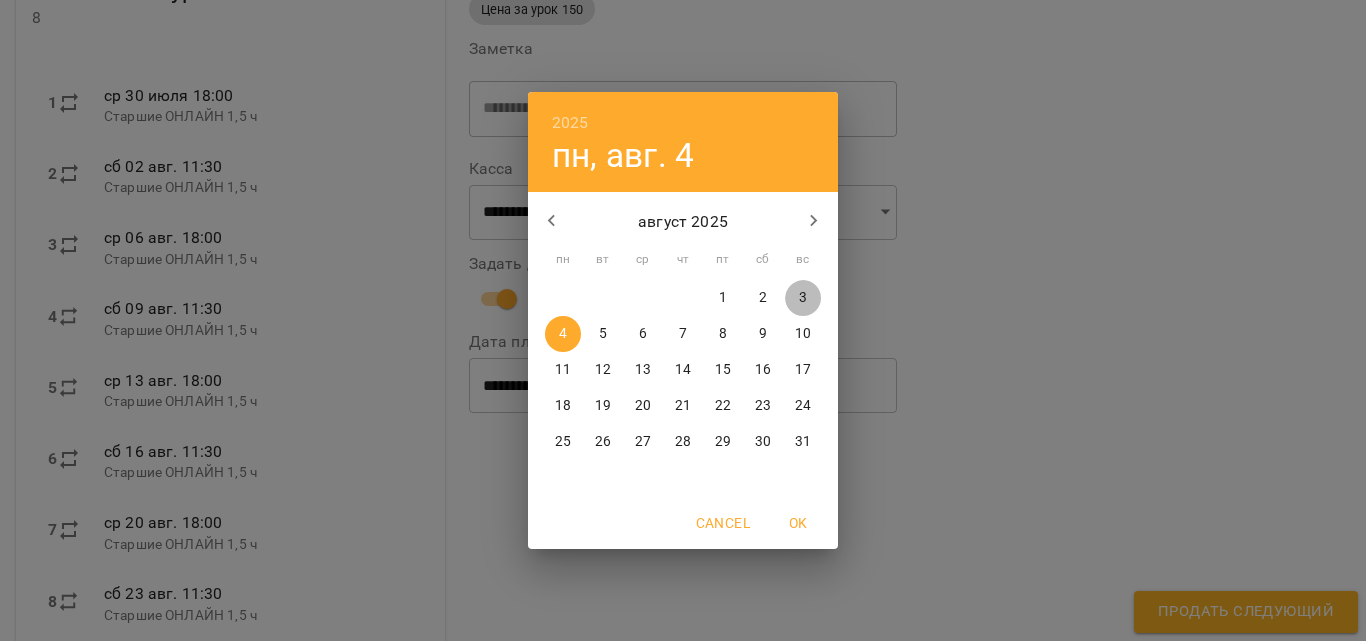 click on "3" at bounding box center (803, 298) 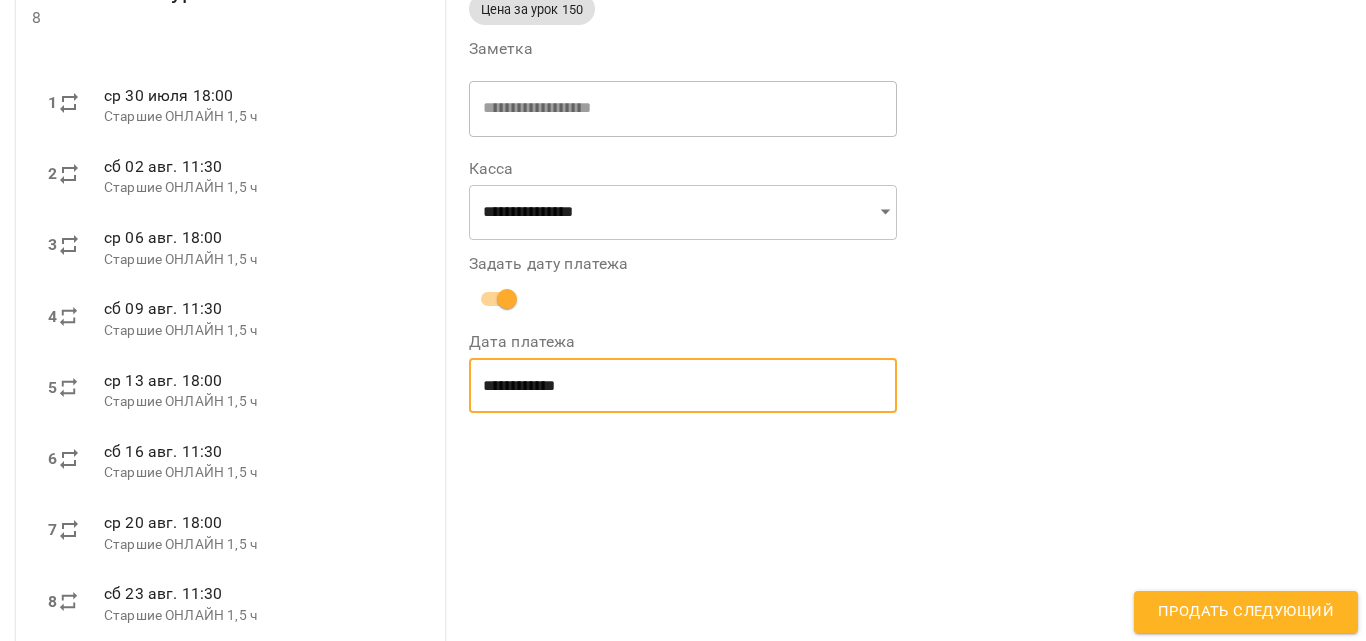 scroll, scrollTop: 346, scrollLeft: 0, axis: vertical 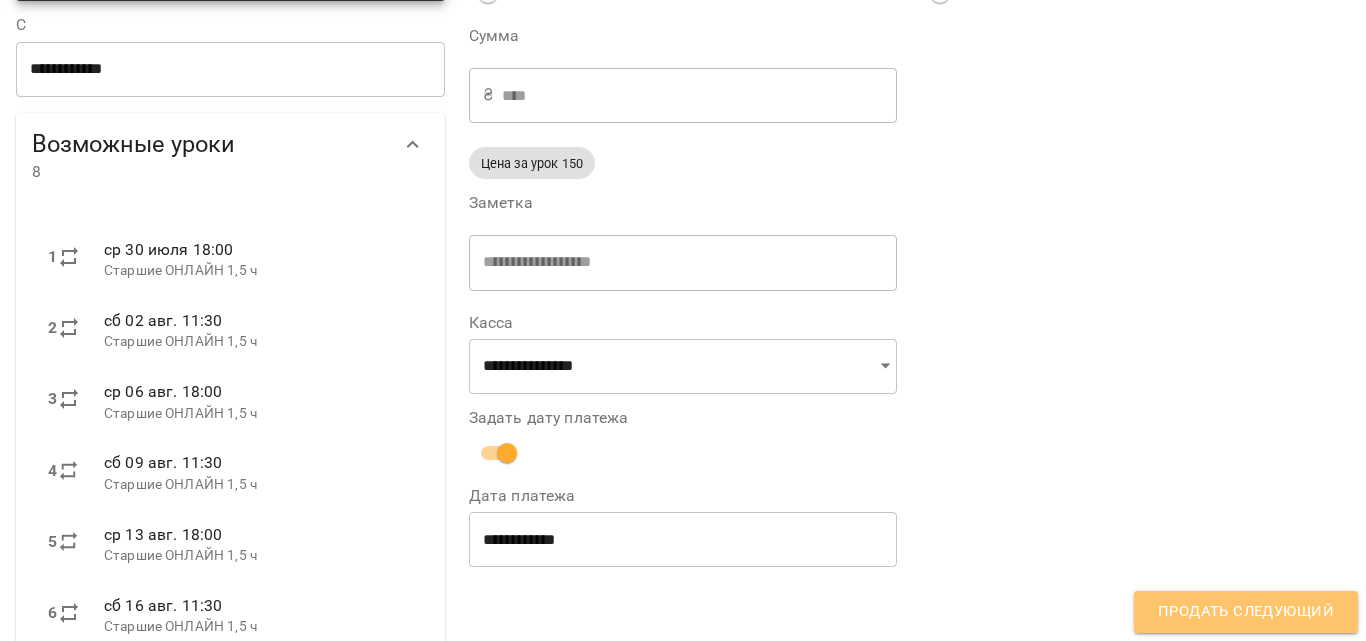 click on "Продать следующий" at bounding box center [1246, 612] 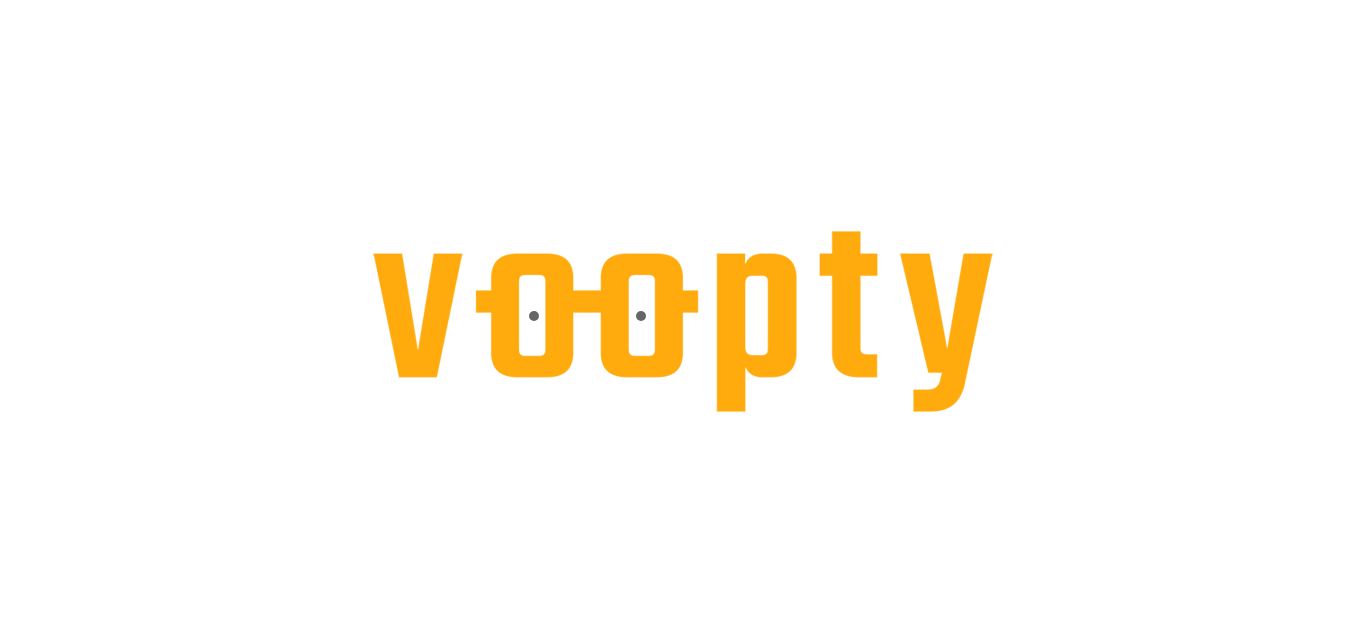 scroll, scrollTop: 0, scrollLeft: 0, axis: both 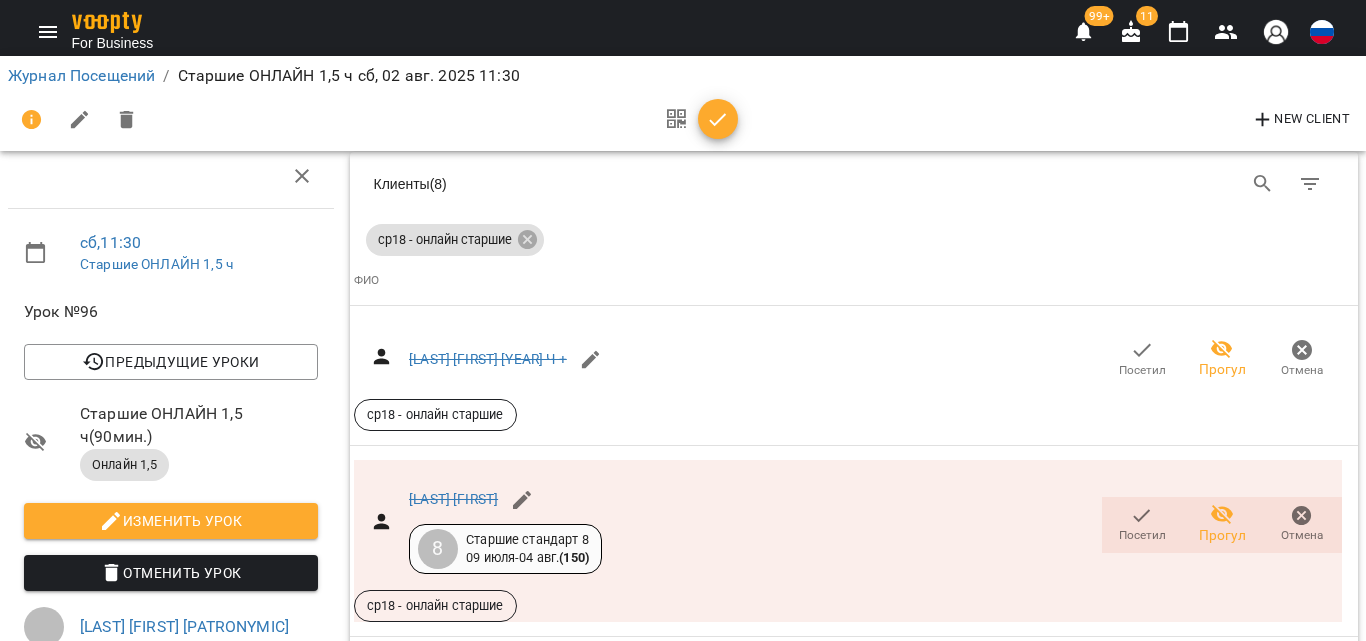 click on "[LAST] [FIRST]" at bounding box center [453, 3198] 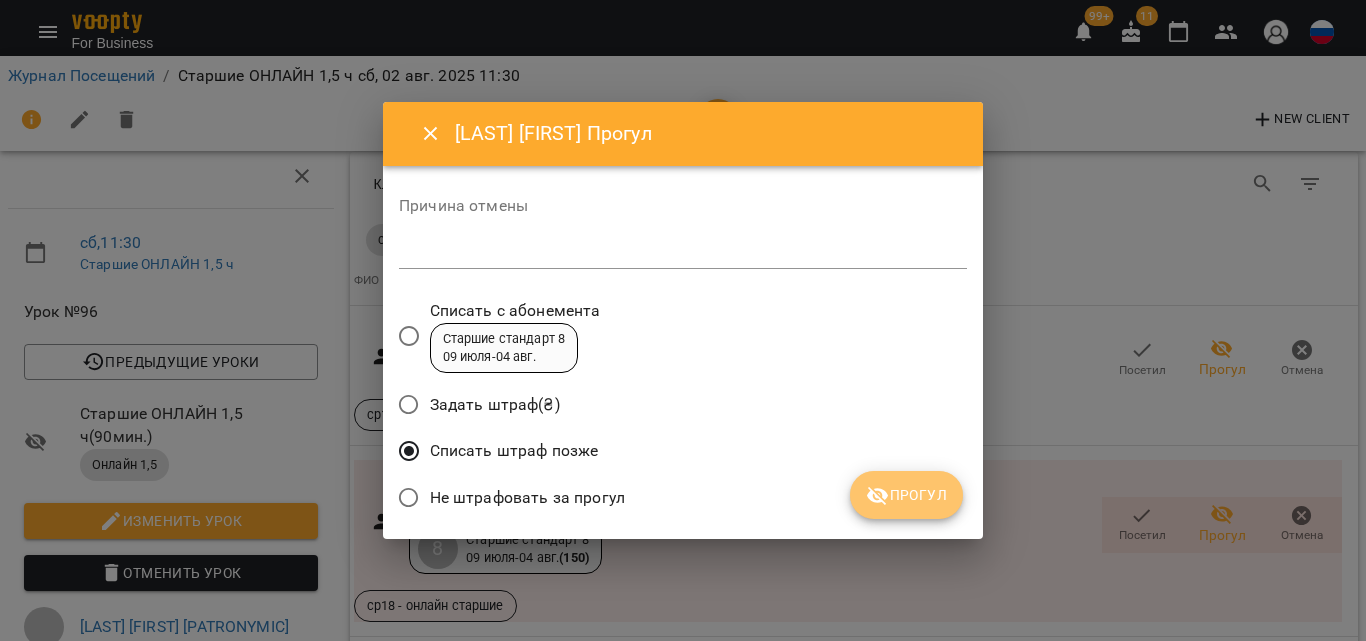 drag, startPoint x: 887, startPoint y: 488, endPoint x: 1278, endPoint y: 365, distance: 409.89023 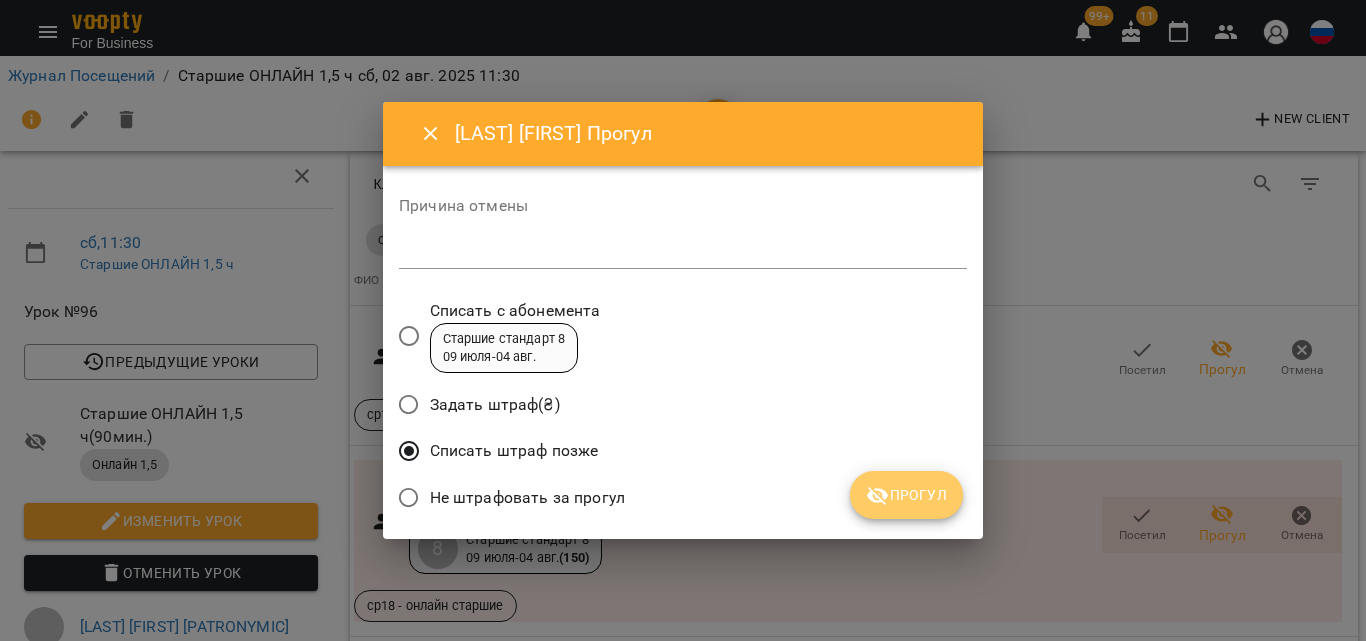 click 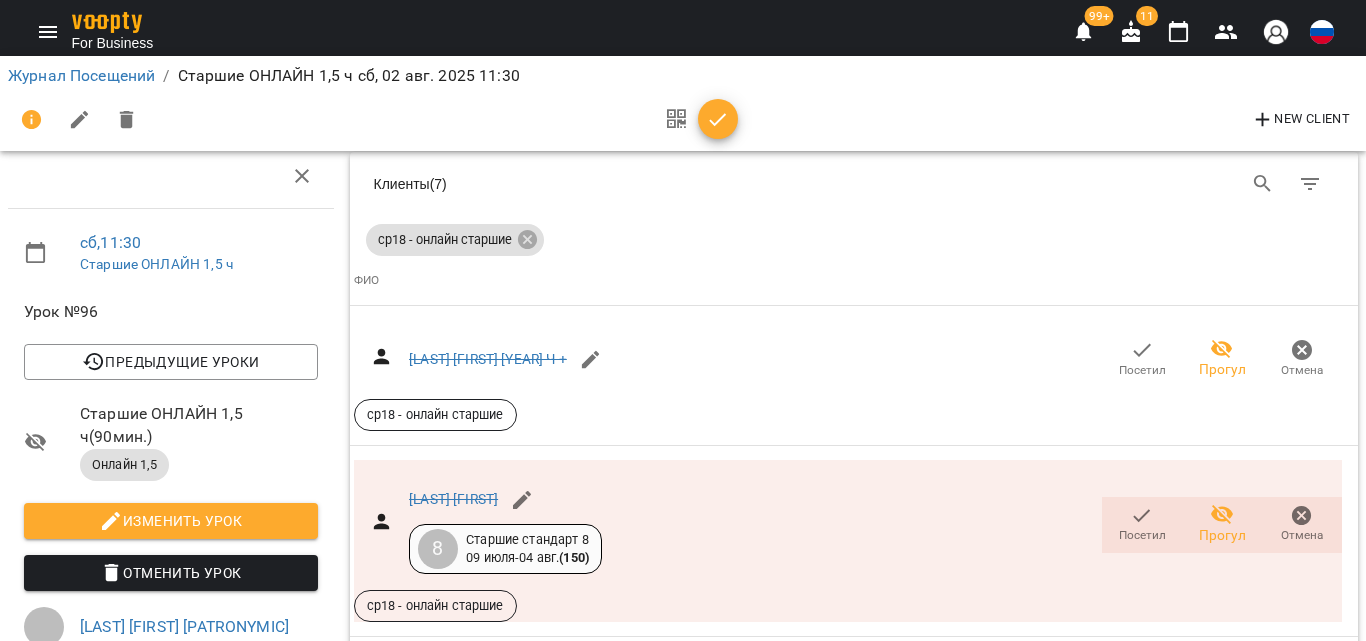 click 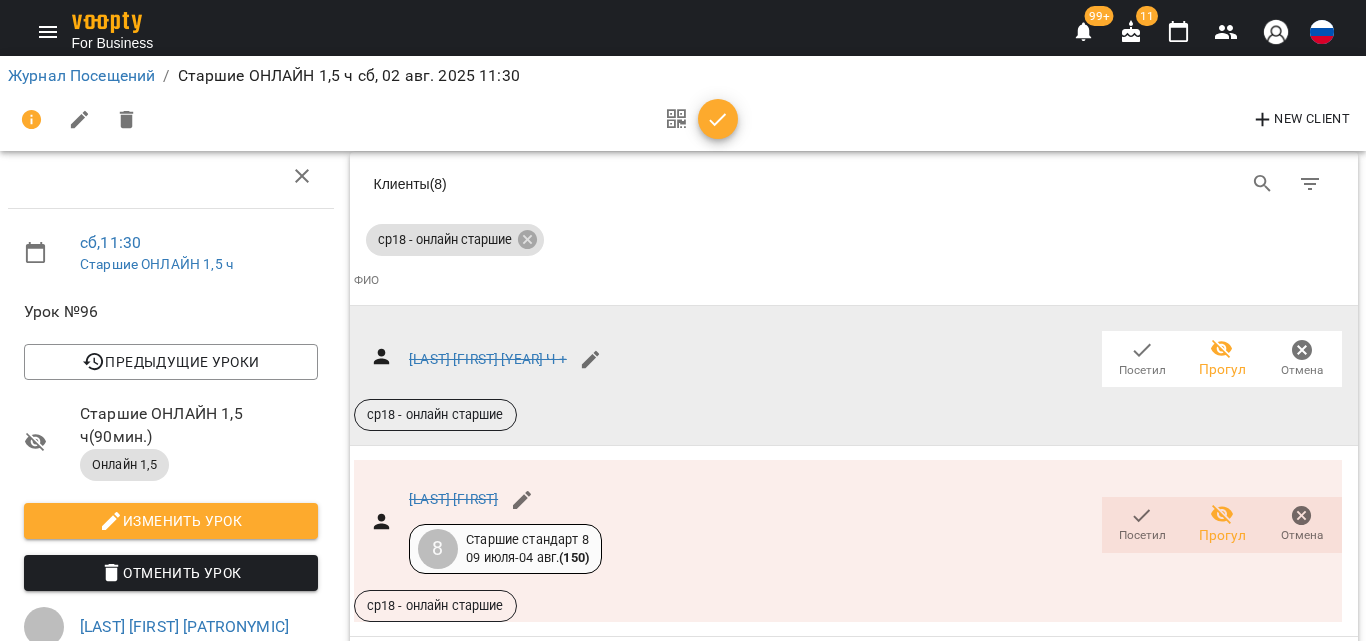scroll, scrollTop: 800, scrollLeft: 0, axis: vertical 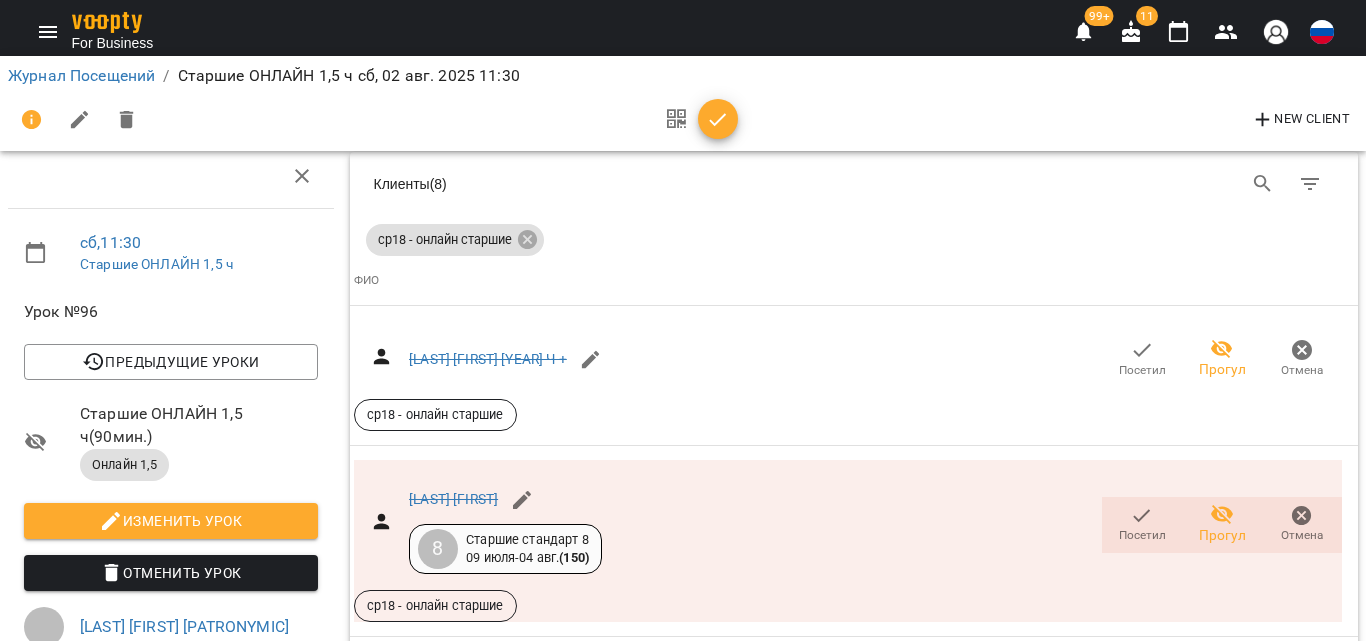 click on "[LAST] [FIRST]" at bounding box center [453, 1111] 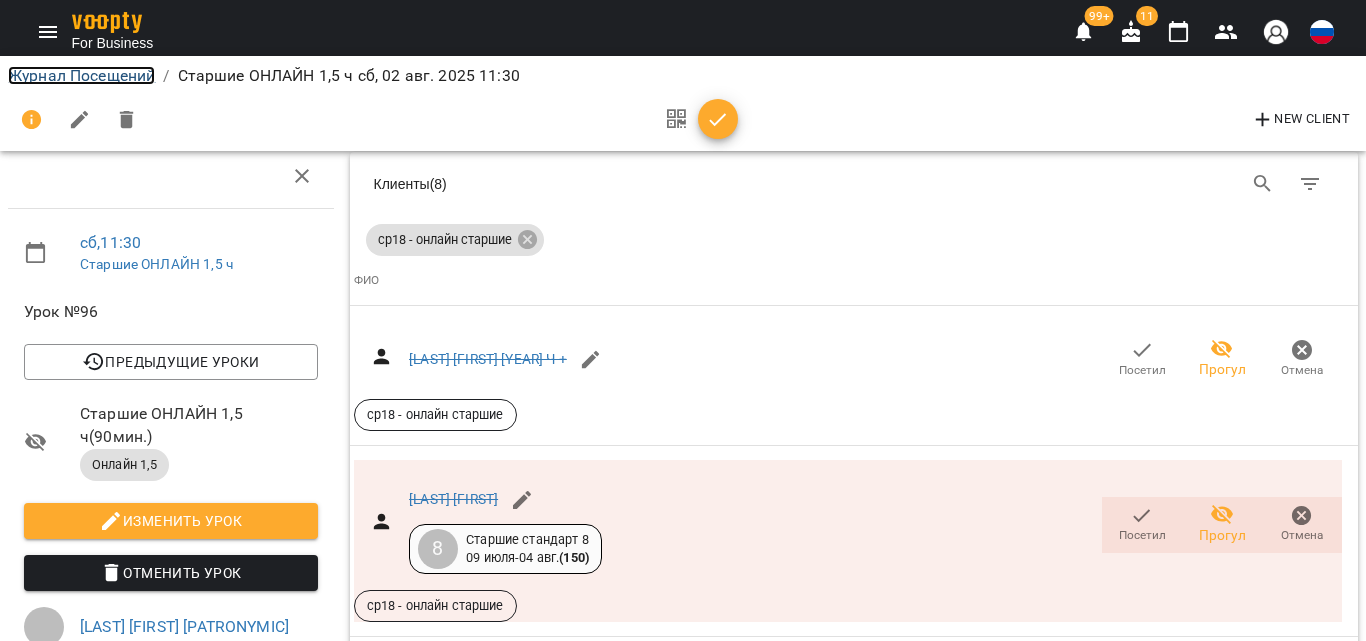 click on "Журнал Посещений" at bounding box center [81, 75] 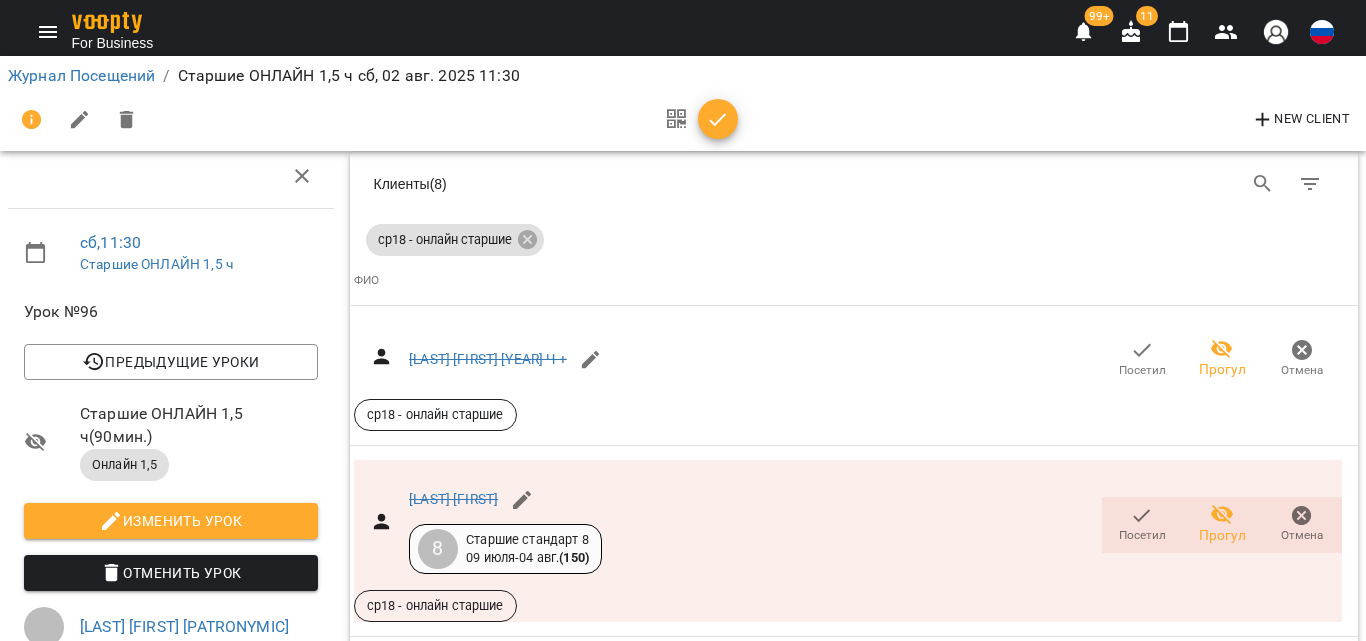 scroll, scrollTop: 0, scrollLeft: 0, axis: both 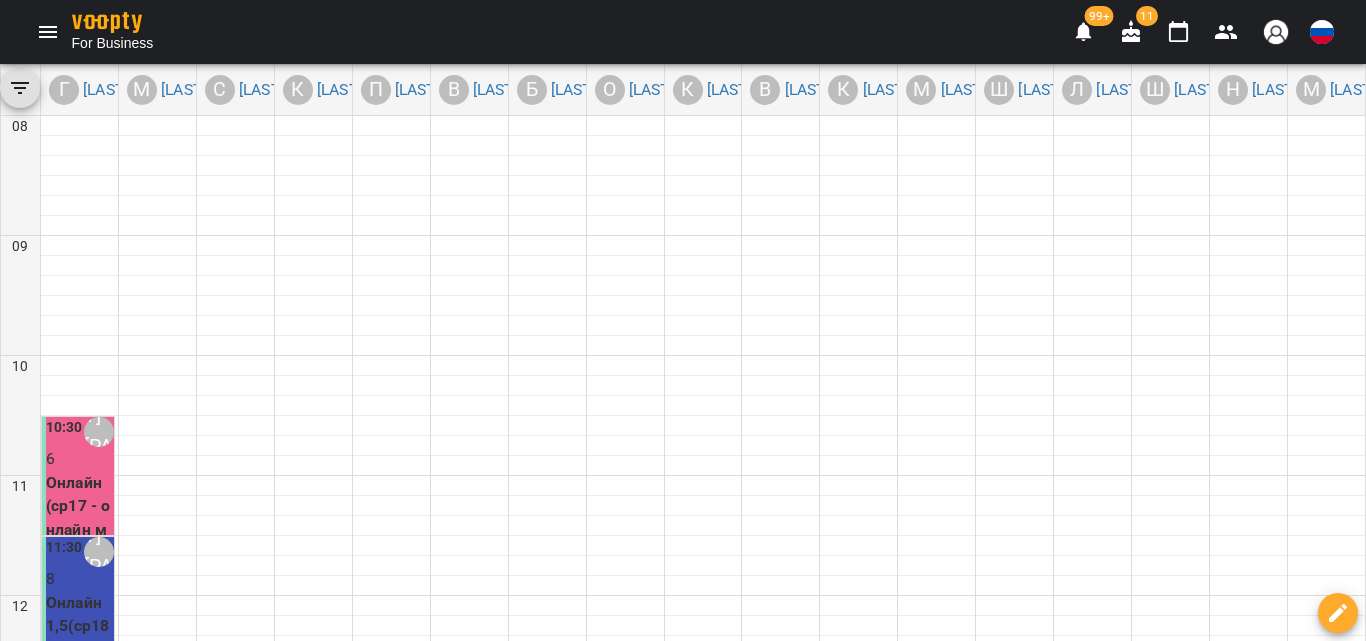 click on "03 авг." at bounding box center (1329, 1601) 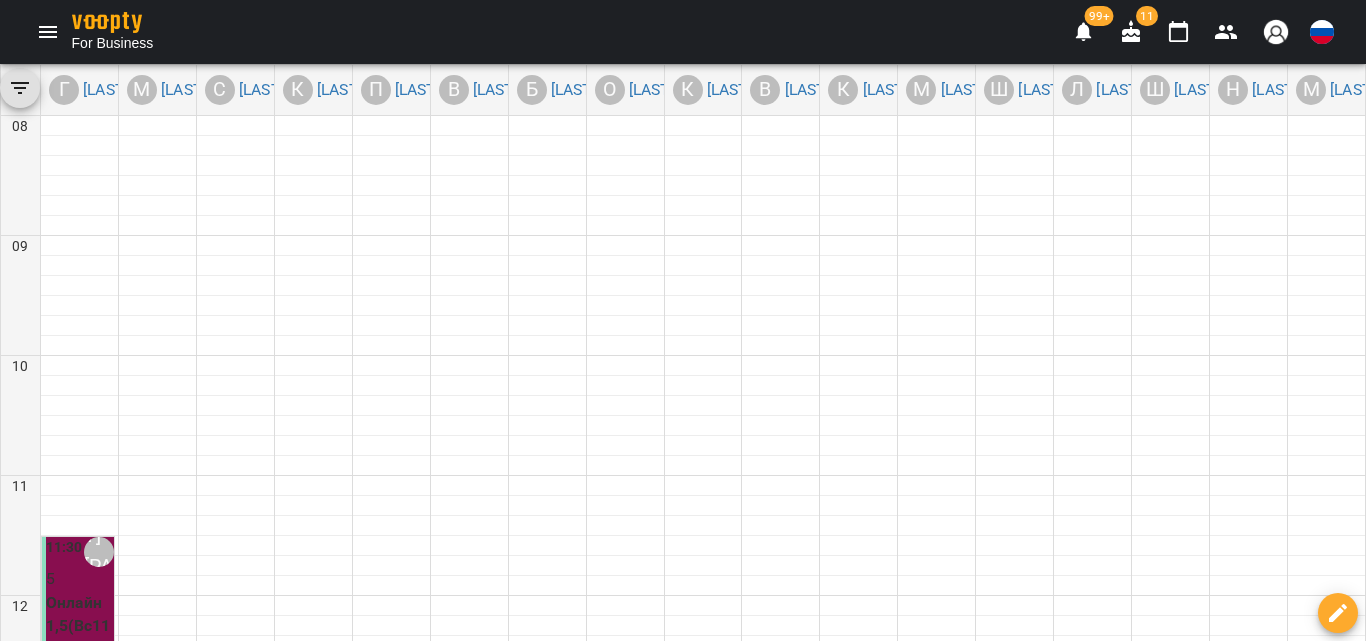 scroll, scrollTop: 500, scrollLeft: 0, axis: vertical 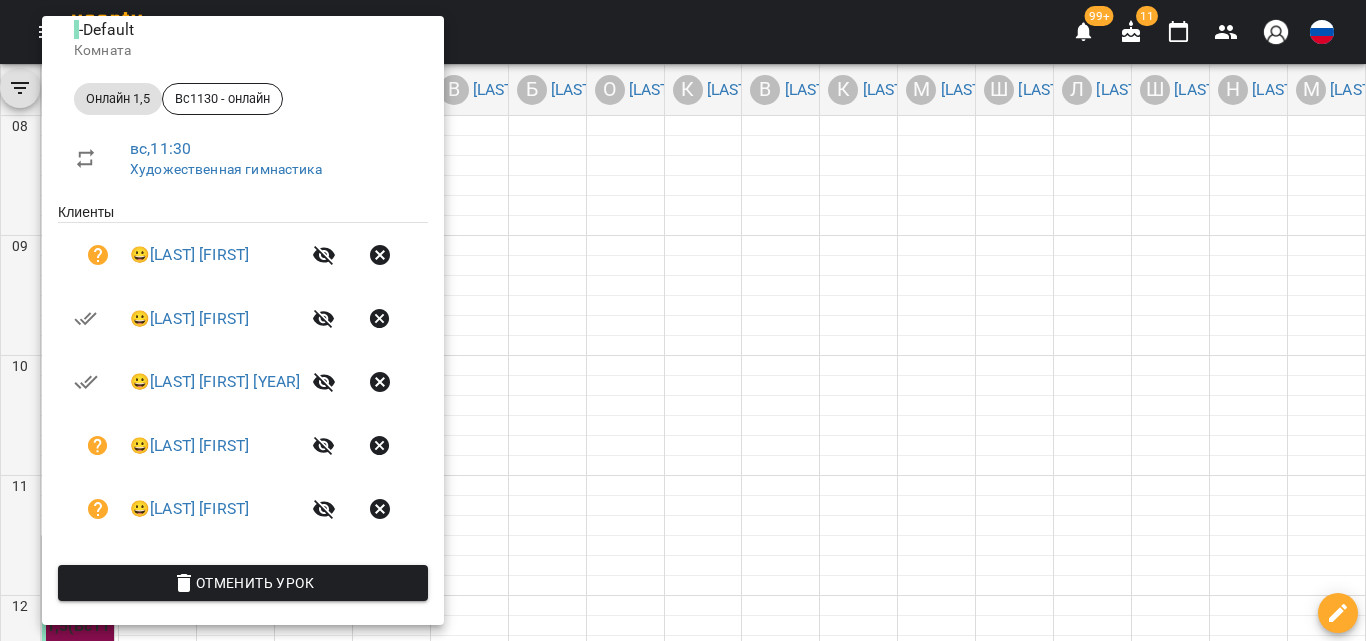 click at bounding box center (683, 320) 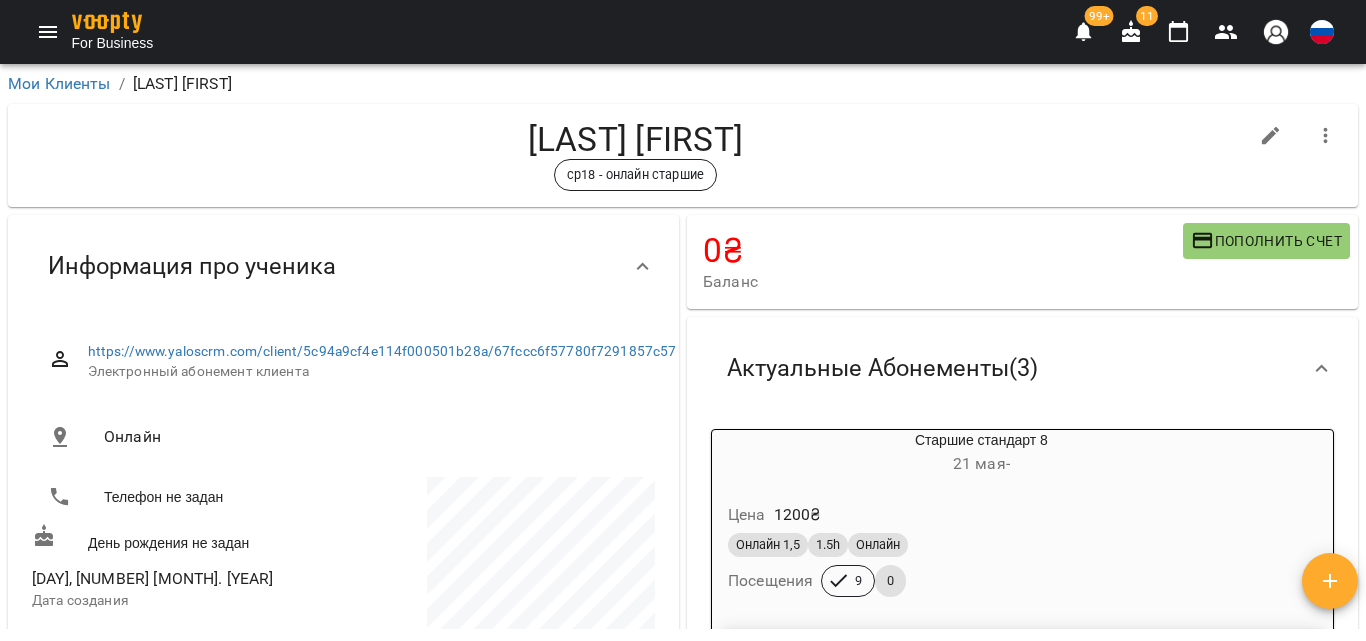 scroll, scrollTop: 0, scrollLeft: 0, axis: both 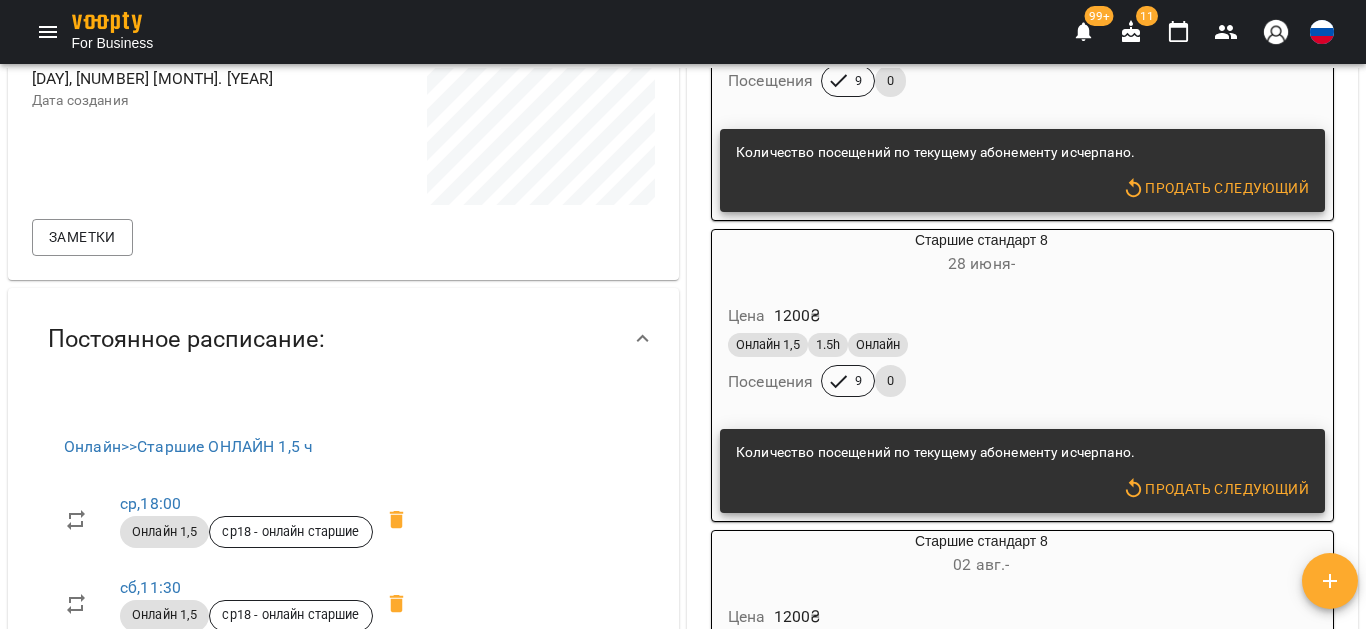 click at bounding box center [1330, 581] 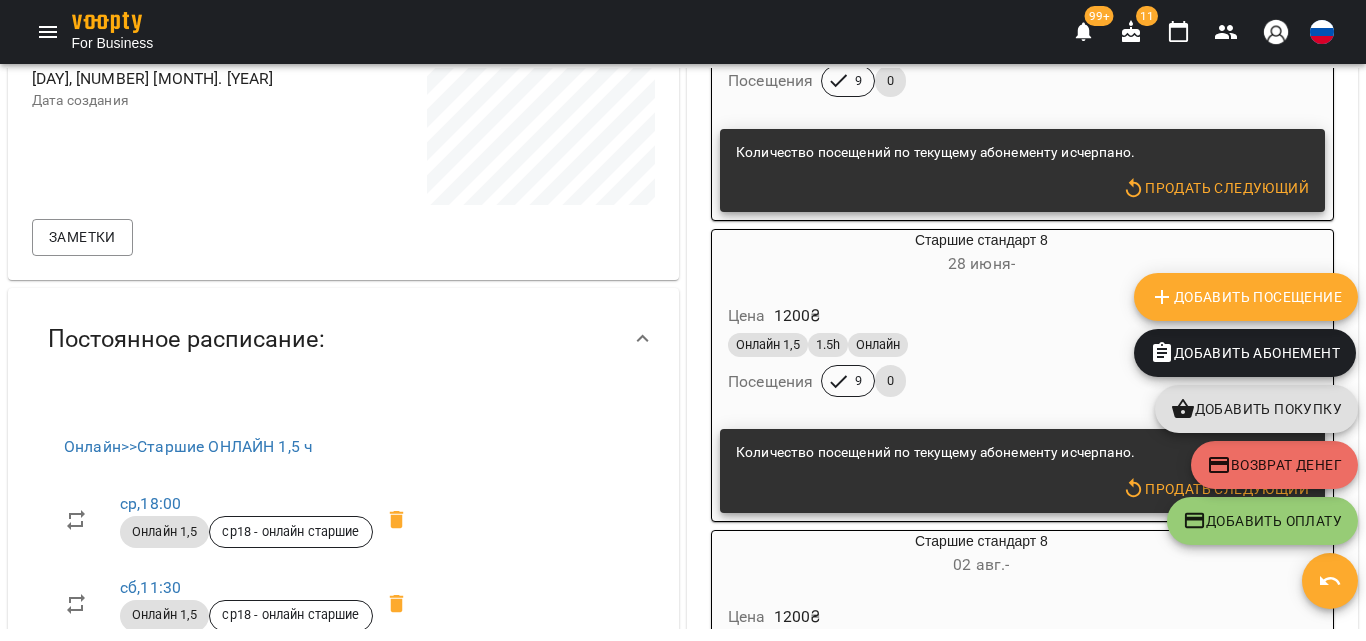 click 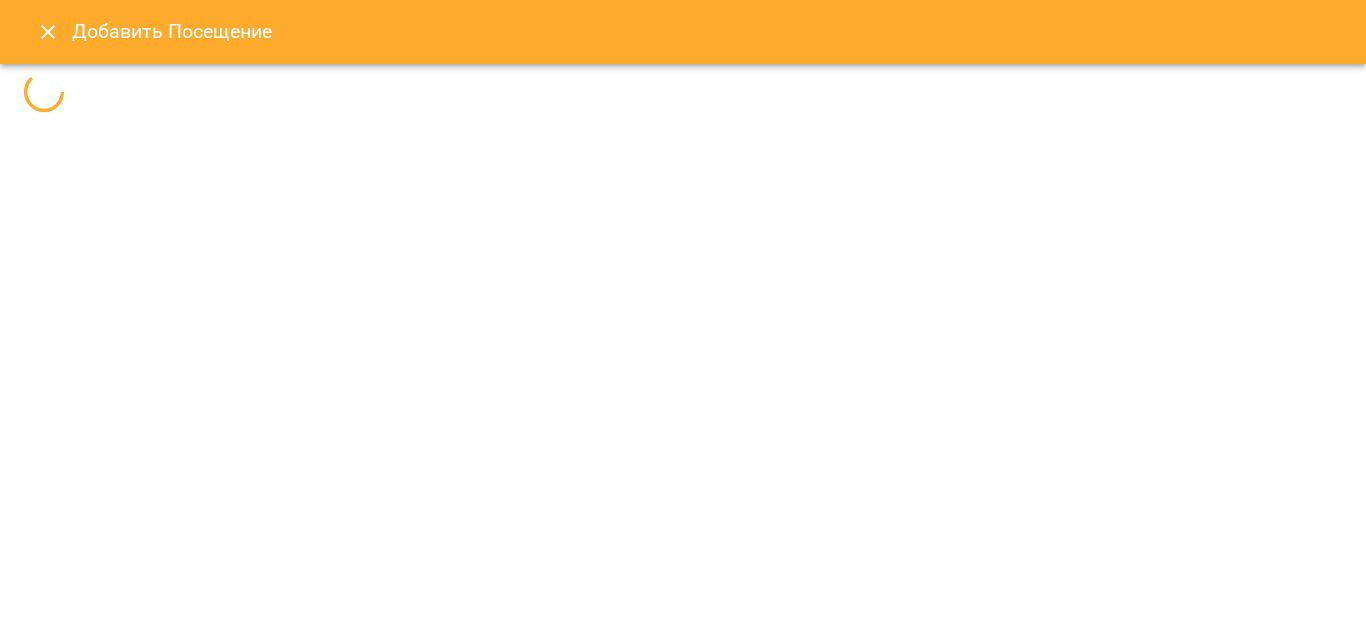 select 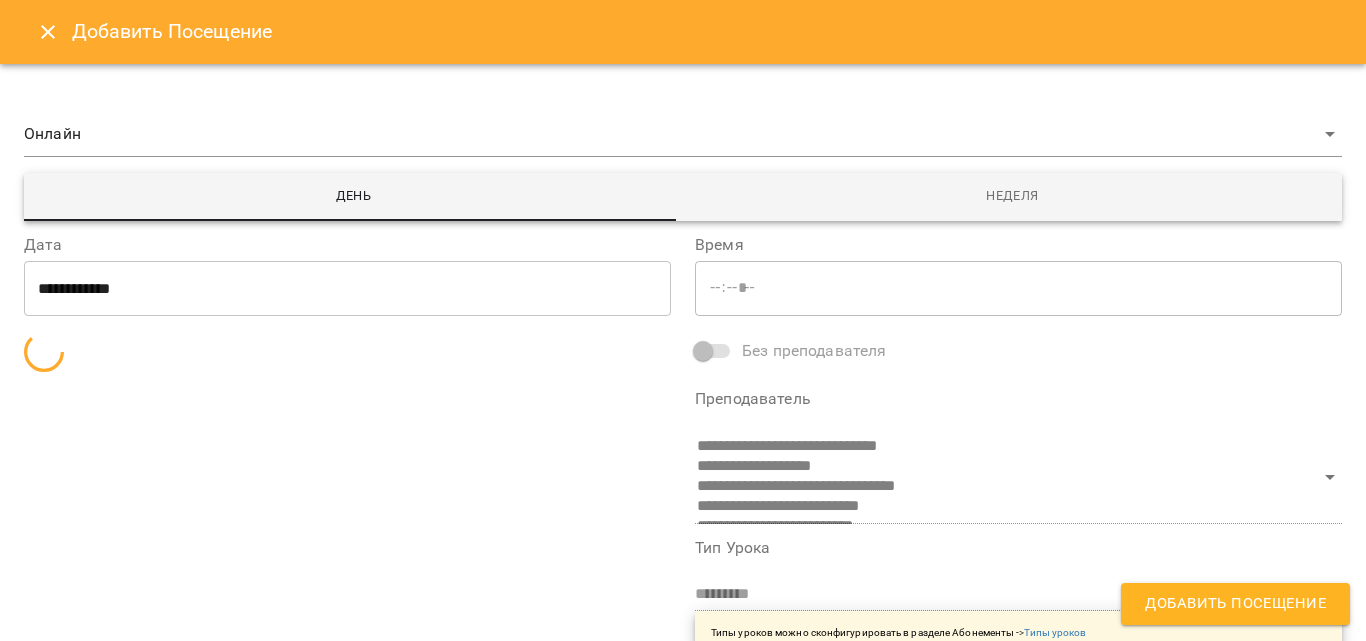 type on "*****" 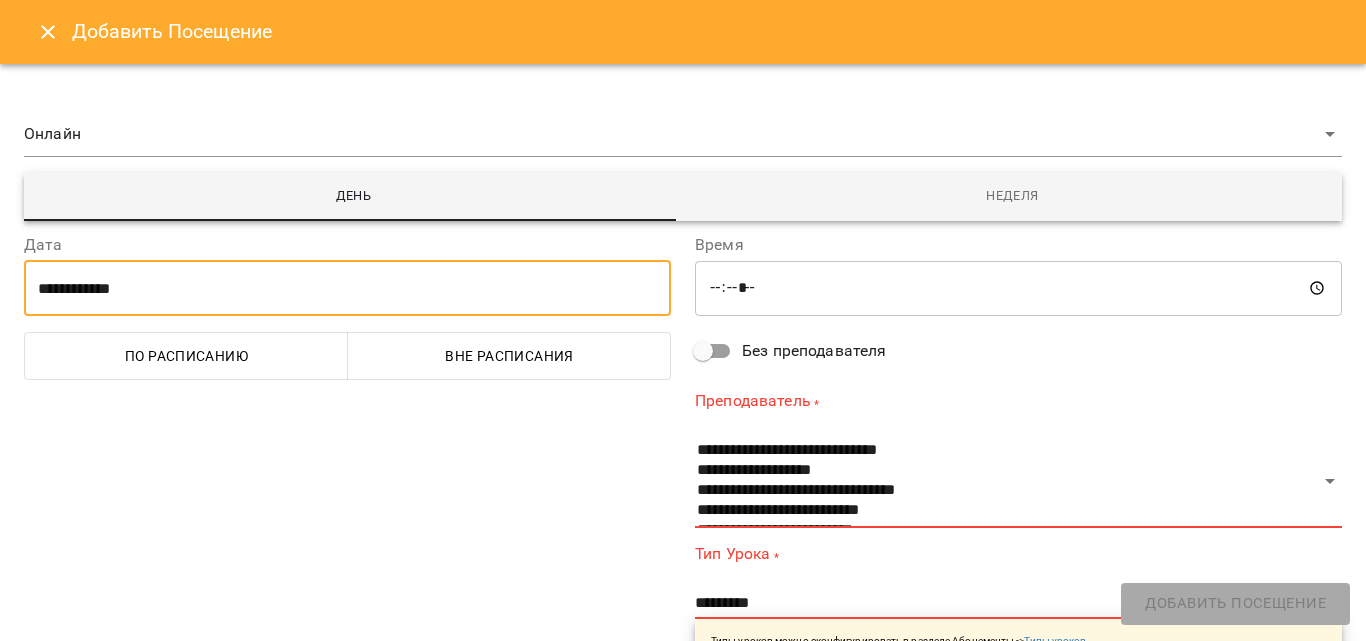 click on "**********" at bounding box center (347, 288) 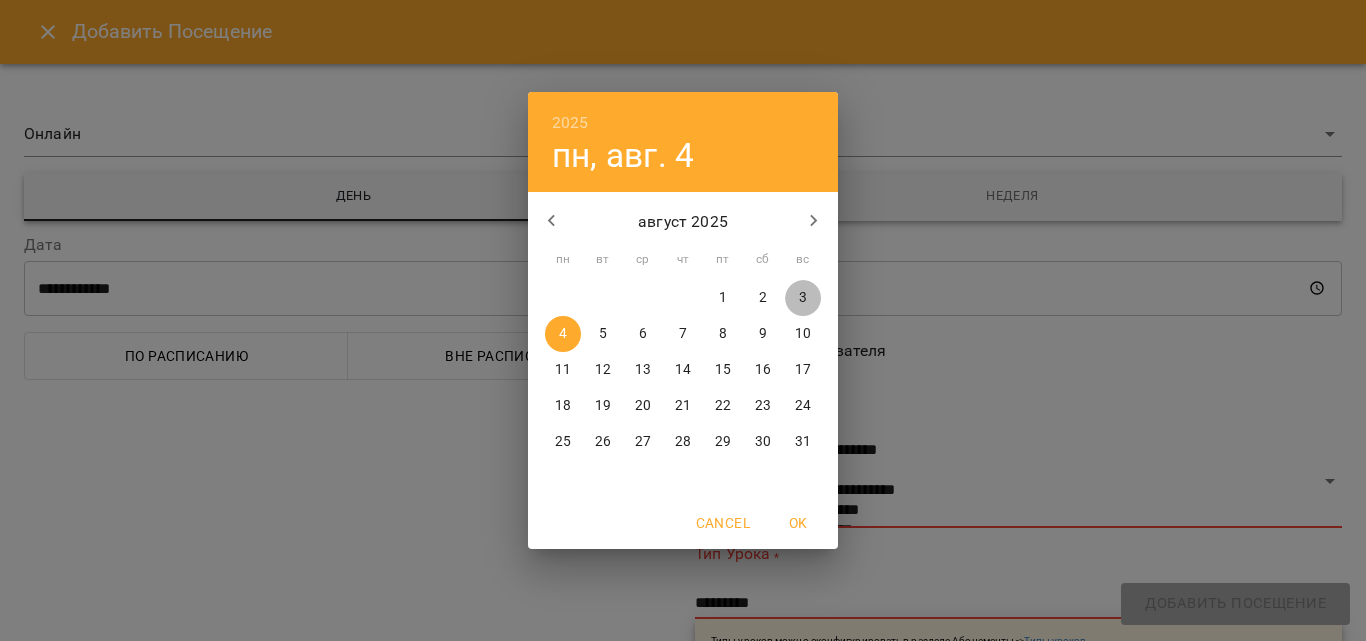 click on "3" at bounding box center (803, 298) 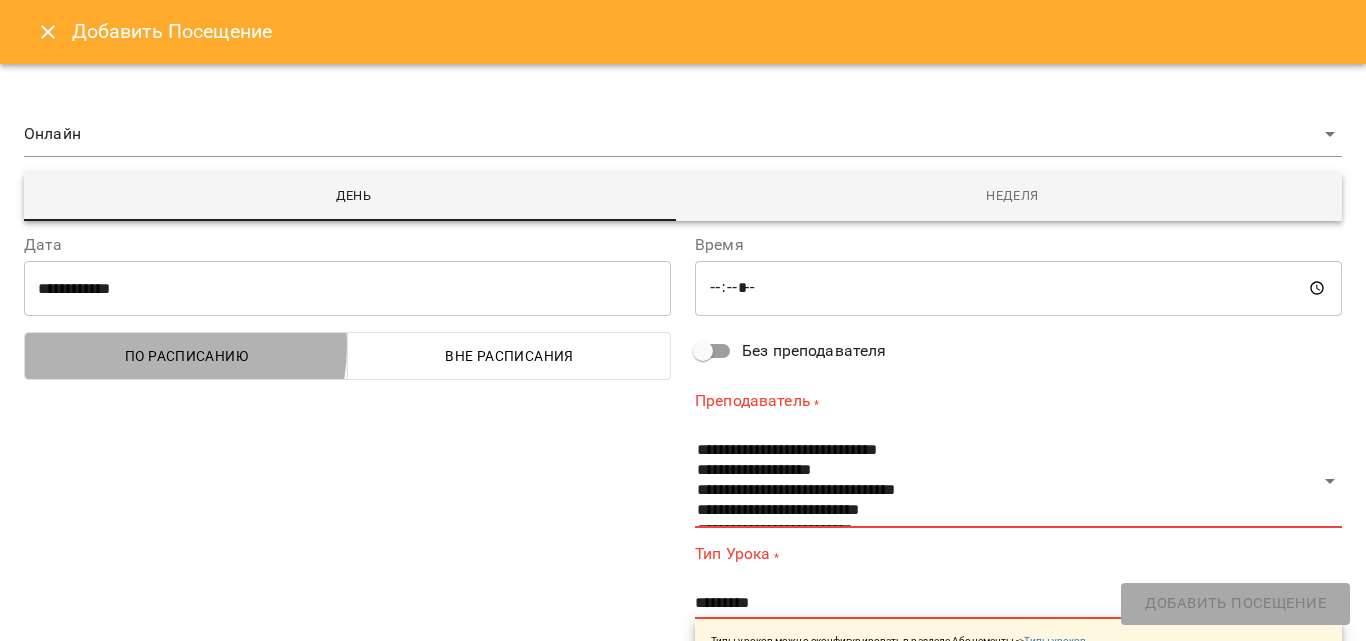 click on "По расписанию" at bounding box center [186, 356] 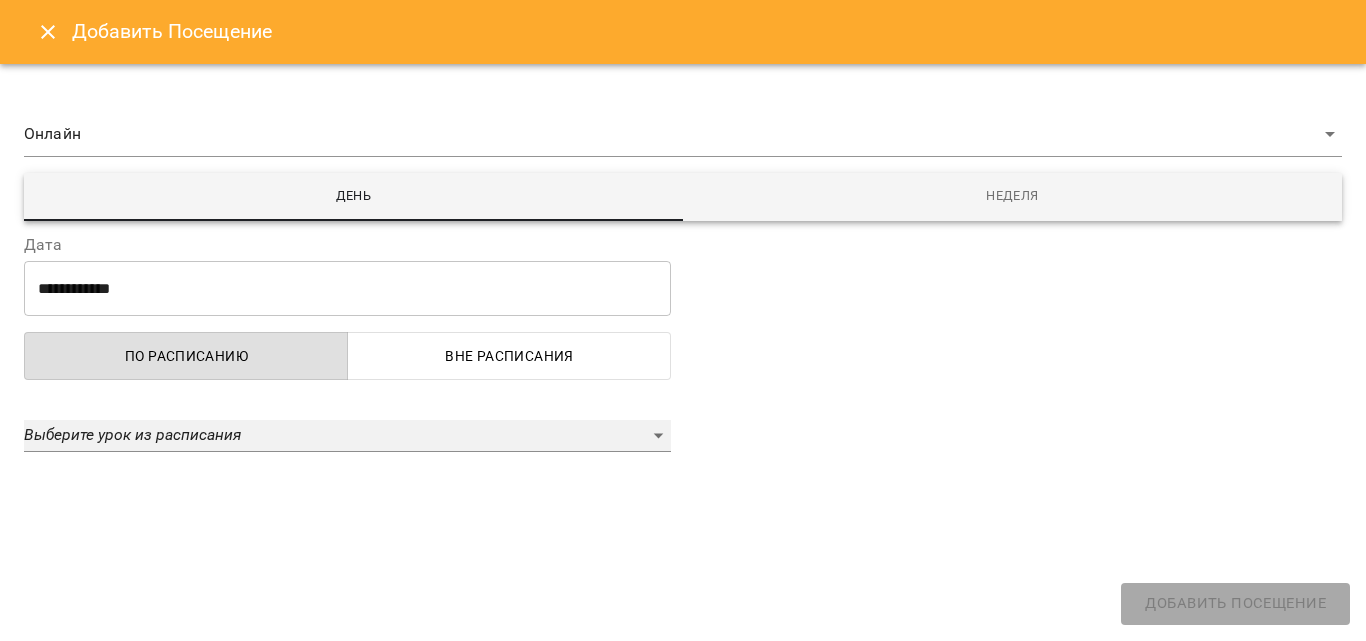 click on "Выберите урок из расписания" at bounding box center (132, 434) 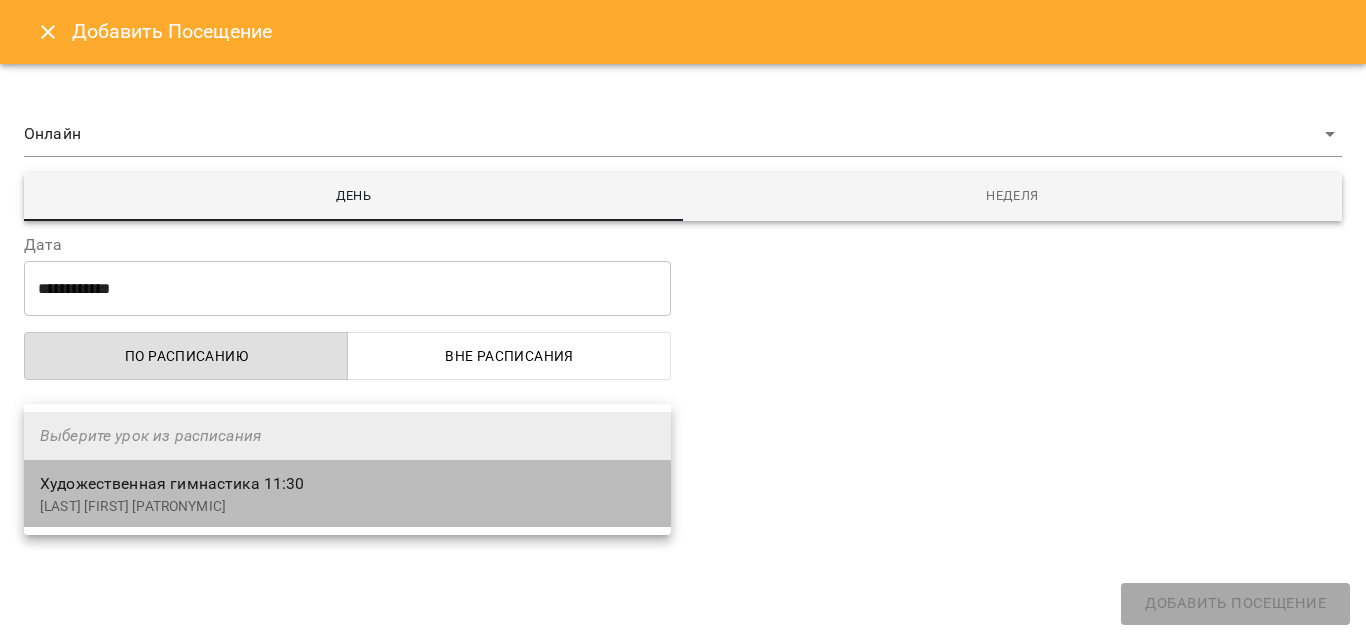 click on "Художественная гимнастика 11:30 [LAST] [FIRST] [PATRONYMIC]" at bounding box center (347, 493) 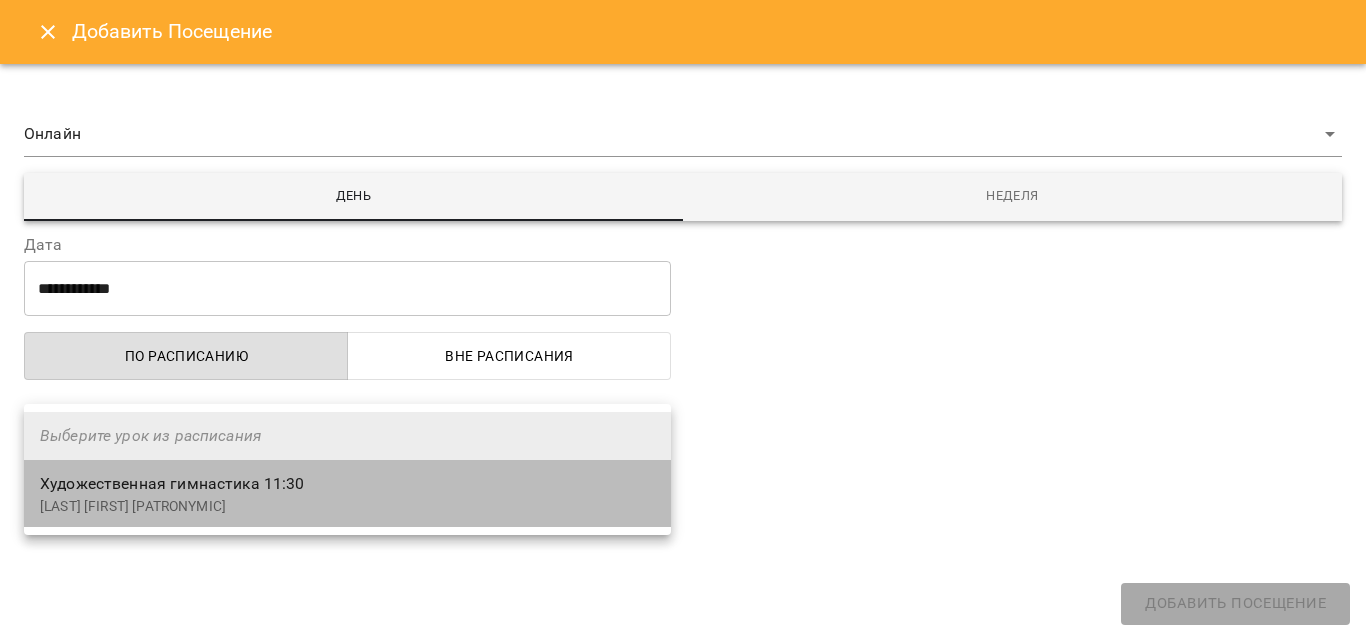select on "**********" 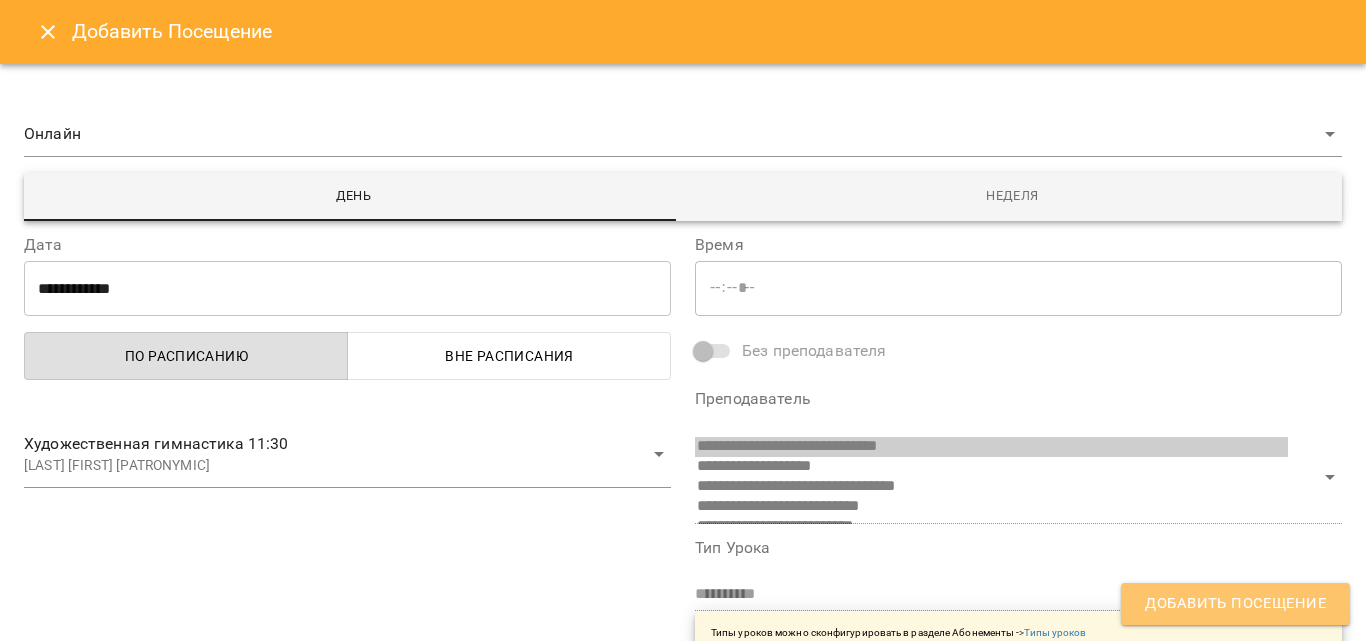 click on "Добавить Посещение" at bounding box center (1235, 604) 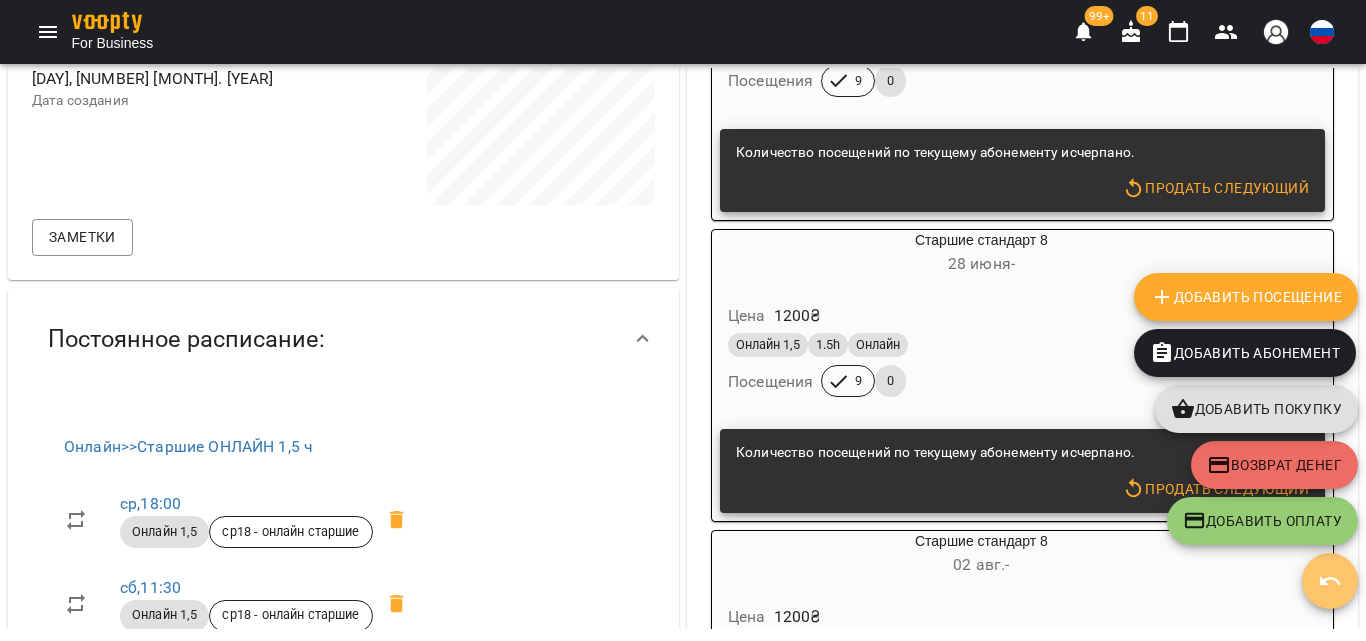 click 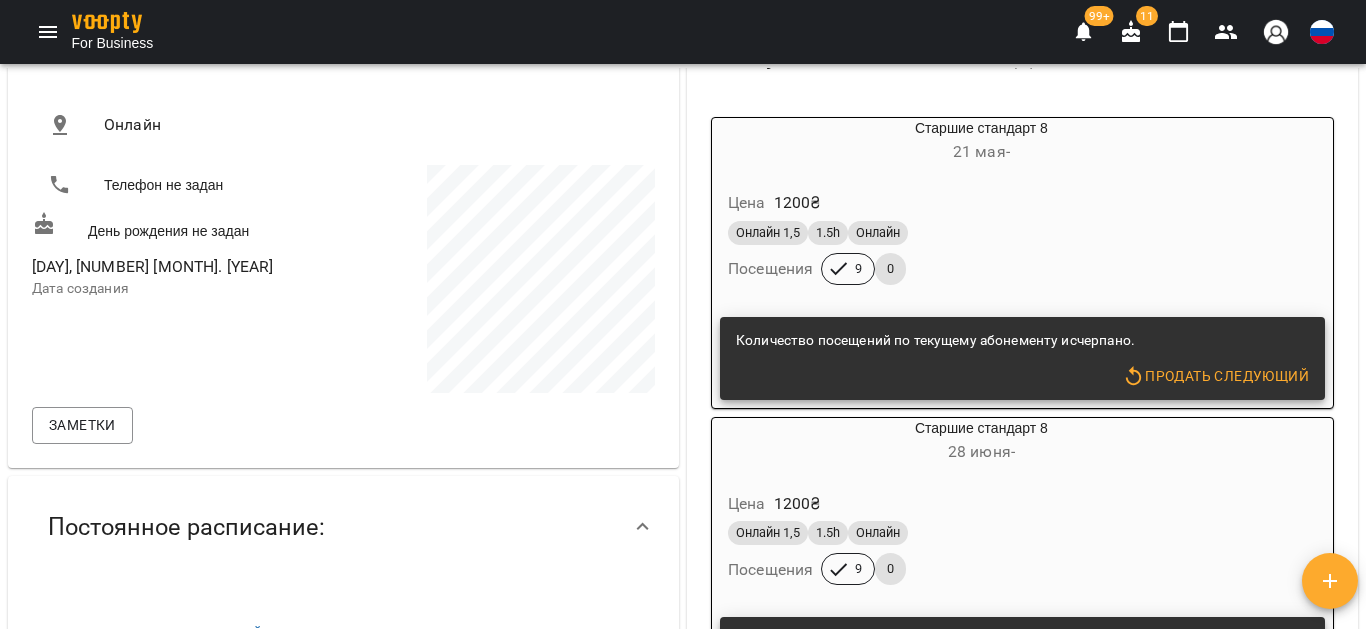 scroll, scrollTop: 0, scrollLeft: 0, axis: both 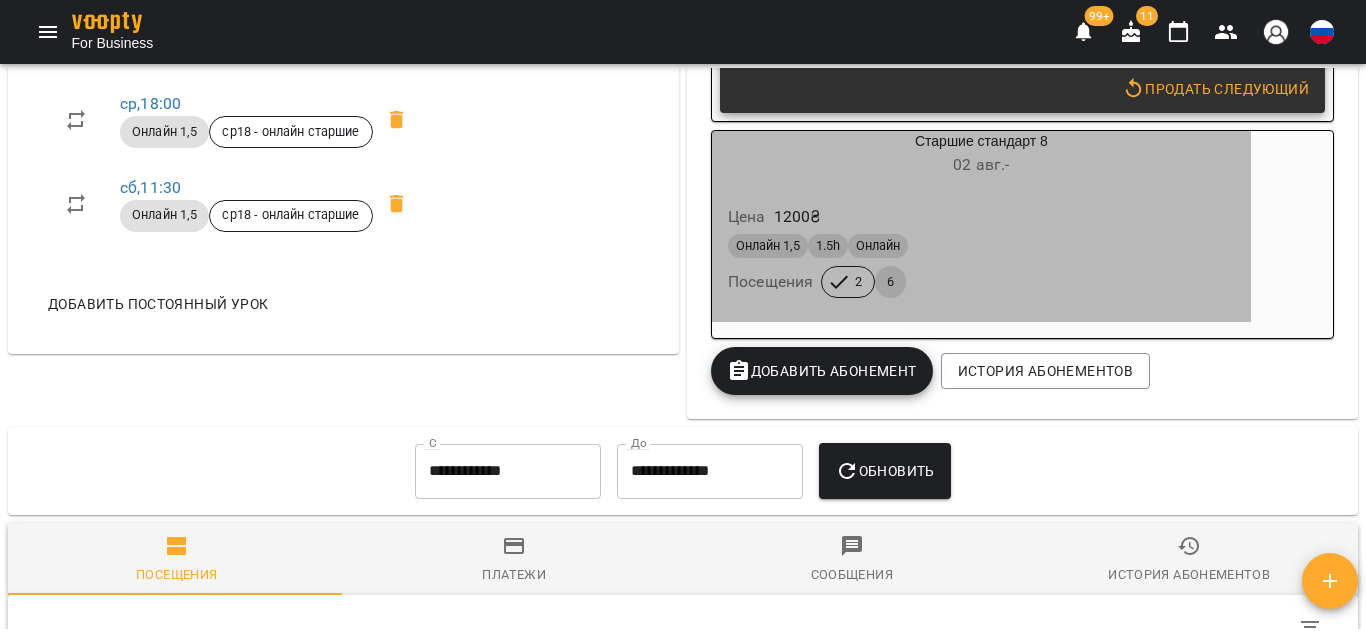 click on "02 авг.  -" at bounding box center [981, 165] 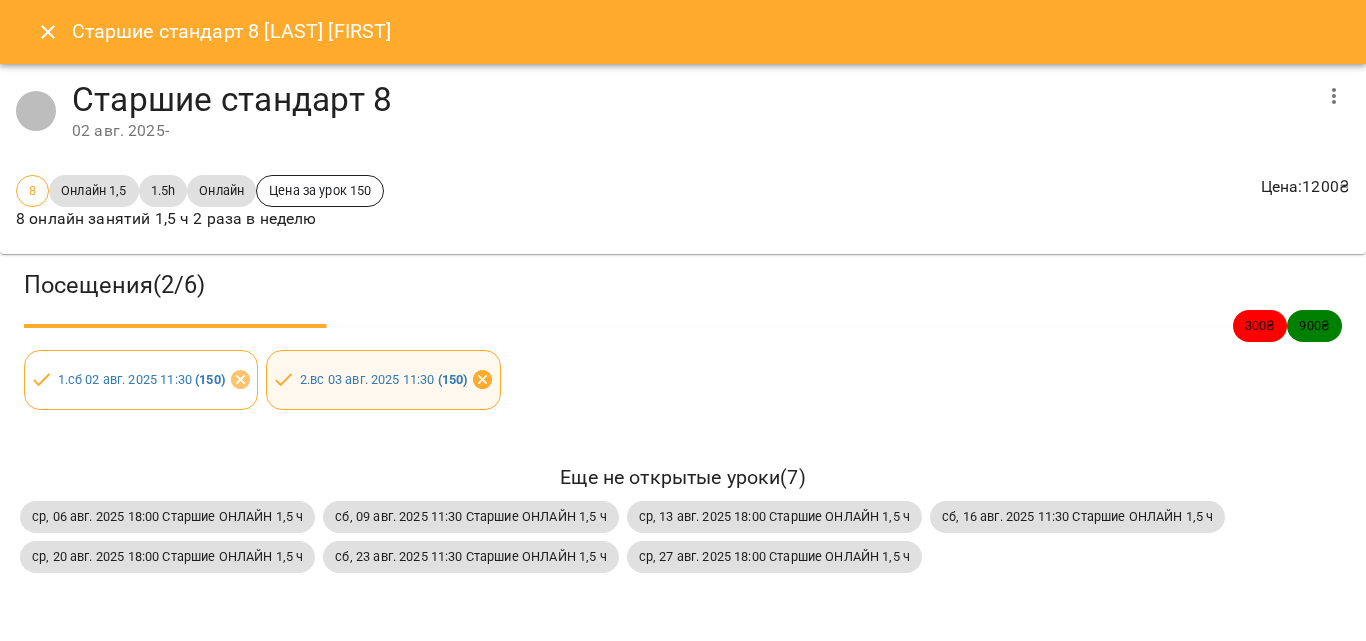 click 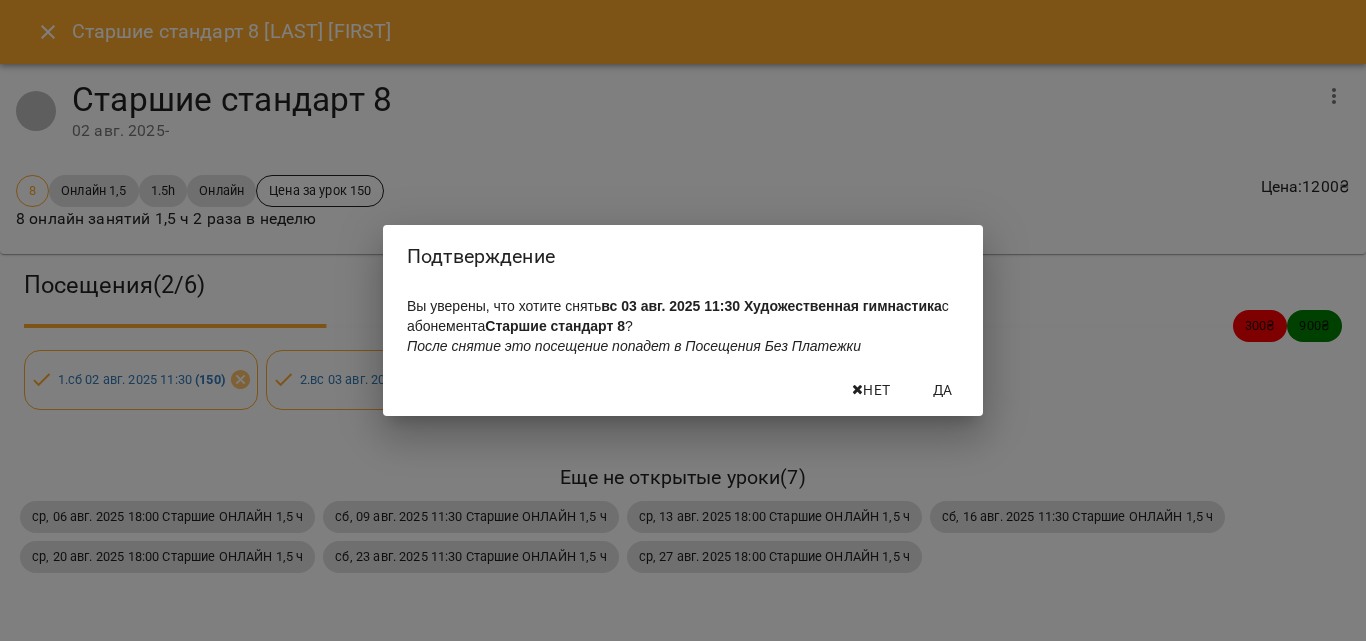 click on "Да" at bounding box center [943, 390] 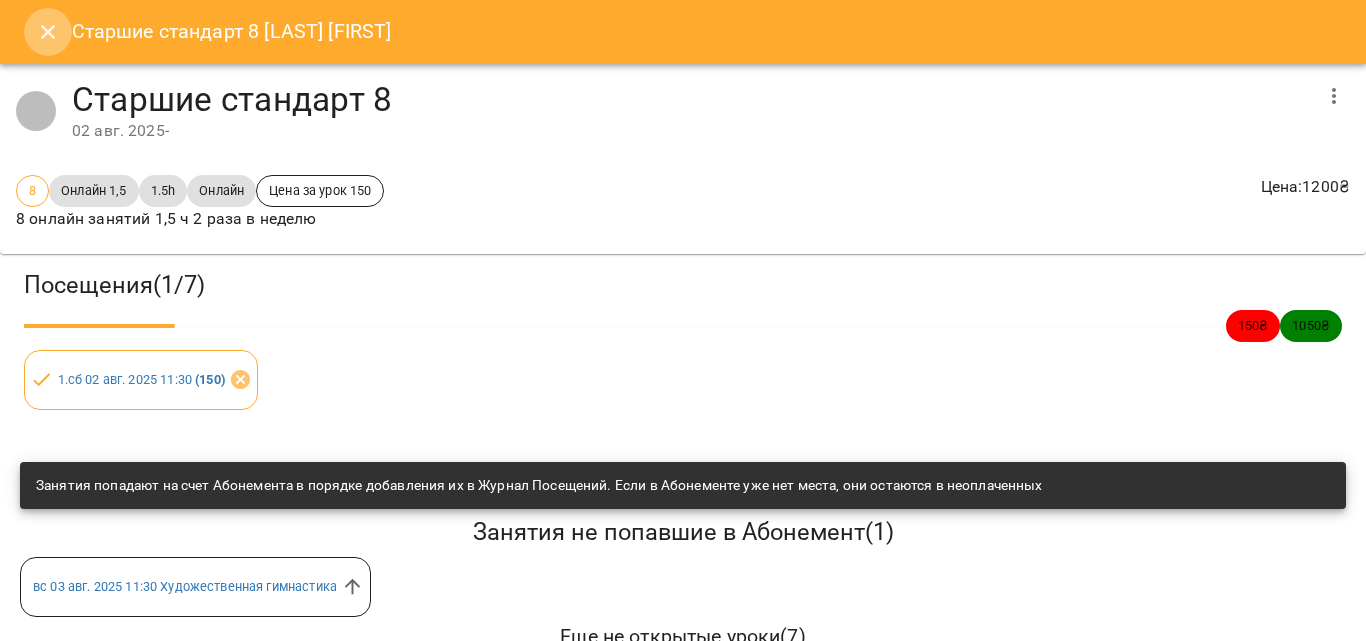 click at bounding box center [48, 32] 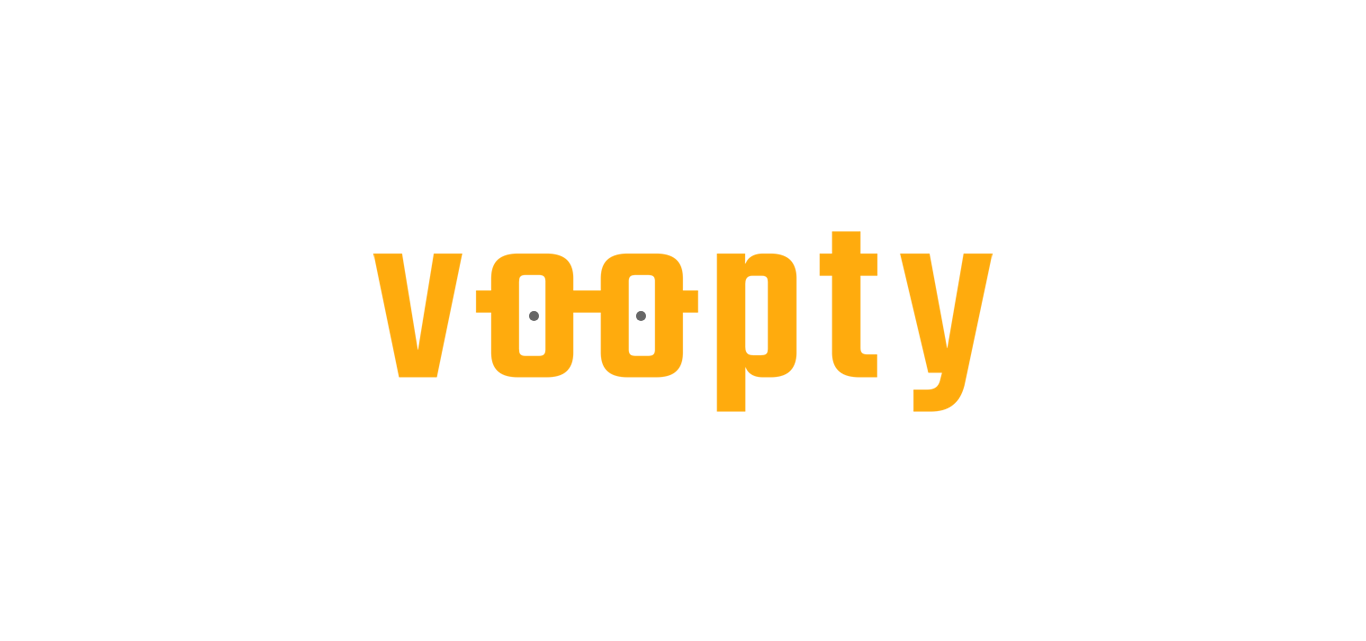scroll, scrollTop: 0, scrollLeft: 0, axis: both 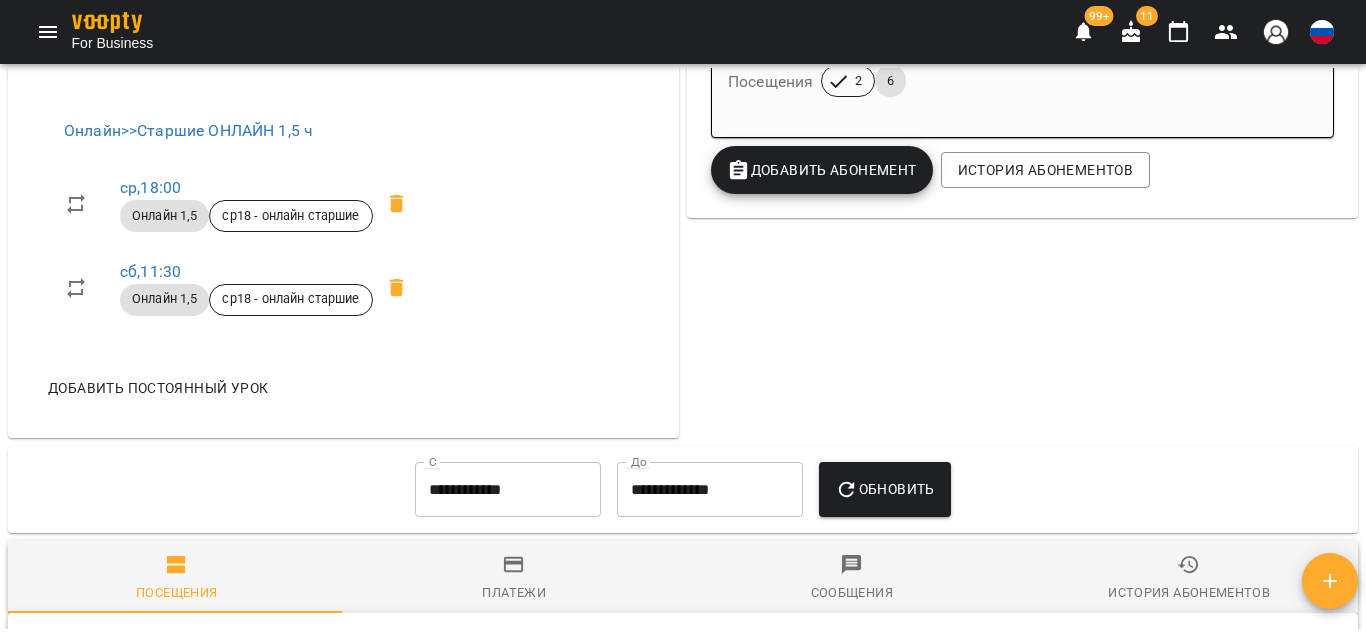 click at bounding box center [1330, 581] 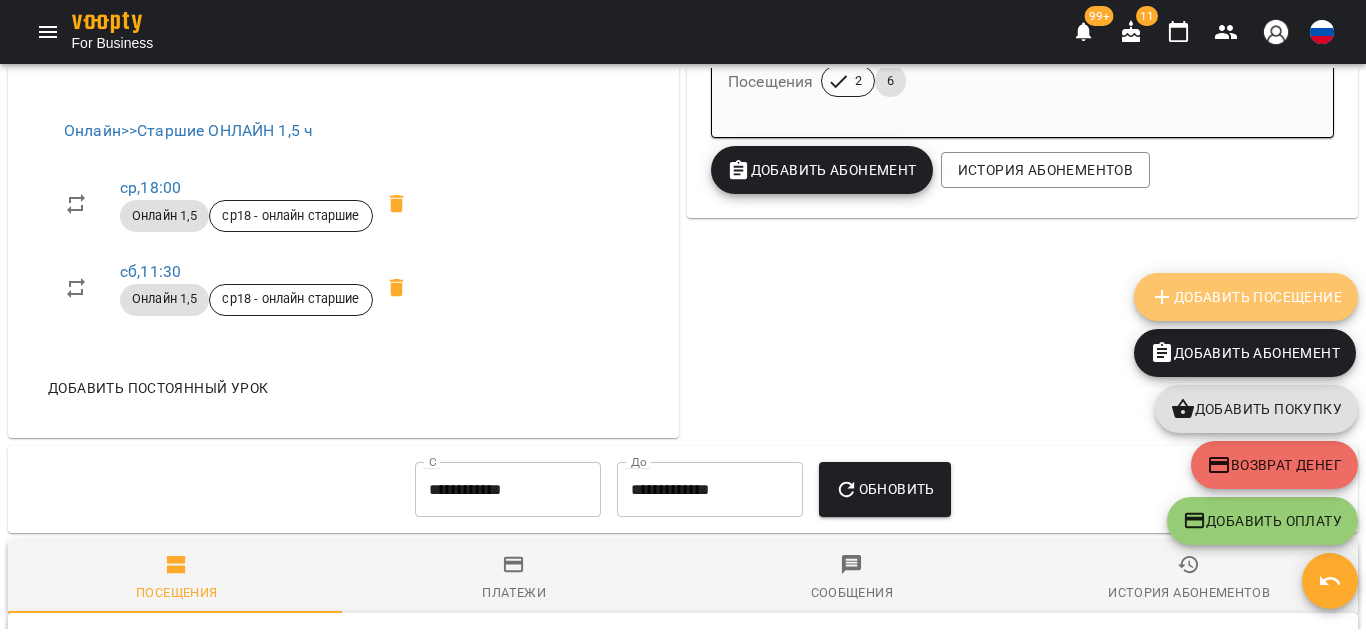 click on "Добавить Посещение" at bounding box center (1246, 297) 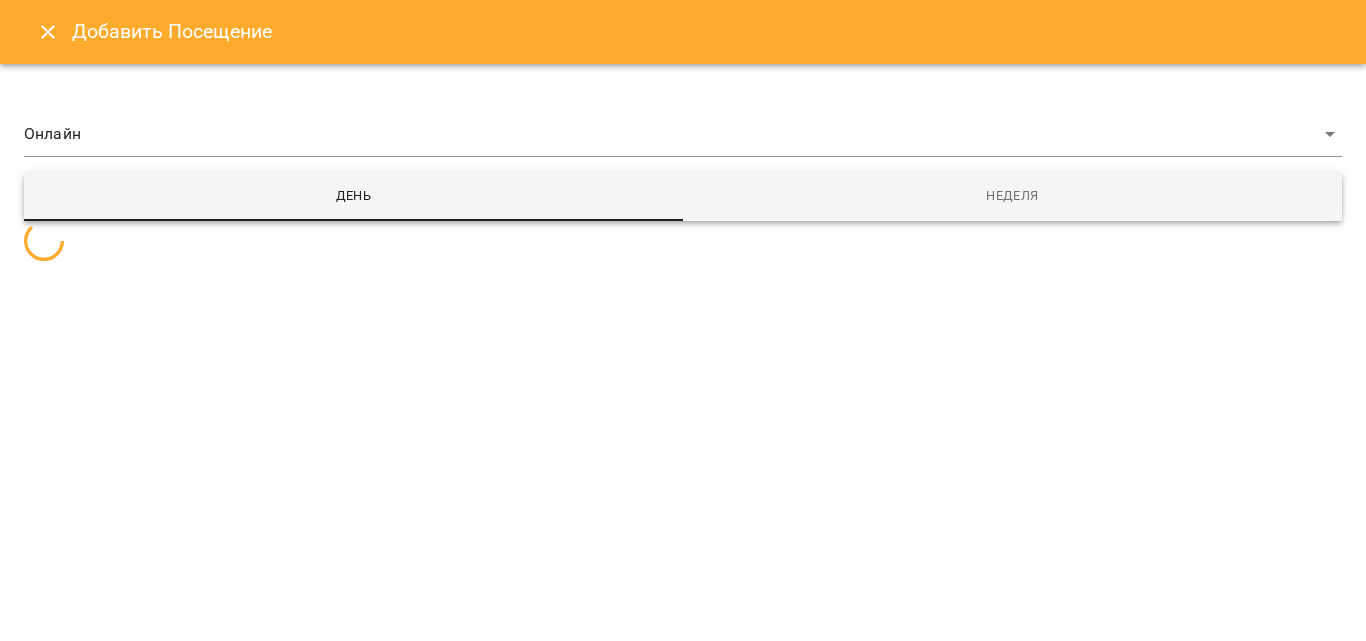 select 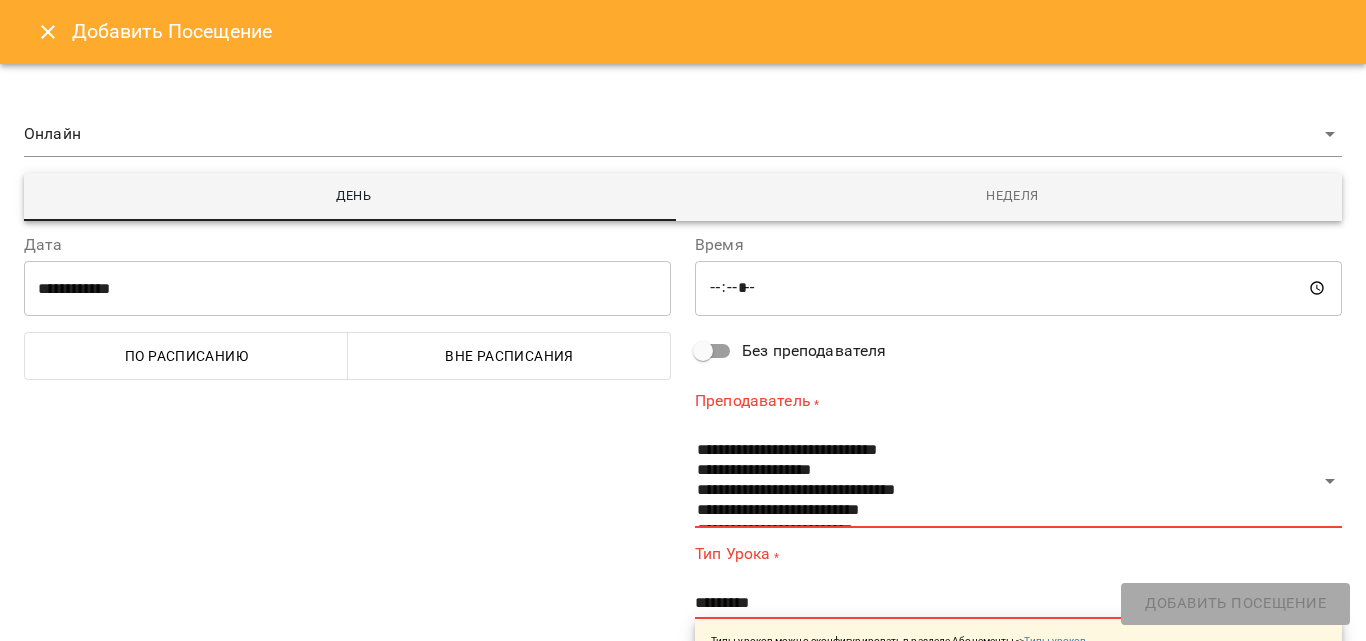 click on "**********" at bounding box center (347, 288) 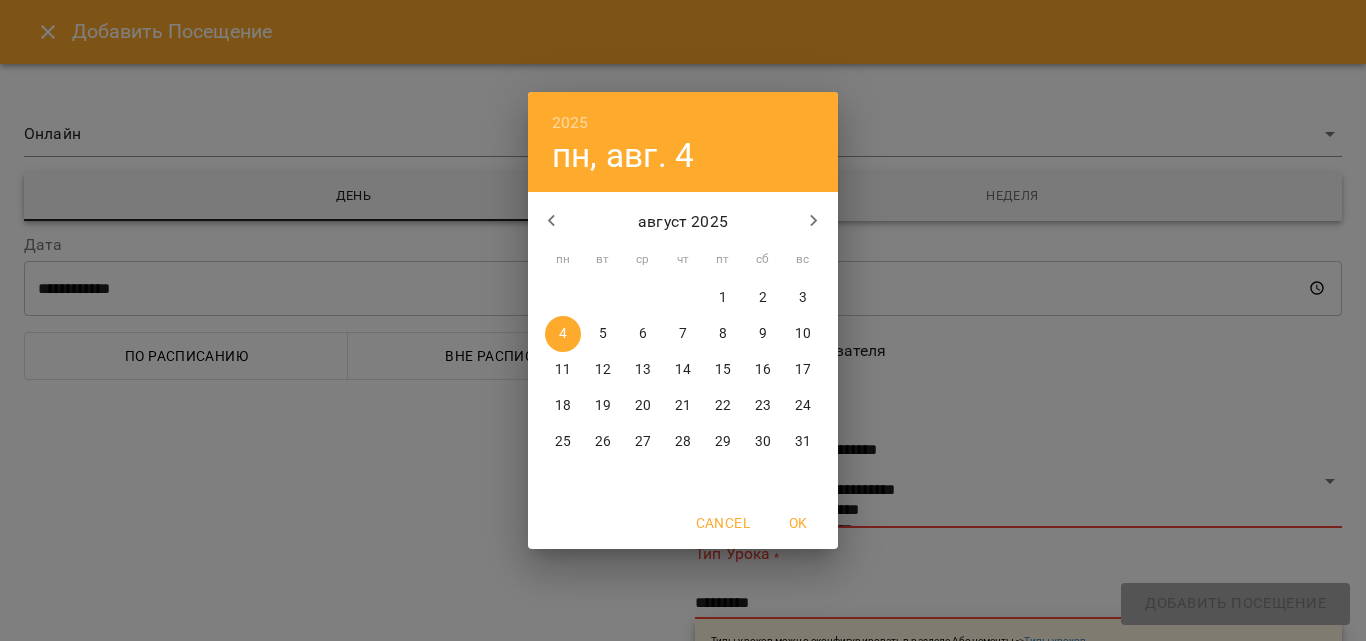 click on "3" at bounding box center [803, 298] 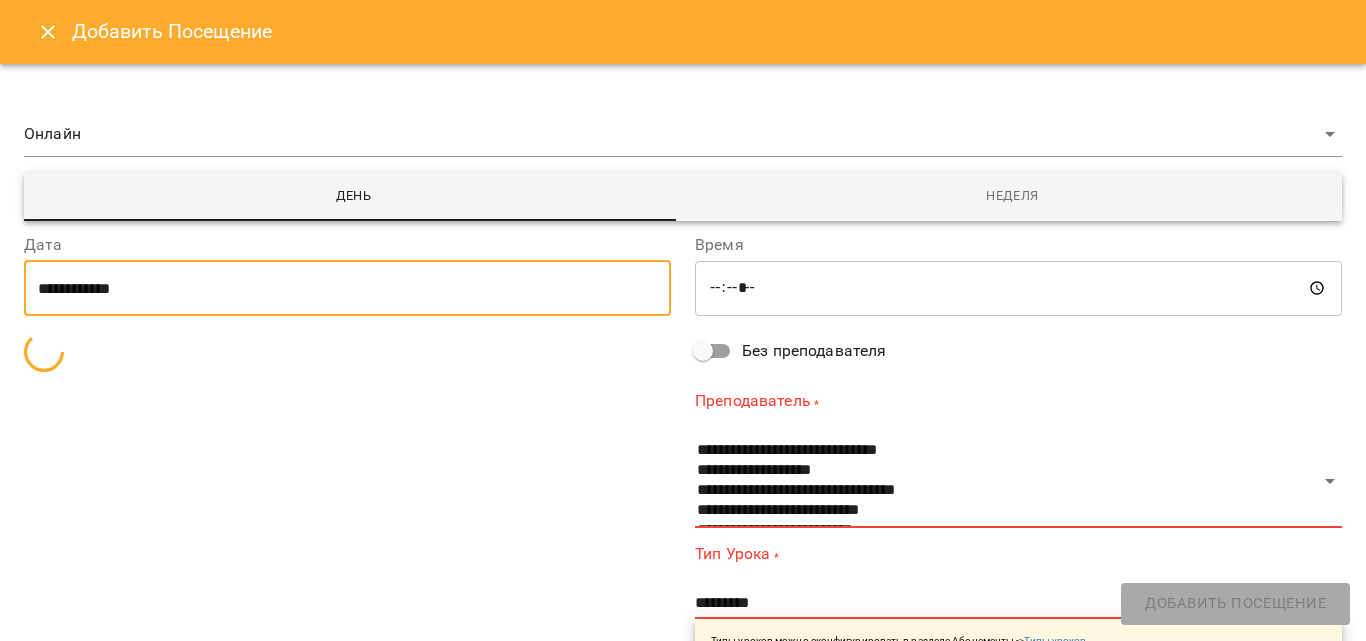 type on "**********" 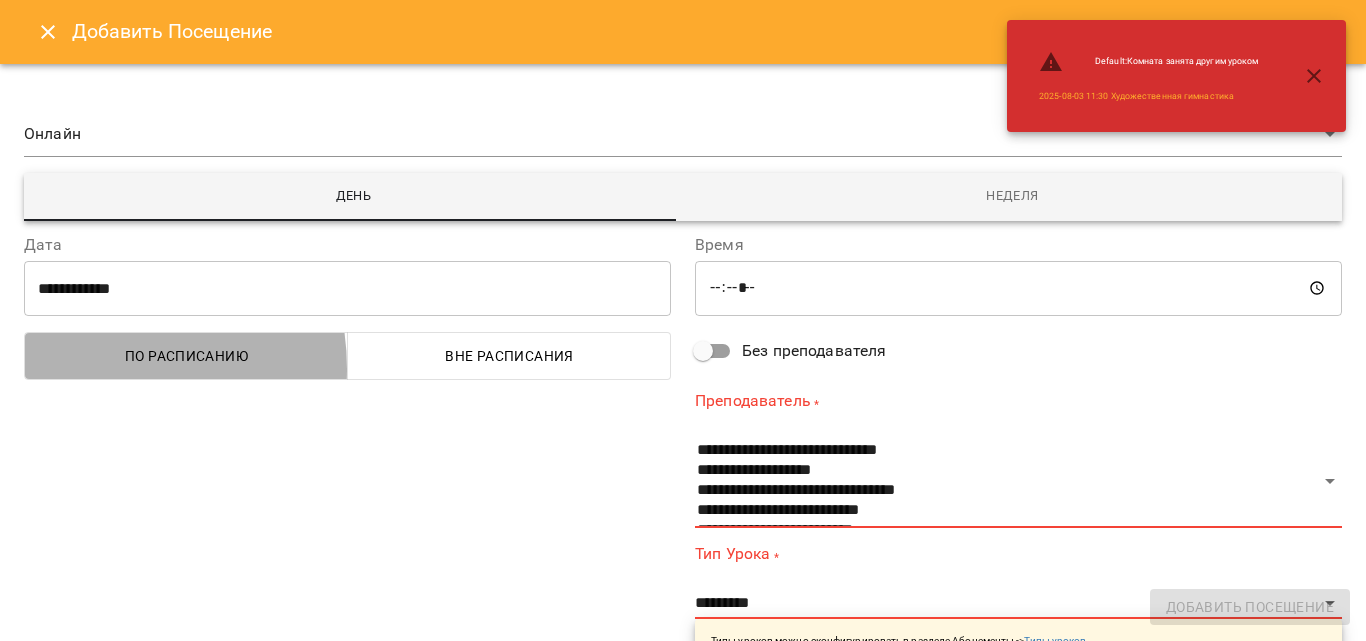 click on "По расписанию" at bounding box center [186, 356] 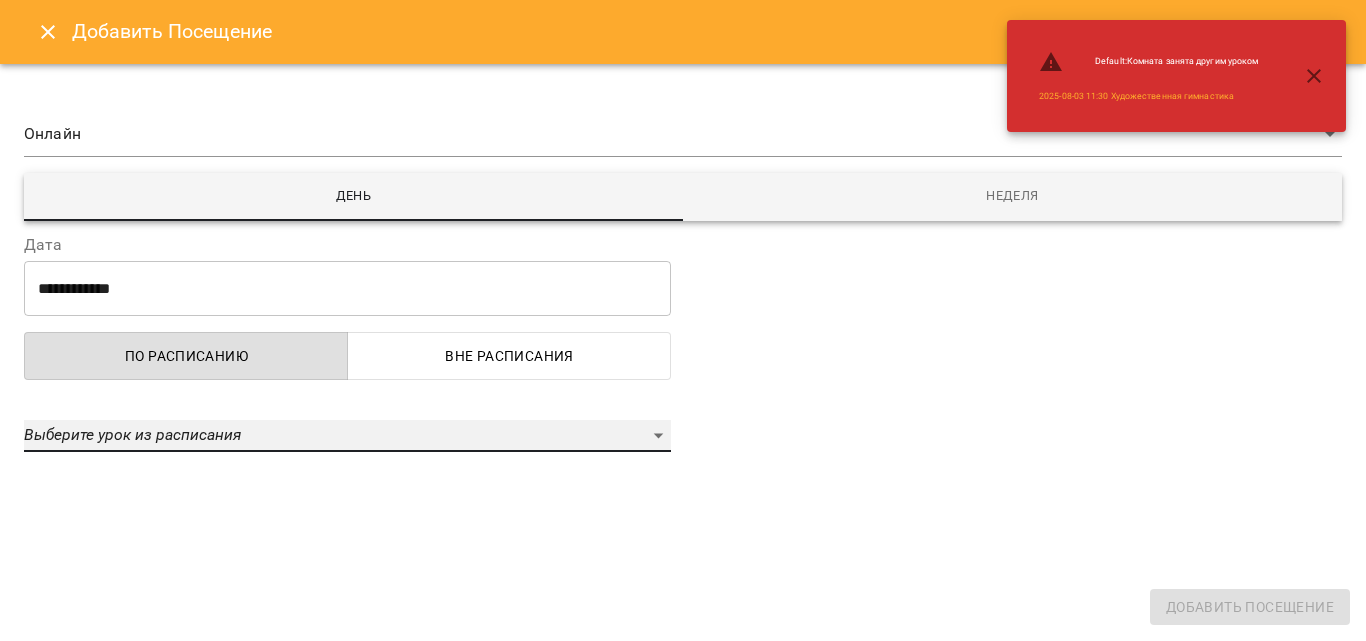 click on "Выберите урок из расписания" at bounding box center [132, 434] 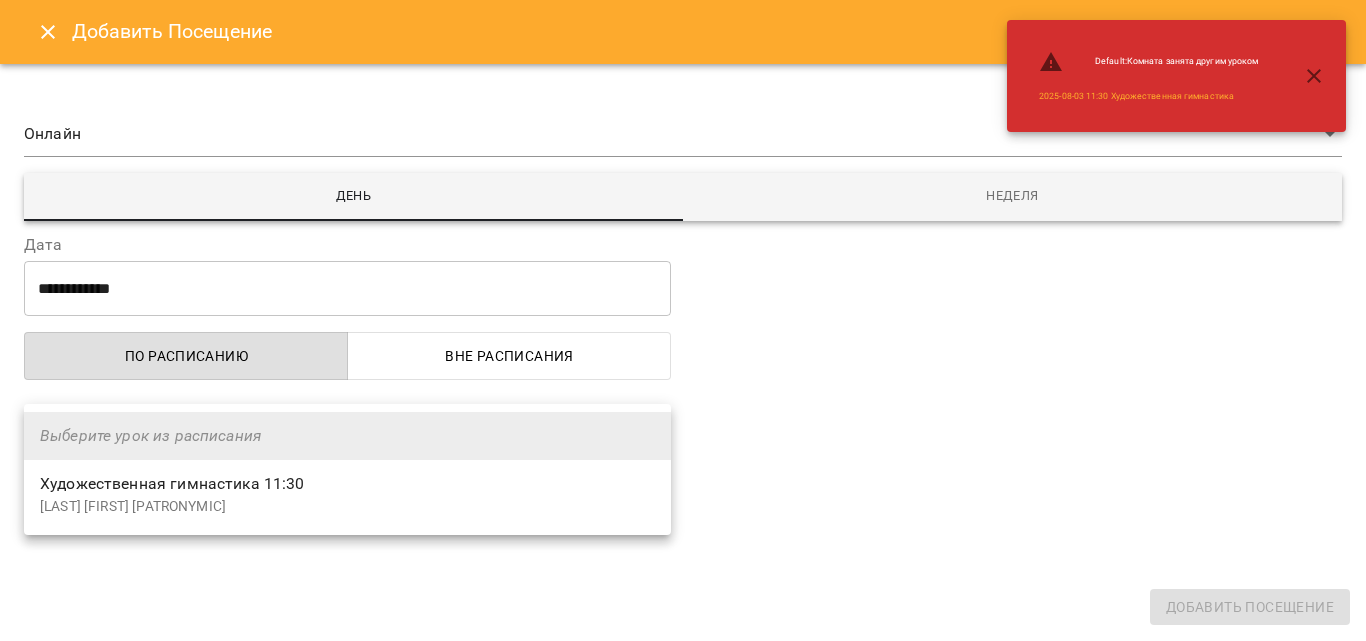 click on "[LAST] [FIRST] [PATRONYMIC]" at bounding box center (347, 507) 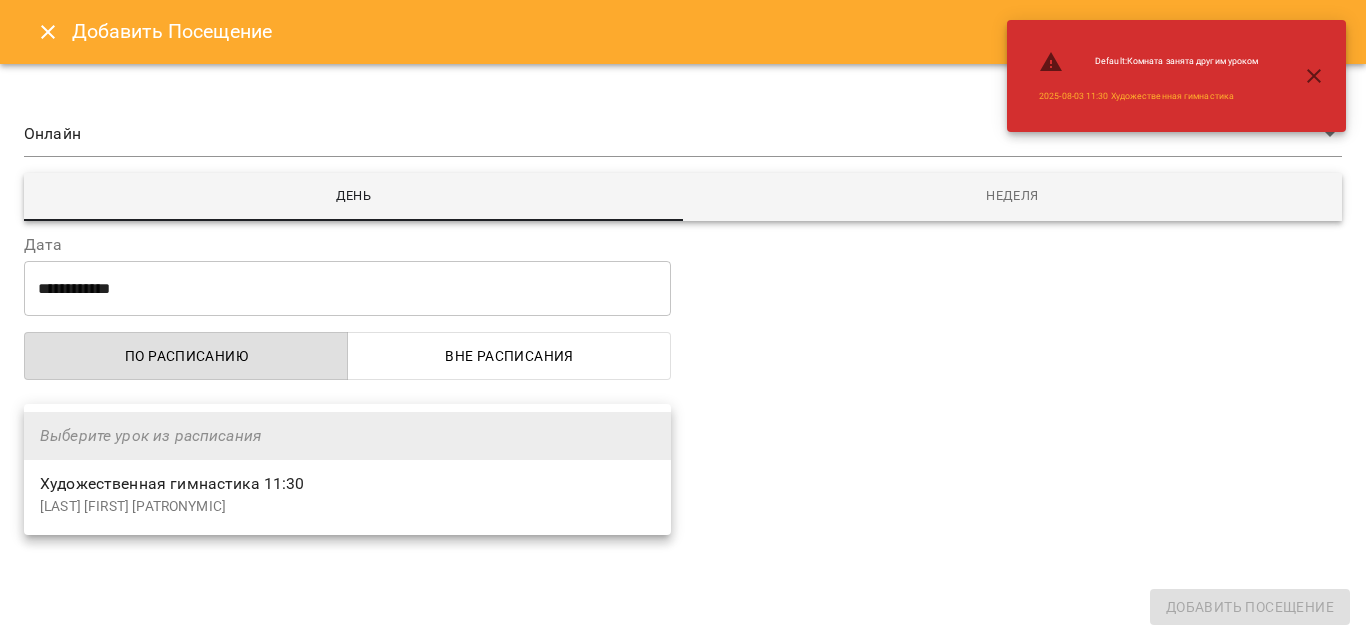 select on "**********" 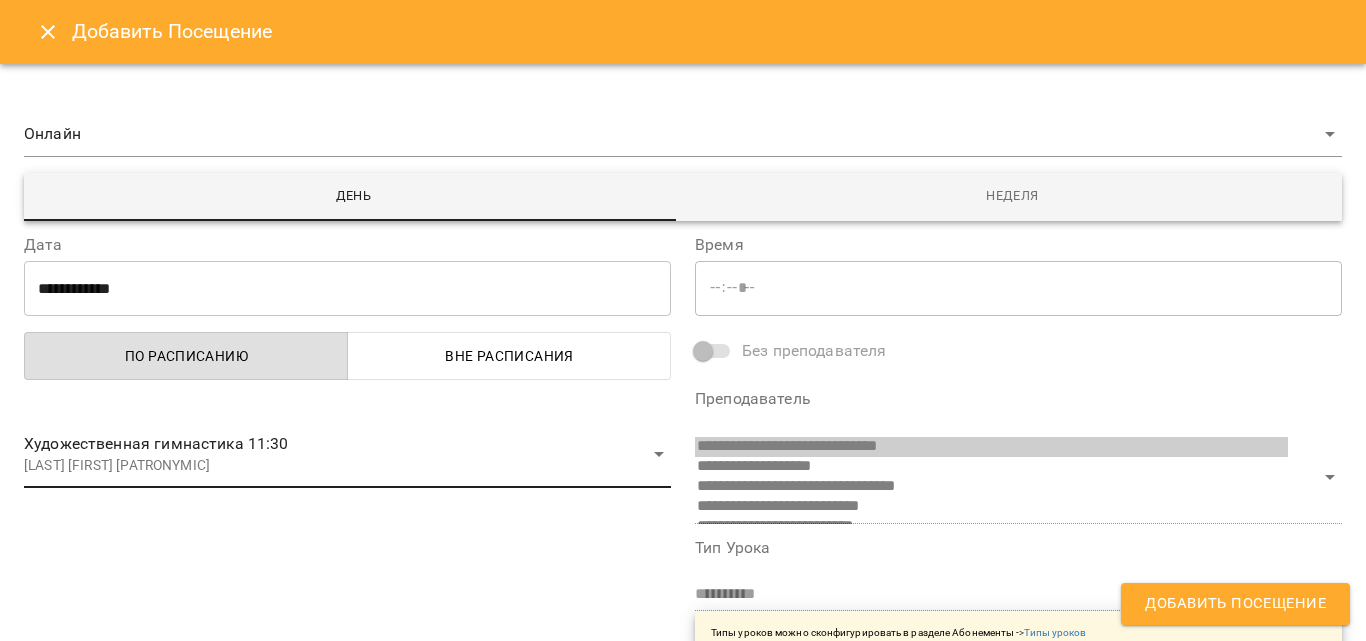 click on "Добавить Посещение" at bounding box center (1235, 604) 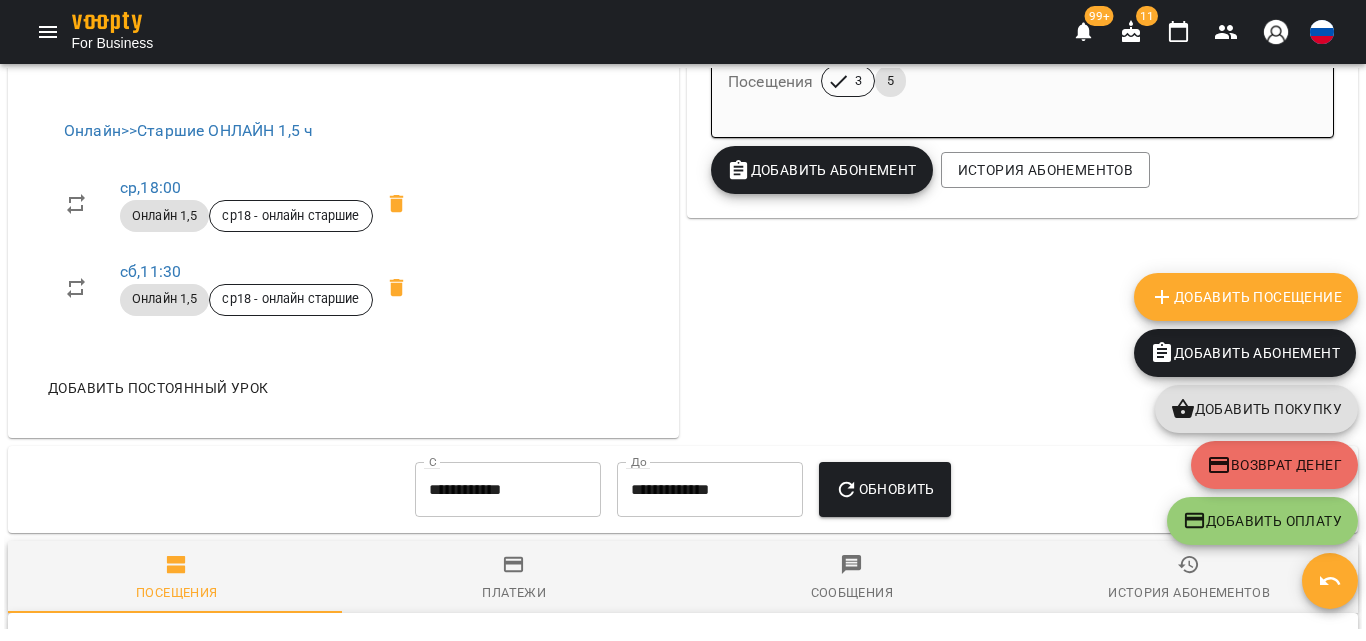 click 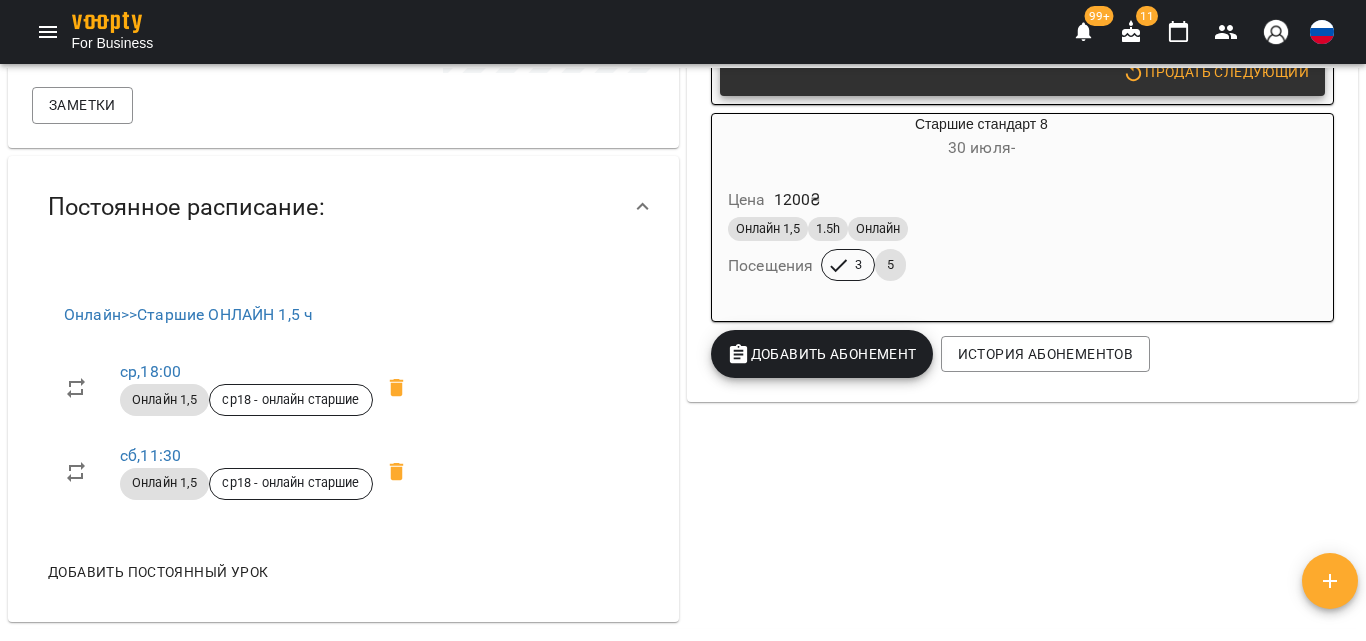 scroll, scrollTop: 600, scrollLeft: 0, axis: vertical 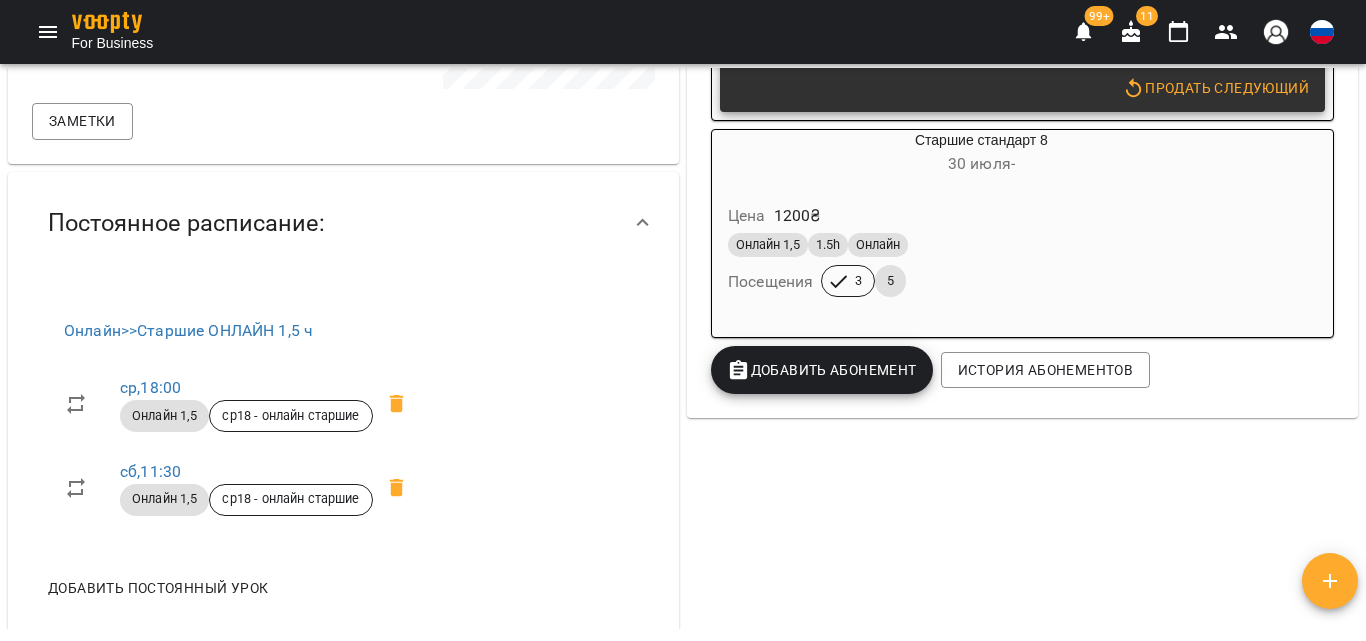 click on "Цена 1200 ₴" at bounding box center (981, 216) 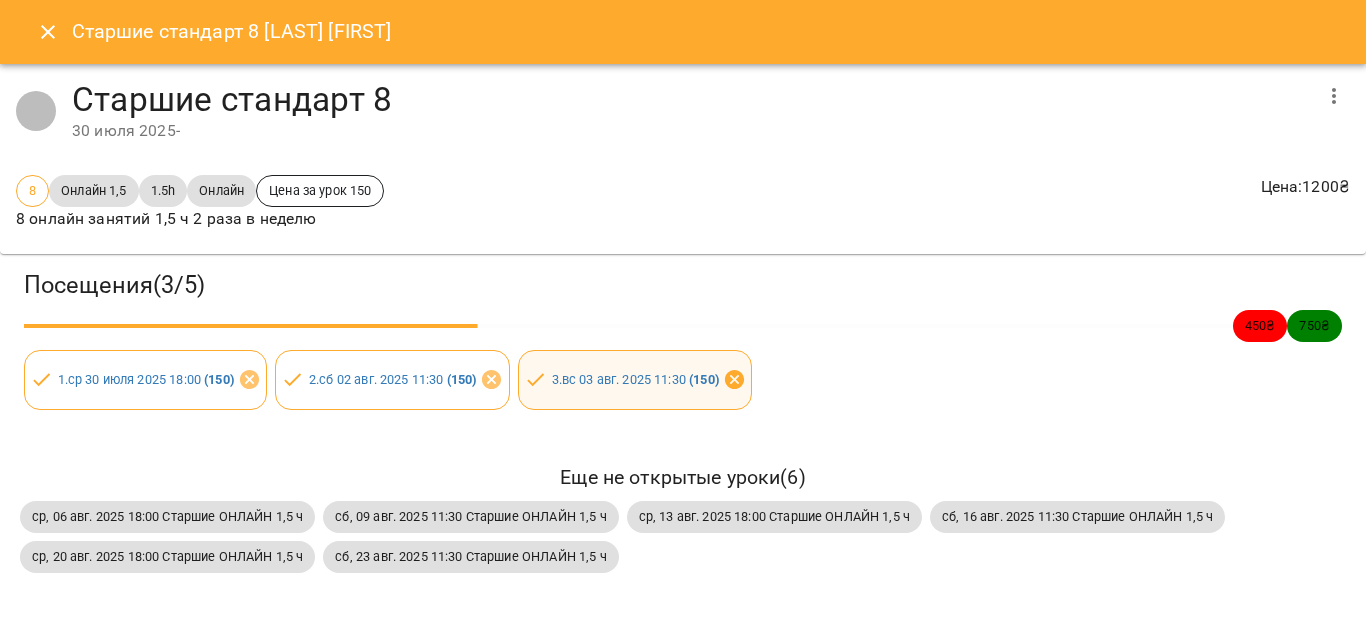 click 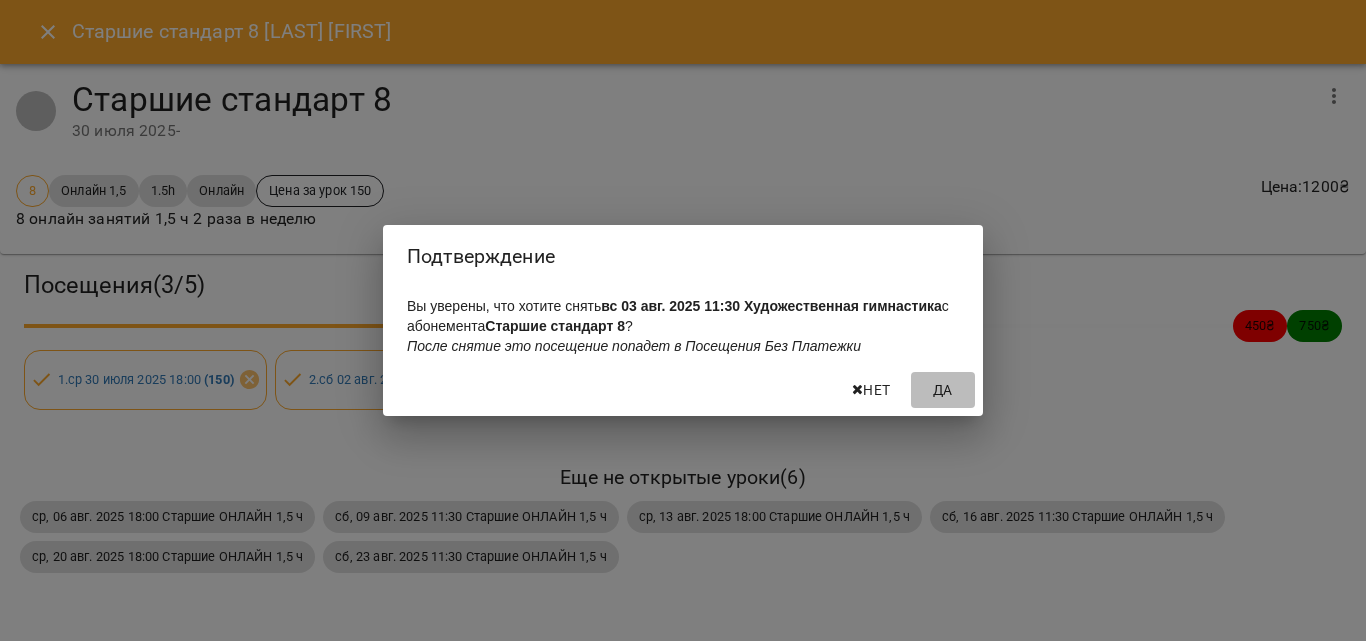 click on "Да" at bounding box center [943, 390] 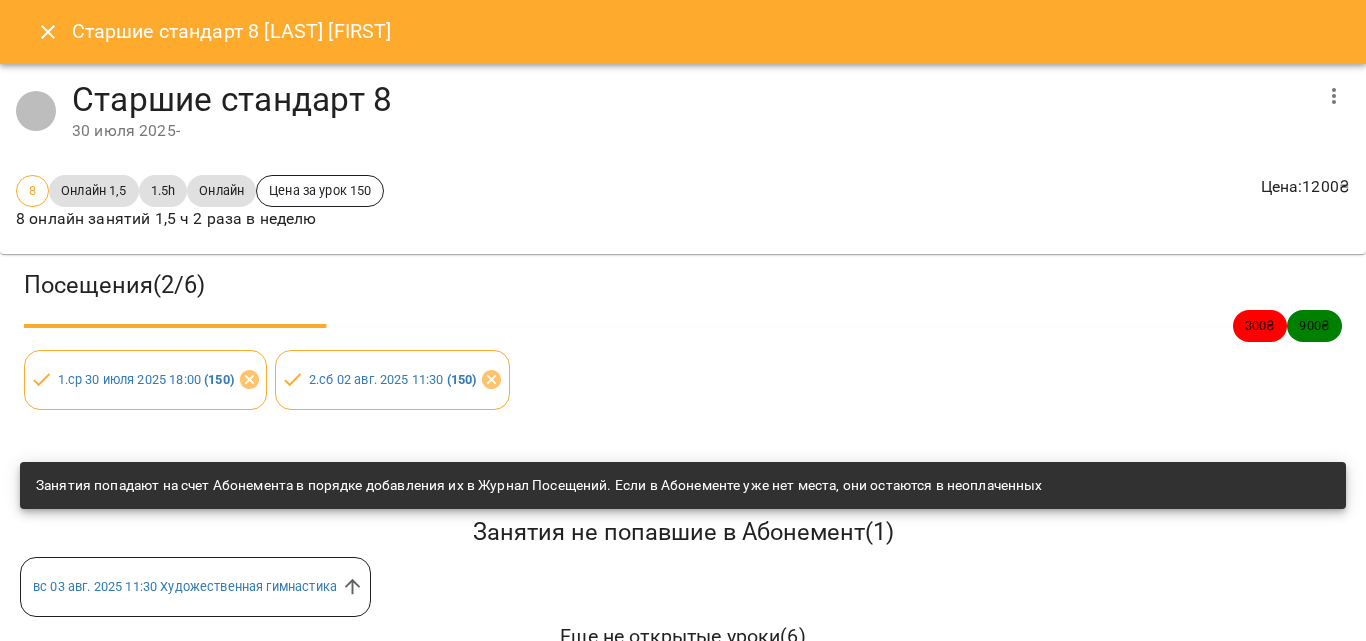 click 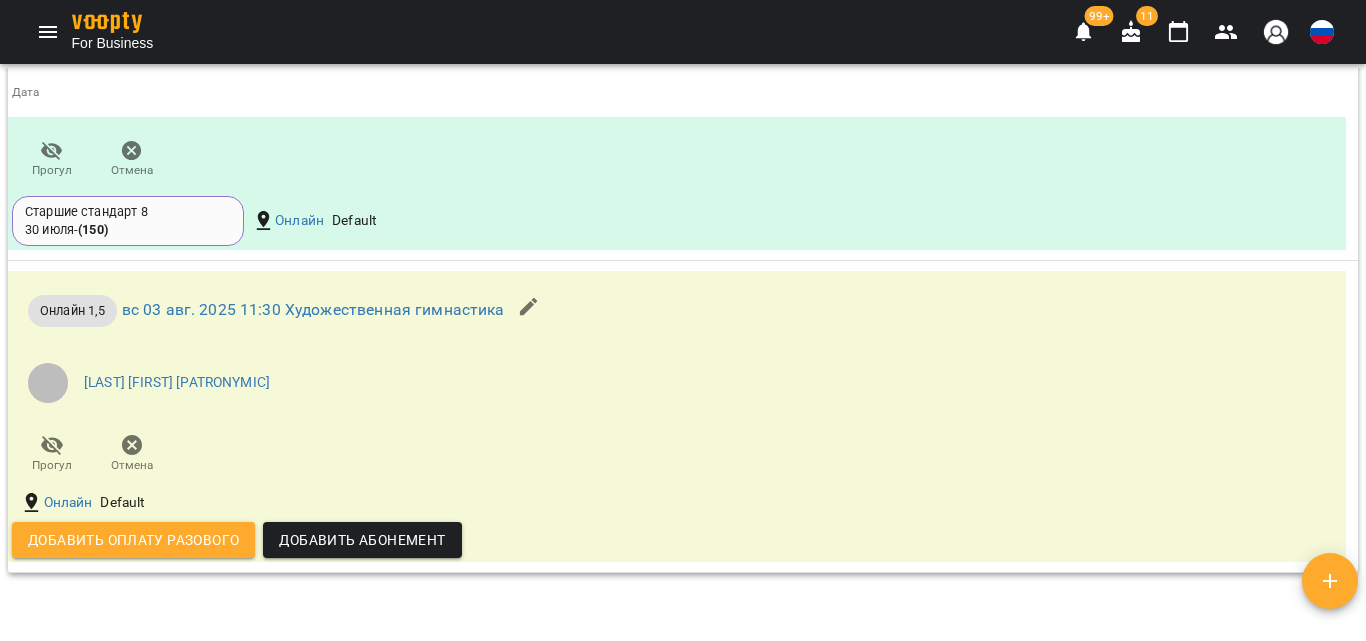 scroll, scrollTop: 1900, scrollLeft: 0, axis: vertical 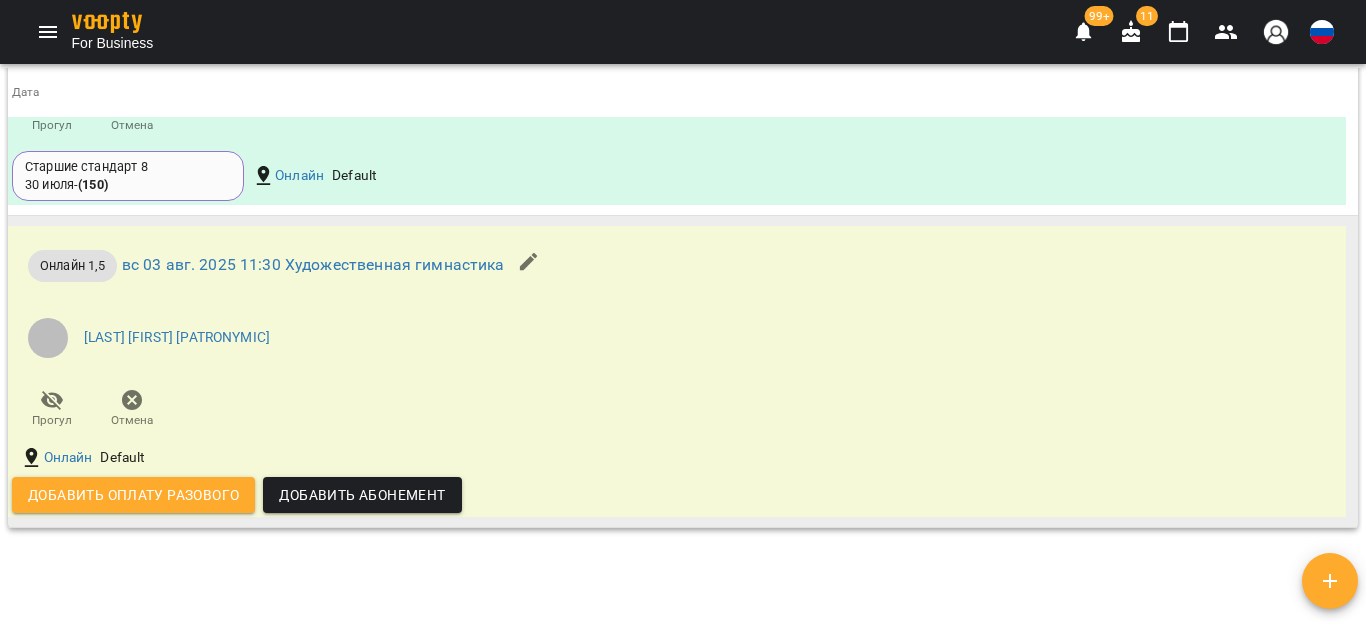click on "Добавить оплату разового" at bounding box center (133, 495) 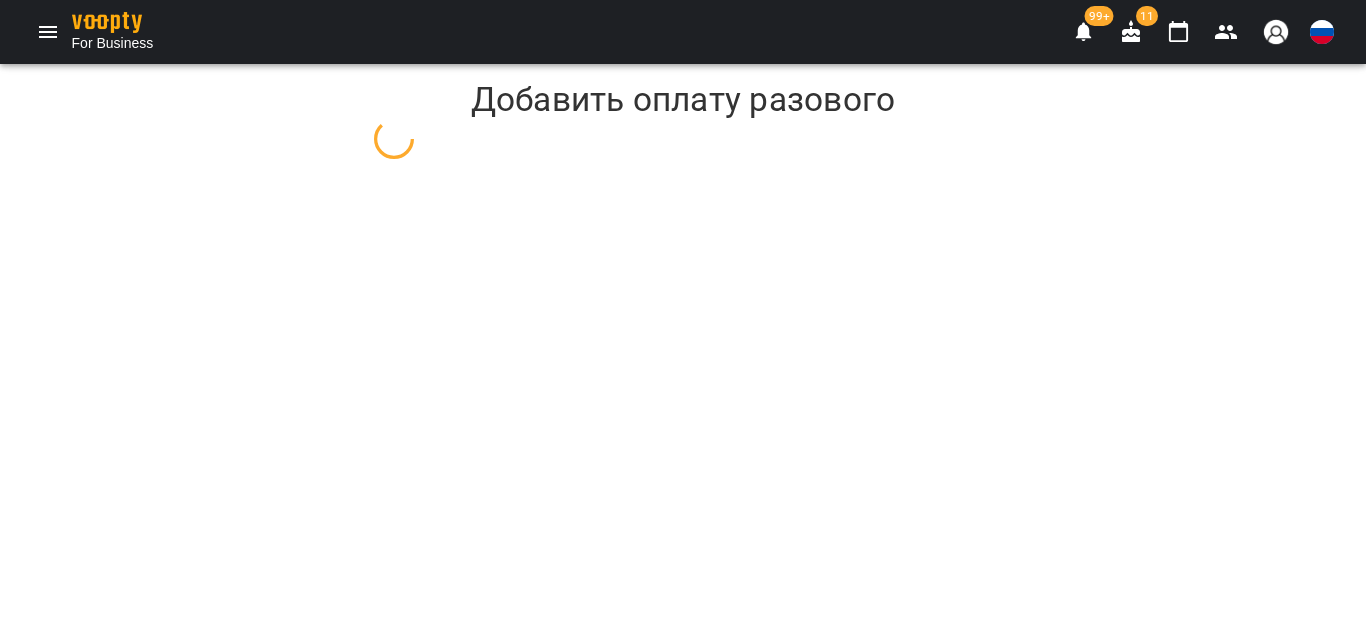 select on "**********" 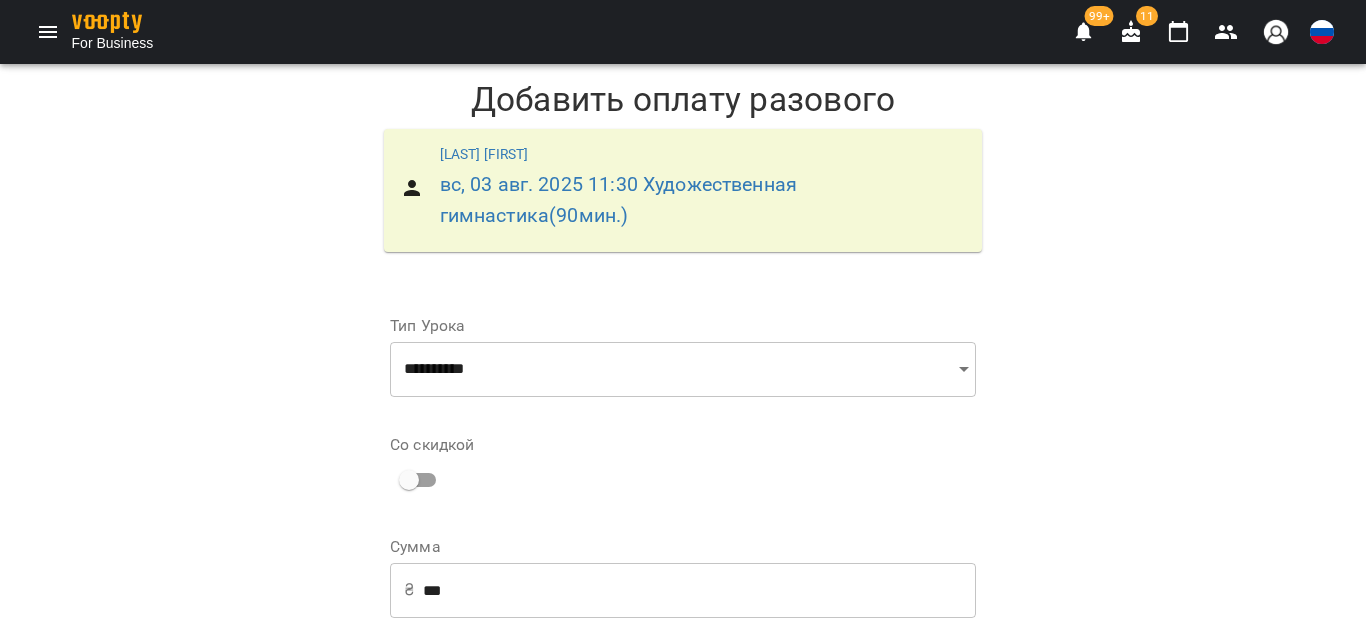 scroll, scrollTop: 316, scrollLeft: 0, axis: vertical 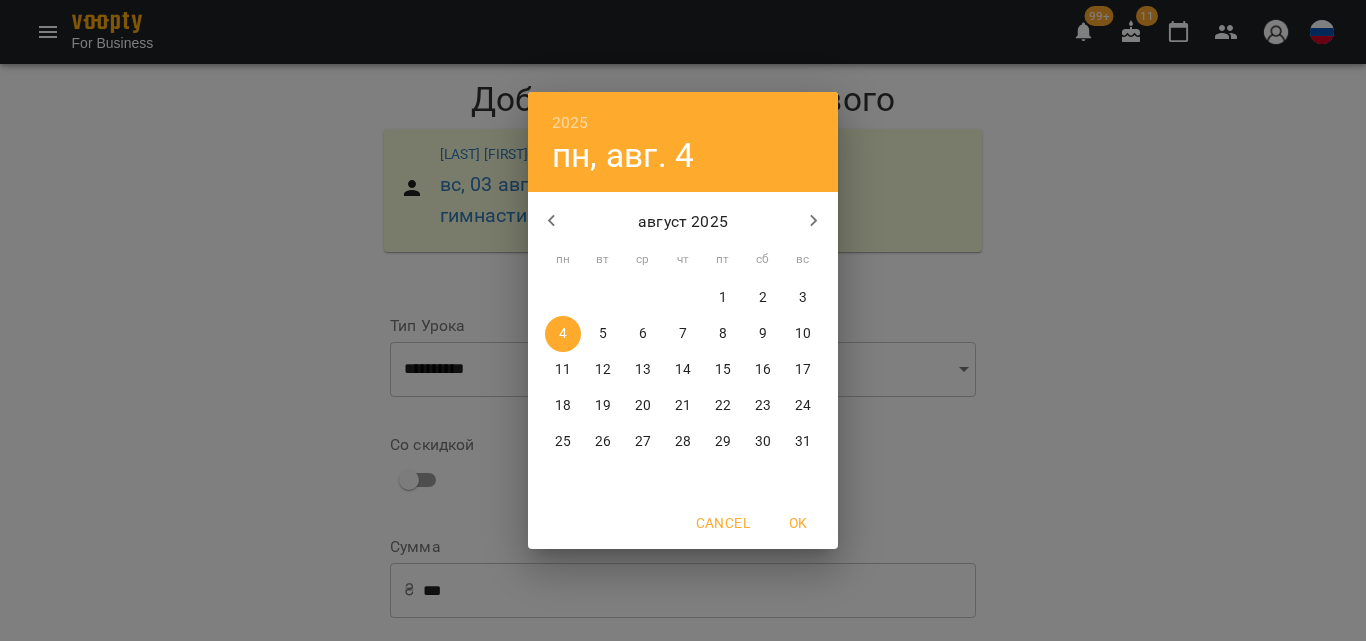 click on "2025 пн, авг. 4 август 2025 пн вт ср чт пт сб вс 28 29 30 31 1 2 3 4 5 6 7 8 9 10 11 12 13 14 15 16 17 18 19 20 21 22 23 24 25 26 27 28 29 30 31 Cancel OK" at bounding box center (683, 320) 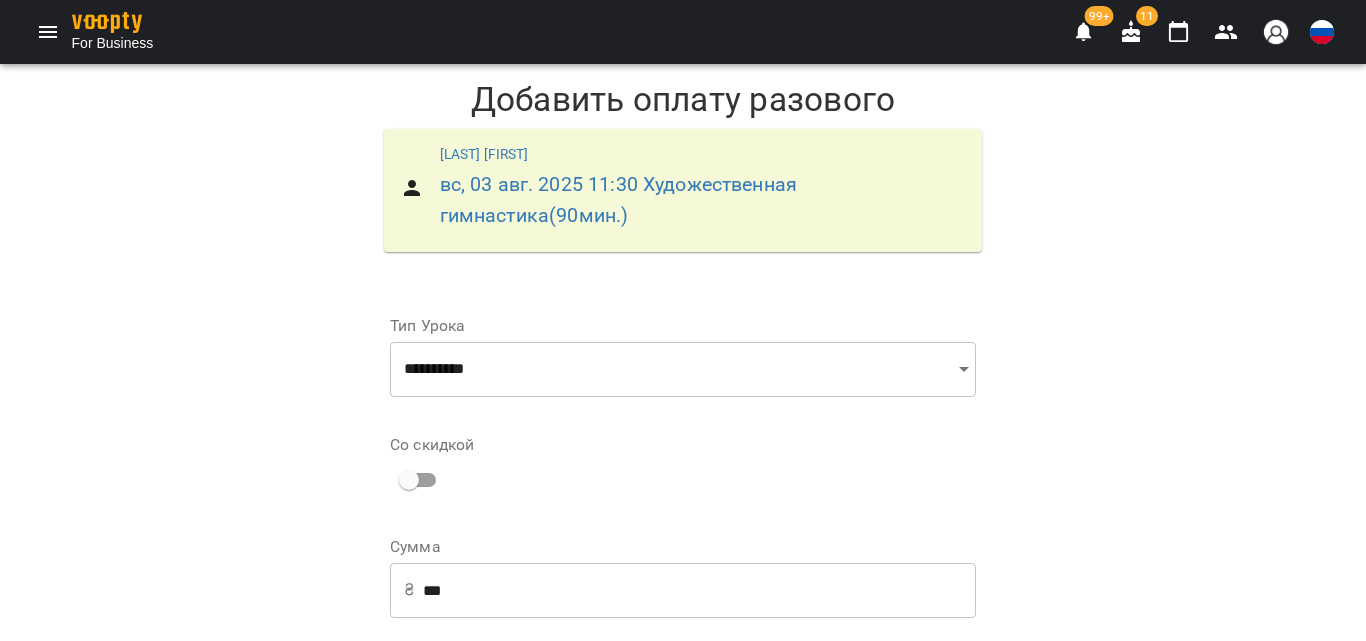 click on "Добавить оплату разового" at bounding box center [838, 904] 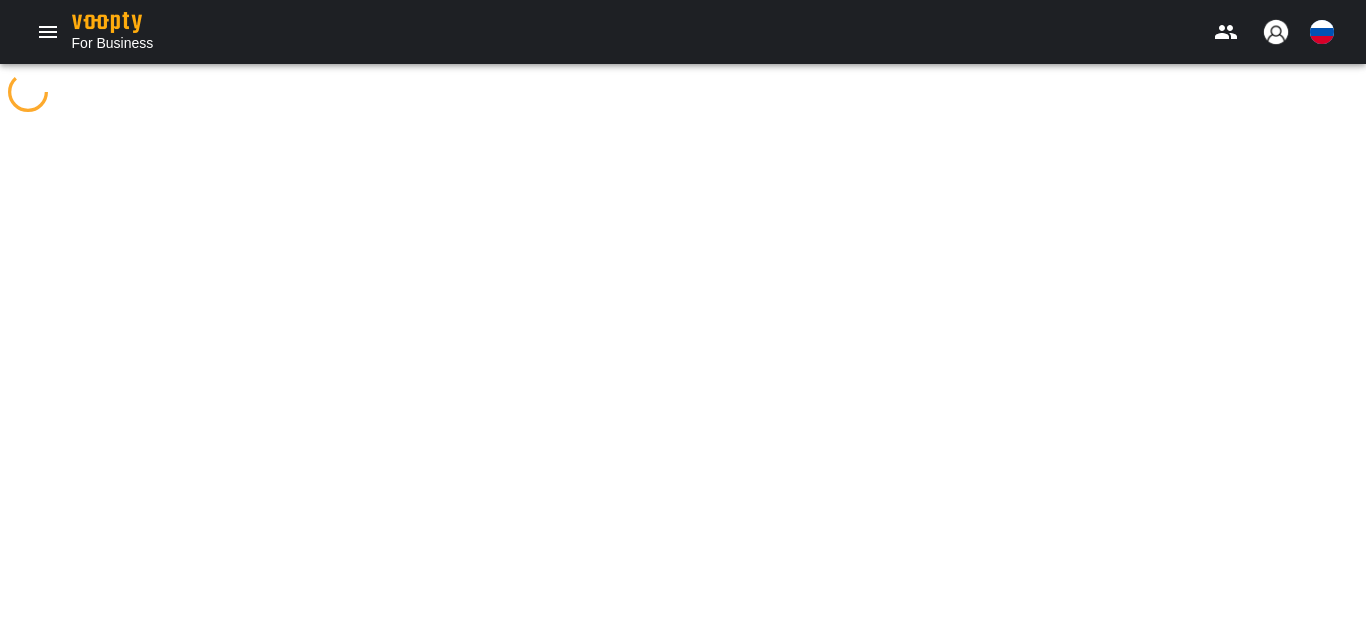 scroll, scrollTop: 0, scrollLeft: 0, axis: both 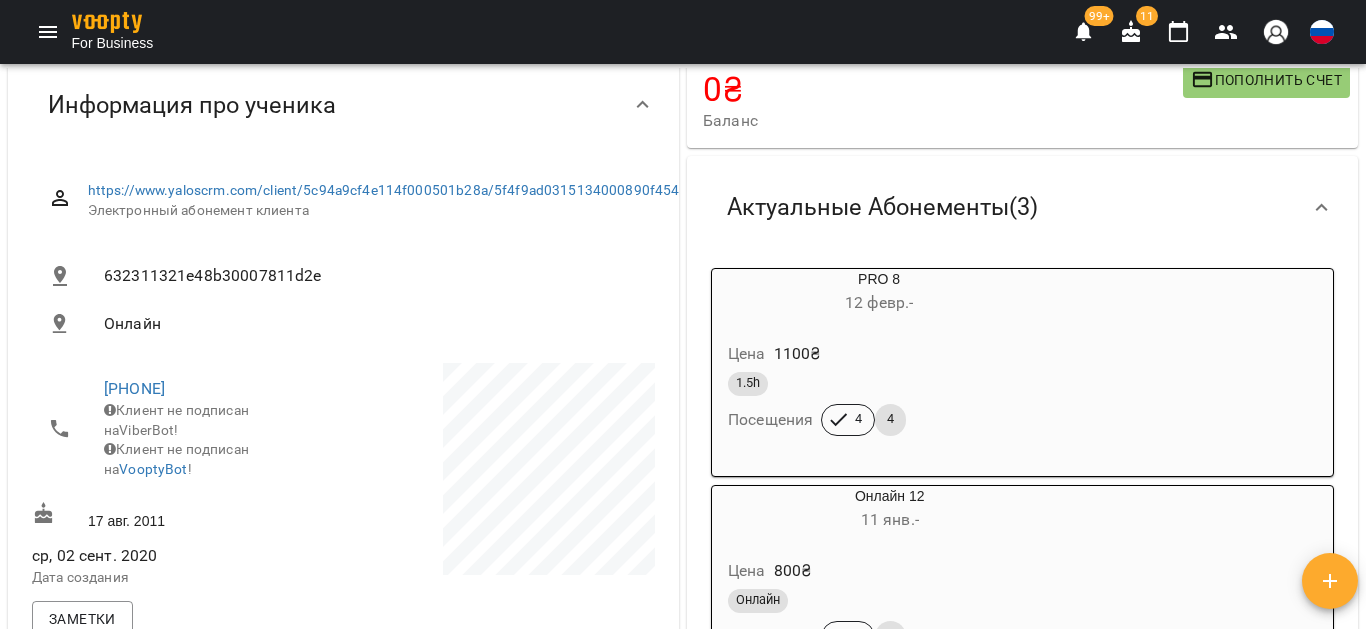 click 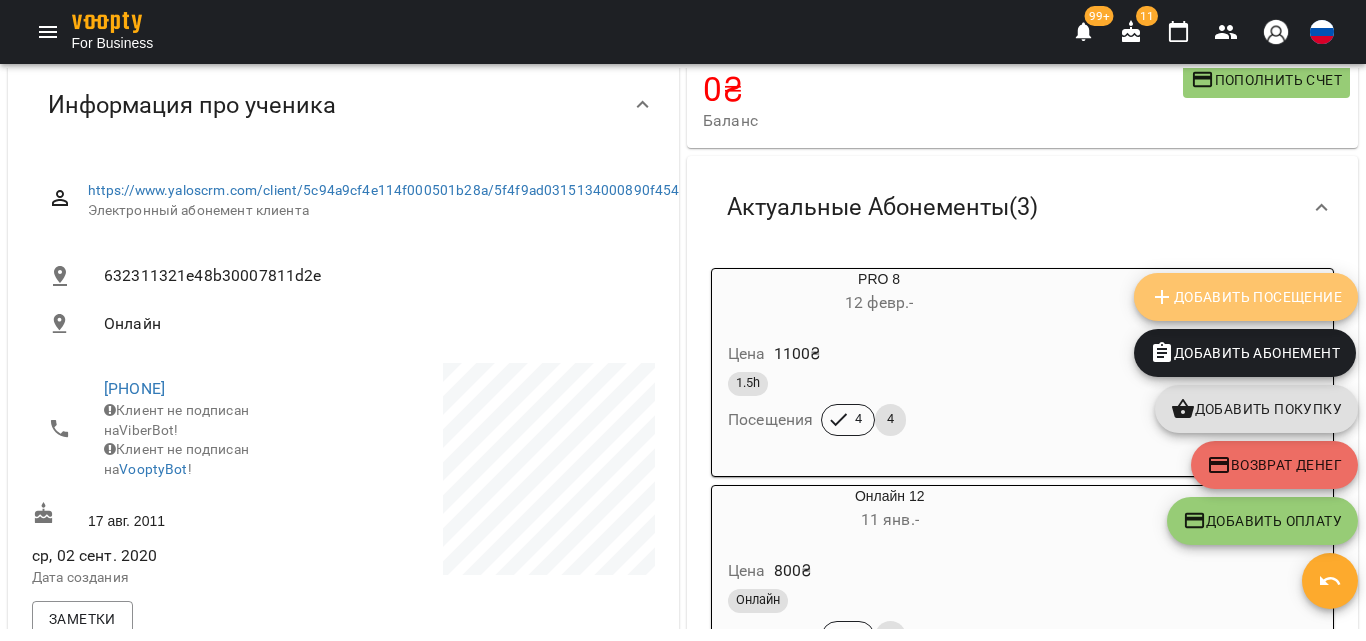 click on "Добавить Посещение" at bounding box center (1246, 297) 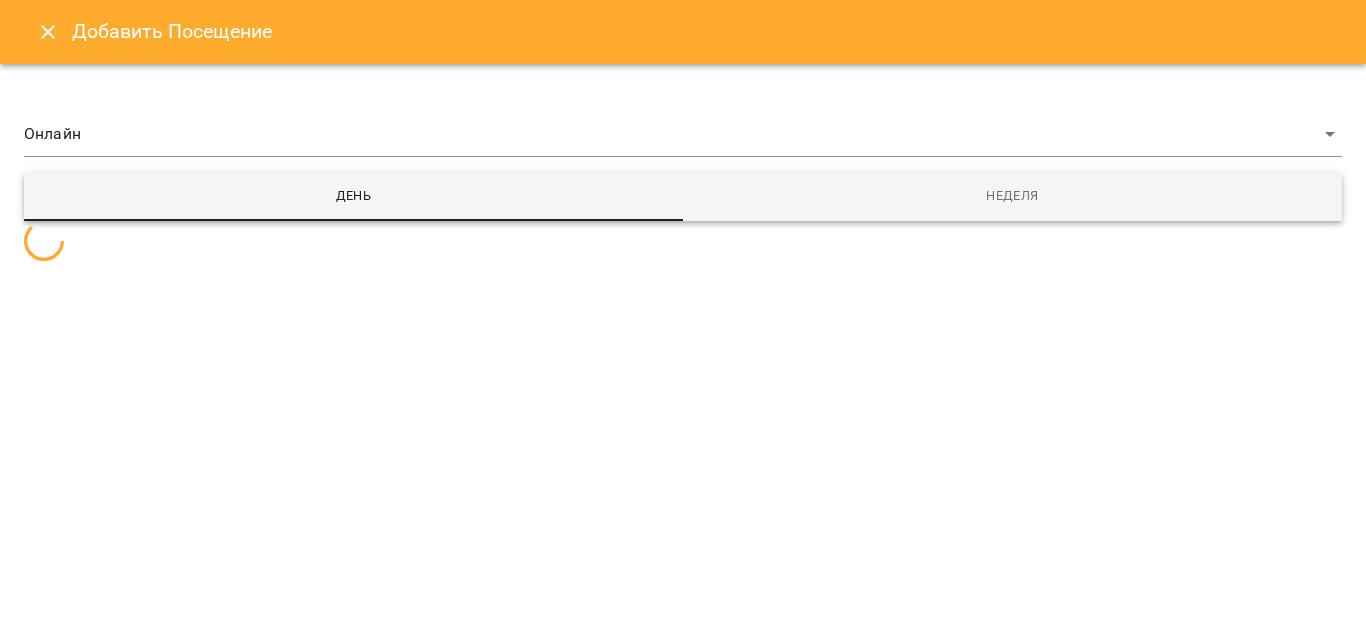 select 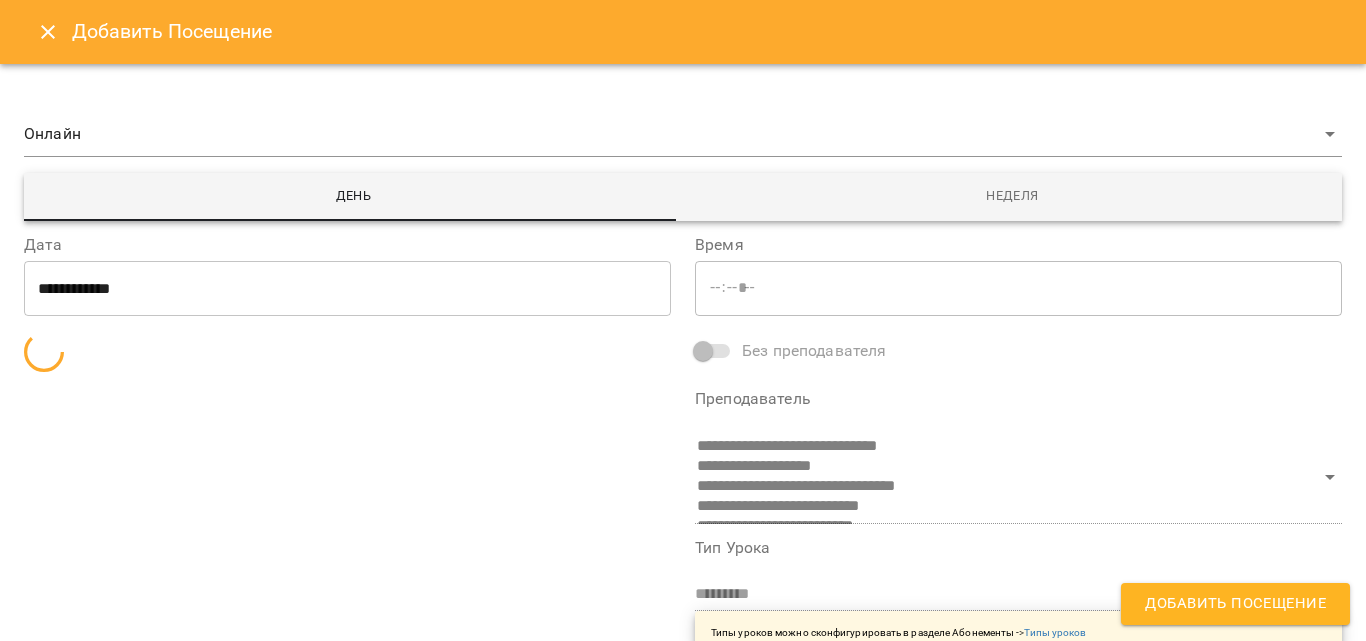 type on "*****" 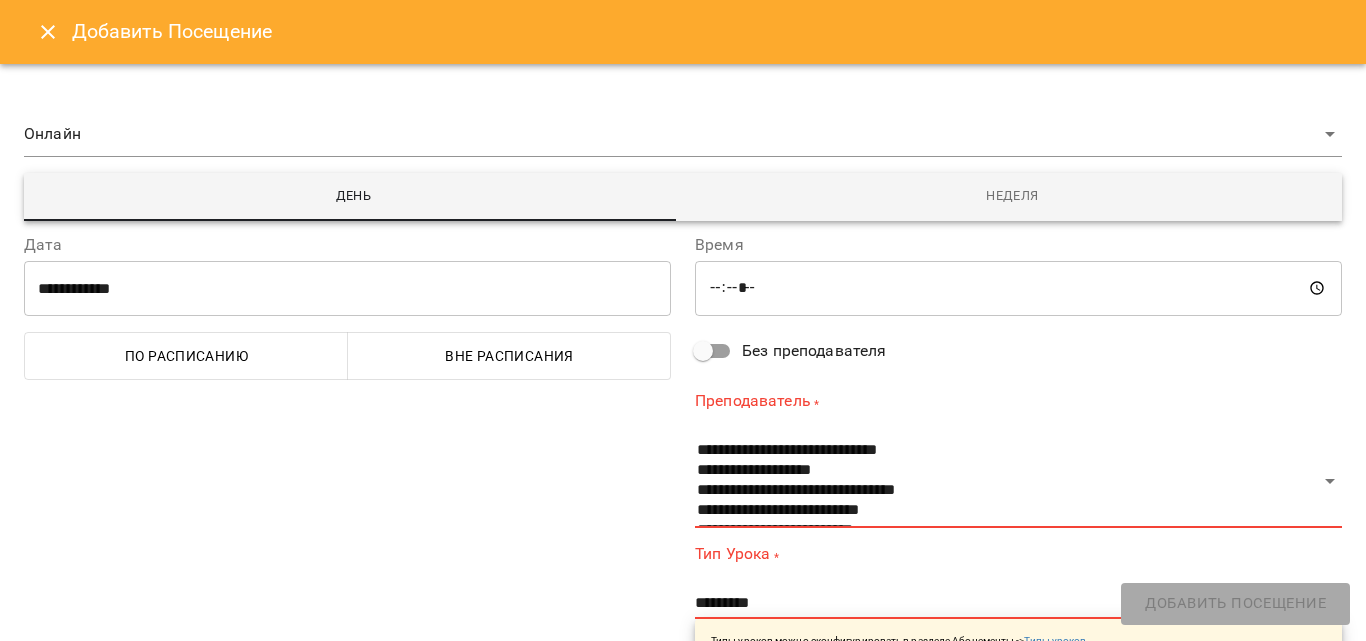 click on "**********" at bounding box center [347, 288] 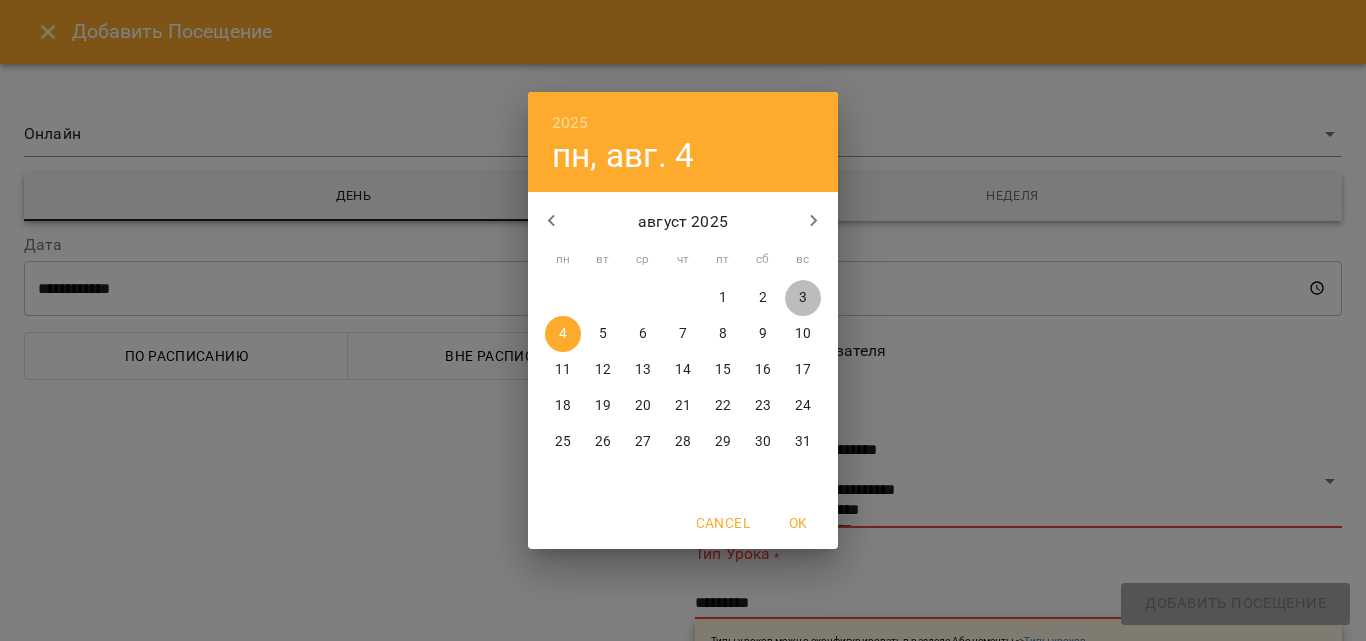 click on "3" at bounding box center [803, 298] 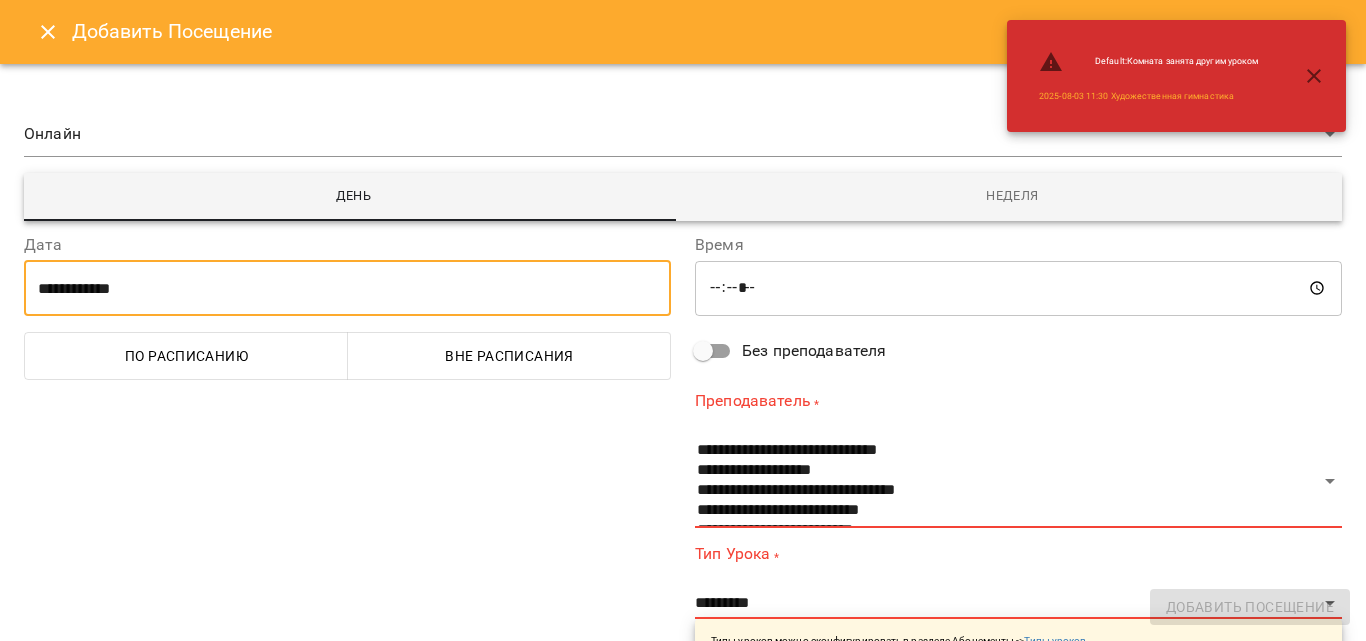 click on "По расписанию" at bounding box center (186, 356) 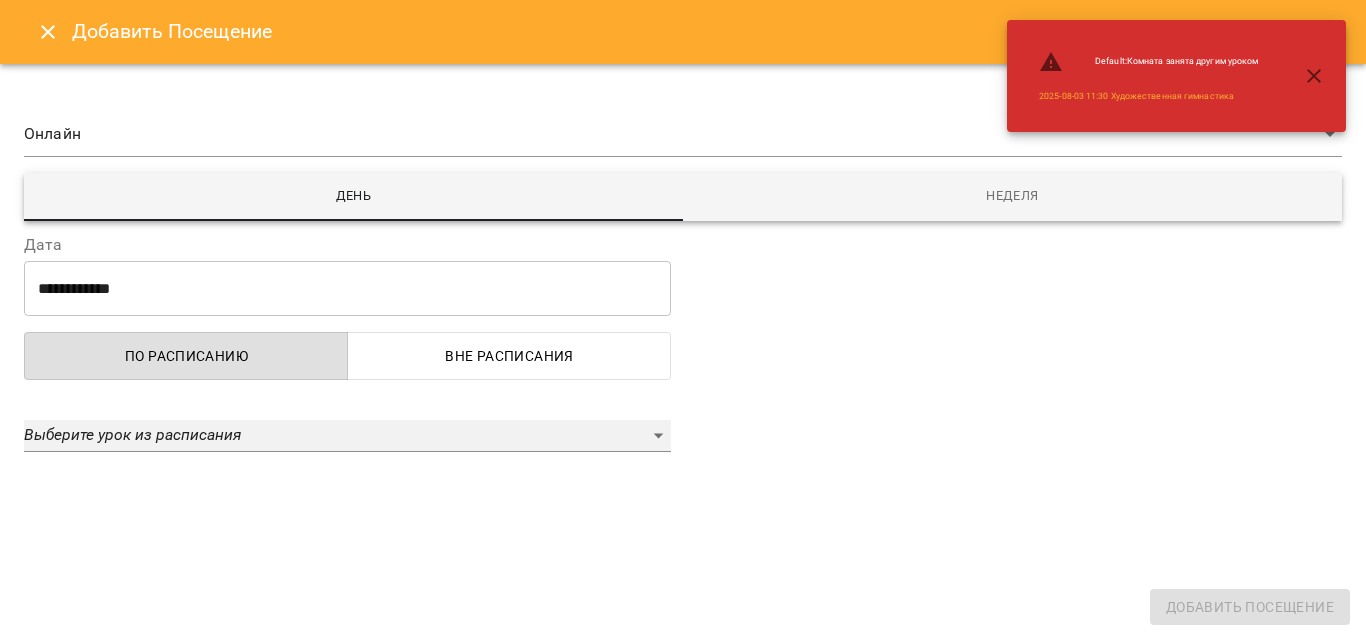 click on "Выберите урок из расписания" at bounding box center [132, 434] 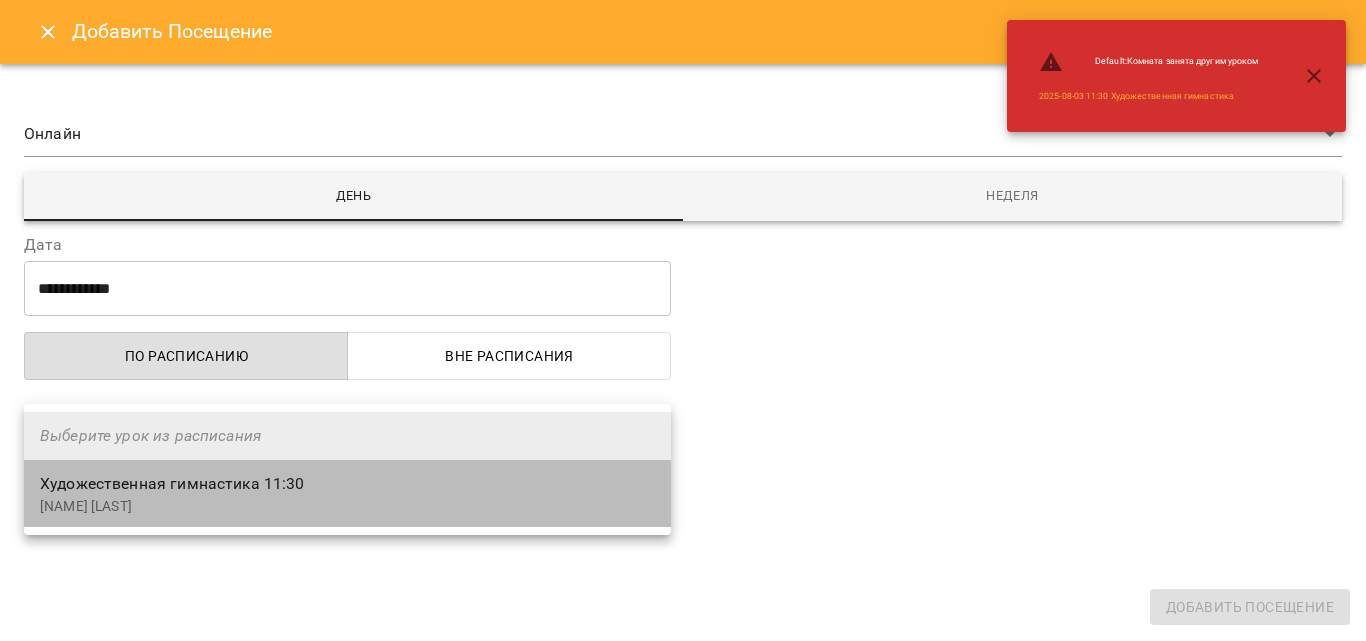 click on "Художественная гимнастика 11:30" at bounding box center [172, 483] 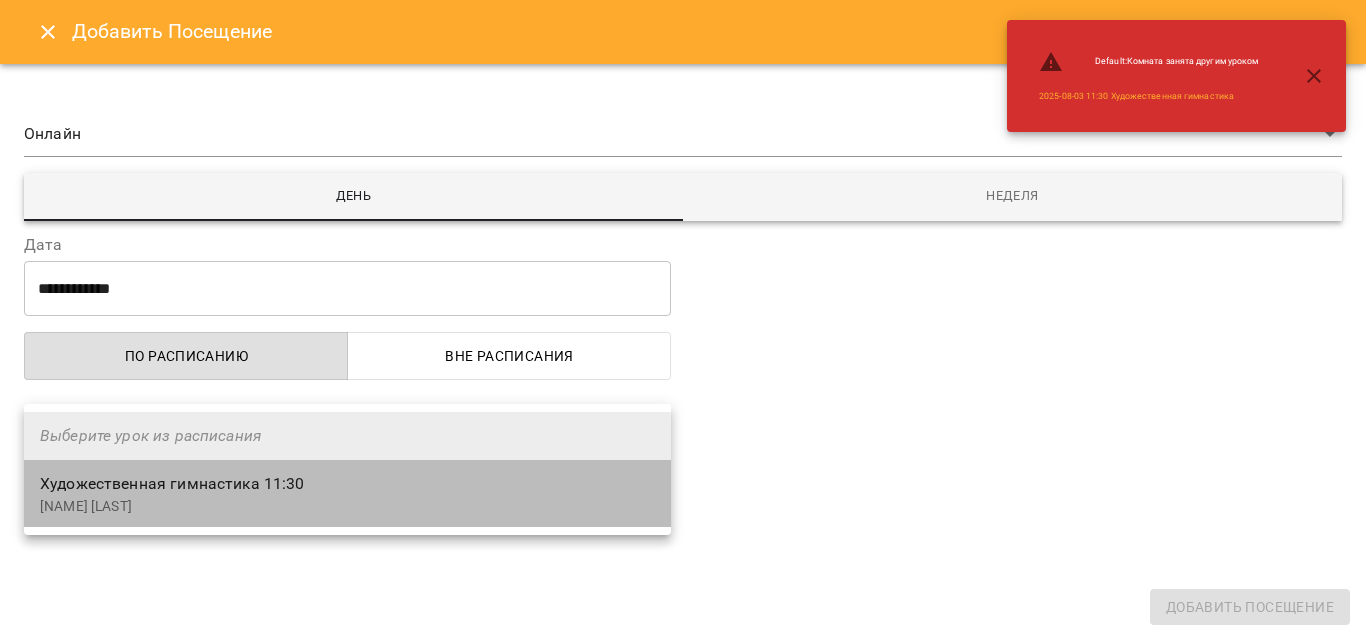 select on "**********" 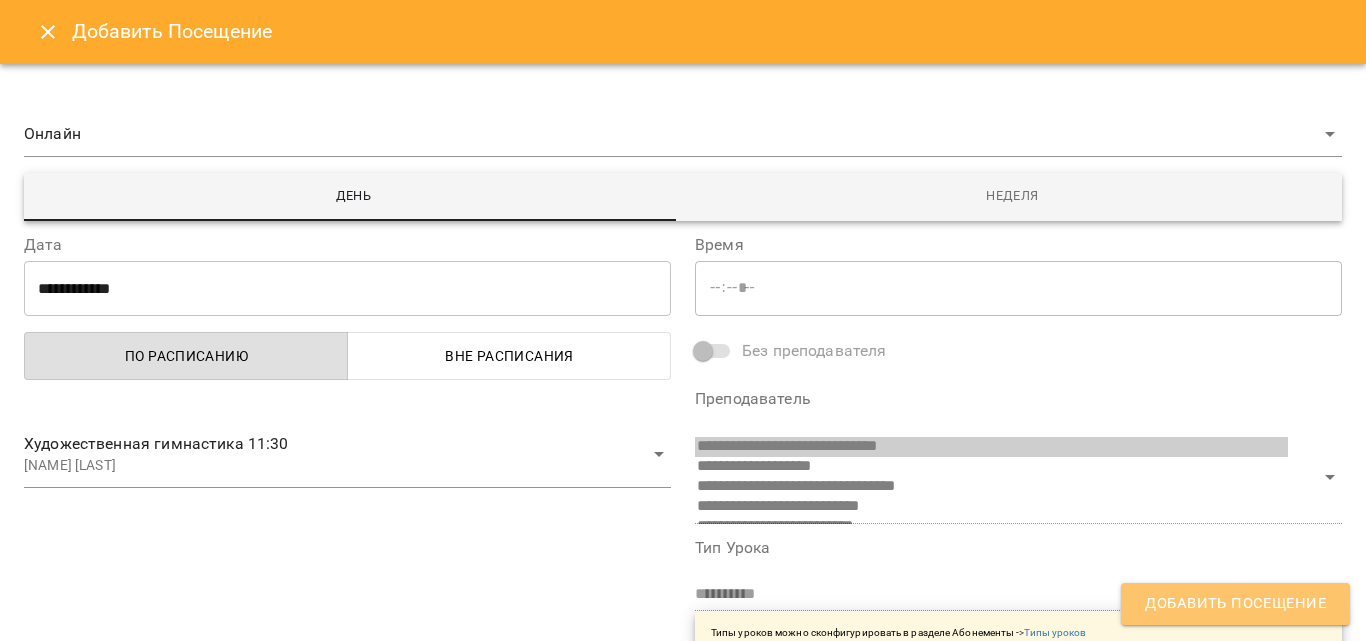 click on "Добавить Посещение" at bounding box center [1235, 604] 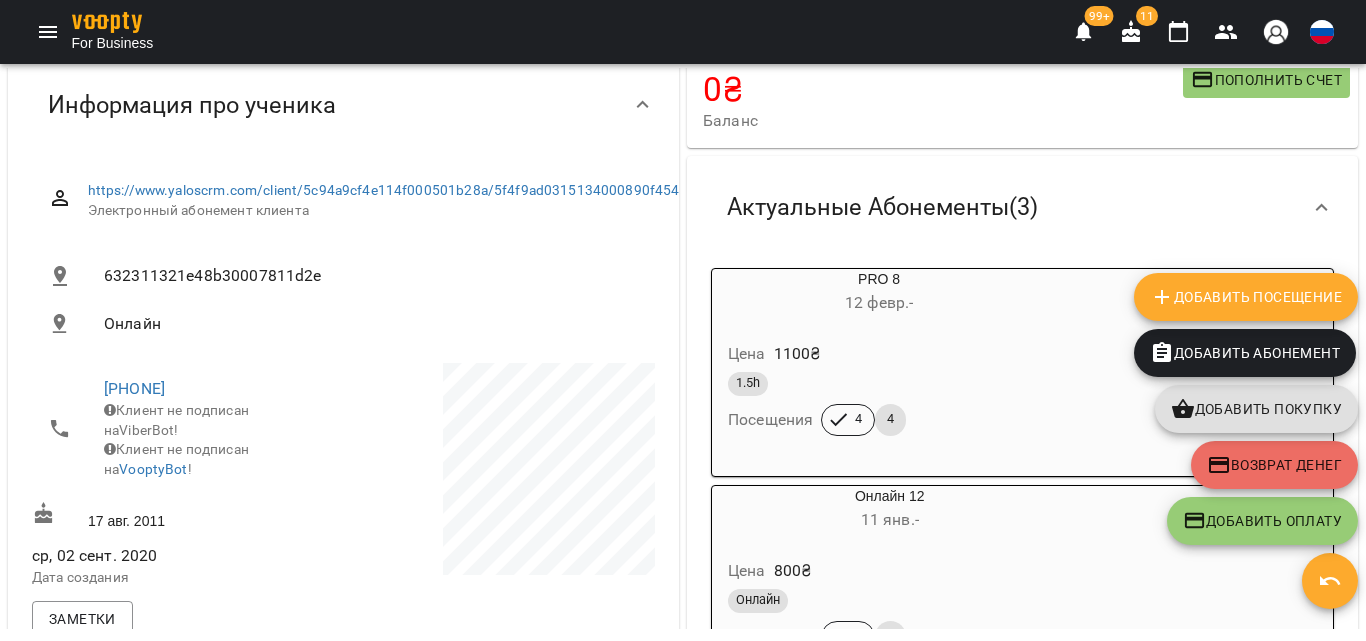 click at bounding box center [1330, 581] 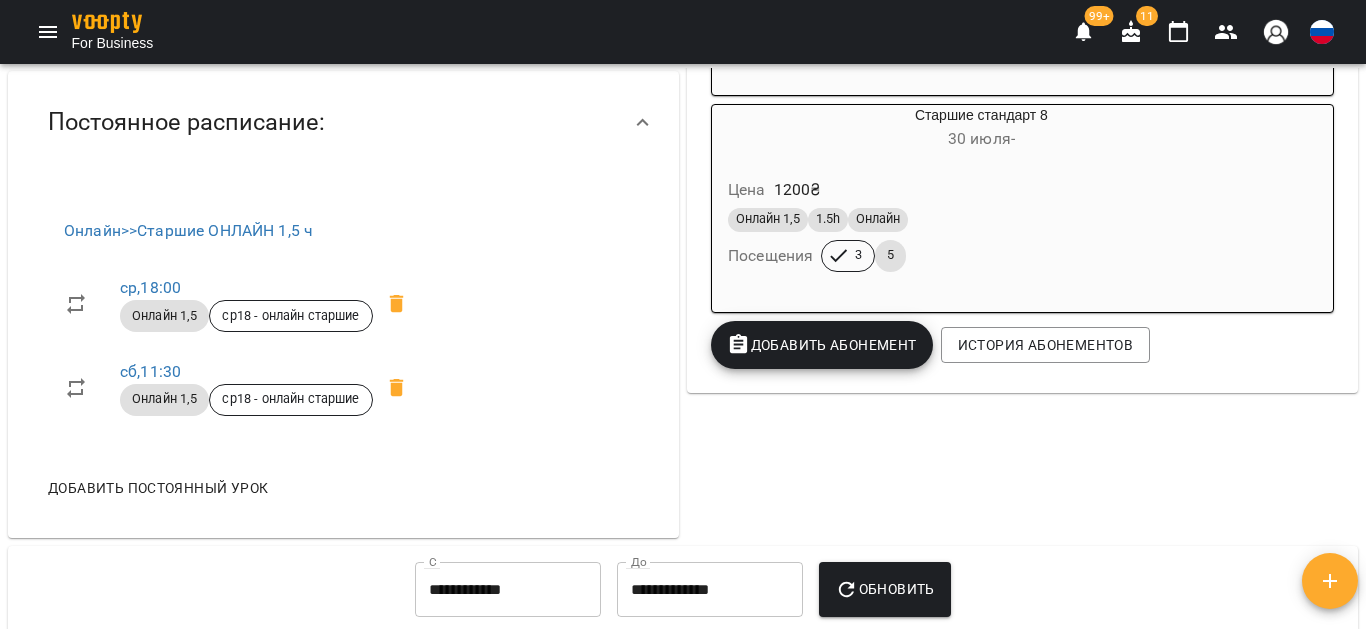 scroll, scrollTop: 800, scrollLeft: 0, axis: vertical 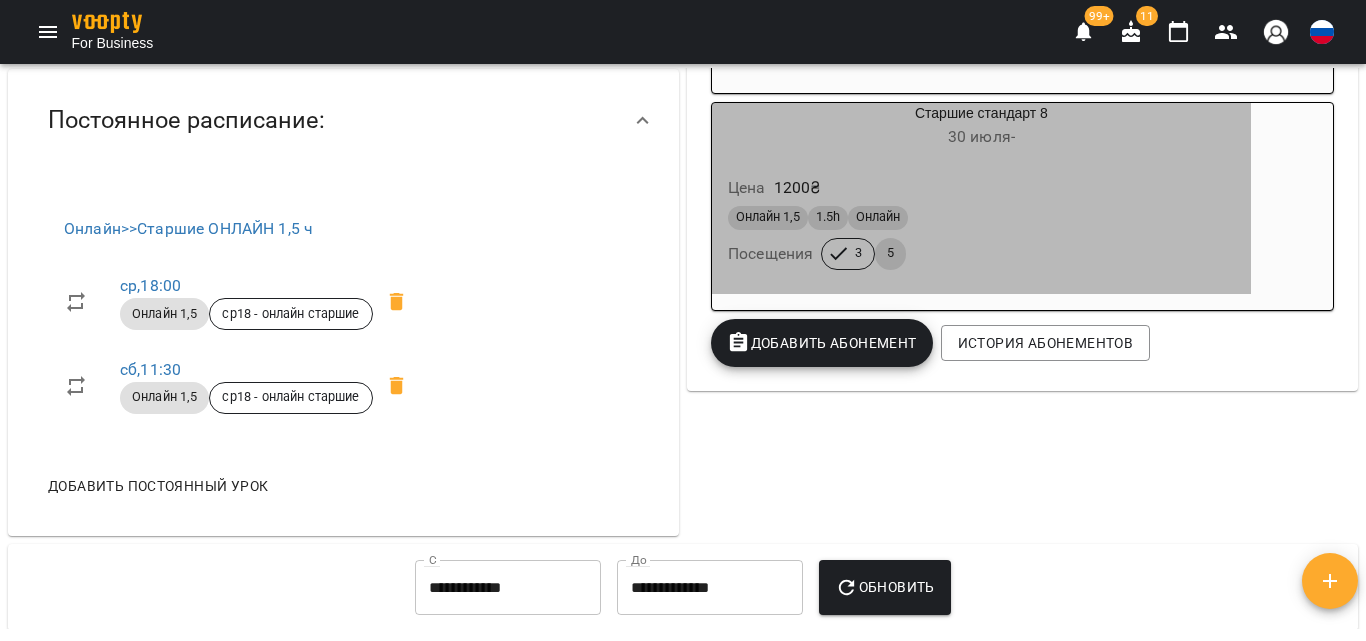 click on "Цена 1200 ₴ Онлайн 1,5 1.5h Онлайн Посещения 3 5" at bounding box center (981, 226) 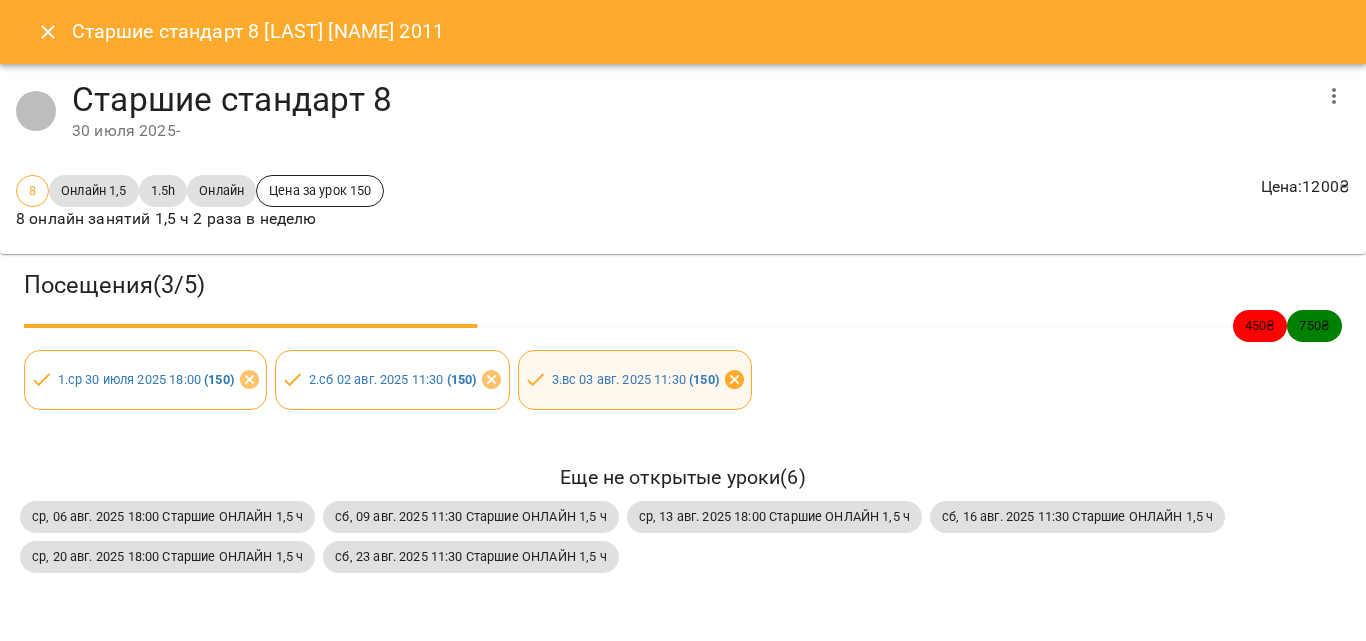 click 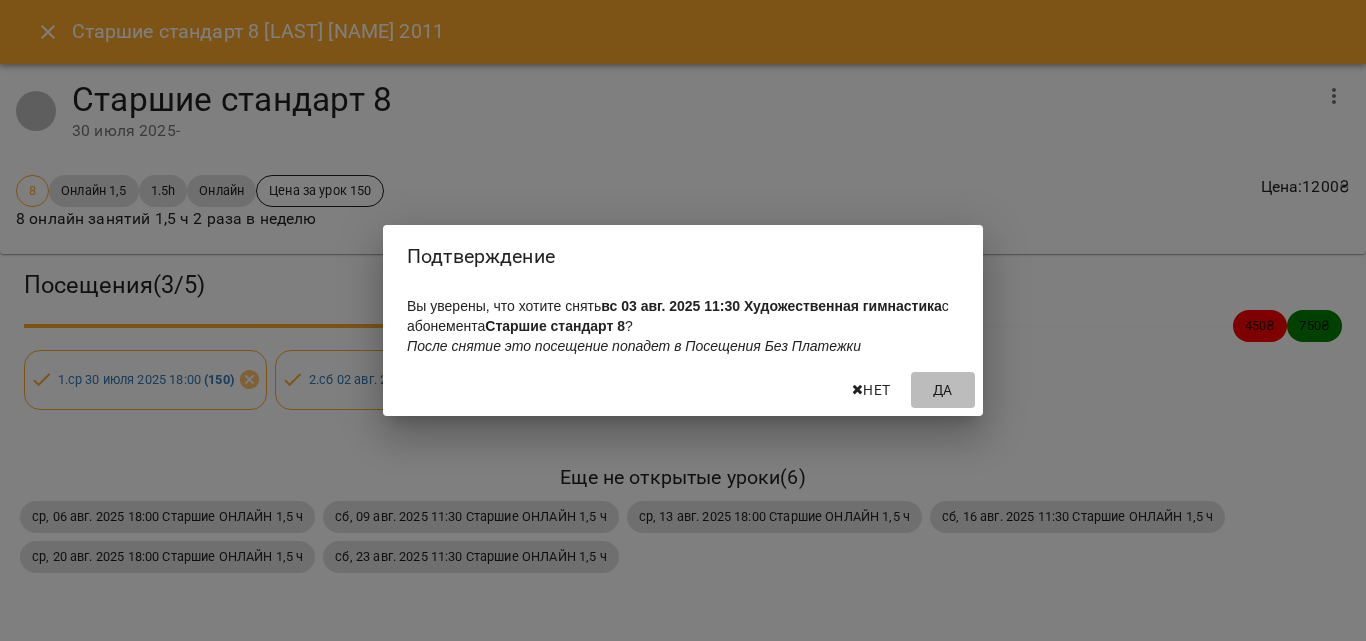 click on "Да" at bounding box center [943, 390] 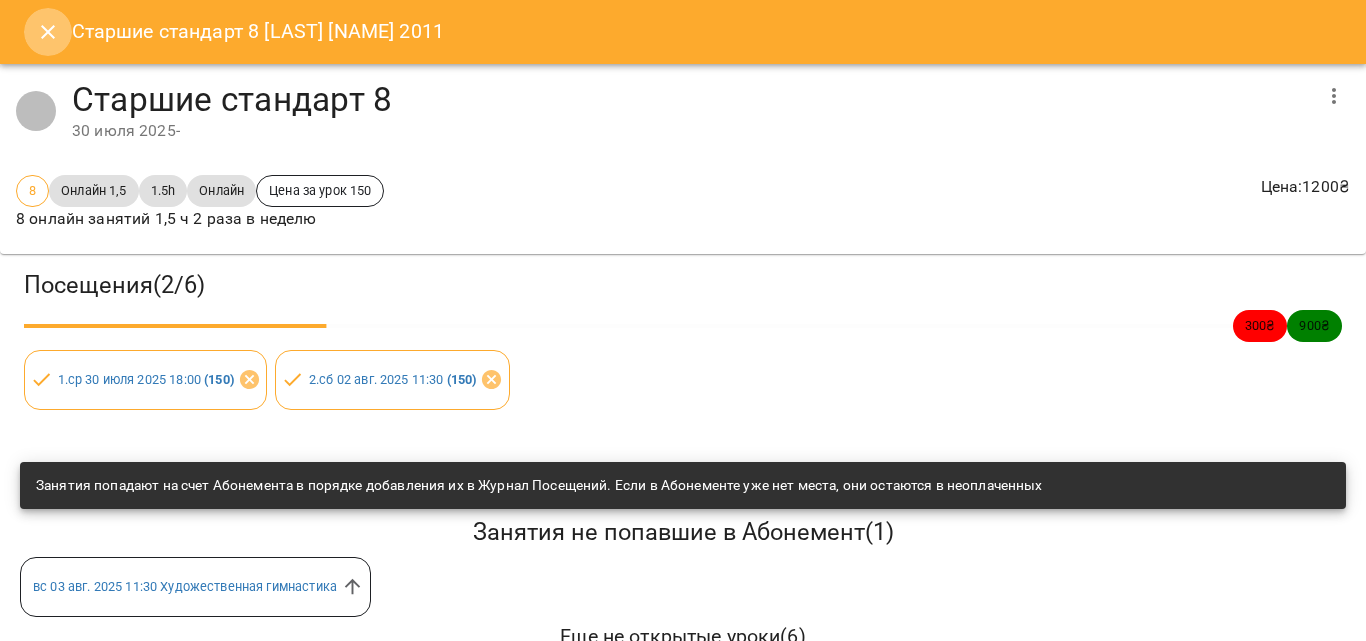click 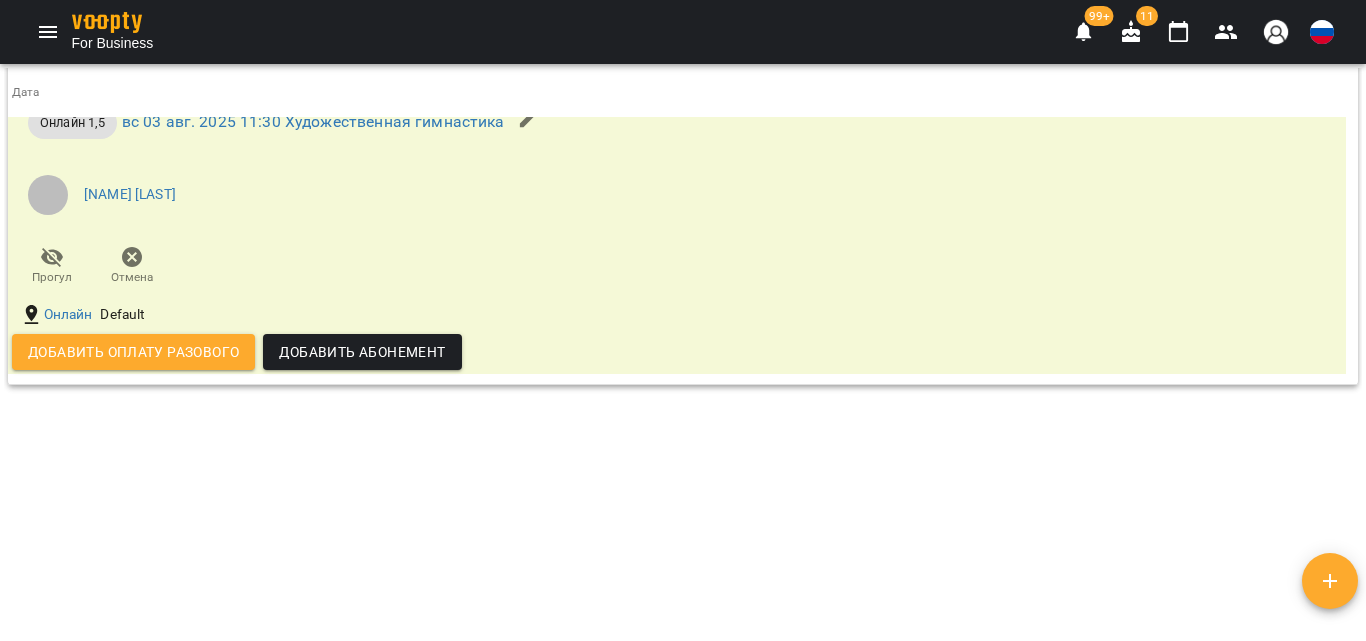 scroll, scrollTop: 2179, scrollLeft: 0, axis: vertical 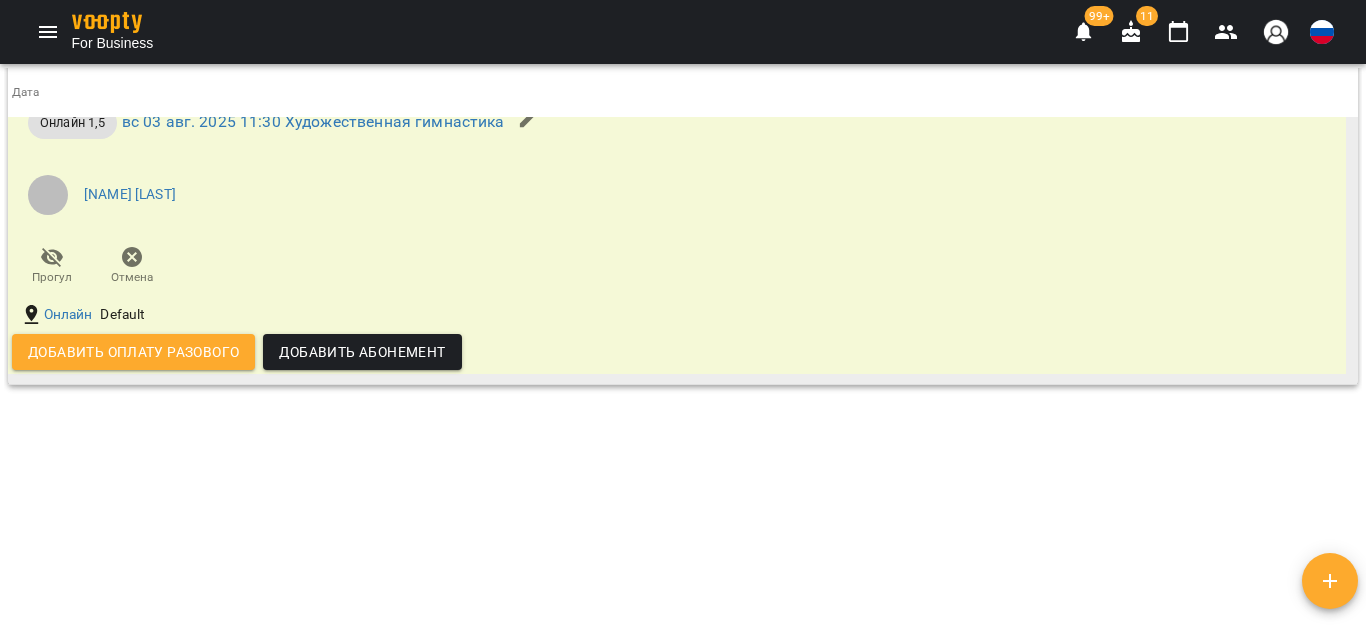 click on "Добавить оплату разового" at bounding box center (133, 352) 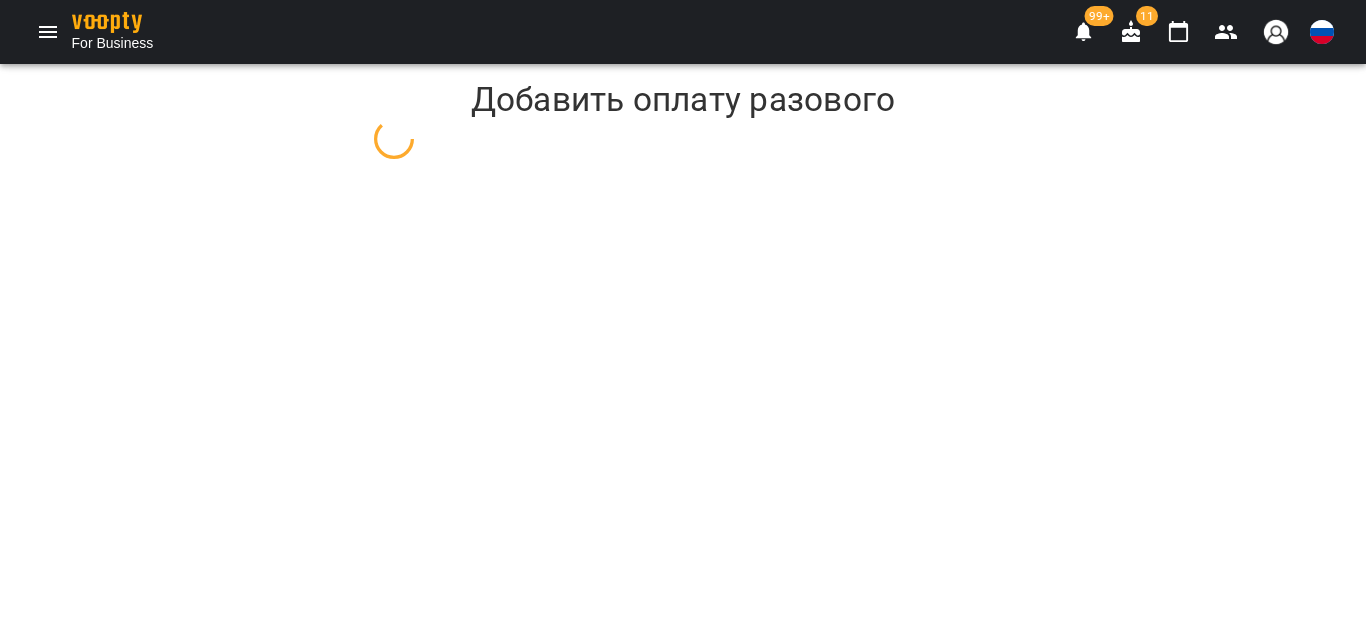 select on "**********" 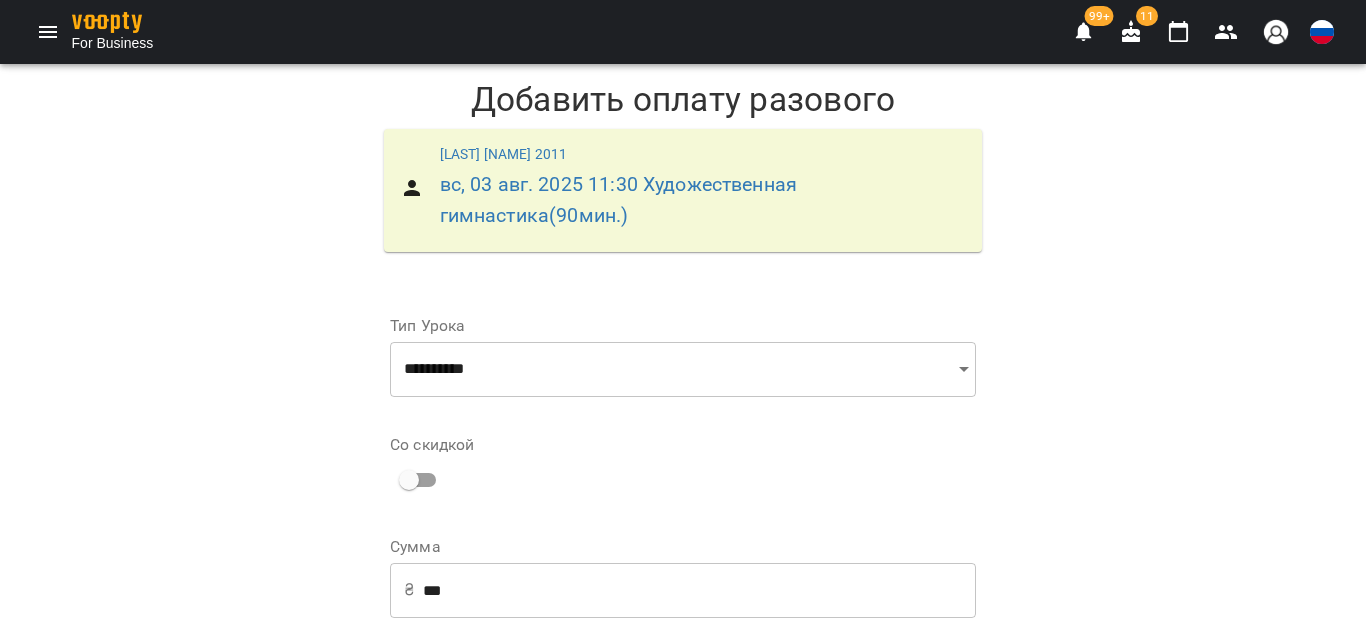 scroll, scrollTop: 300, scrollLeft: 0, axis: vertical 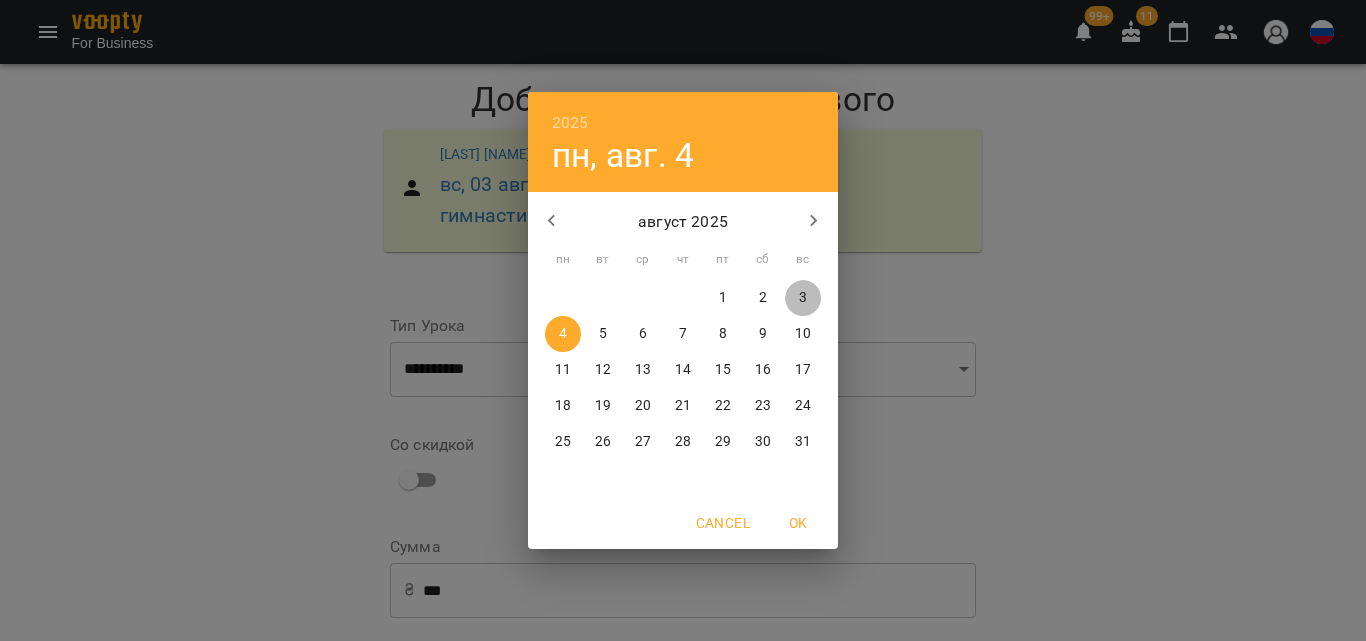click on "3" at bounding box center [803, 298] 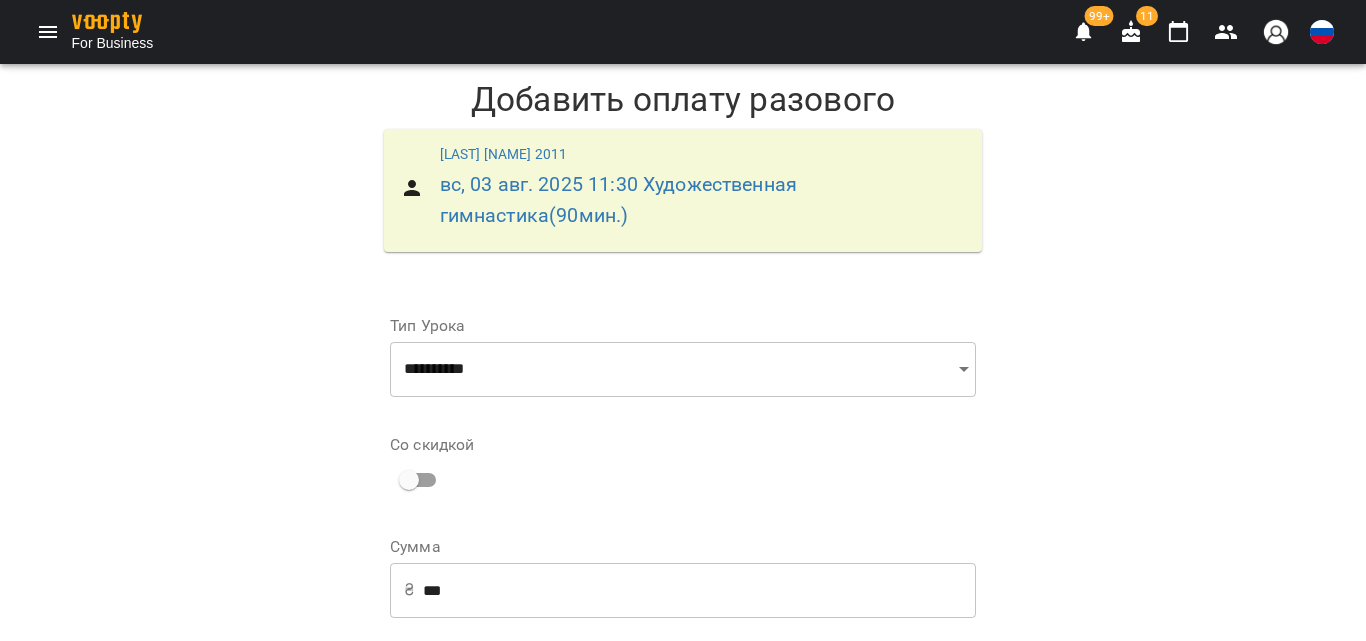 click on "Добавить оплату разового" at bounding box center (838, 922) 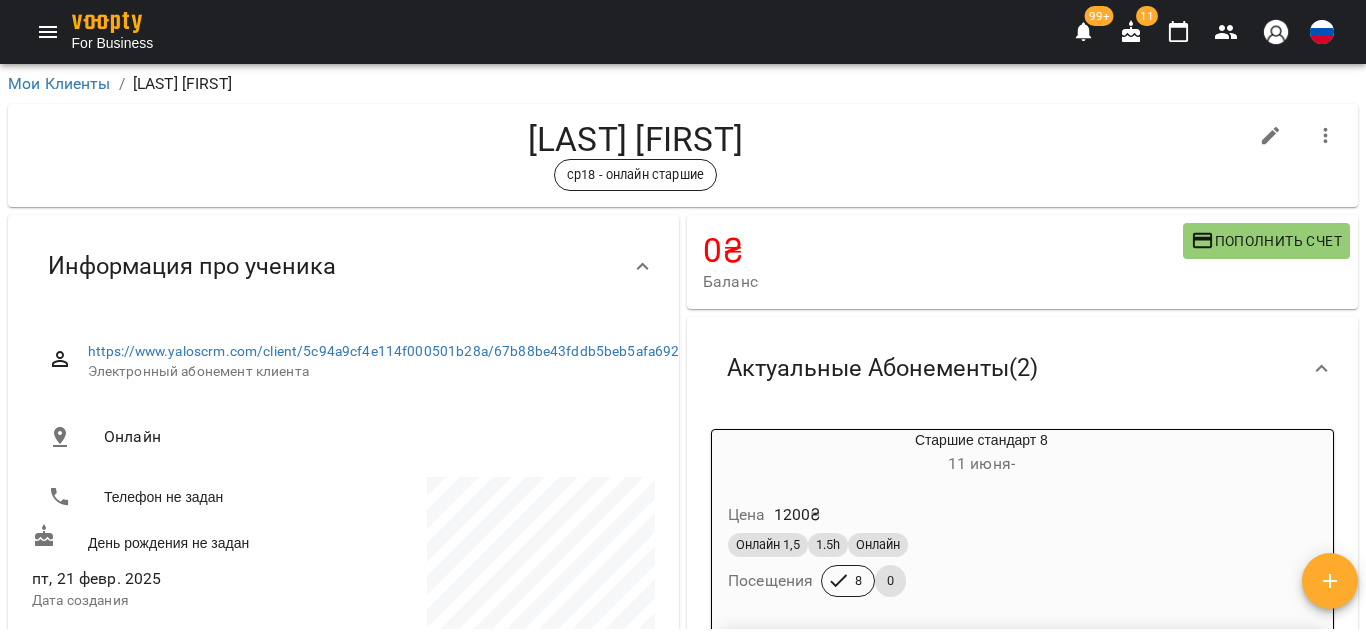 scroll, scrollTop: 0, scrollLeft: 0, axis: both 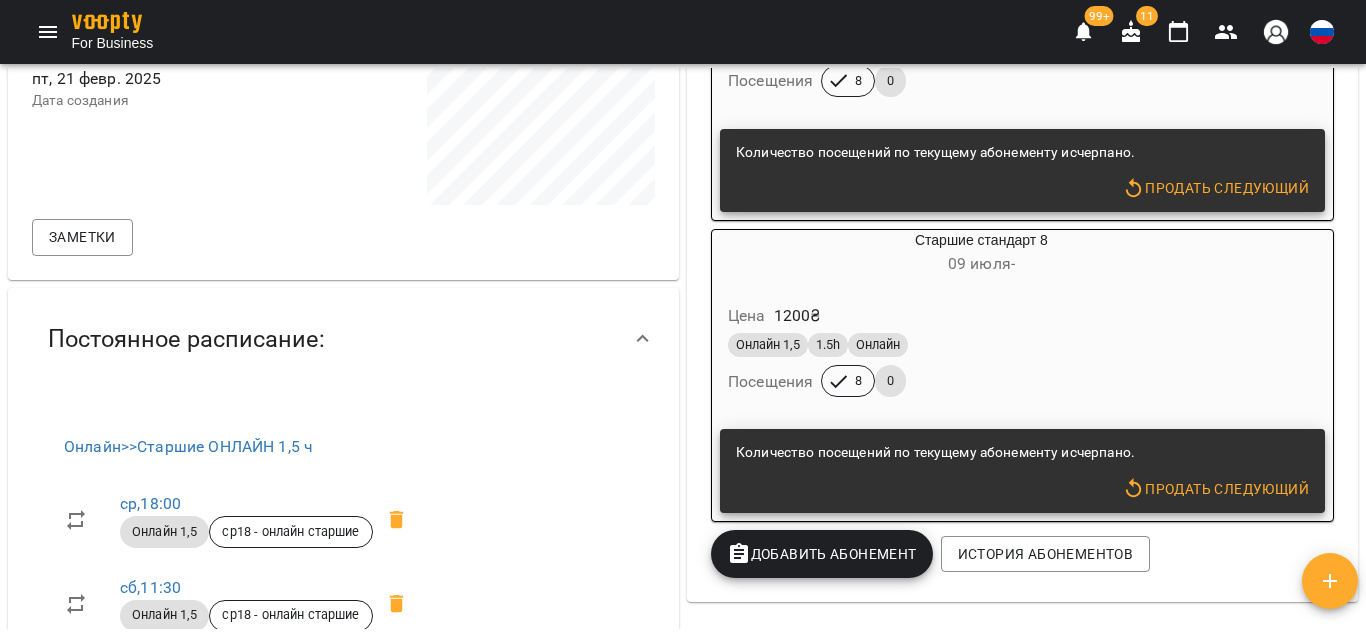 click at bounding box center [1330, 581] 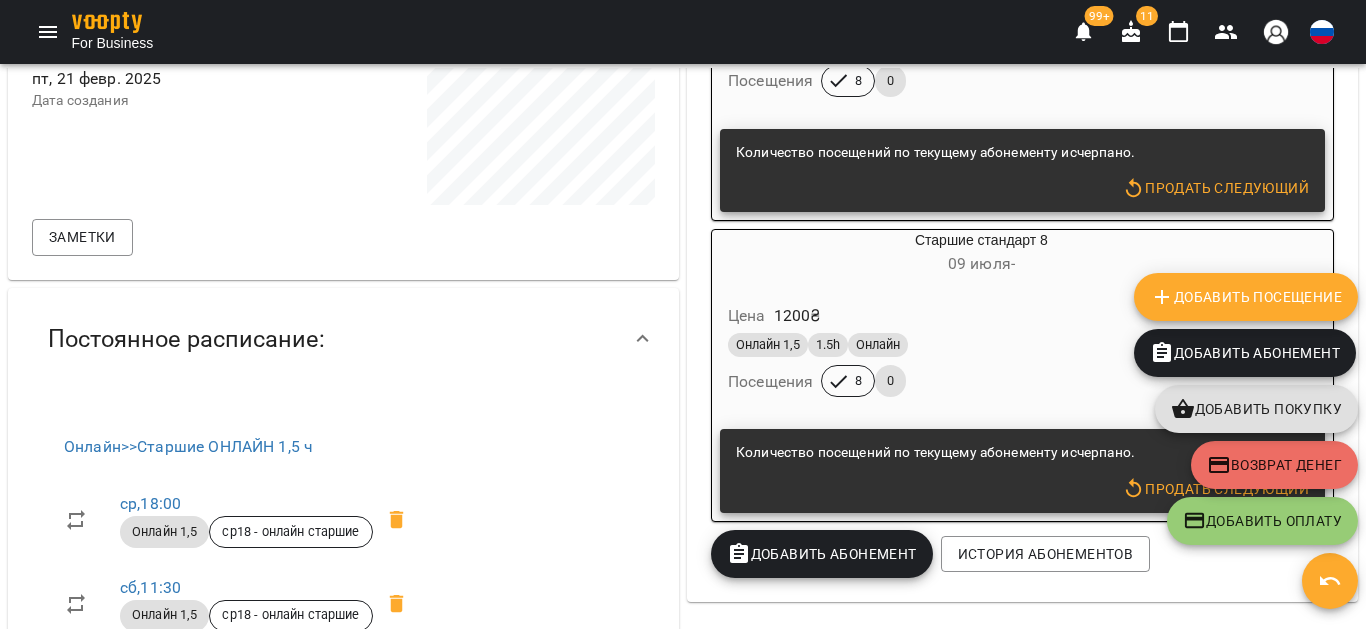 click on "Добавить Посещение" at bounding box center [1246, 297] 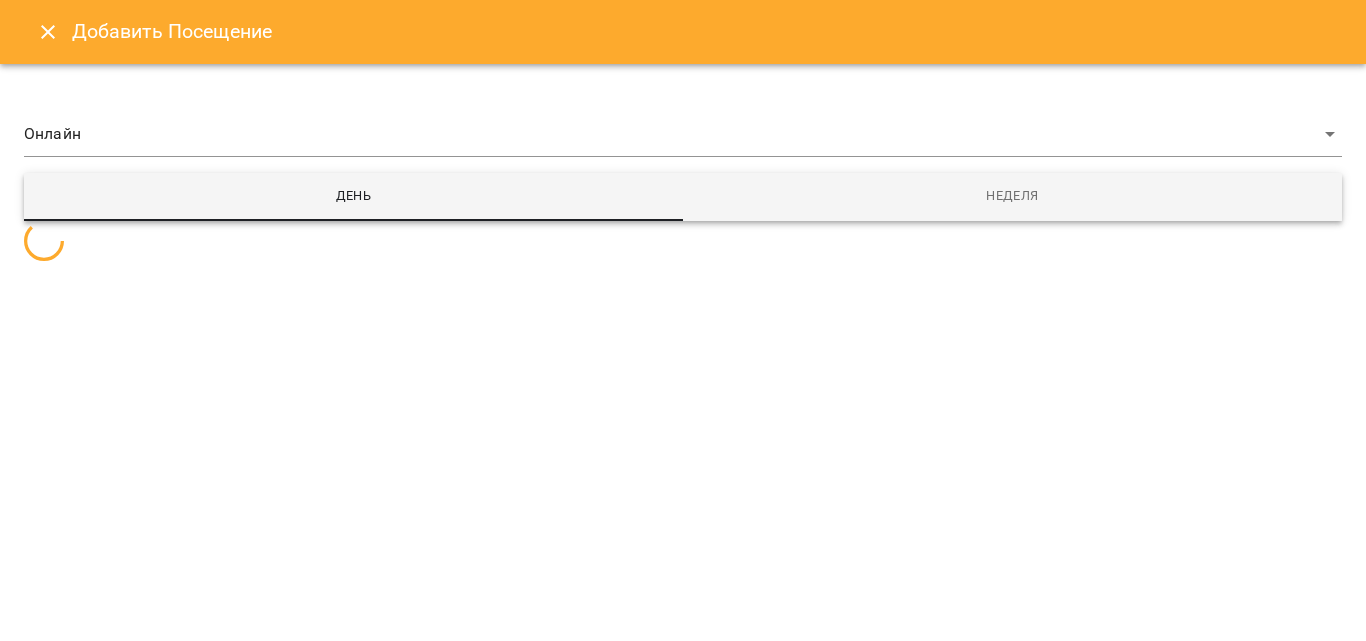 select 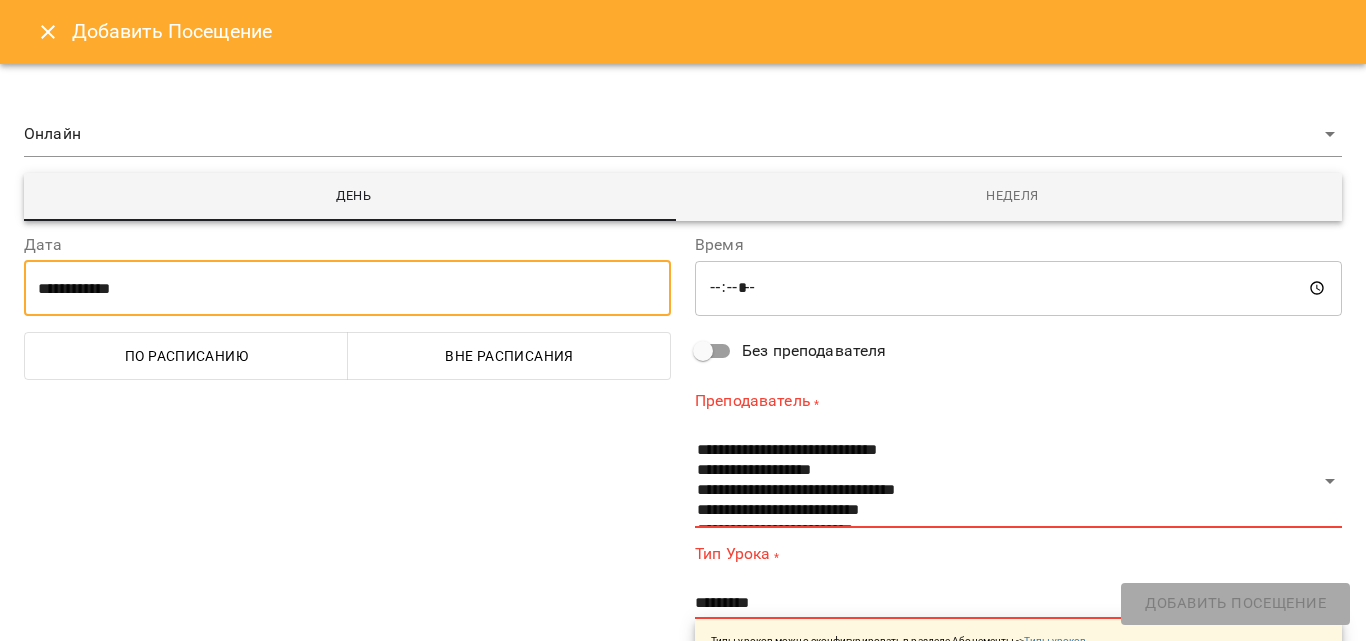 click on "**********" at bounding box center [347, 288] 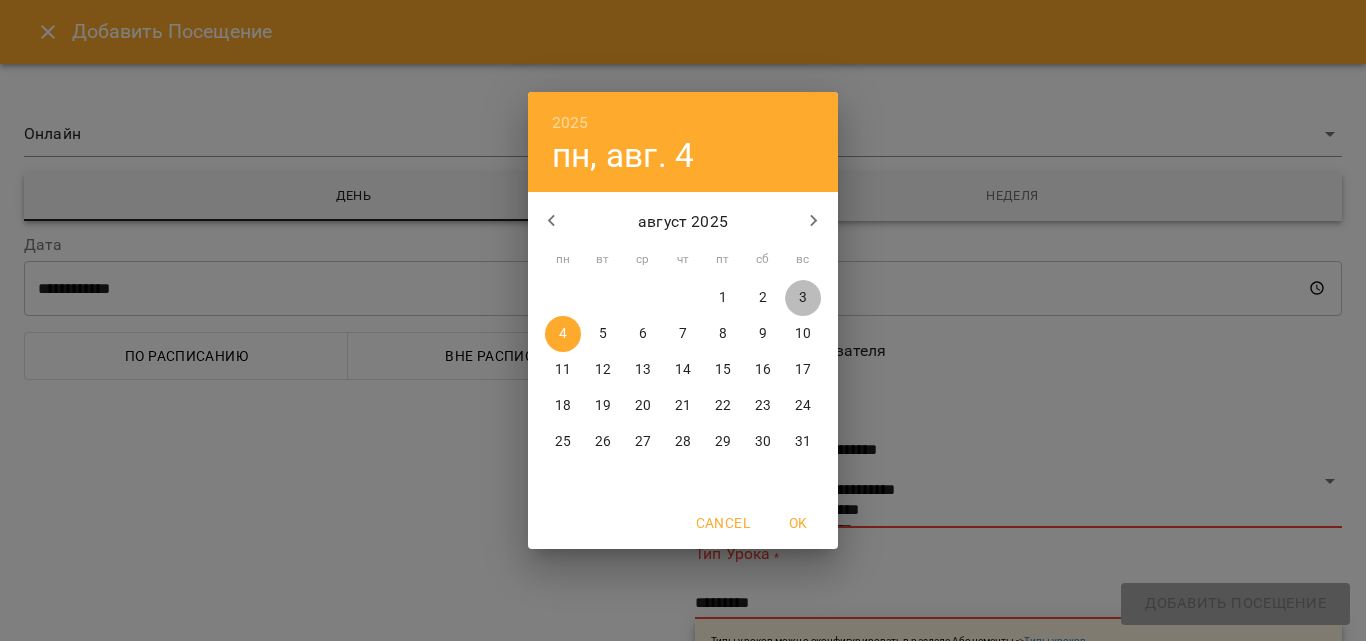 click on "3" at bounding box center [803, 298] 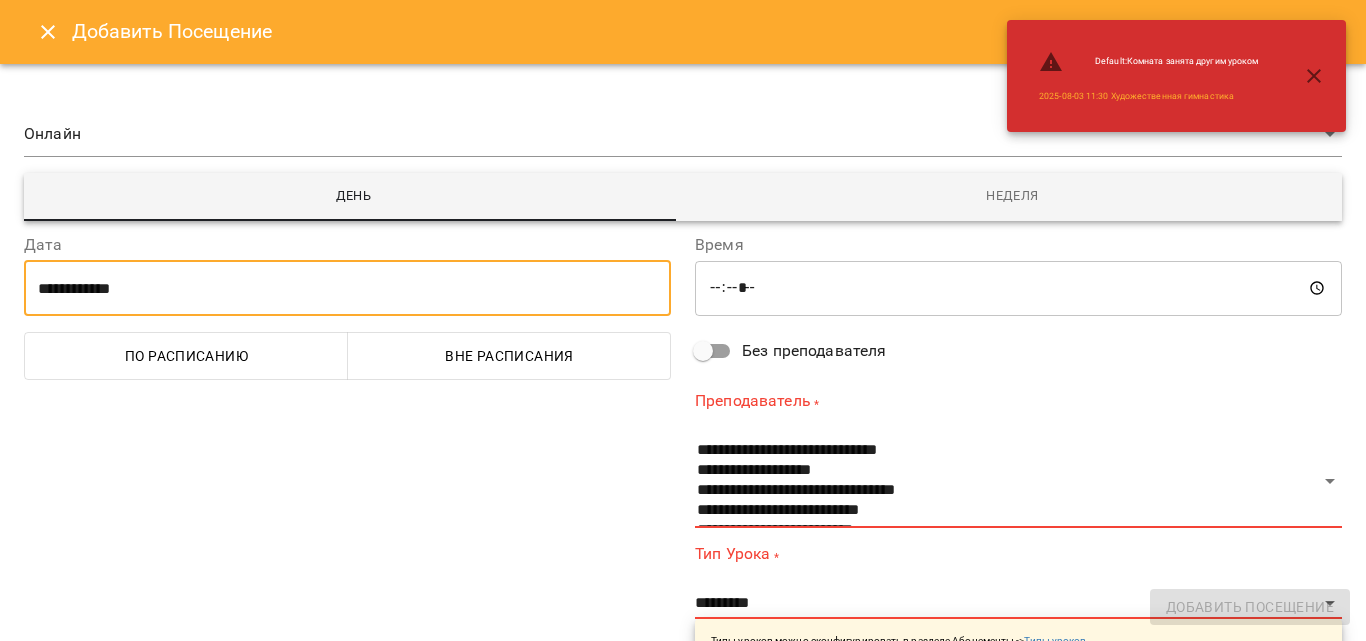 click on "По расписанию" at bounding box center [186, 356] 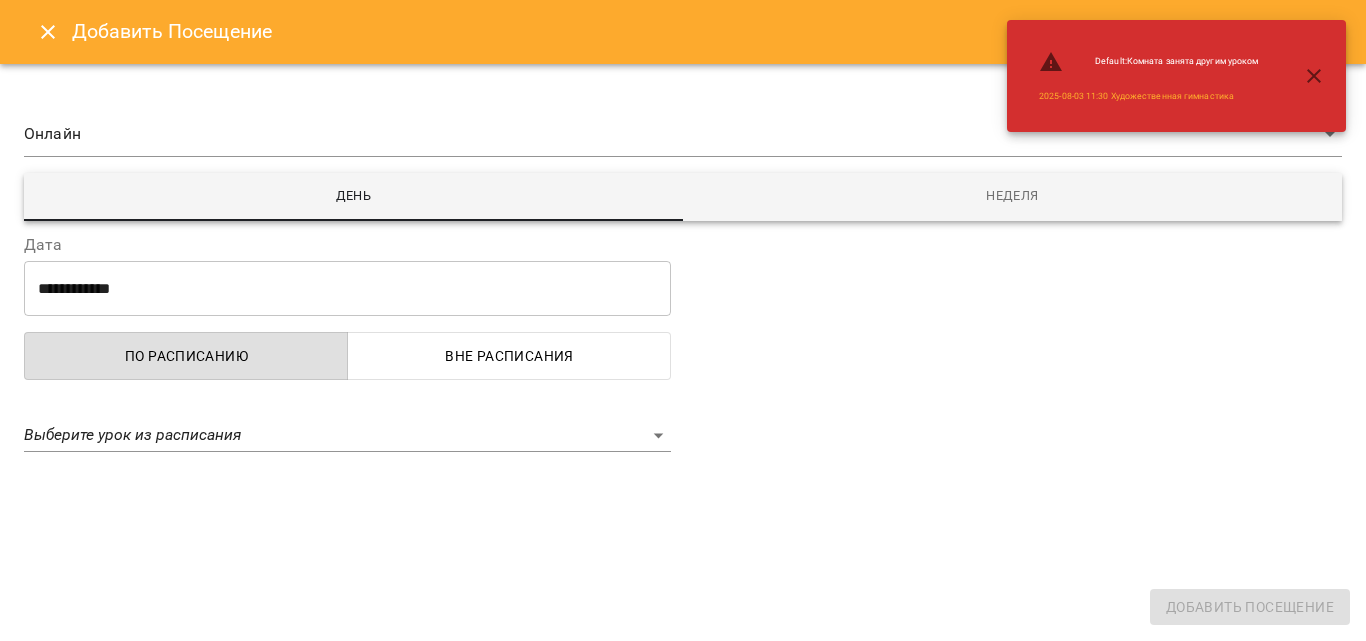 click on "Выберите урок из расписания" at bounding box center (347, 424) 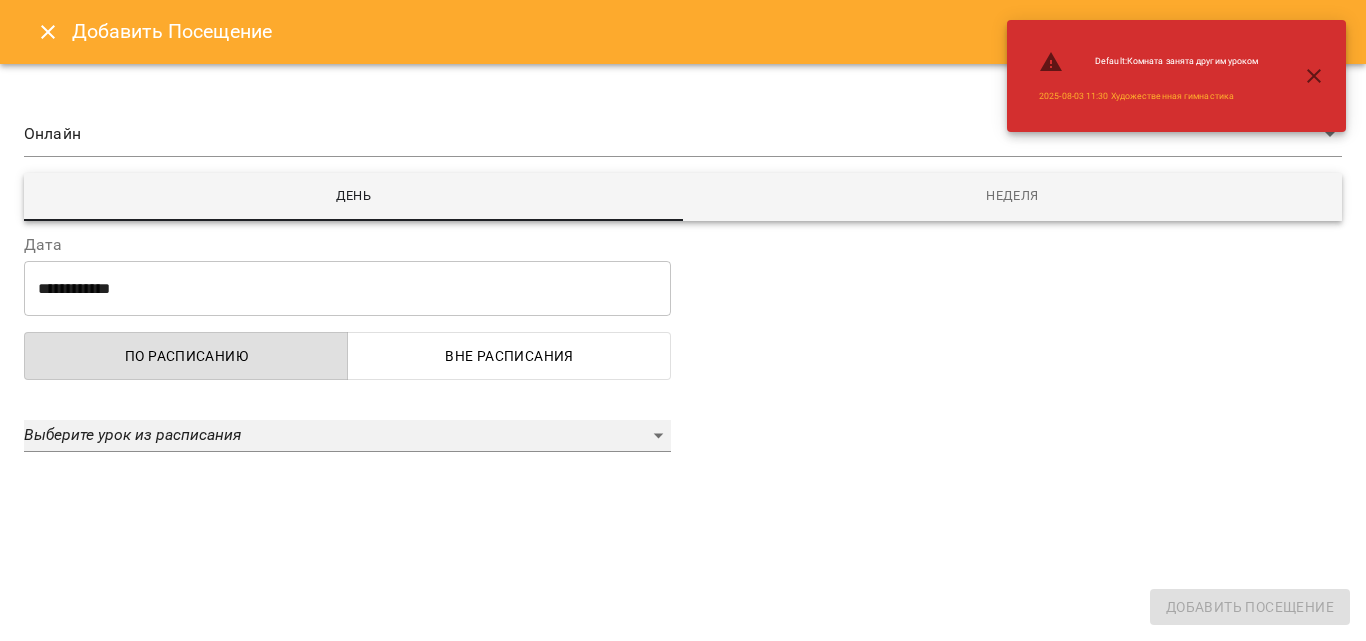 click on "Выберите урок из расписания" at bounding box center (132, 434) 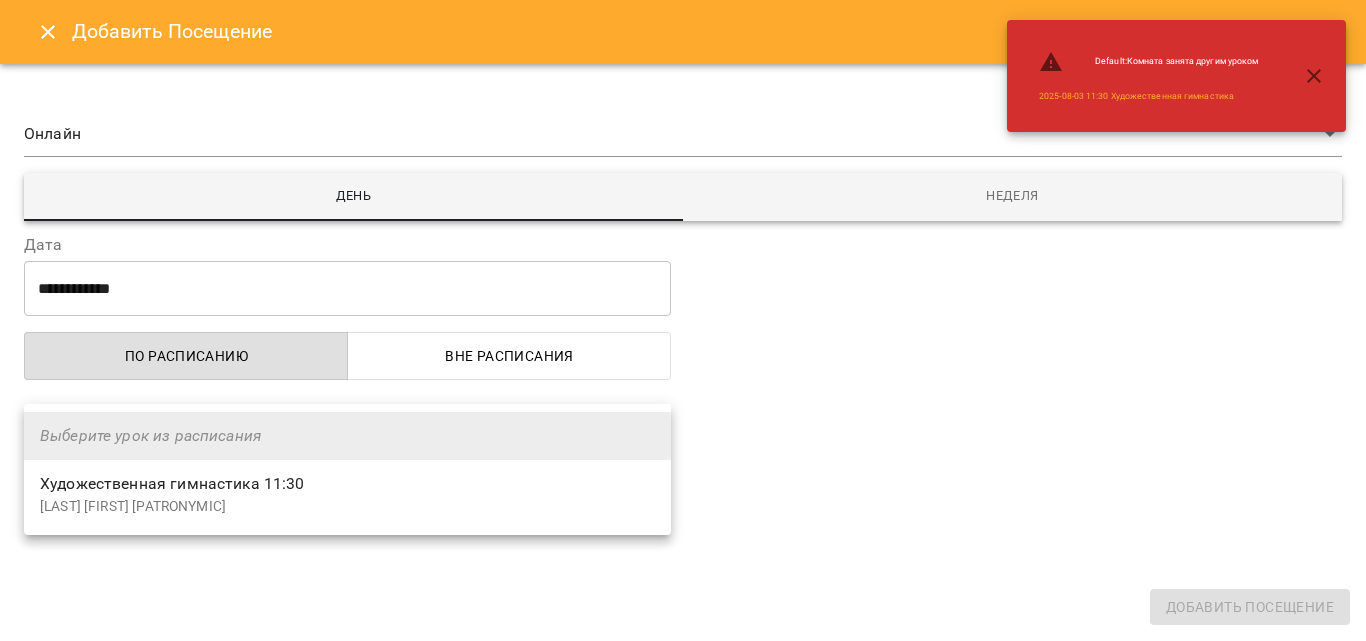 click on "Художественная гимнастика 11:30" at bounding box center (172, 483) 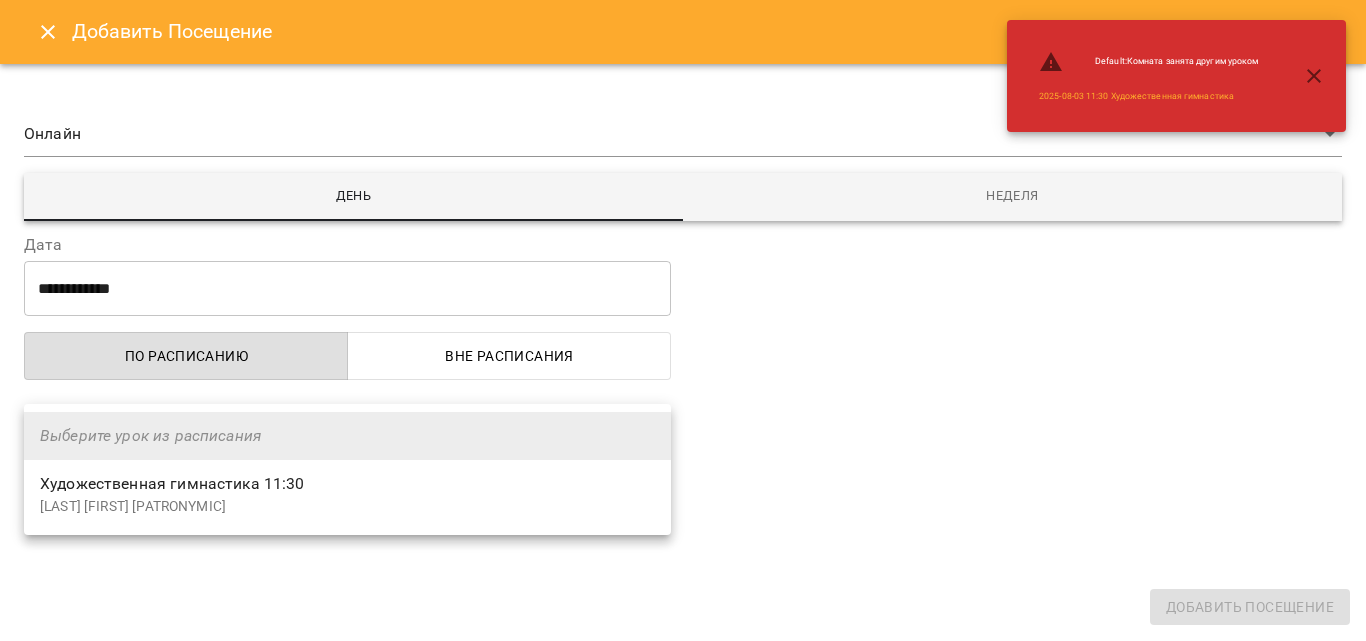 select on "**********" 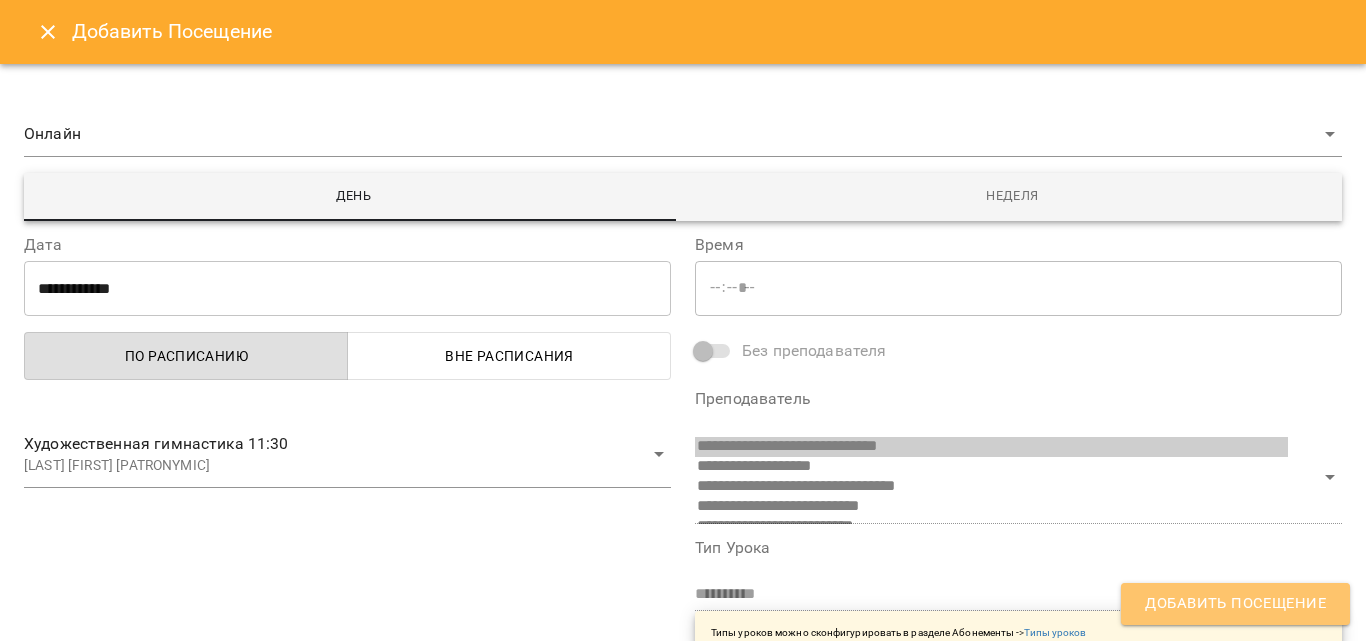 click on "Добавить Посещение" at bounding box center (1235, 604) 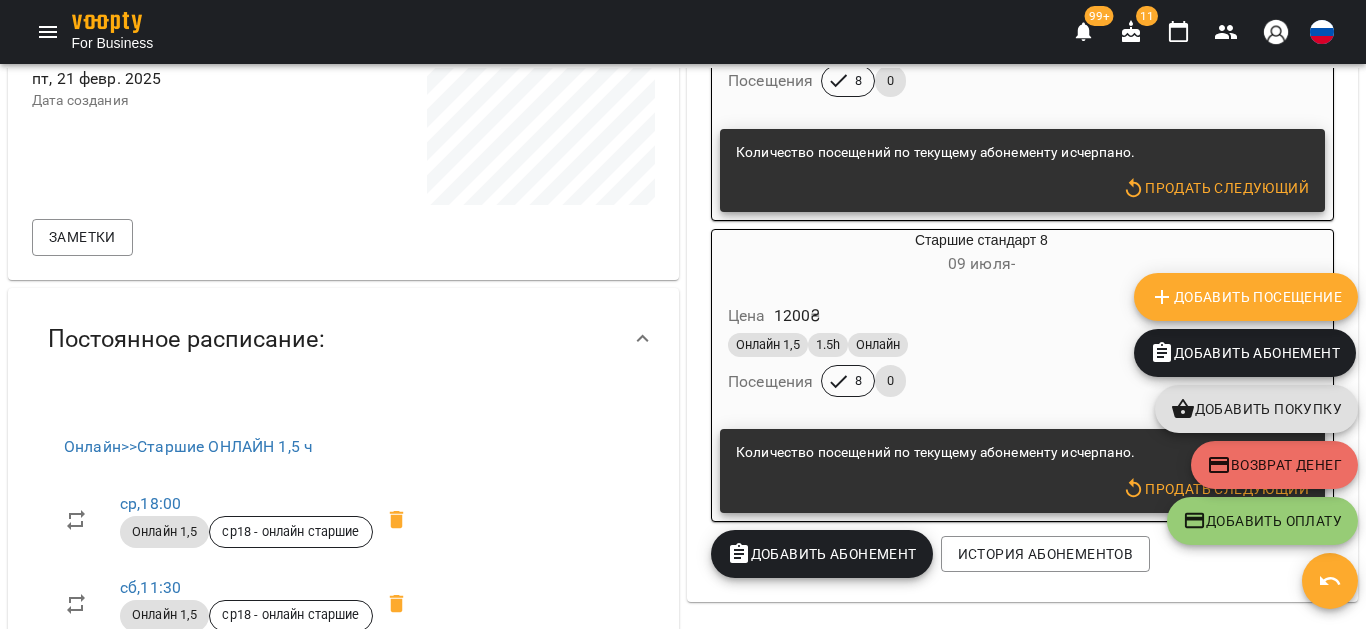 click 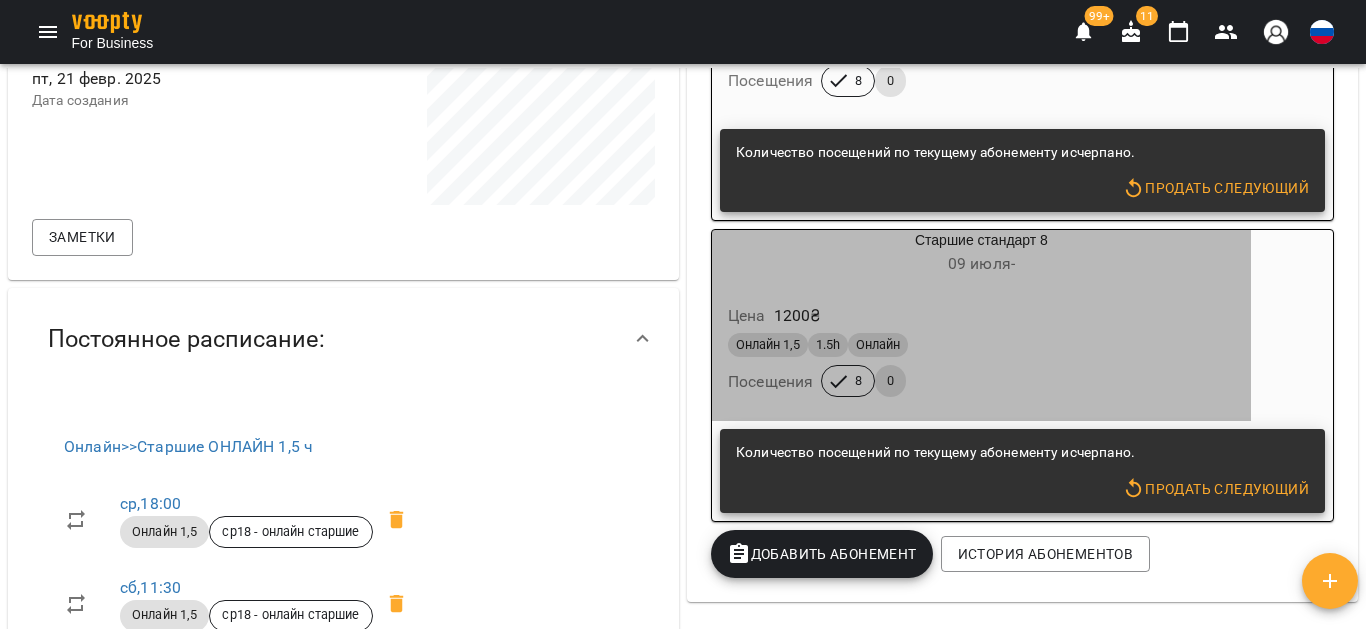 click on "Цена 1200 ₴" at bounding box center (981, 316) 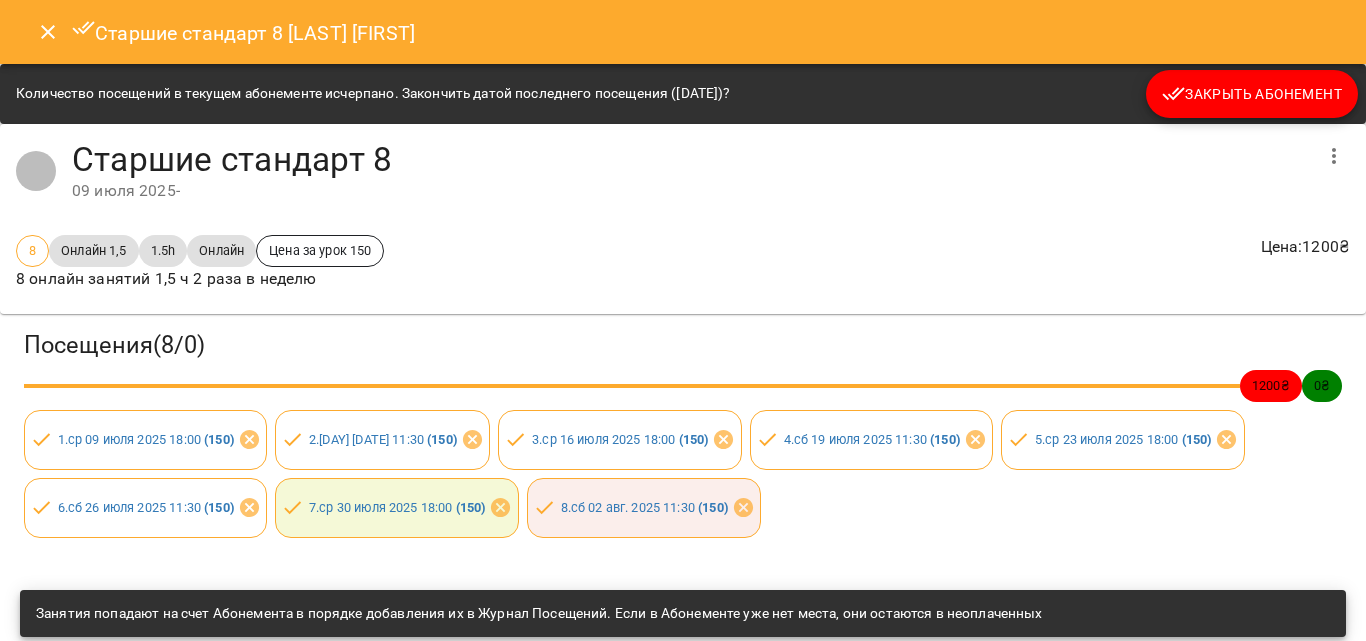 scroll, scrollTop: 100, scrollLeft: 0, axis: vertical 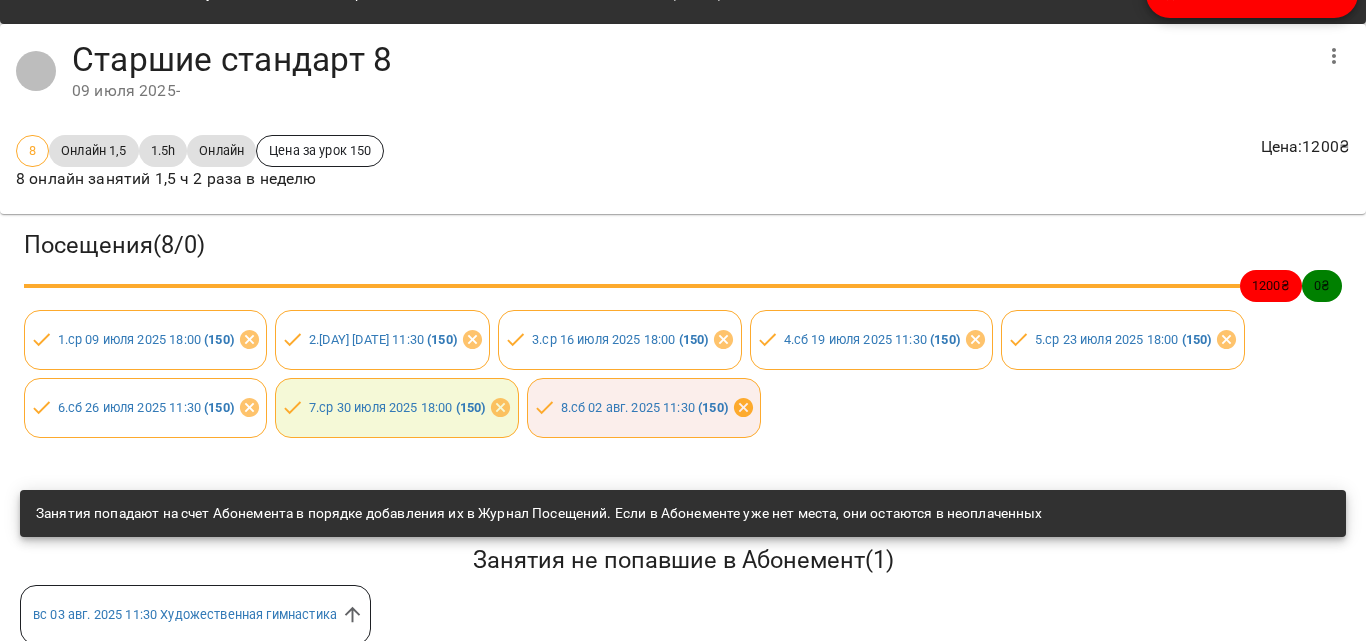 click 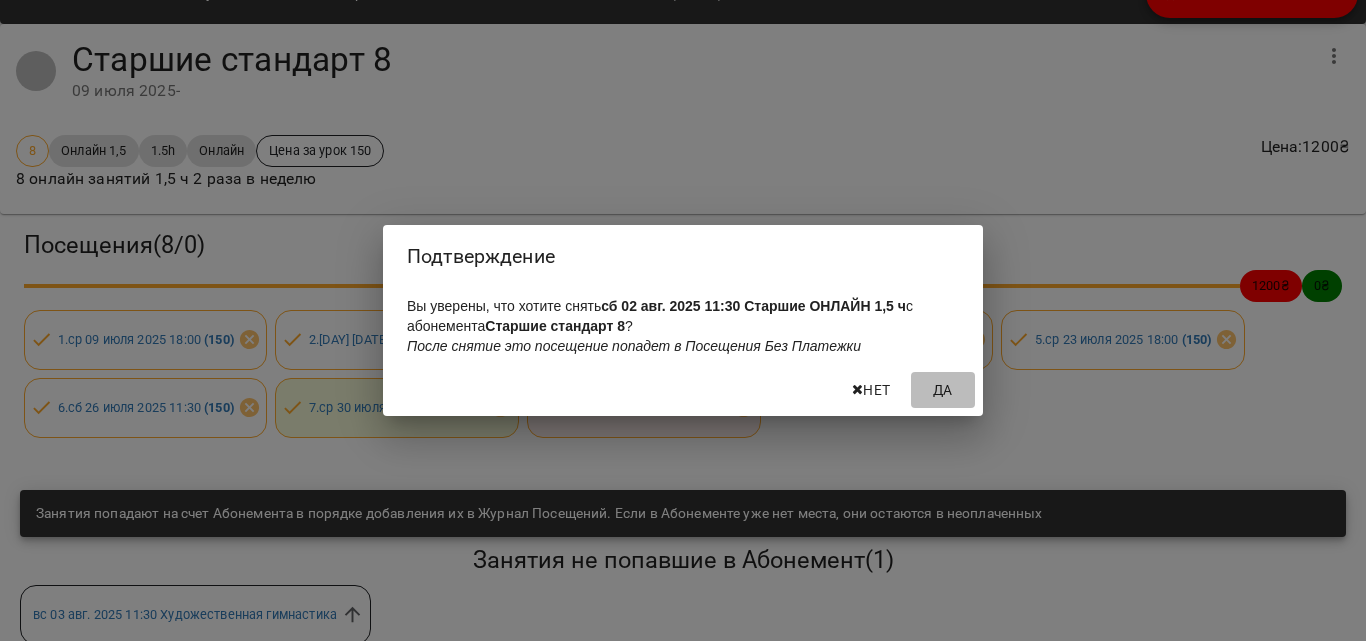click on "Да" at bounding box center [943, 390] 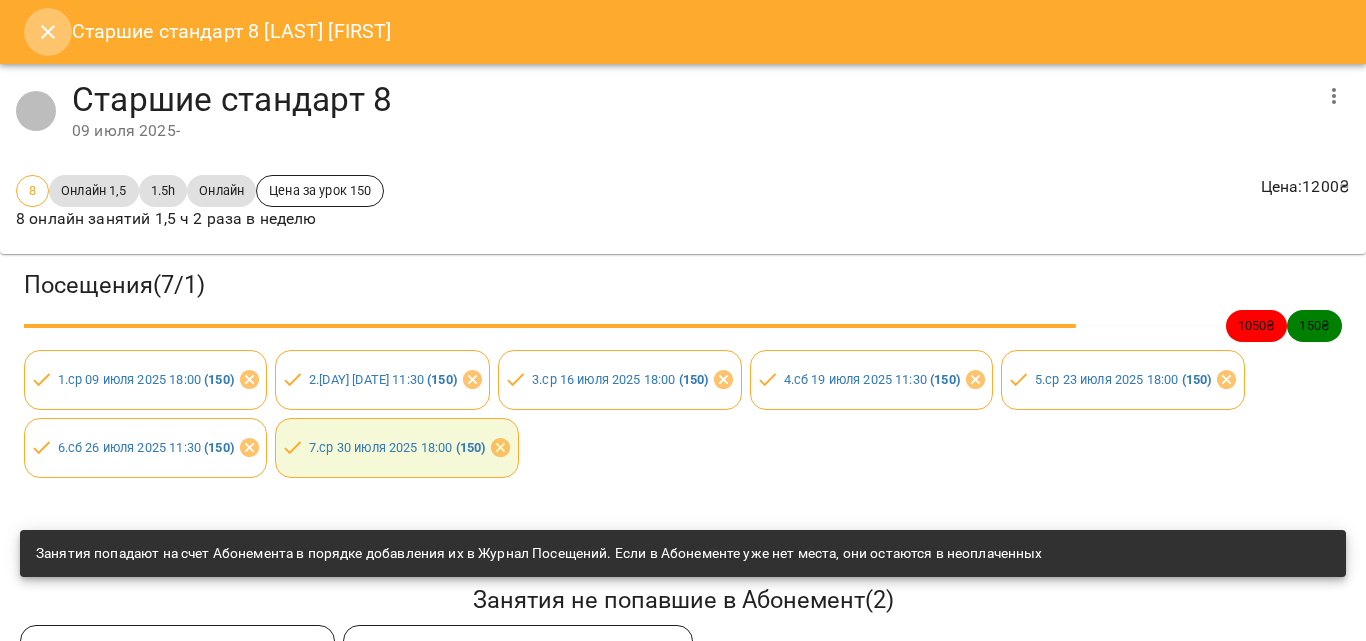 click 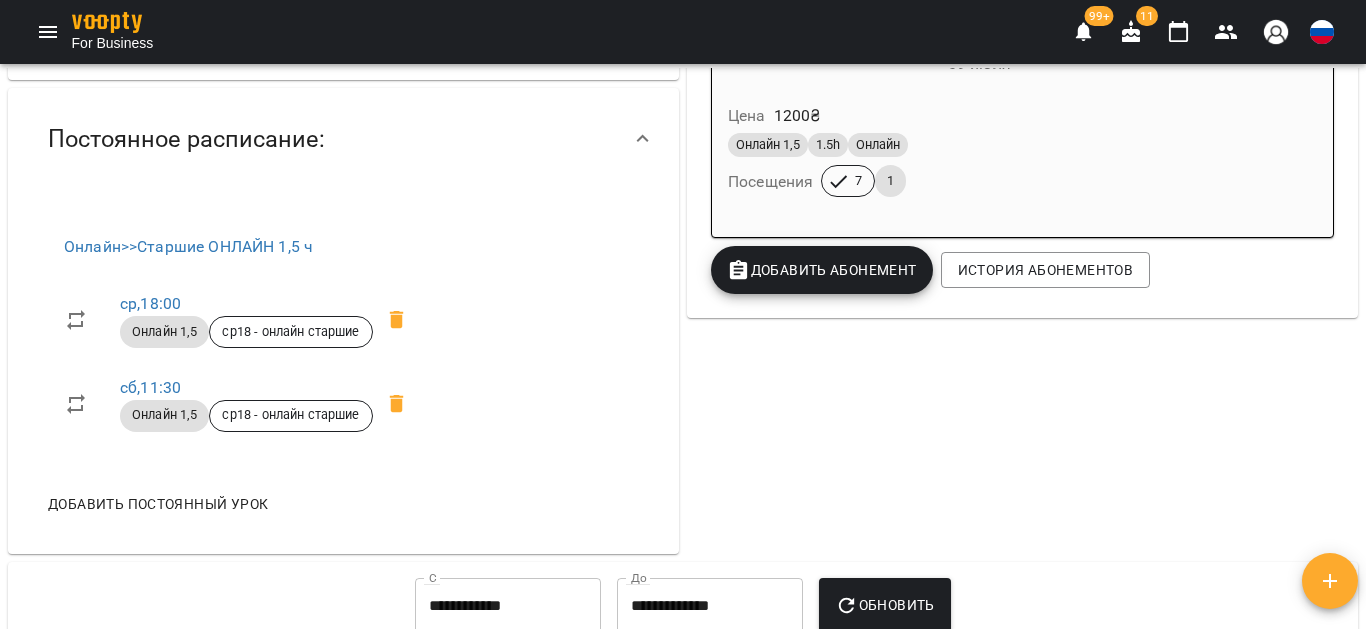 scroll, scrollTop: 300, scrollLeft: 0, axis: vertical 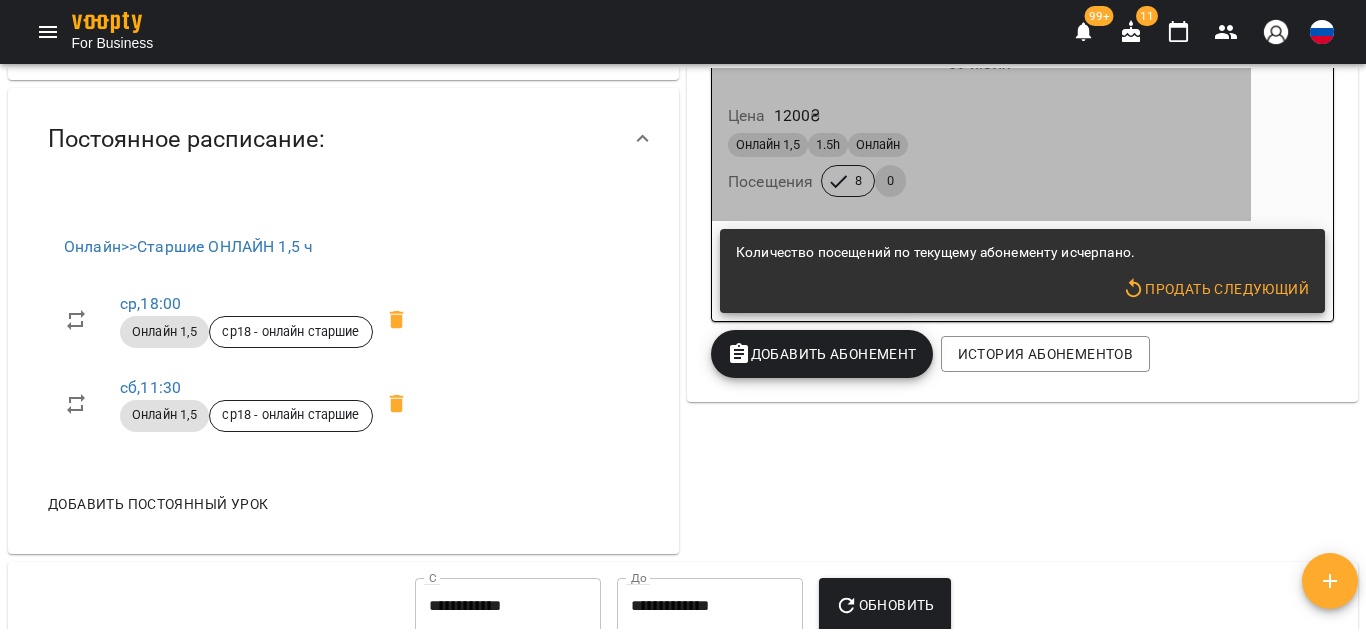 click on "Цена 1200 ₴" at bounding box center [981, 116] 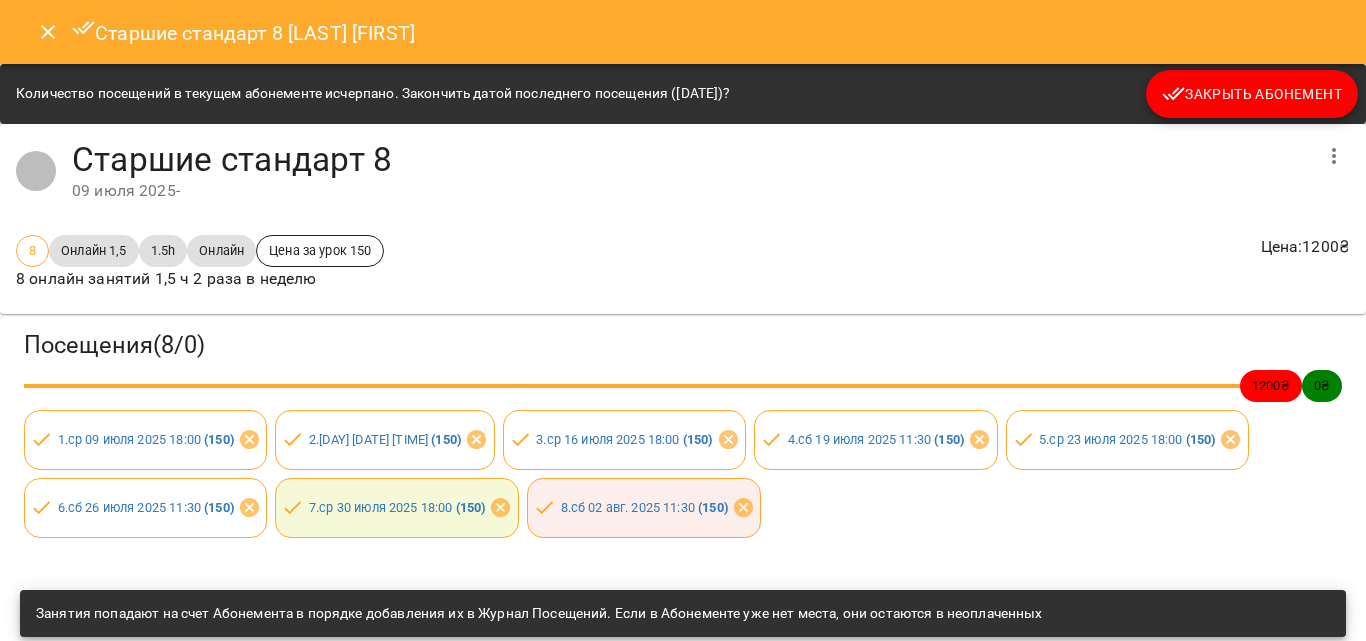 click 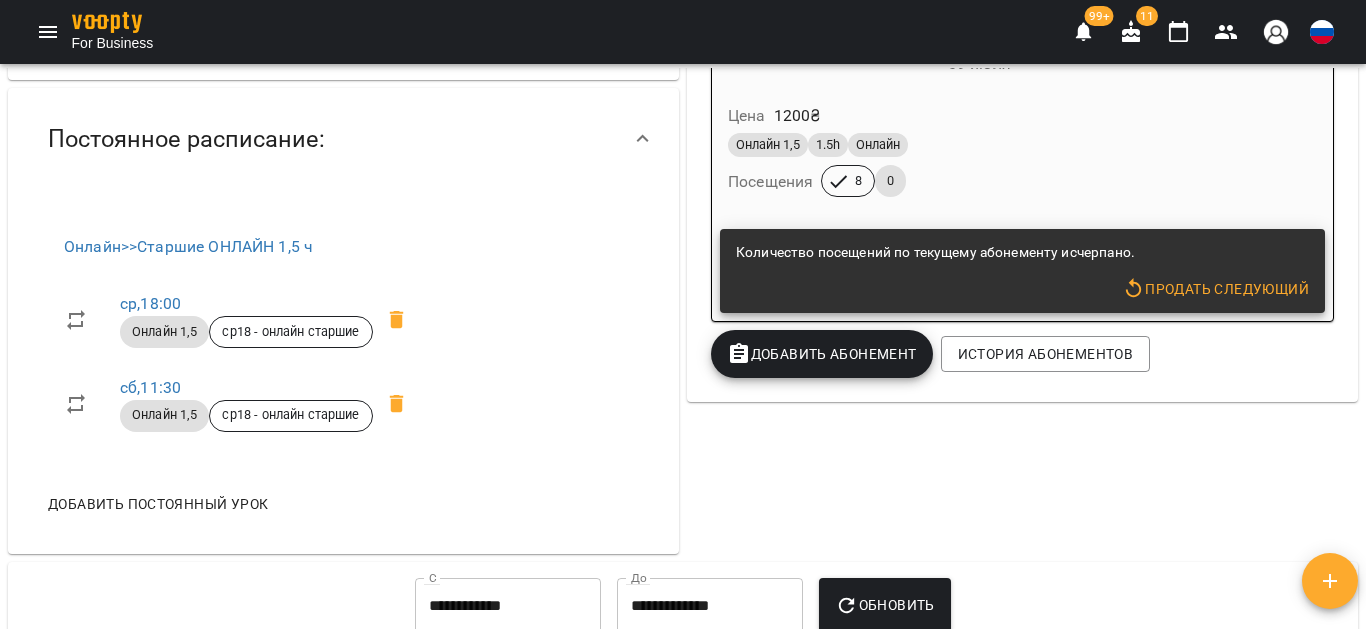 scroll, scrollTop: 665, scrollLeft: 0, axis: vertical 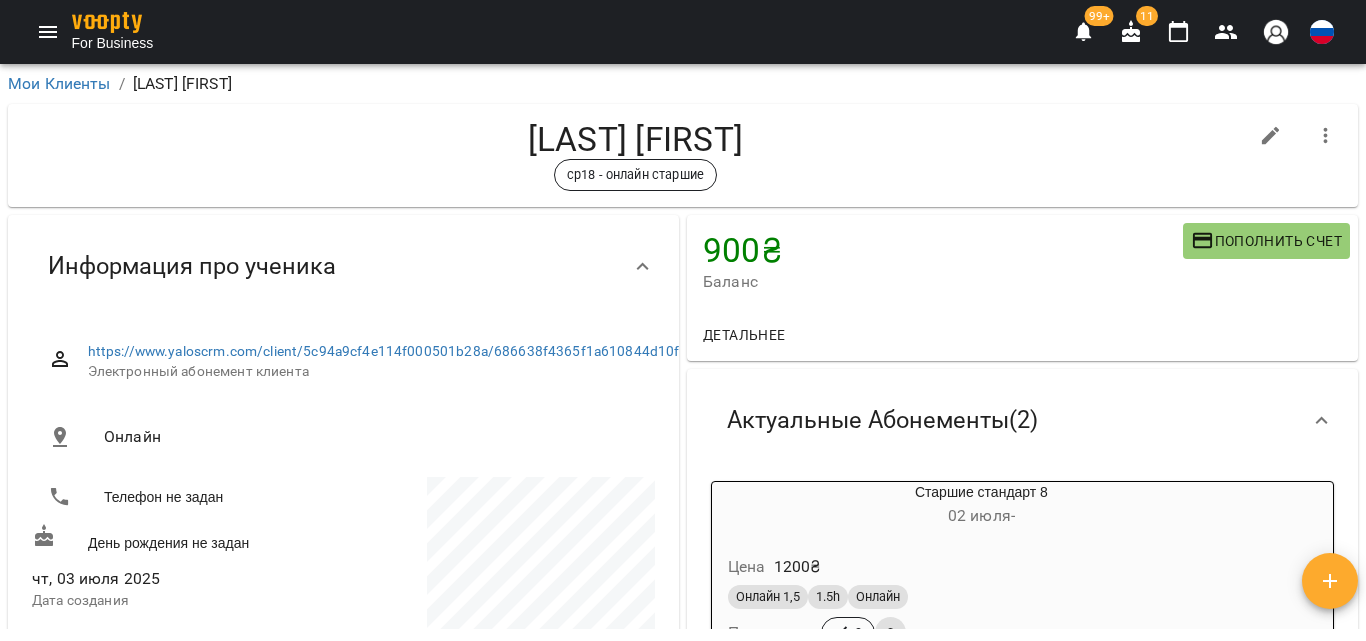 click at bounding box center [1330, 581] 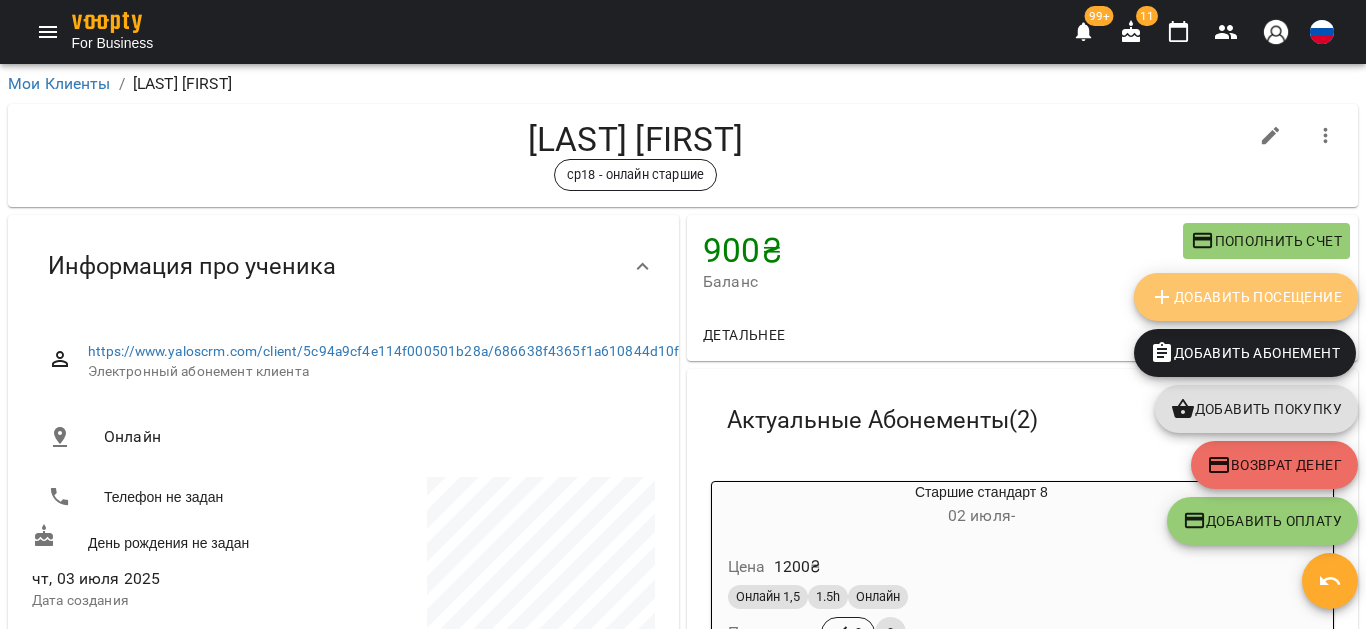 click on "Добавить Посещение" at bounding box center (1246, 297) 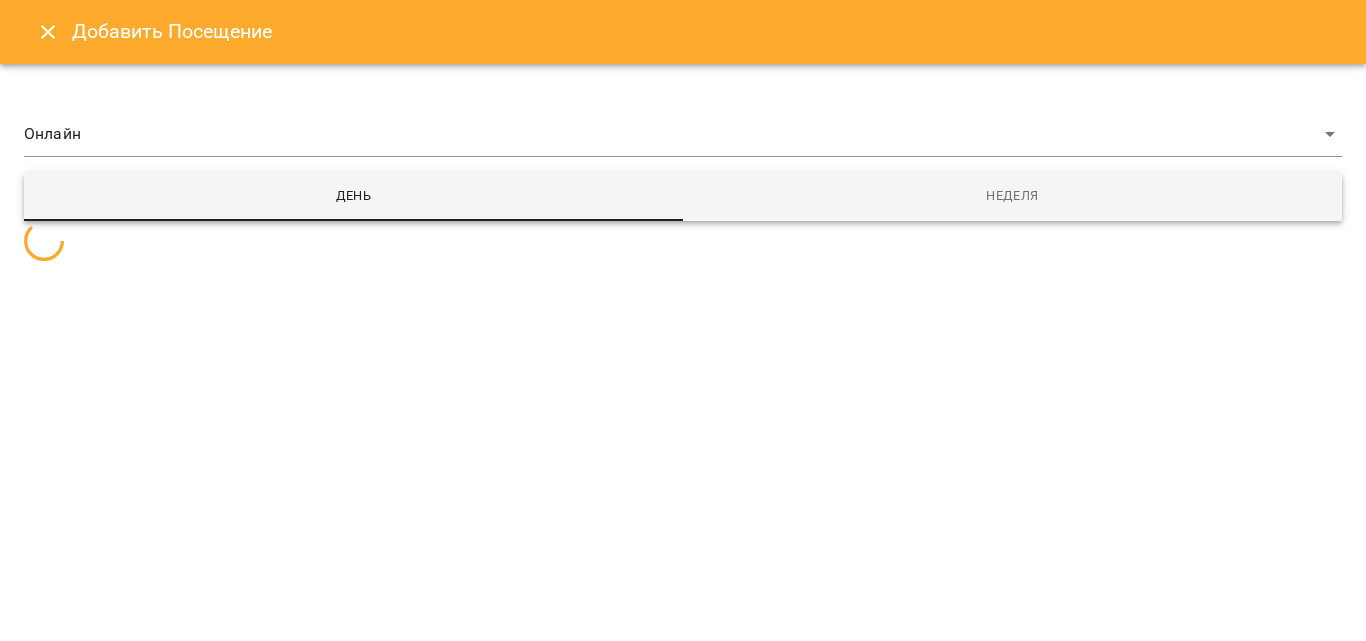 select 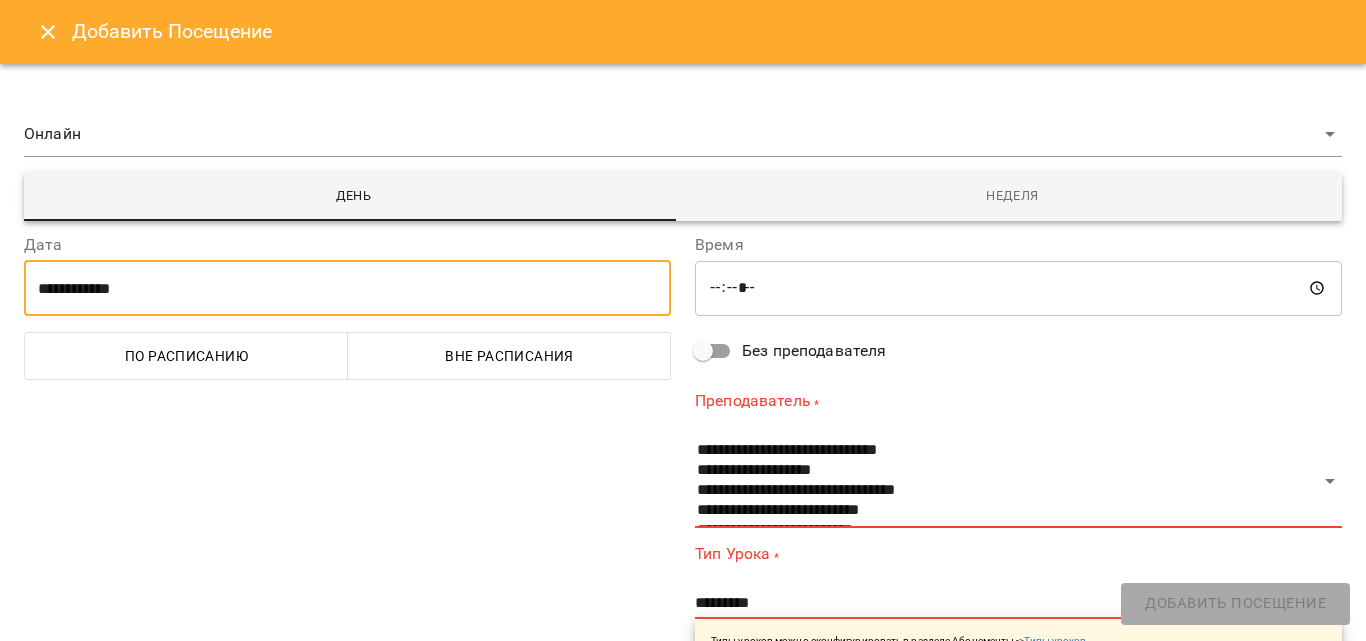 click on "**********" at bounding box center [347, 288] 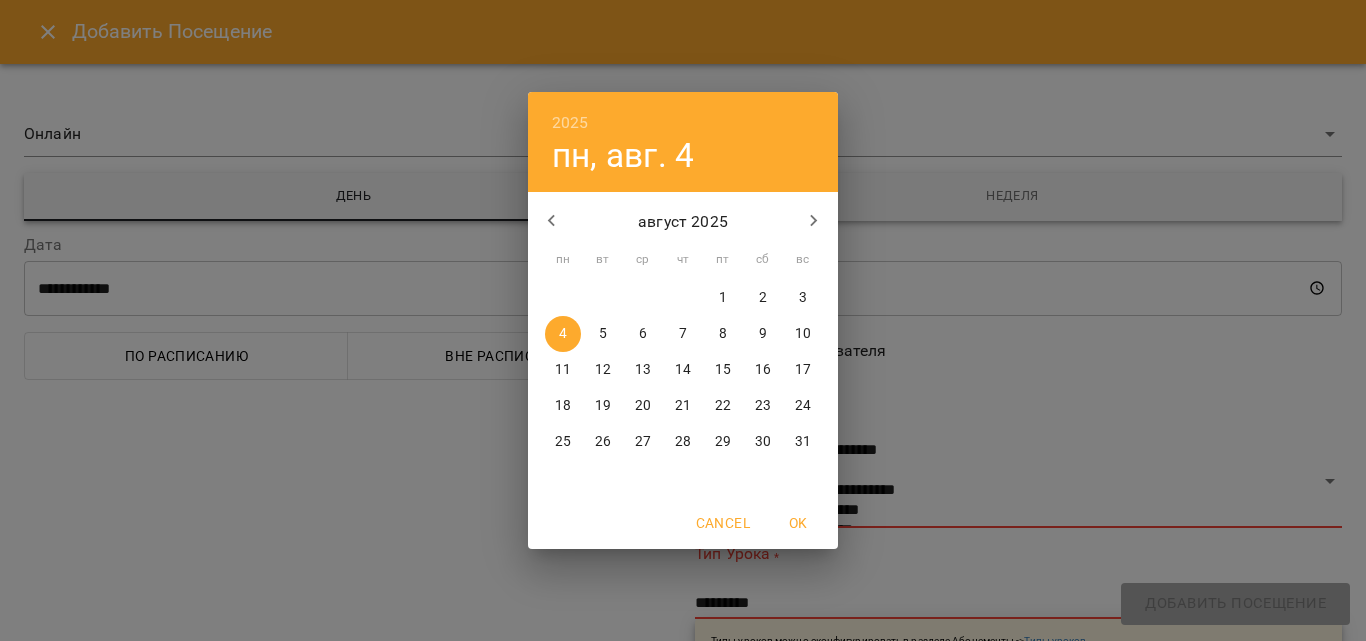 click on "3" at bounding box center [803, 298] 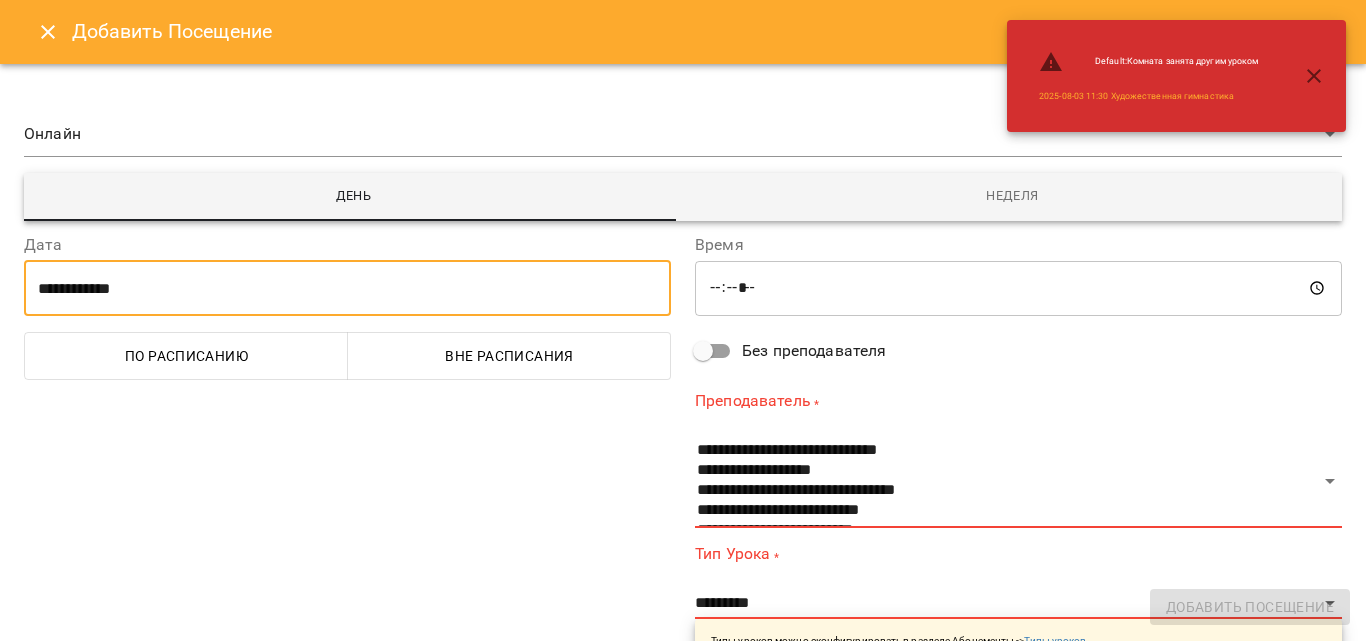 click on "По расписанию" at bounding box center (186, 356) 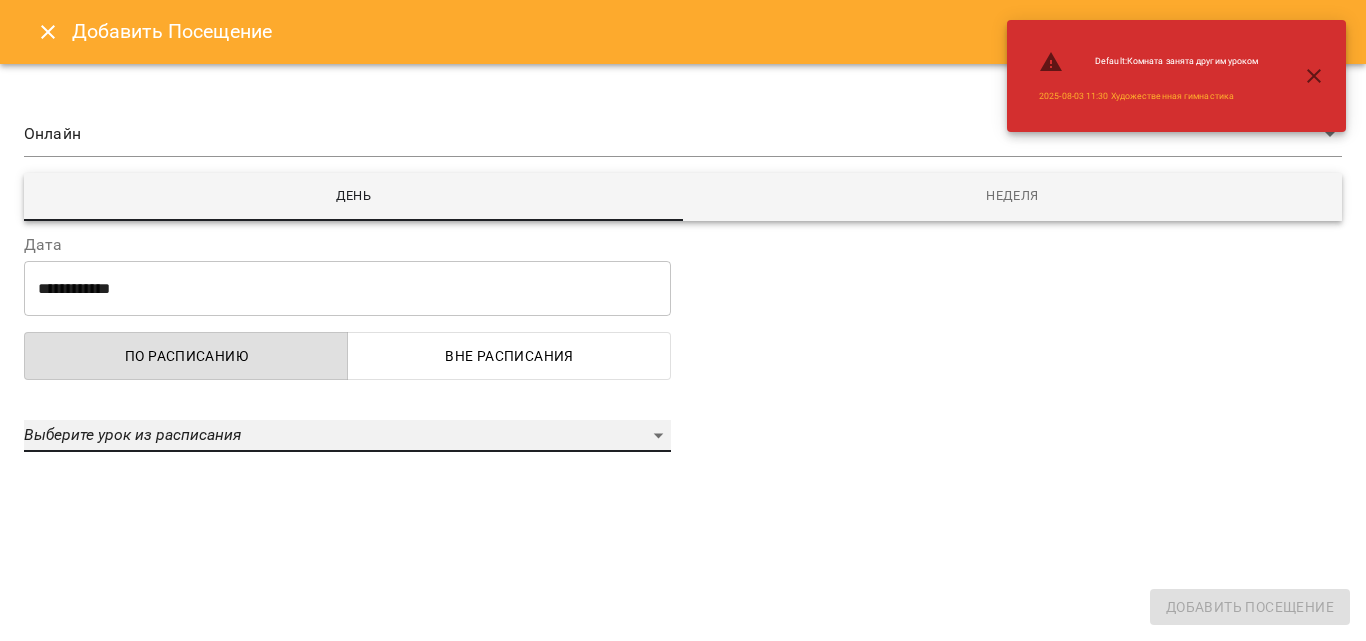 click on "Выберите урок из расписания" at bounding box center [132, 434] 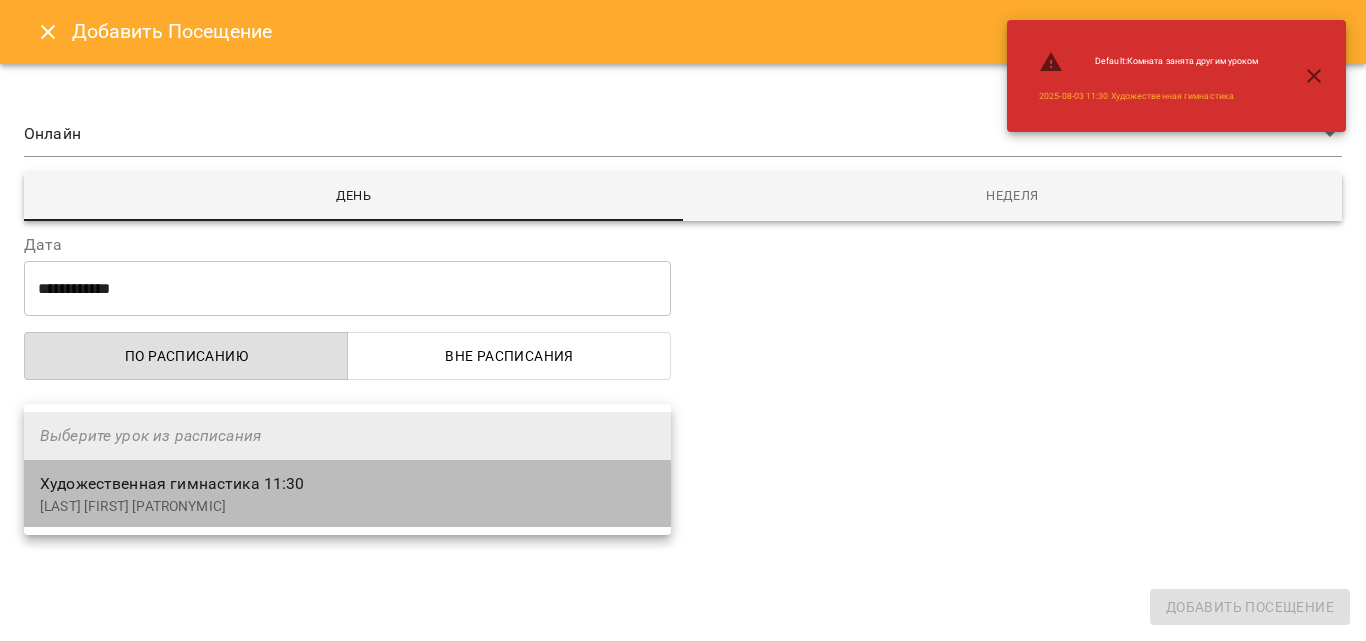click on "Художественная гимнастика 11:30" at bounding box center [172, 483] 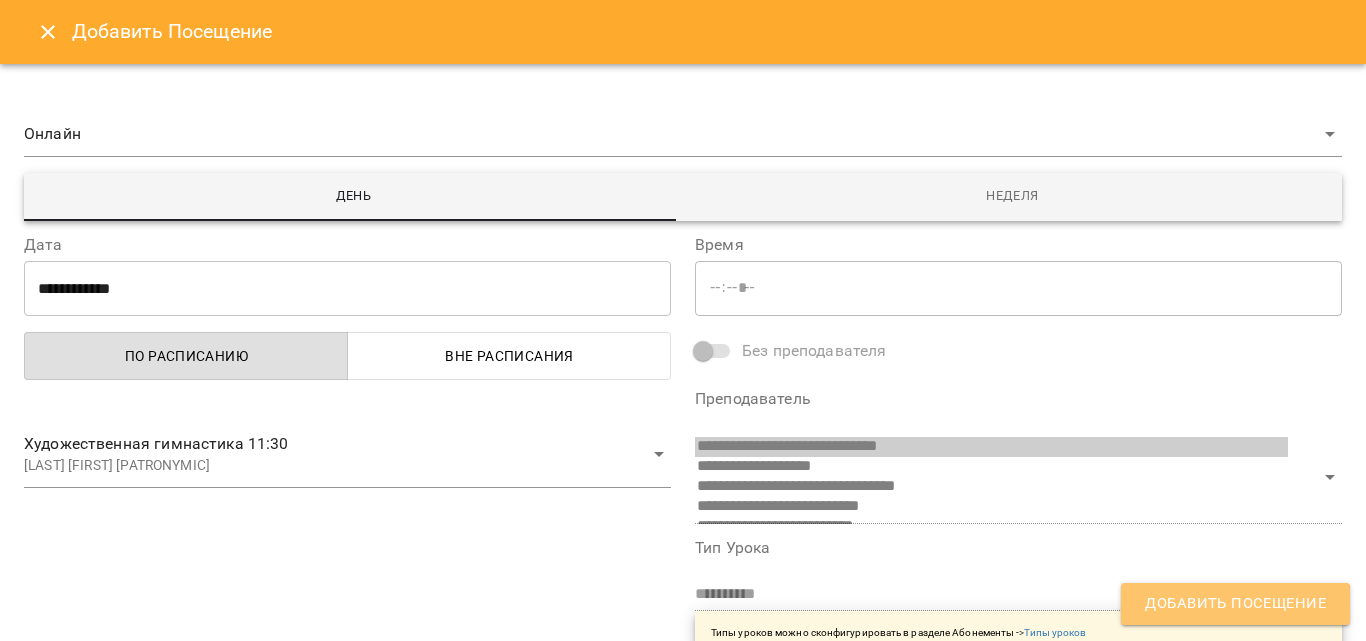 click on "Добавить Посещение" at bounding box center [1235, 604] 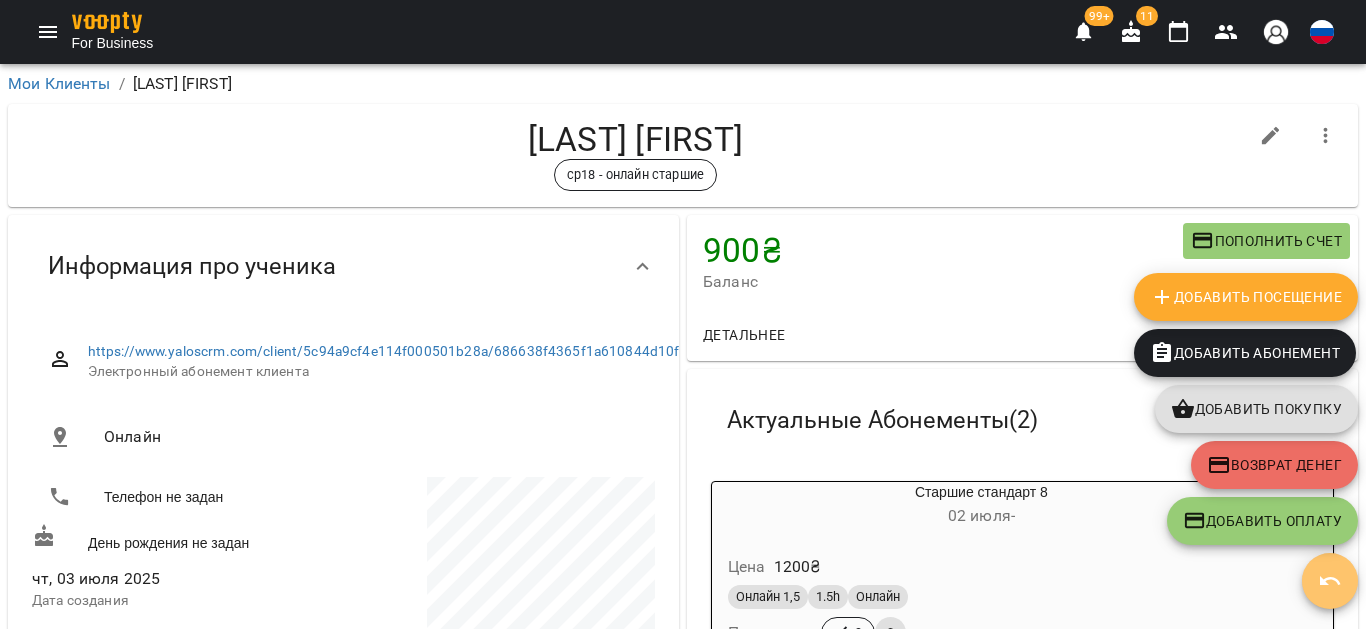 click 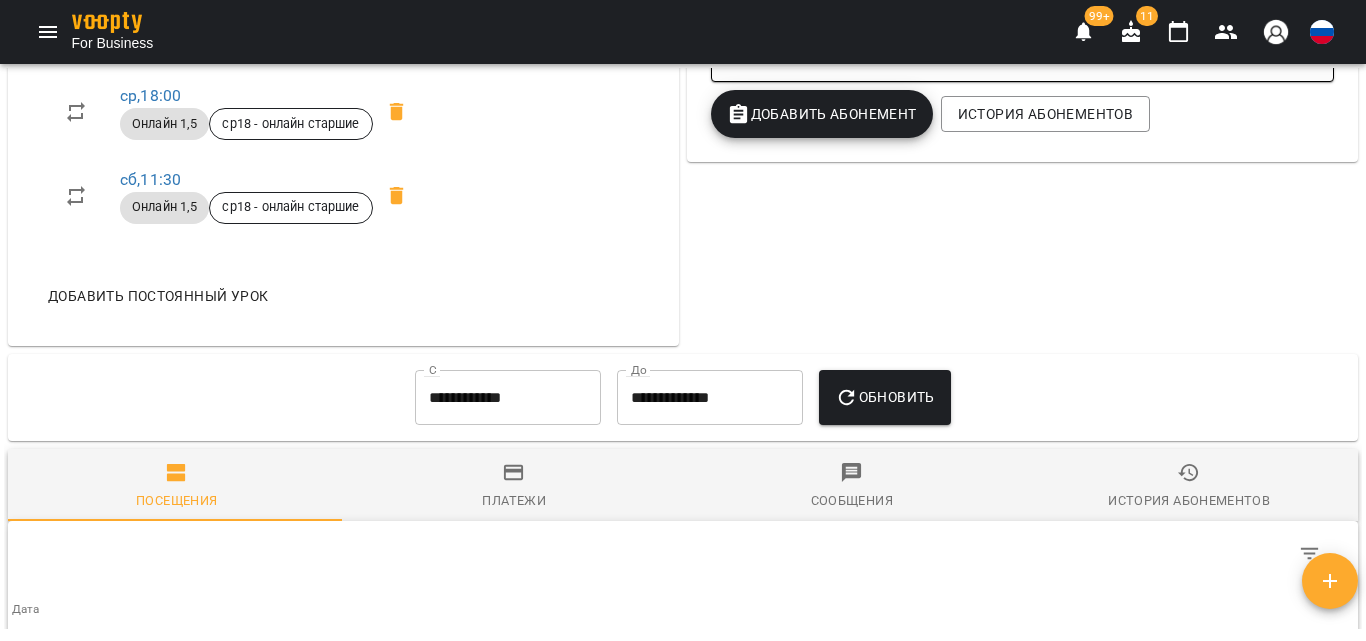 scroll, scrollTop: 562, scrollLeft: 0, axis: vertical 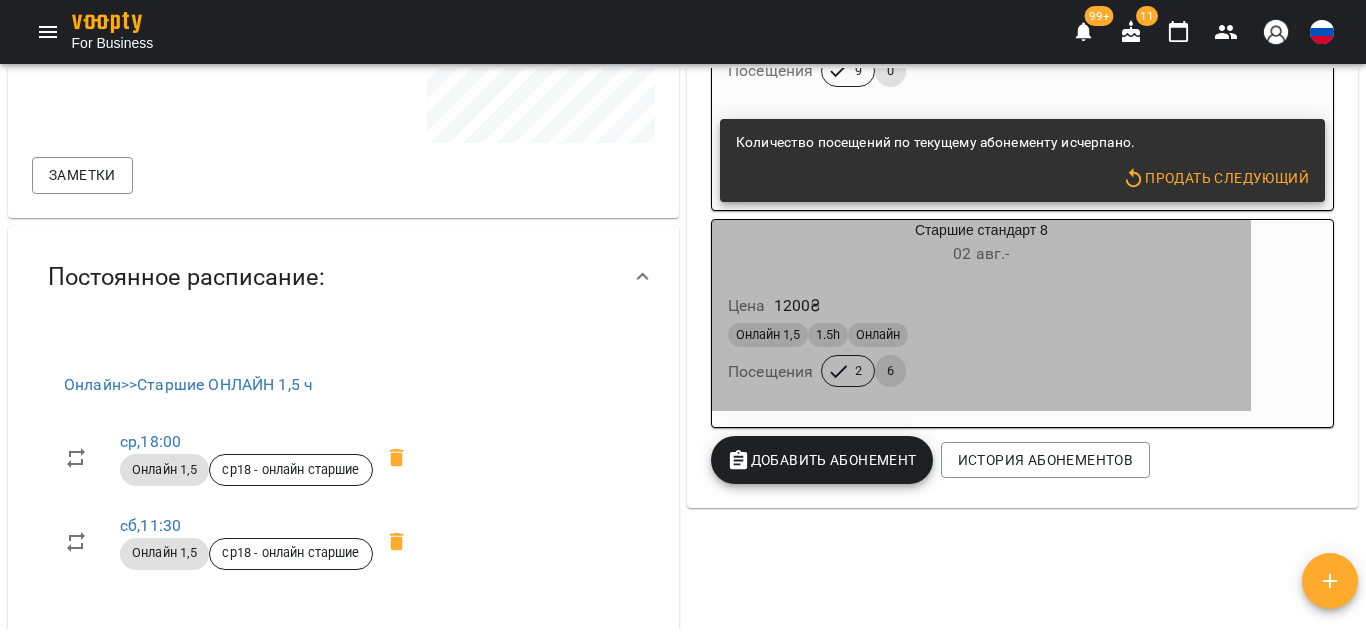 click on "Цена 1200 ₴" at bounding box center (981, 306) 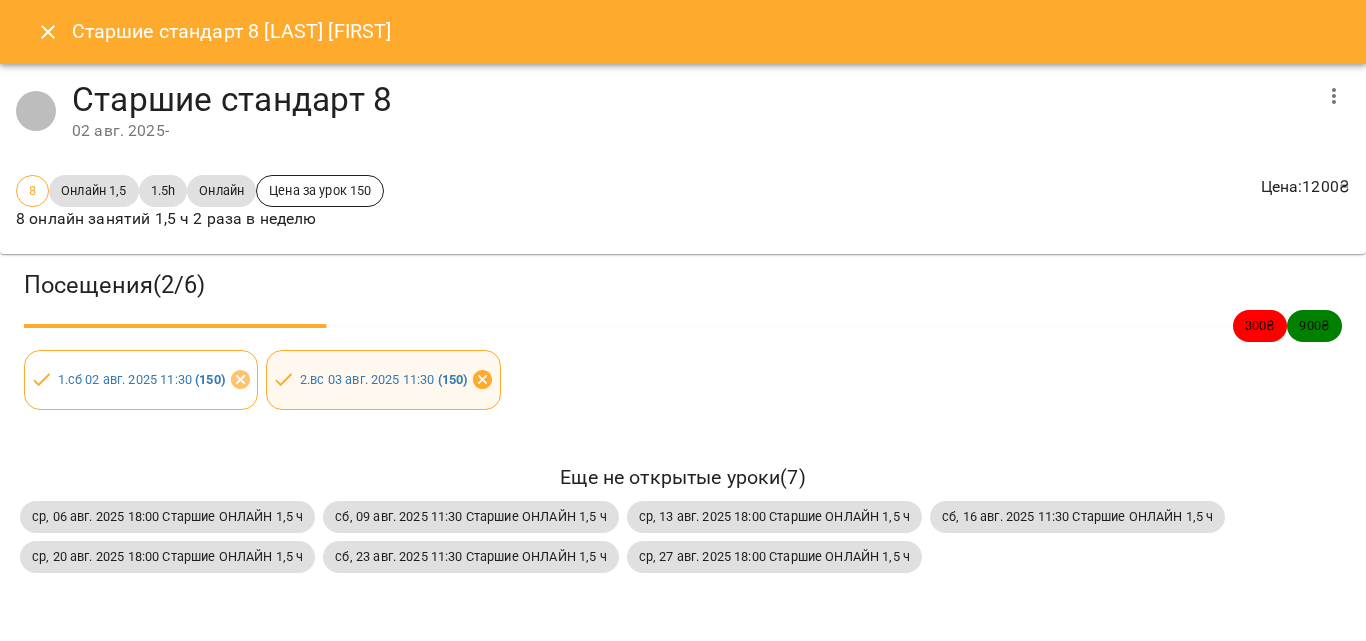 click 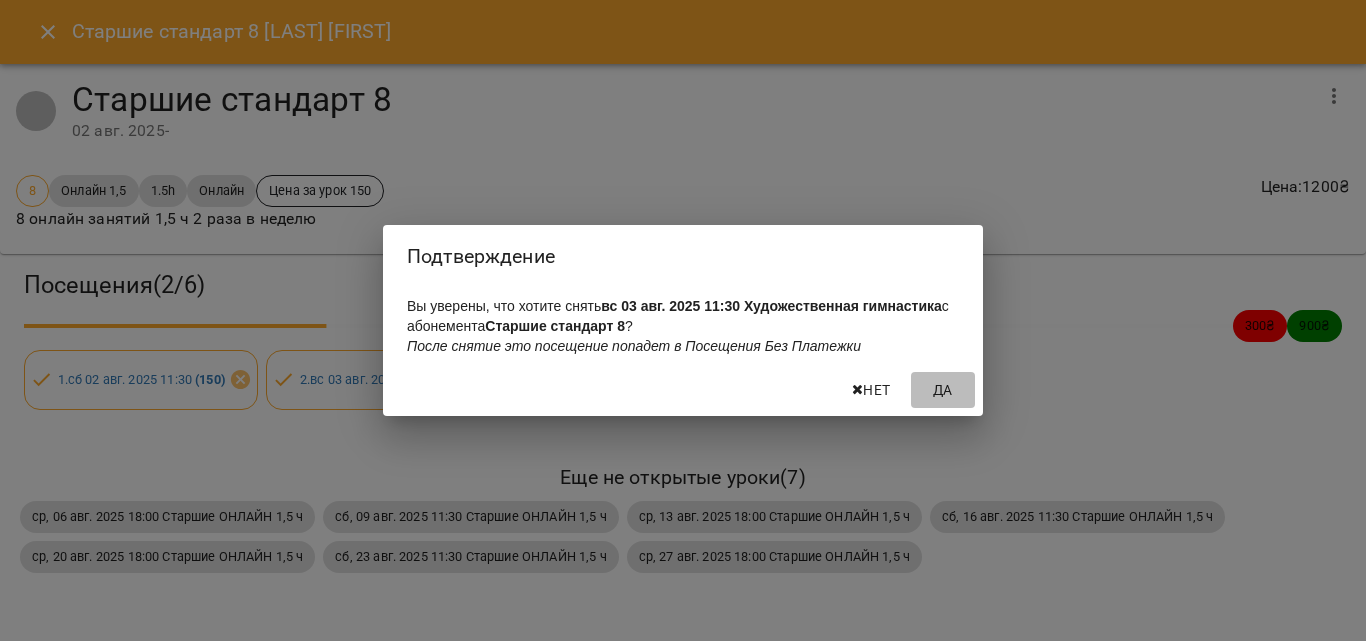 click on "Да" at bounding box center (943, 390) 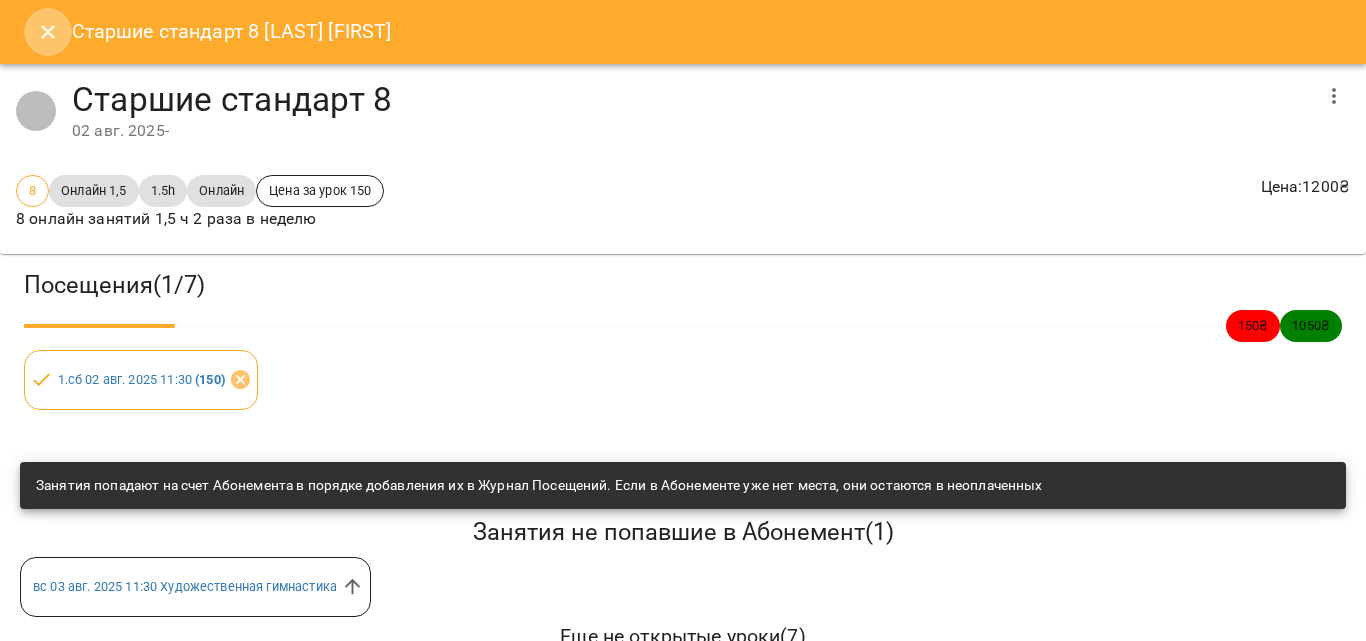 click 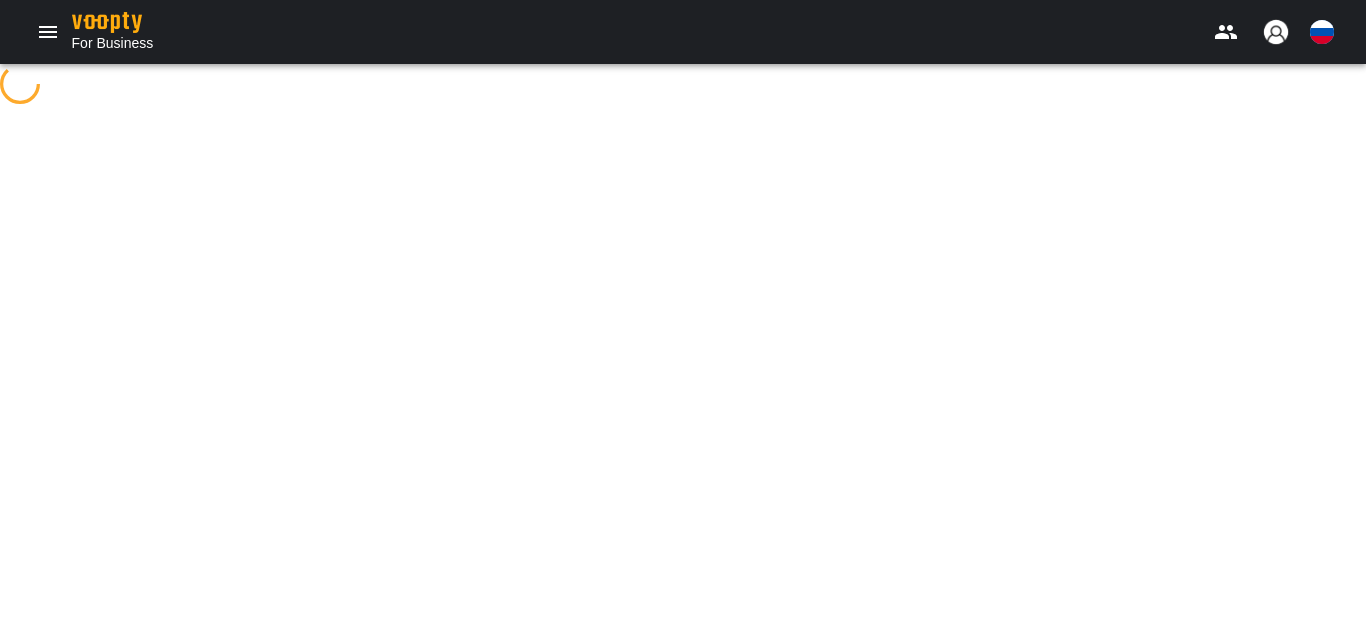 scroll, scrollTop: 0, scrollLeft: 0, axis: both 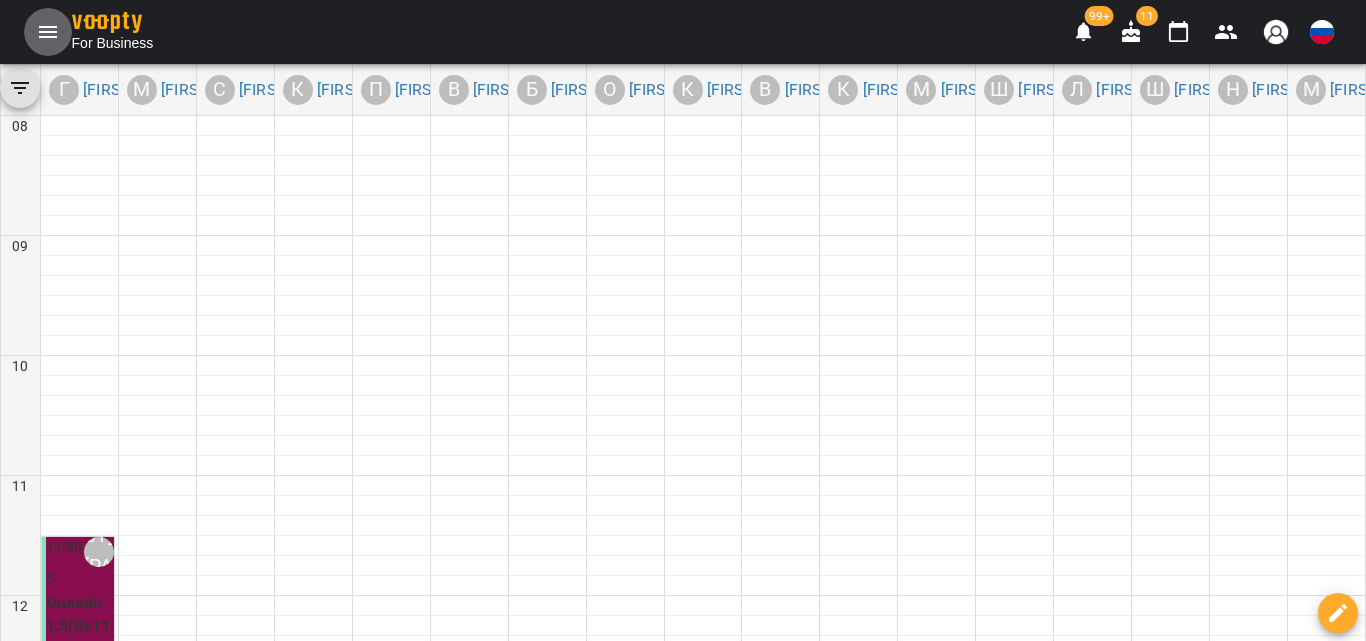 click at bounding box center [48, 32] 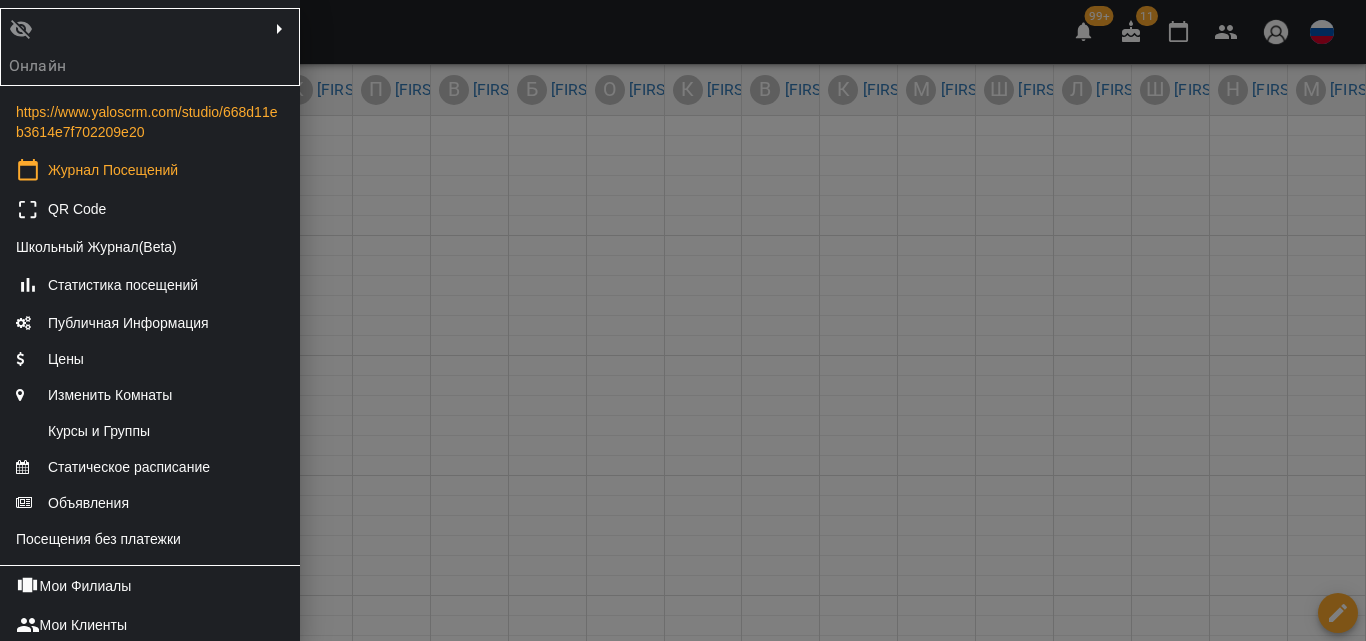 click at bounding box center (683, 320) 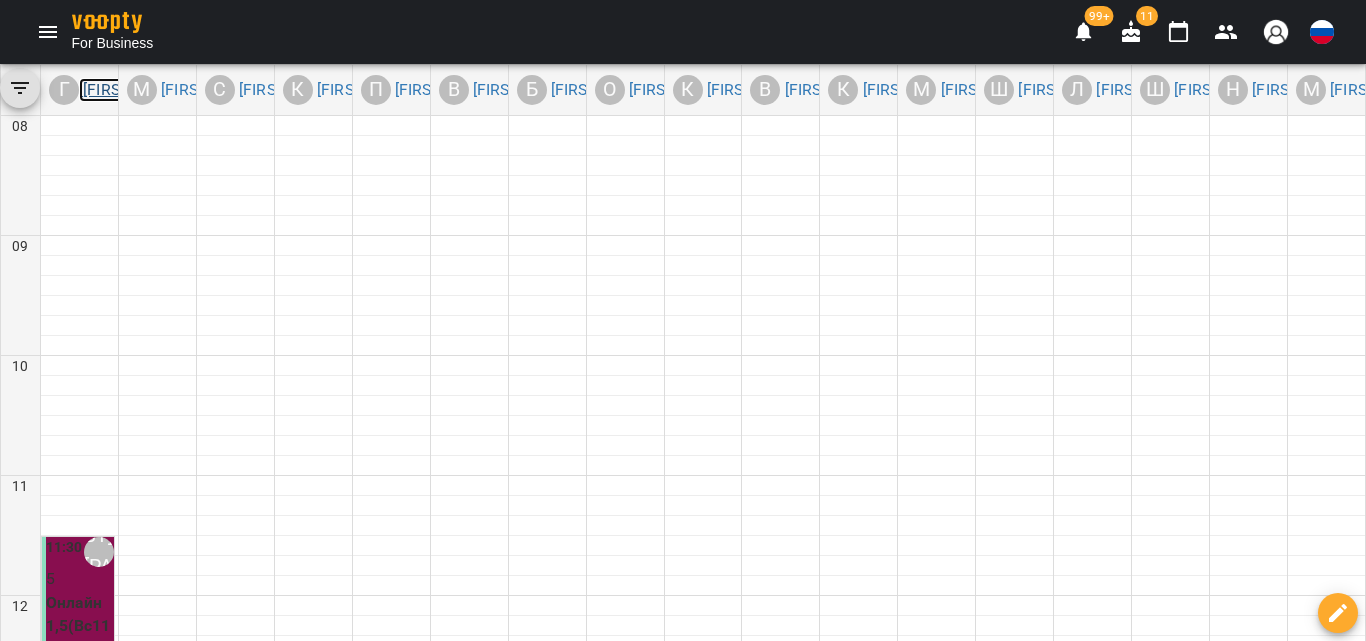 click on "[FIRST] [LAST] [PATRONYMIC]" at bounding box center (185, 90) 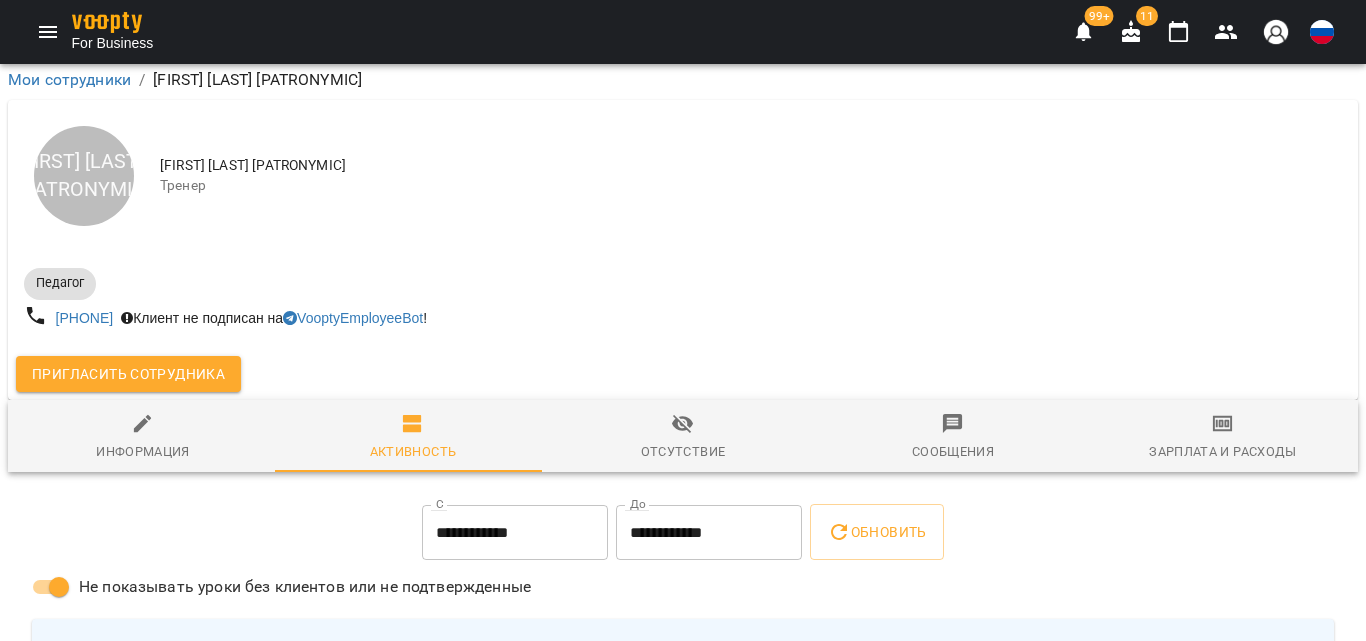 scroll, scrollTop: 0, scrollLeft: 0, axis: both 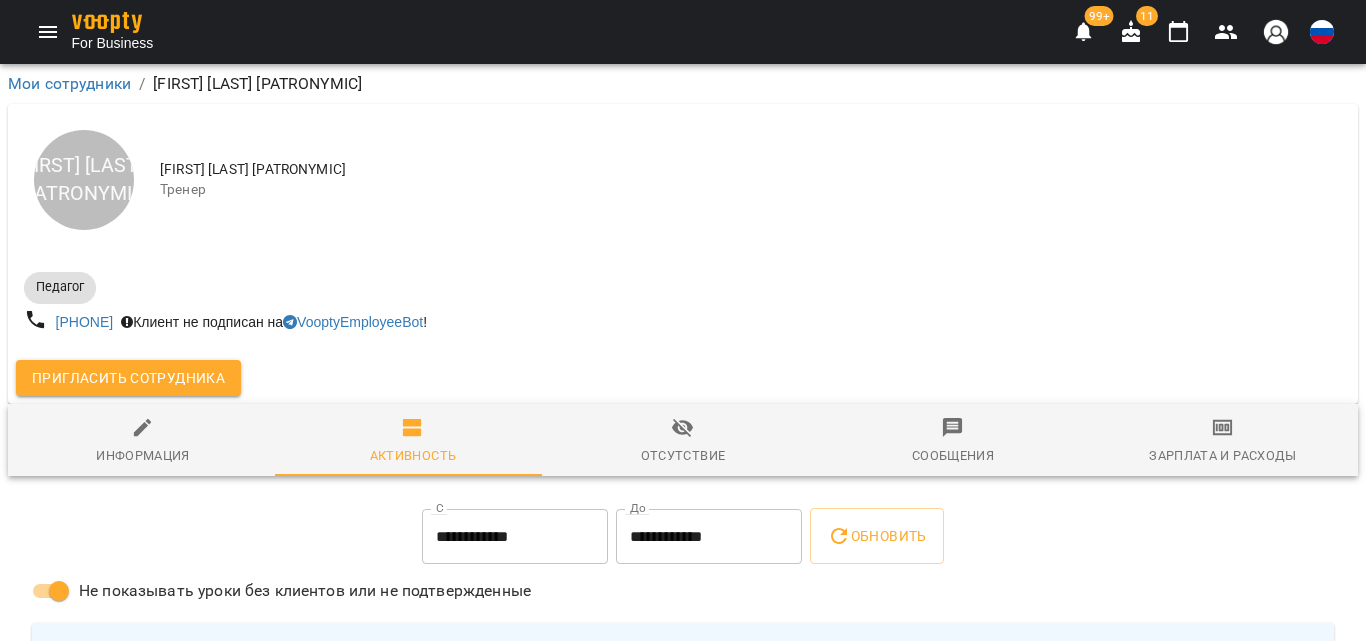 click on "Зарплата и Расходы" at bounding box center (1223, 456) 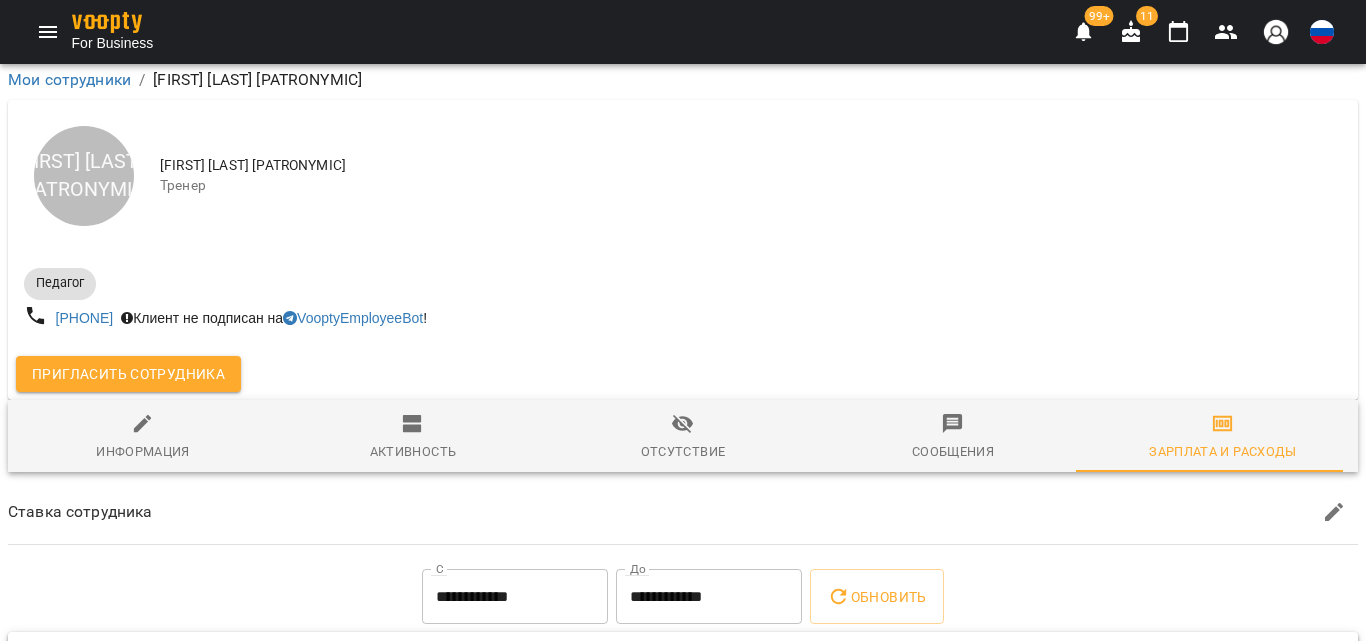 scroll, scrollTop: 194, scrollLeft: 0, axis: vertical 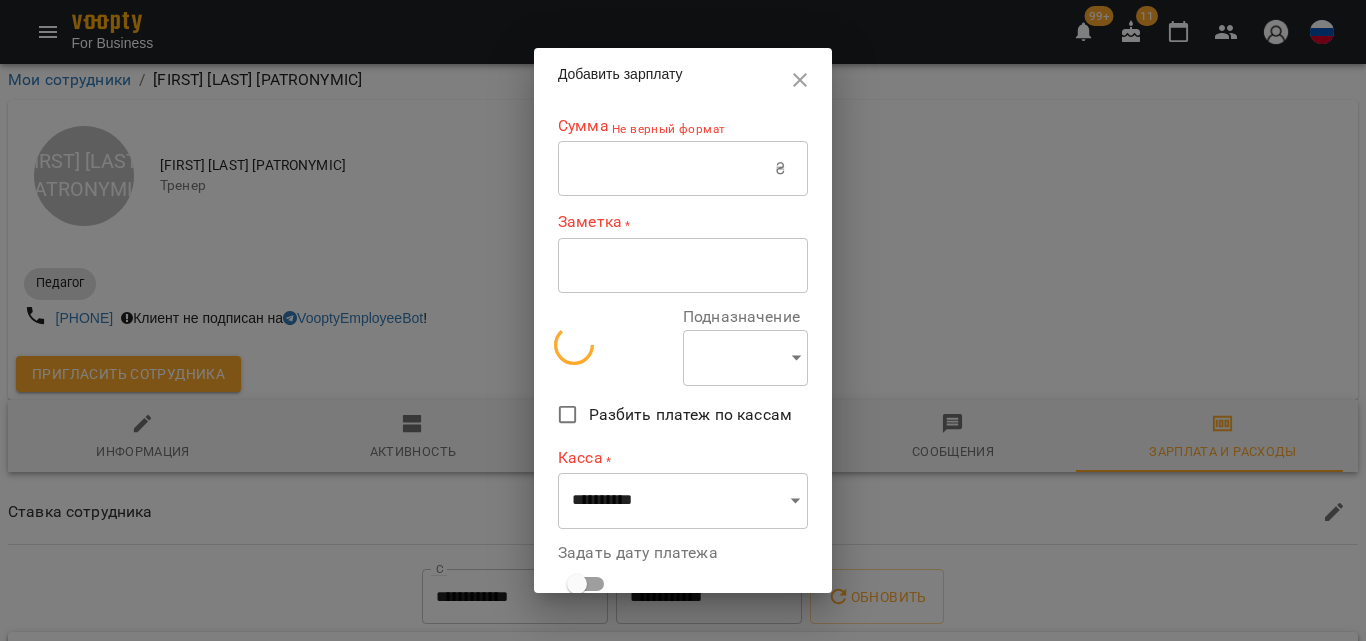 select on "******" 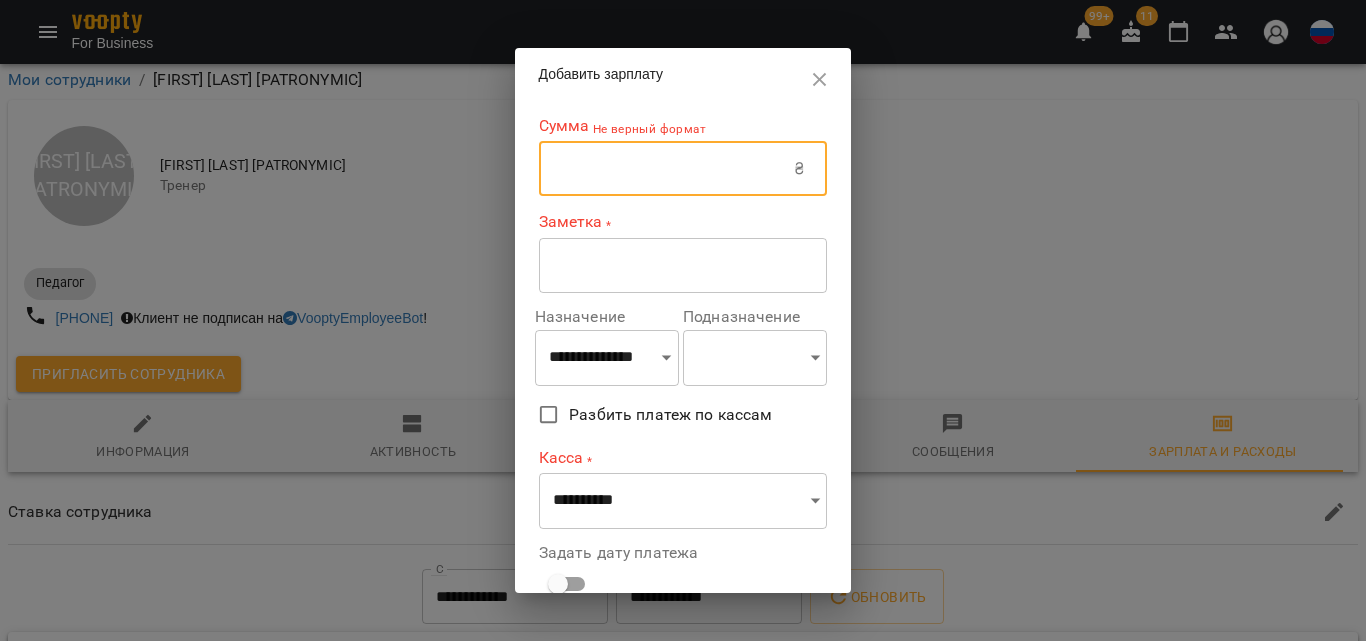 click at bounding box center [667, 169] 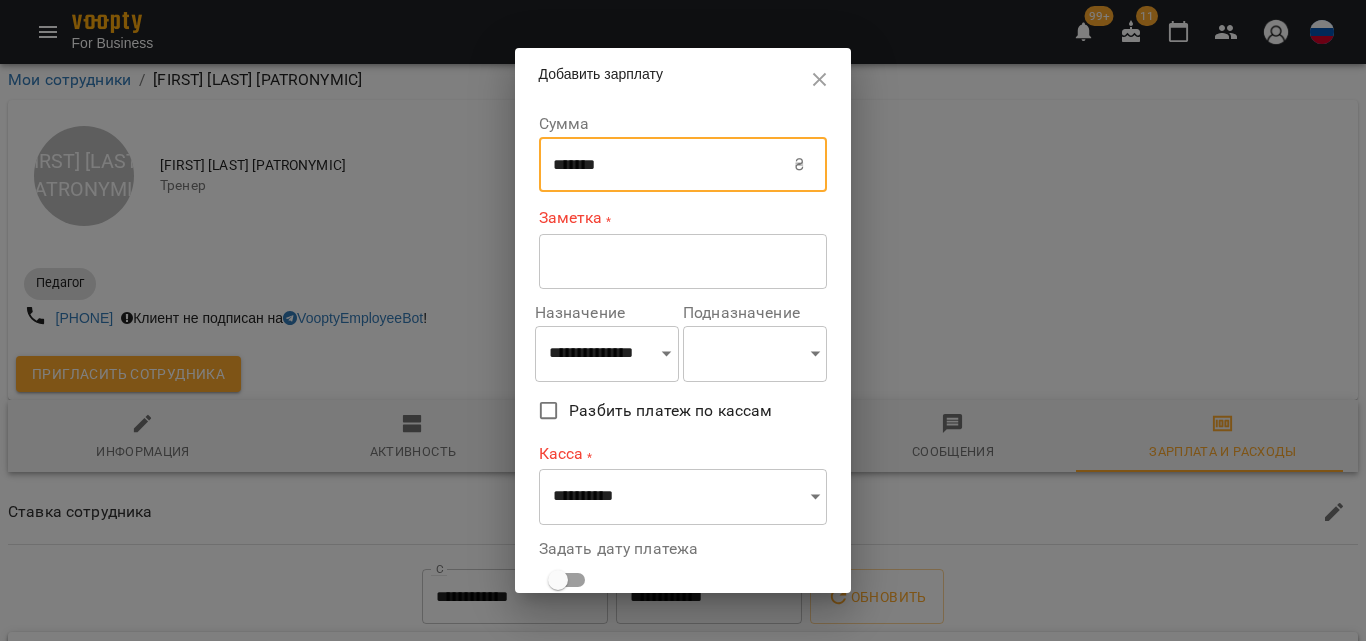 type on "*******" 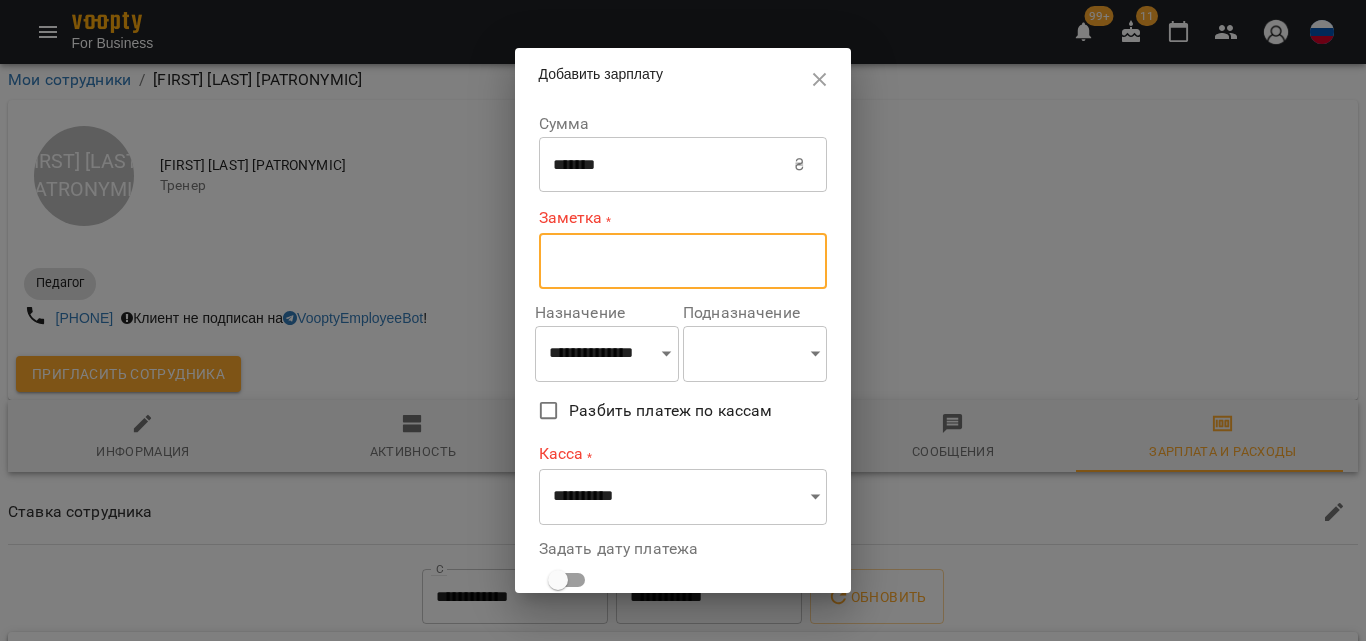 click at bounding box center (683, 261) 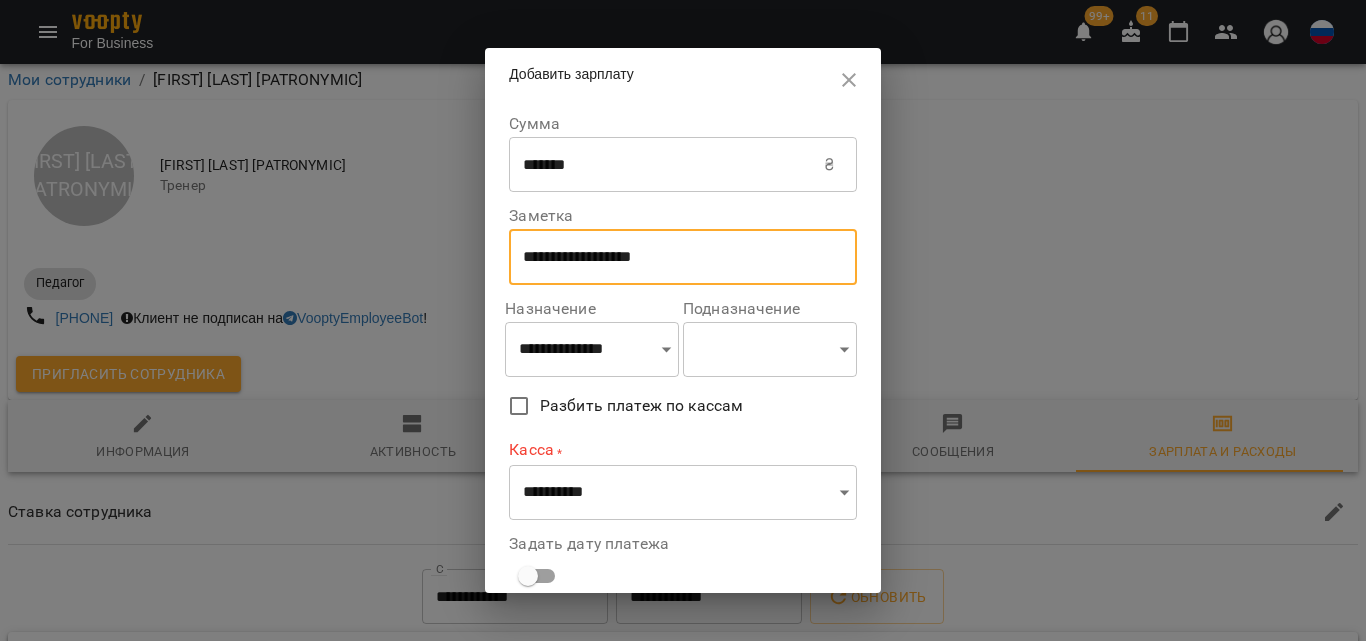 type on "**********" 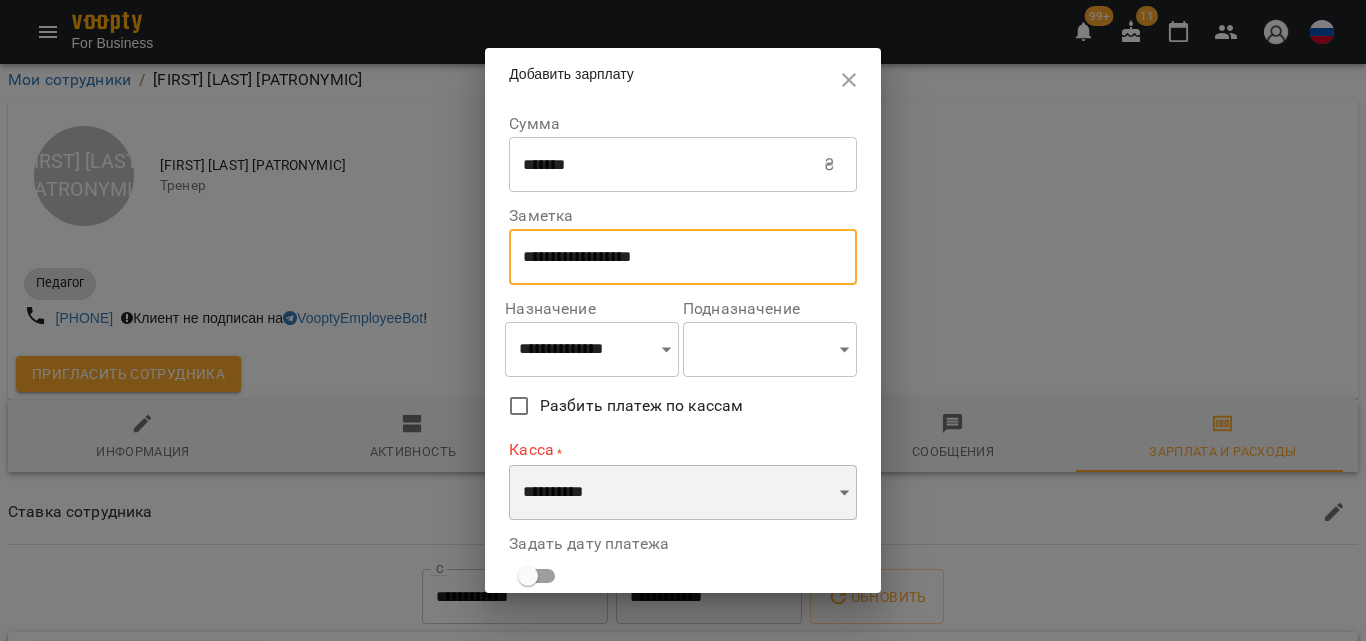 click on "**********" at bounding box center (683, 493) 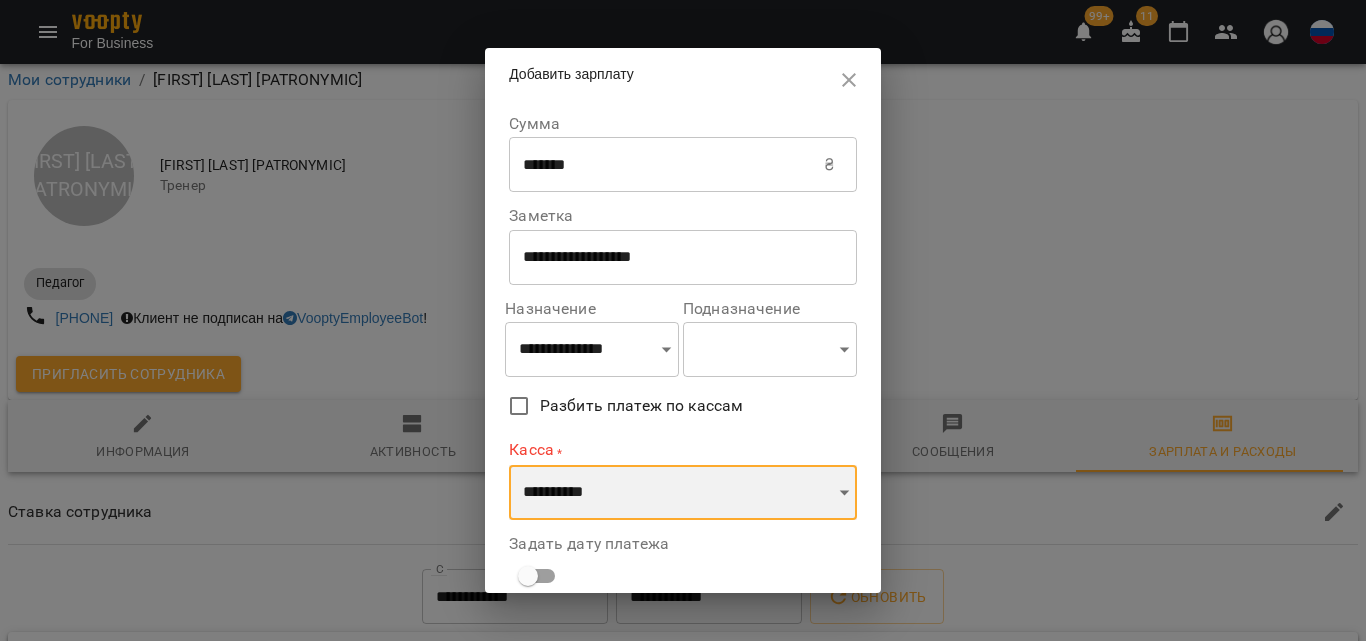 select on "**********" 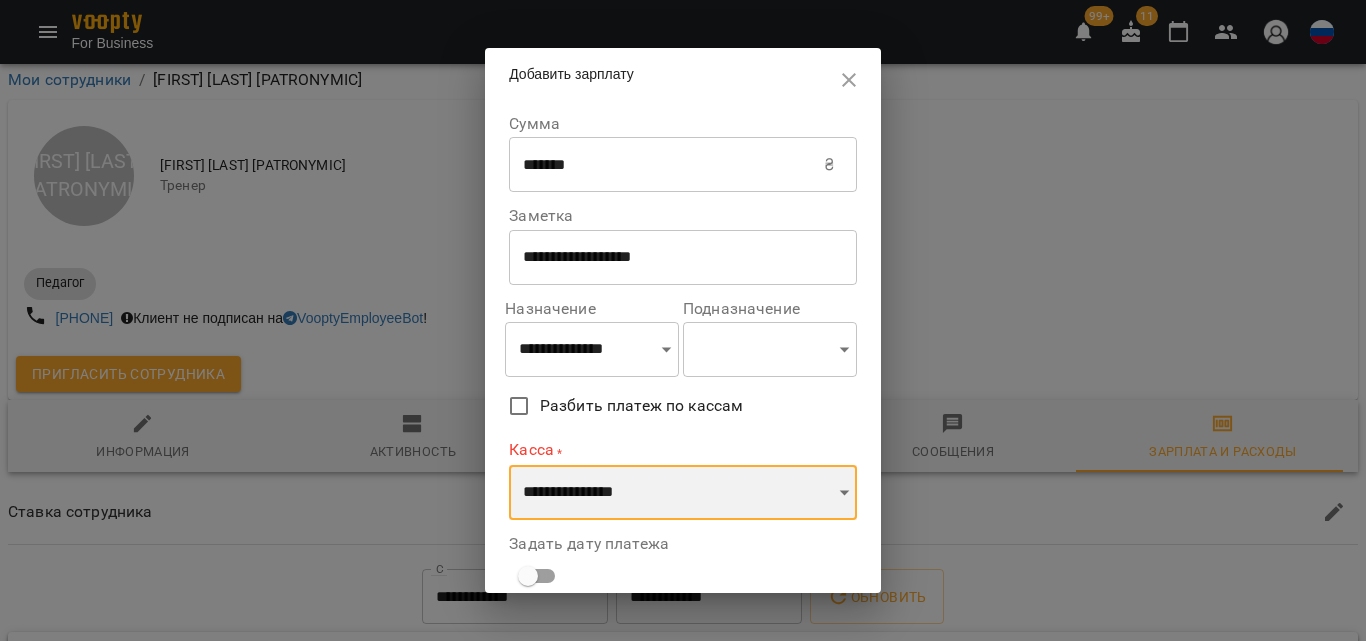 click on "**********" at bounding box center (683, 493) 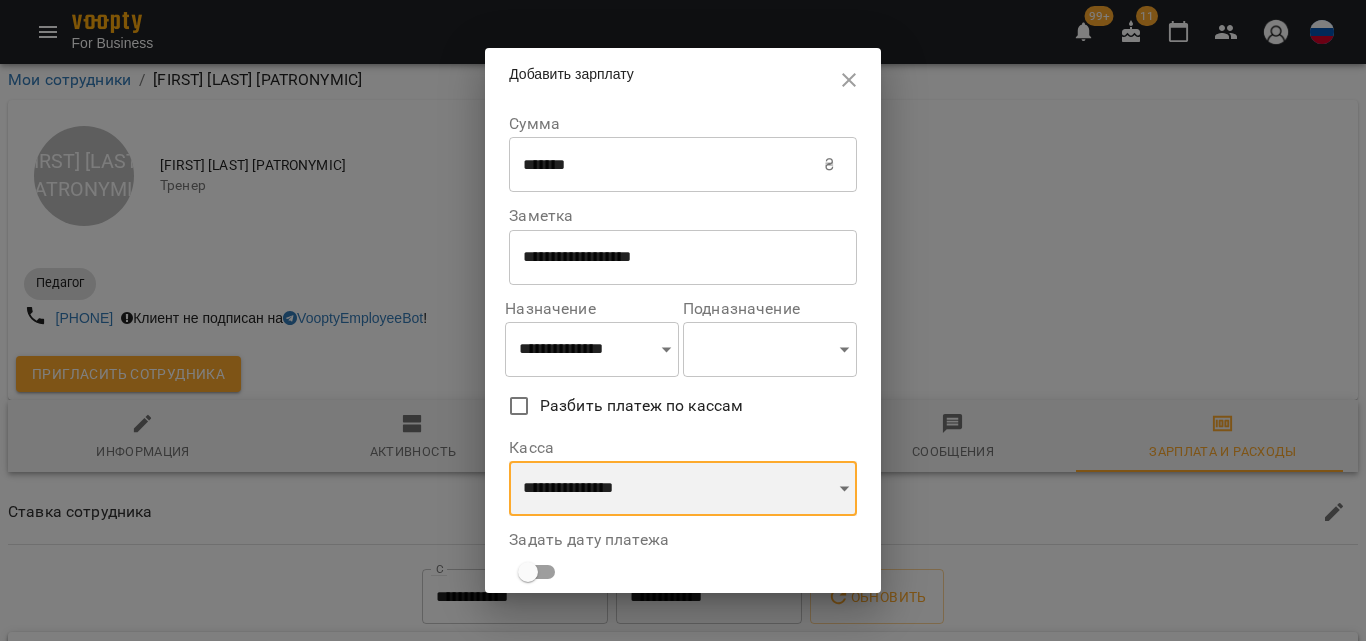 scroll, scrollTop: 85, scrollLeft: 0, axis: vertical 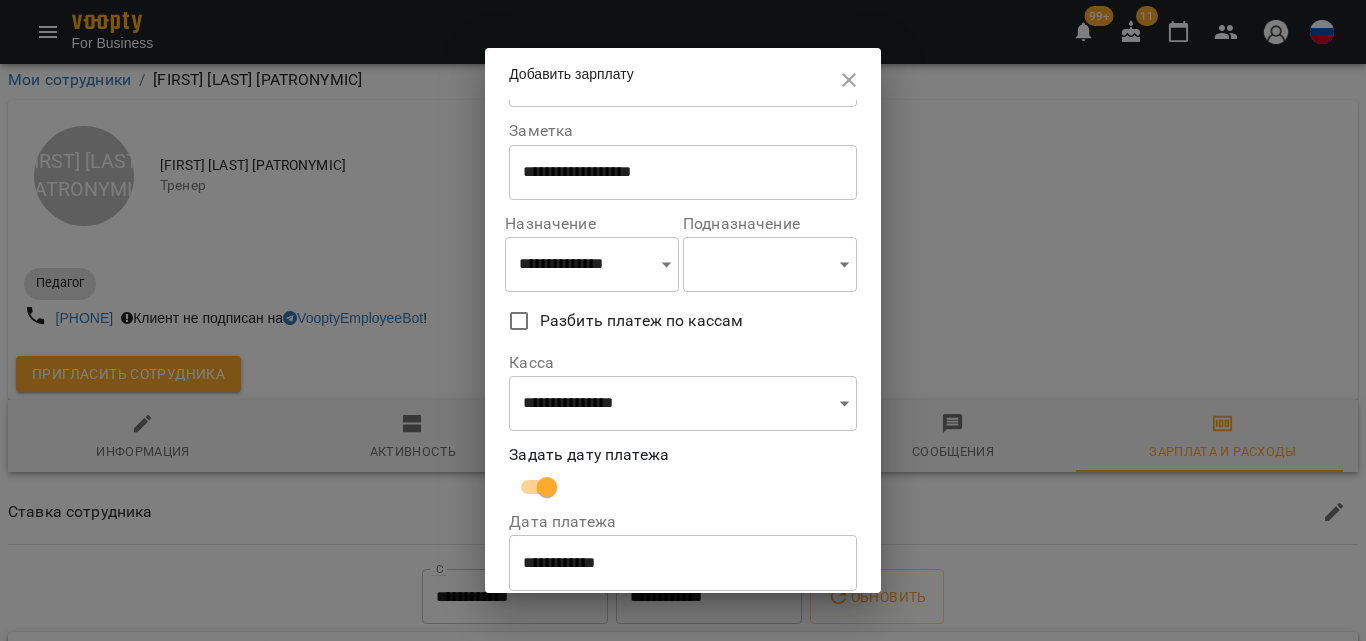 click on "**********" at bounding box center (683, 563) 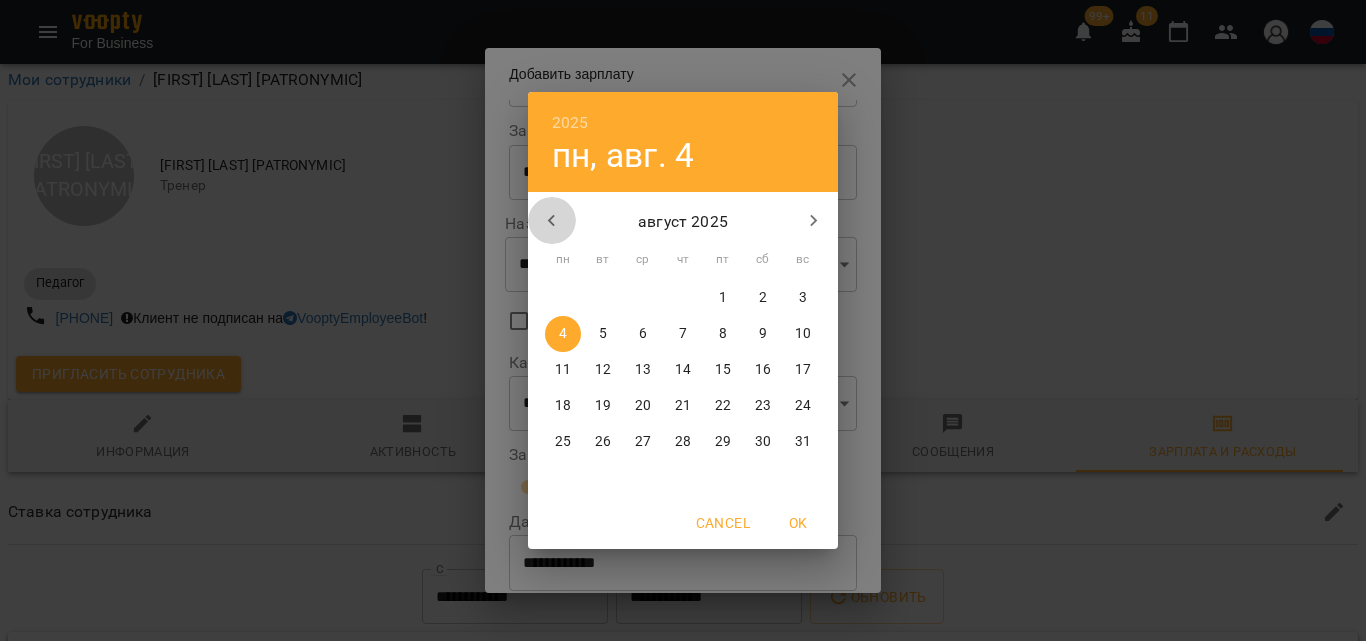 click 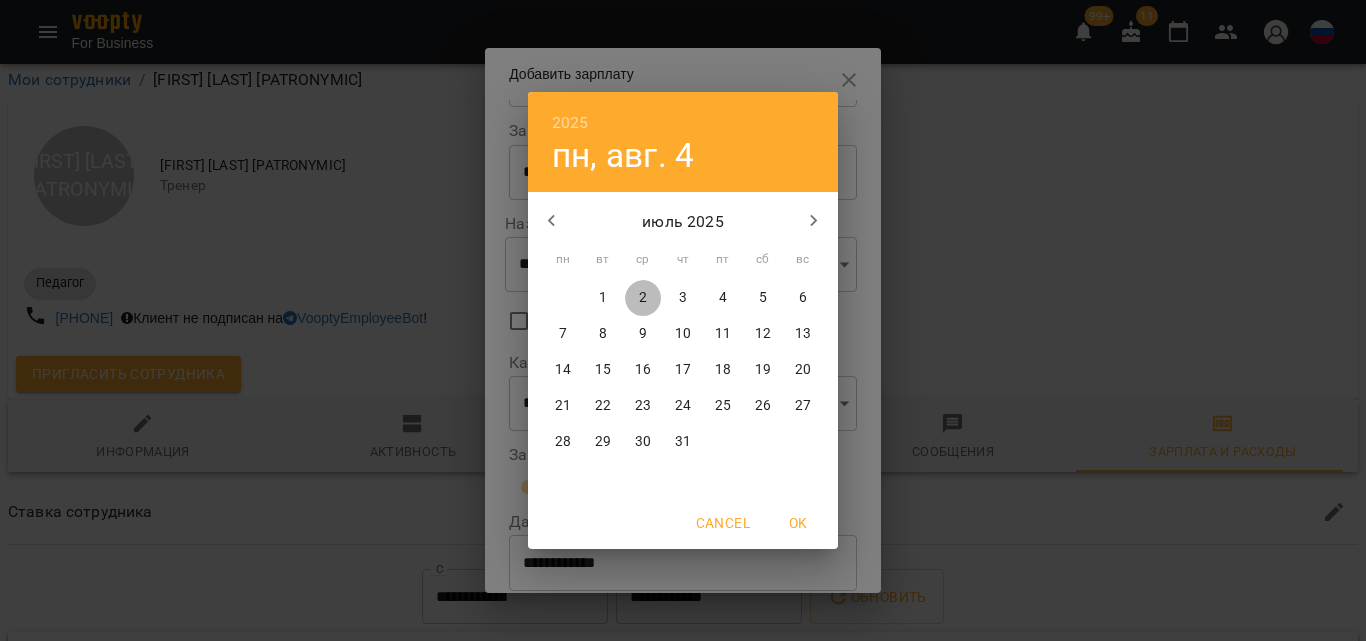 click on "2" at bounding box center [643, 298] 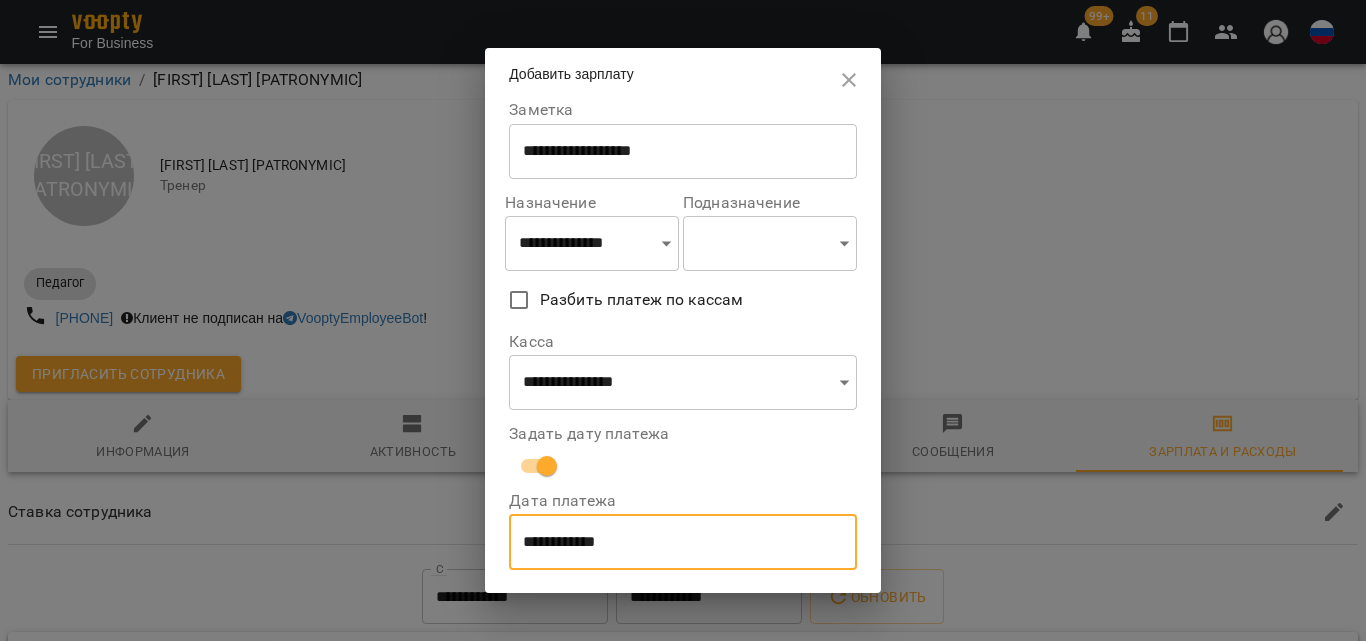 scroll, scrollTop: 0, scrollLeft: 0, axis: both 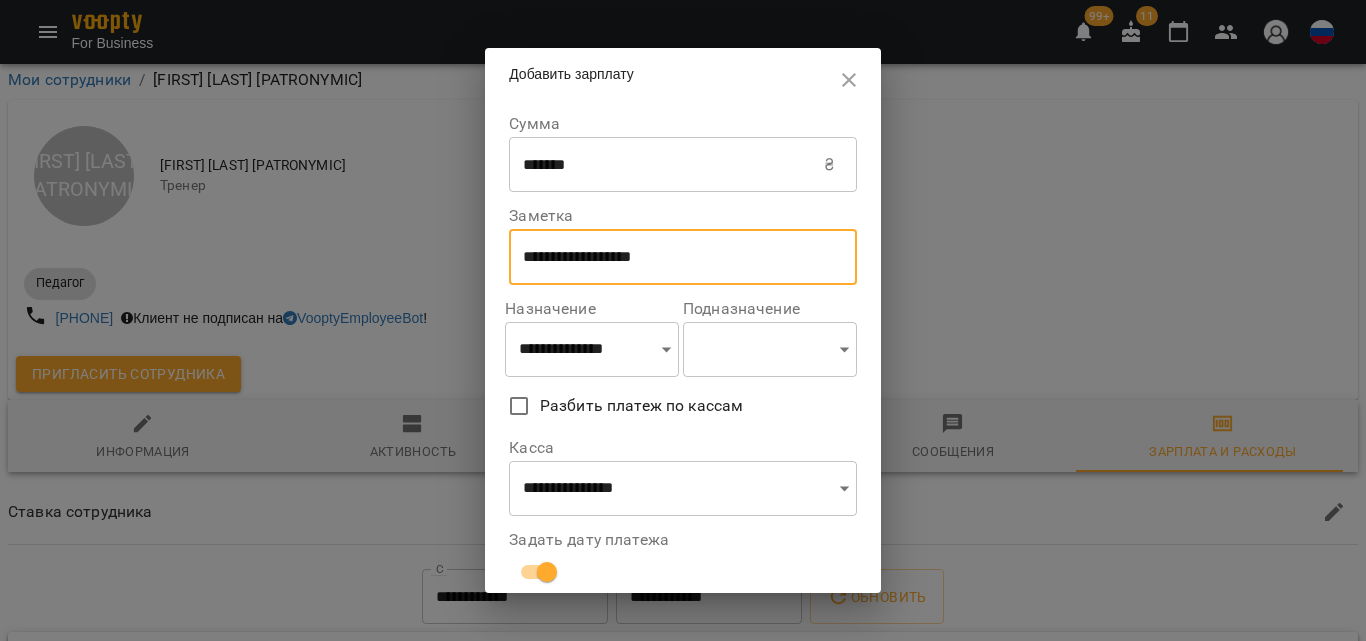 drag, startPoint x: 517, startPoint y: 251, endPoint x: 671, endPoint y: 276, distance: 156.01602 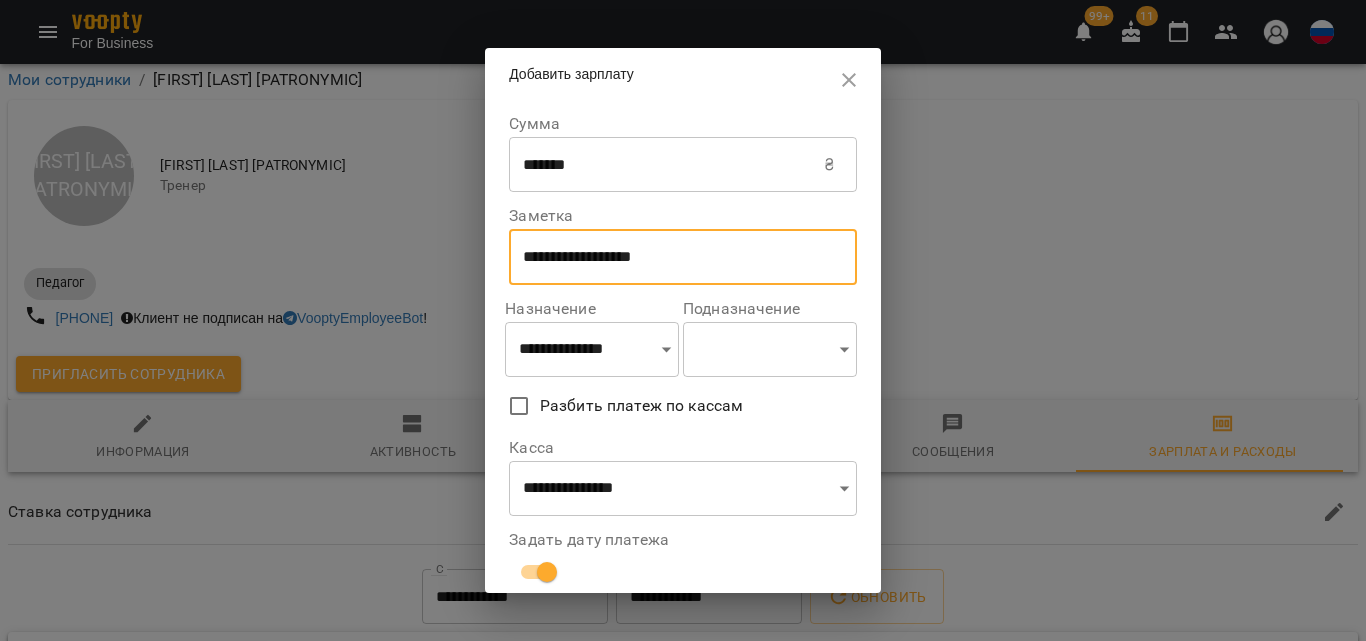 scroll, scrollTop: 169, scrollLeft: 0, axis: vertical 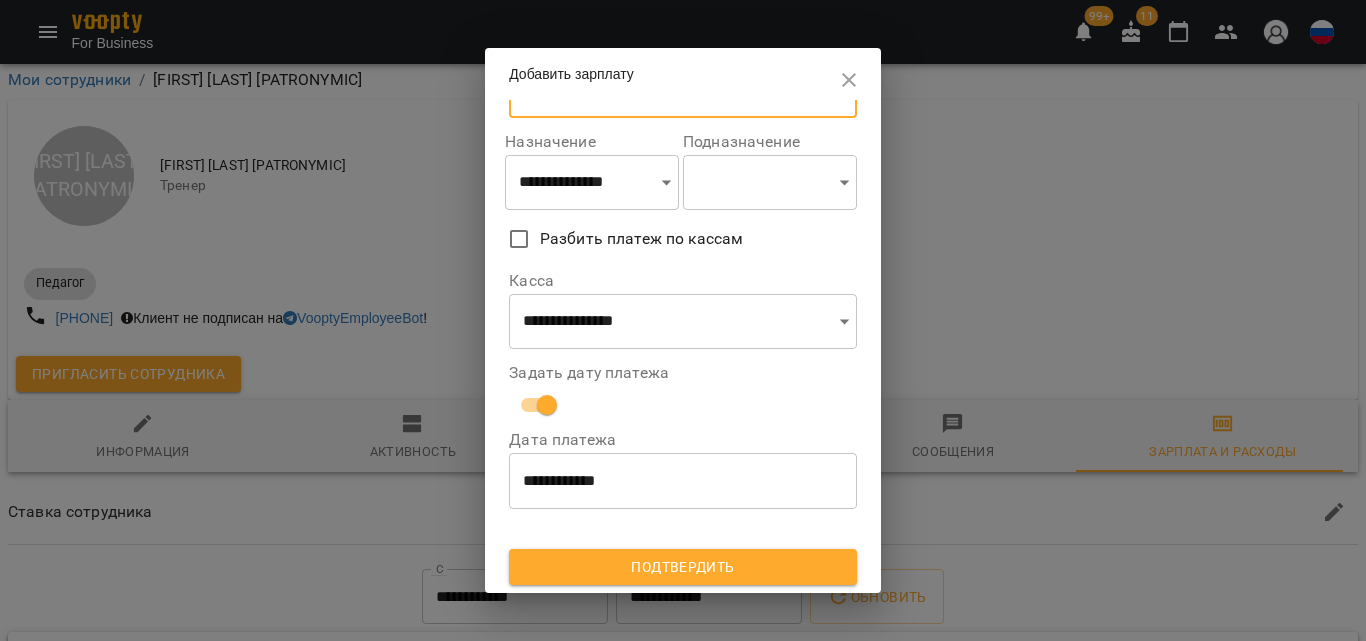 click on "Подтвердить" at bounding box center (683, 567) 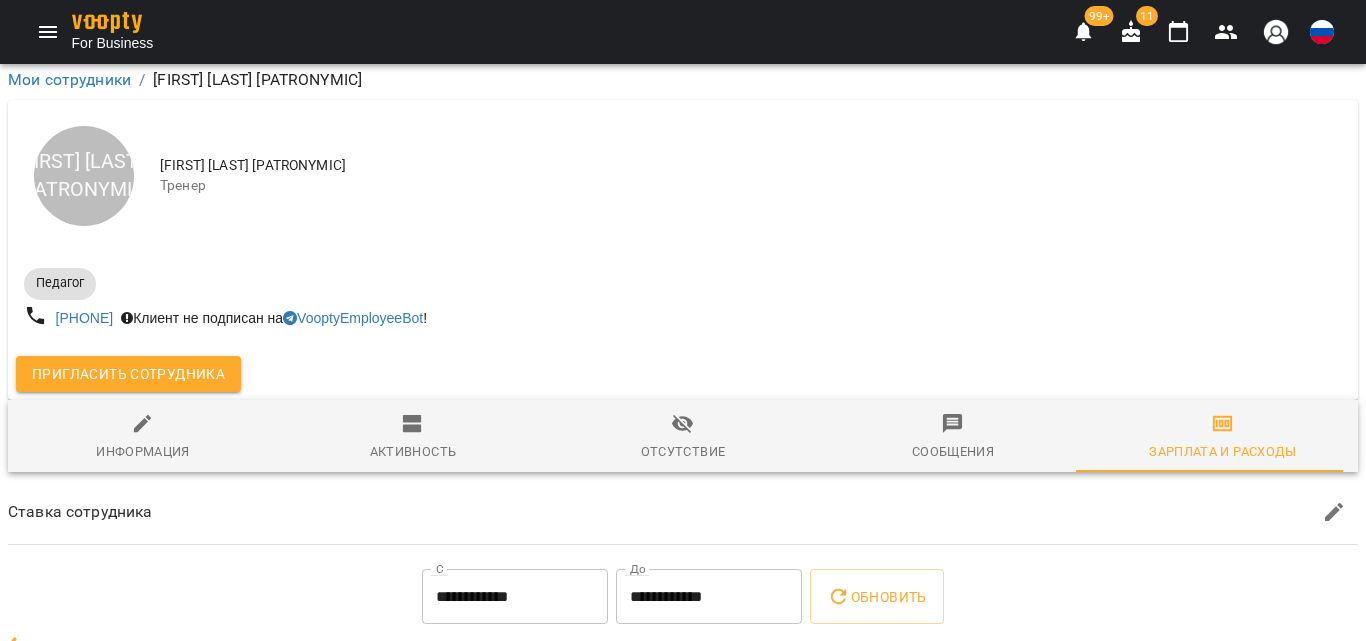scroll, scrollTop: 194, scrollLeft: 0, axis: vertical 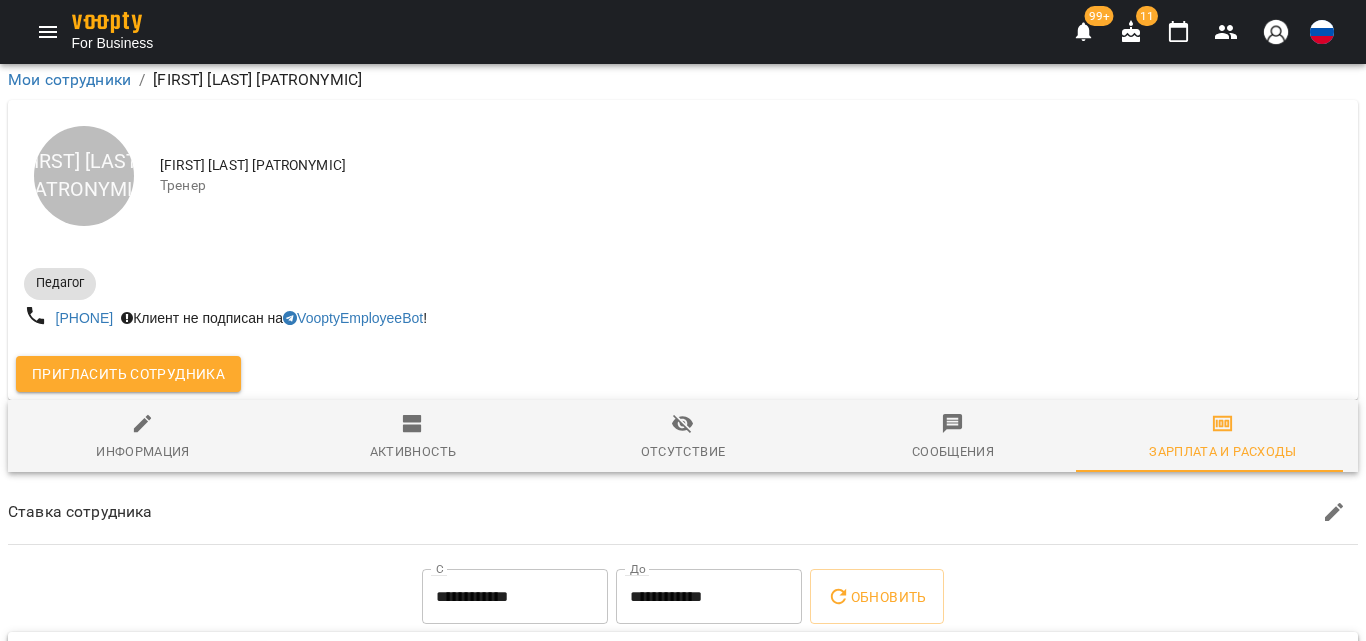click on "Добавить зарплату" at bounding box center [150, 665] 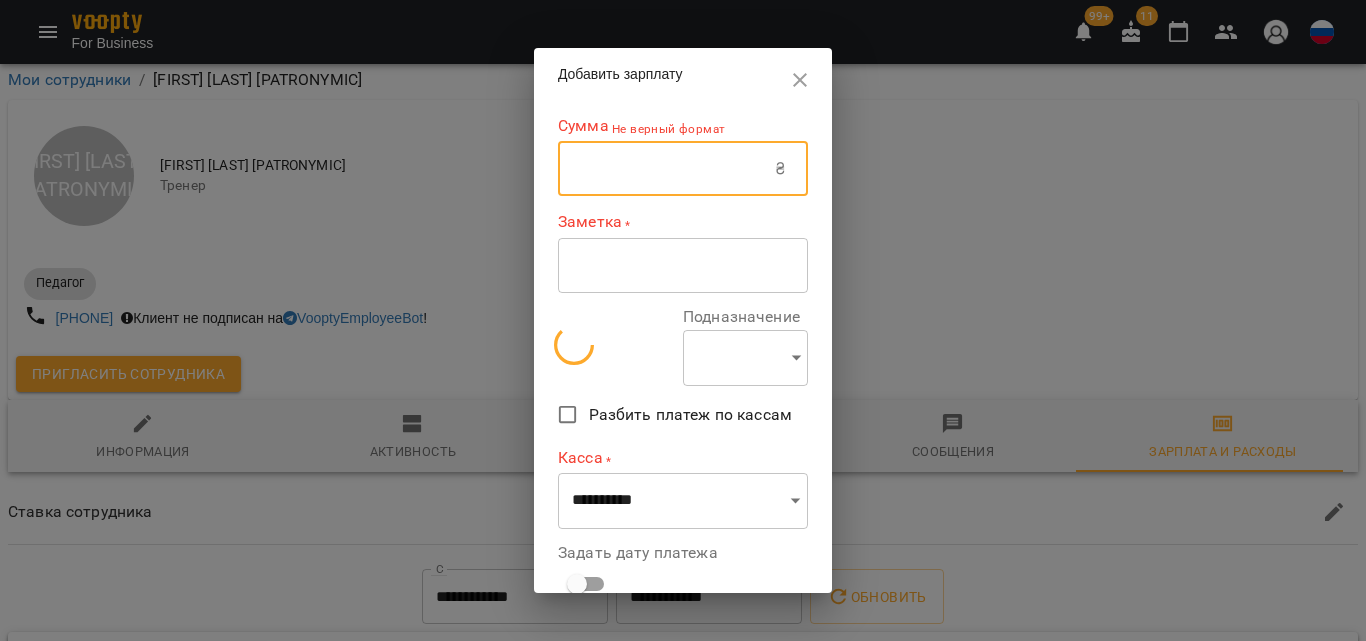 click at bounding box center [666, 169] 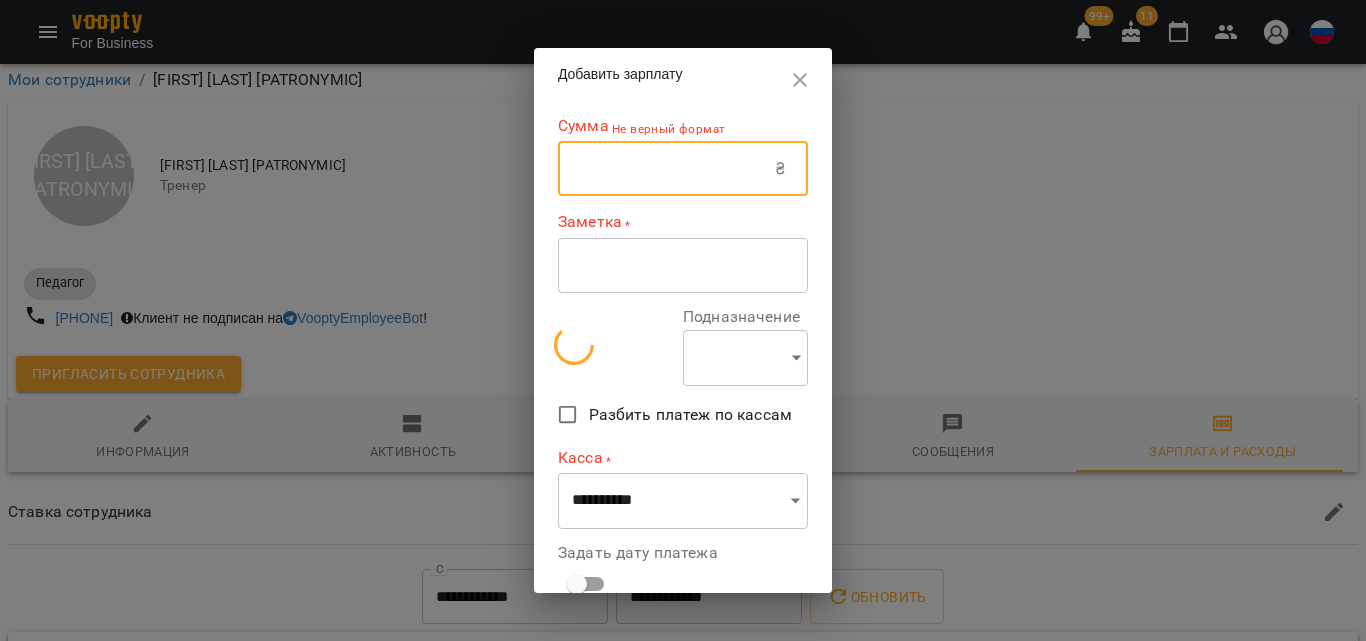 type on "*" 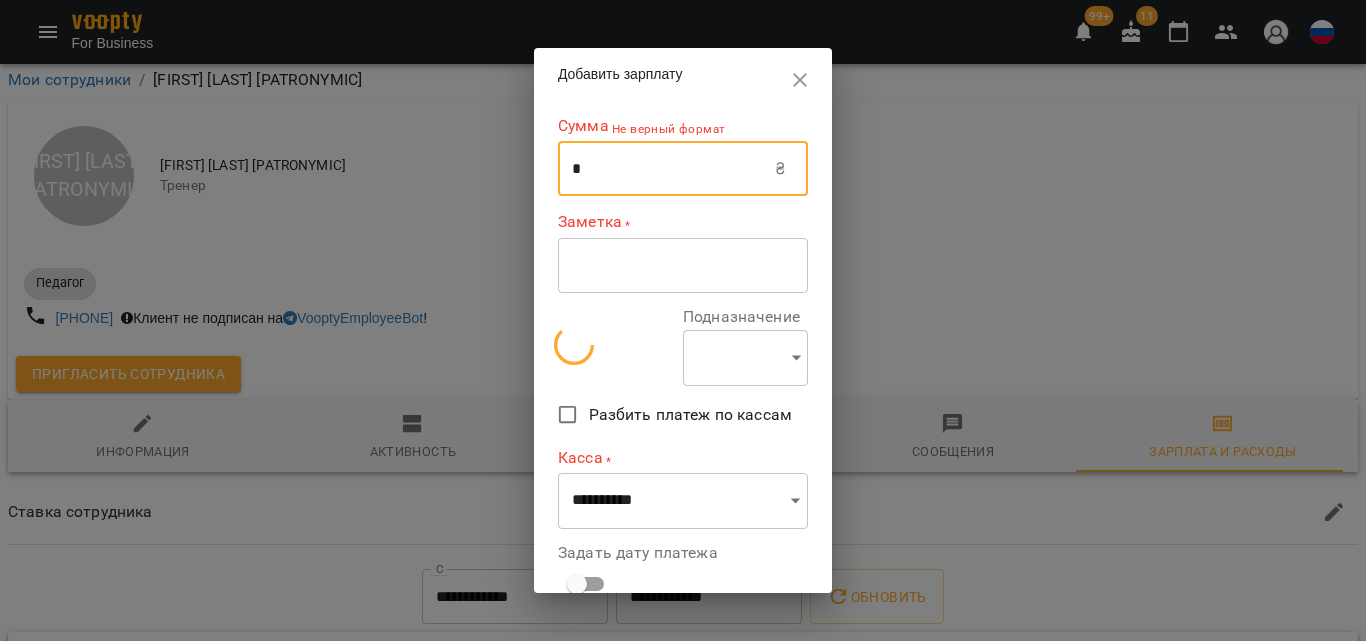 select on "******" 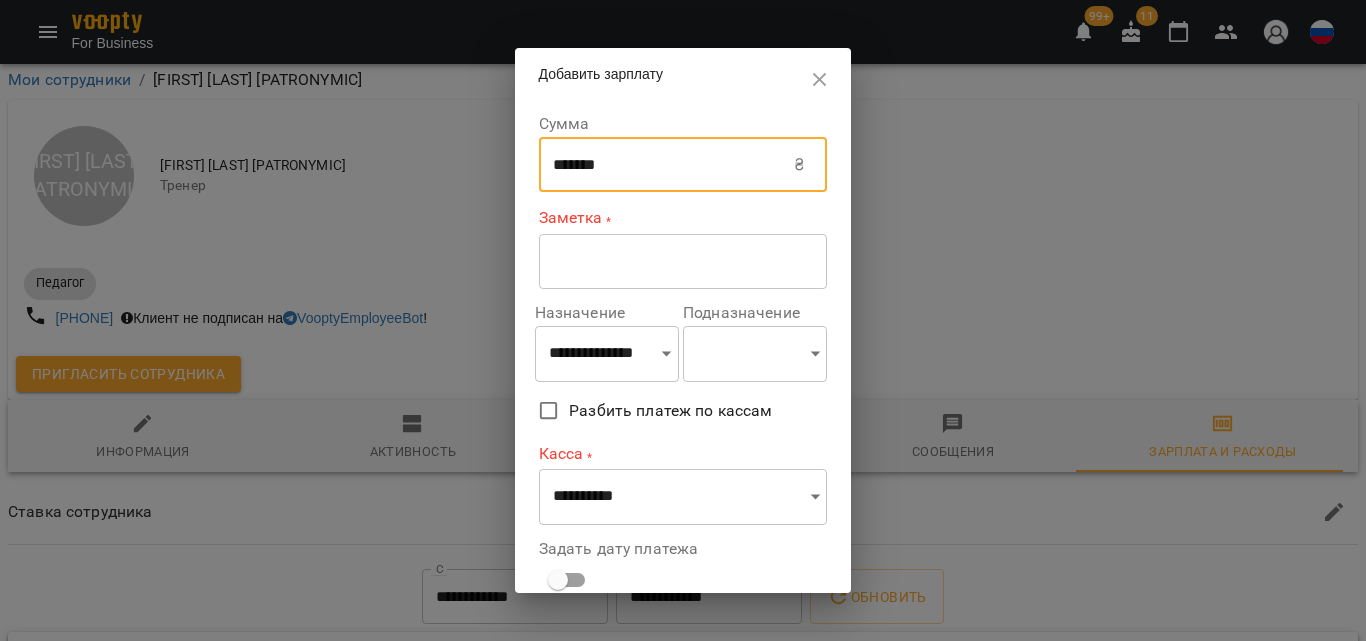 type on "*******" 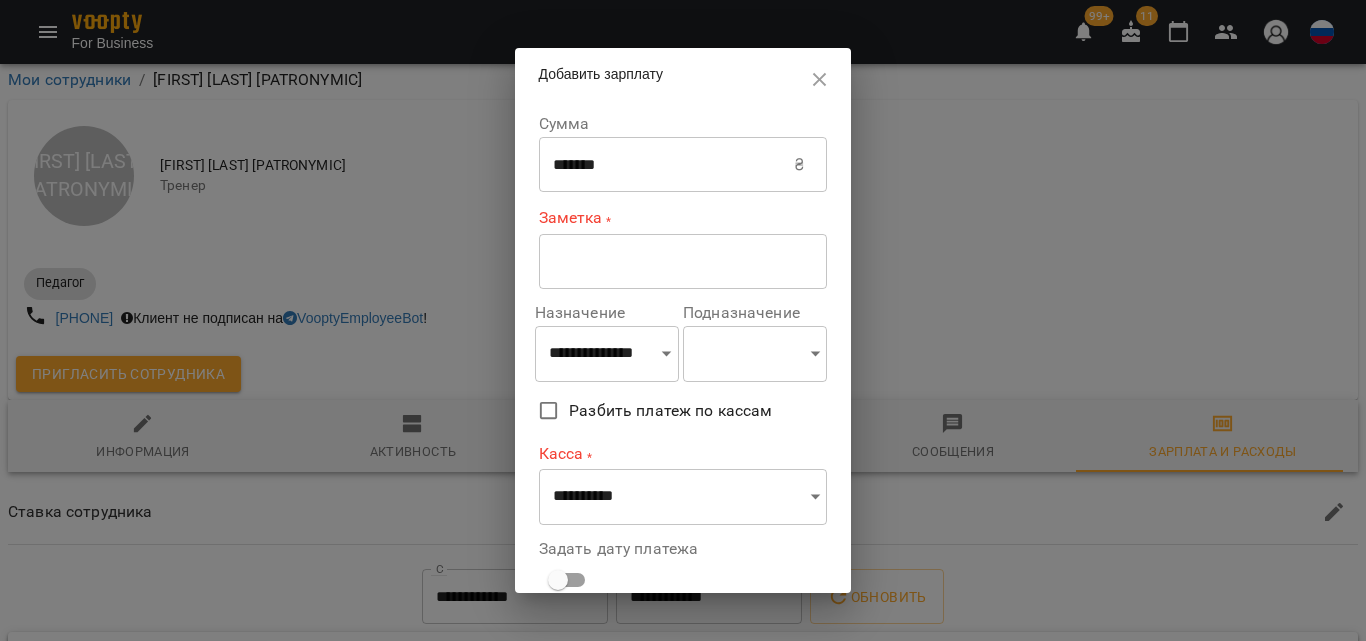 drag, startPoint x: 590, startPoint y: 246, endPoint x: 573, endPoint y: 264, distance: 24.758837 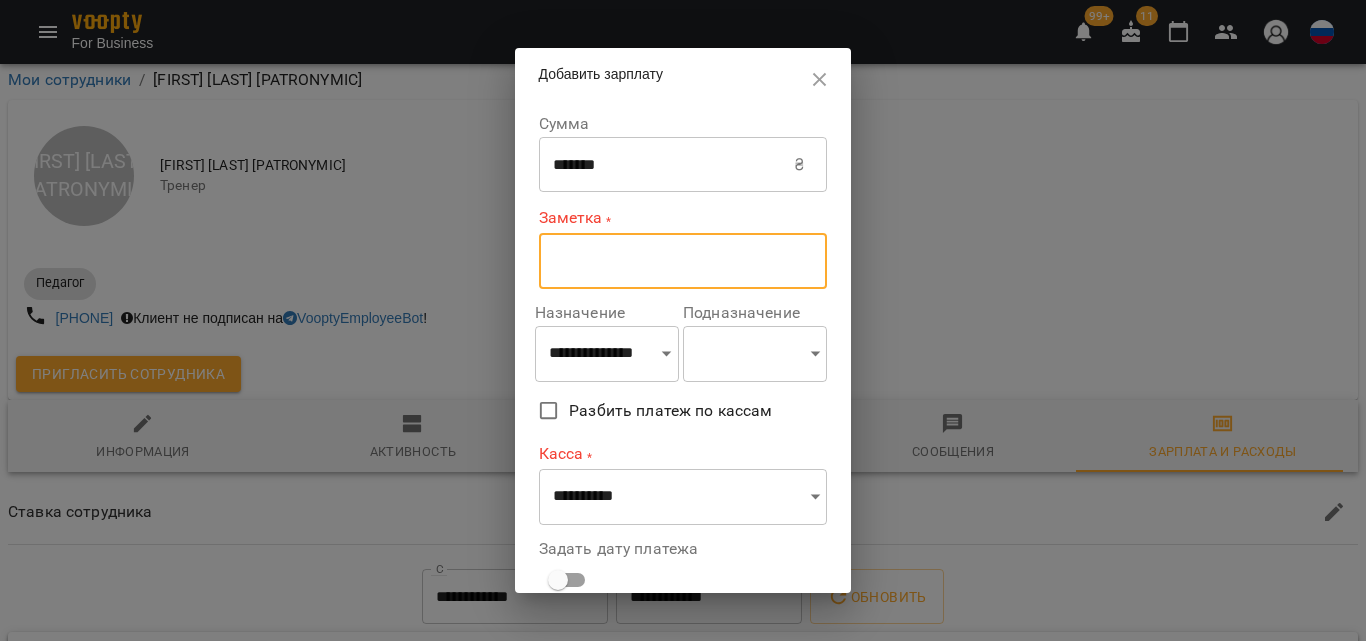 click at bounding box center [683, 261] 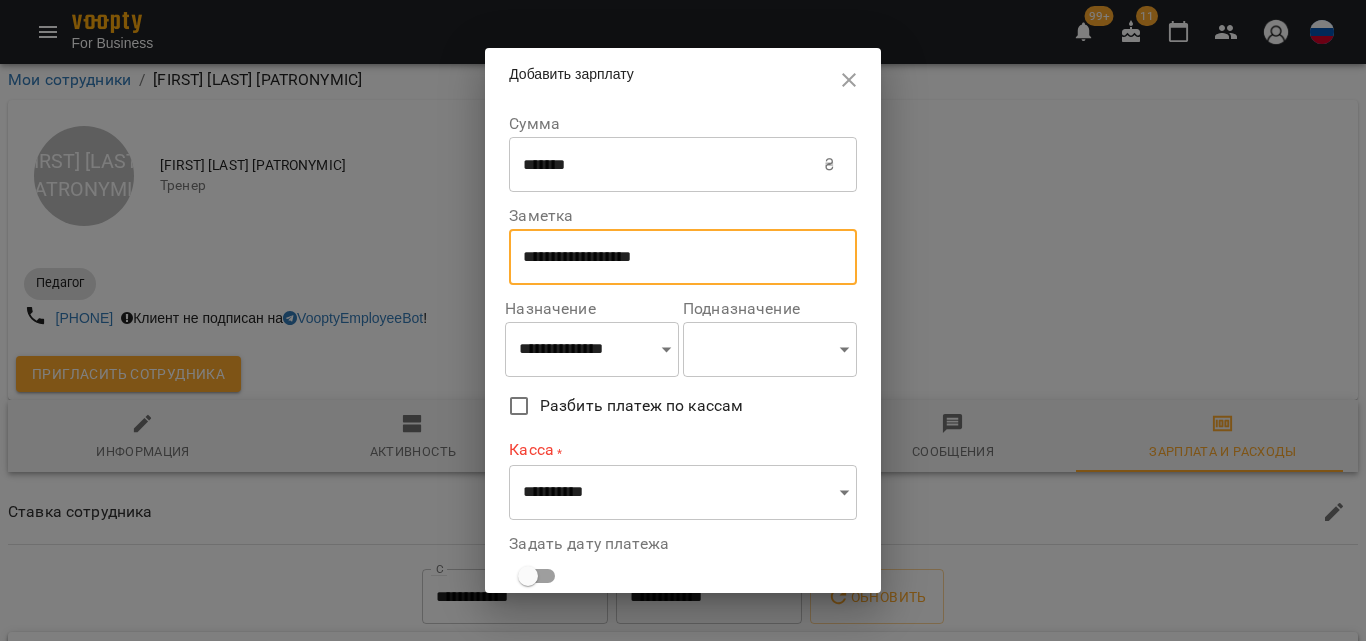 type on "**********" 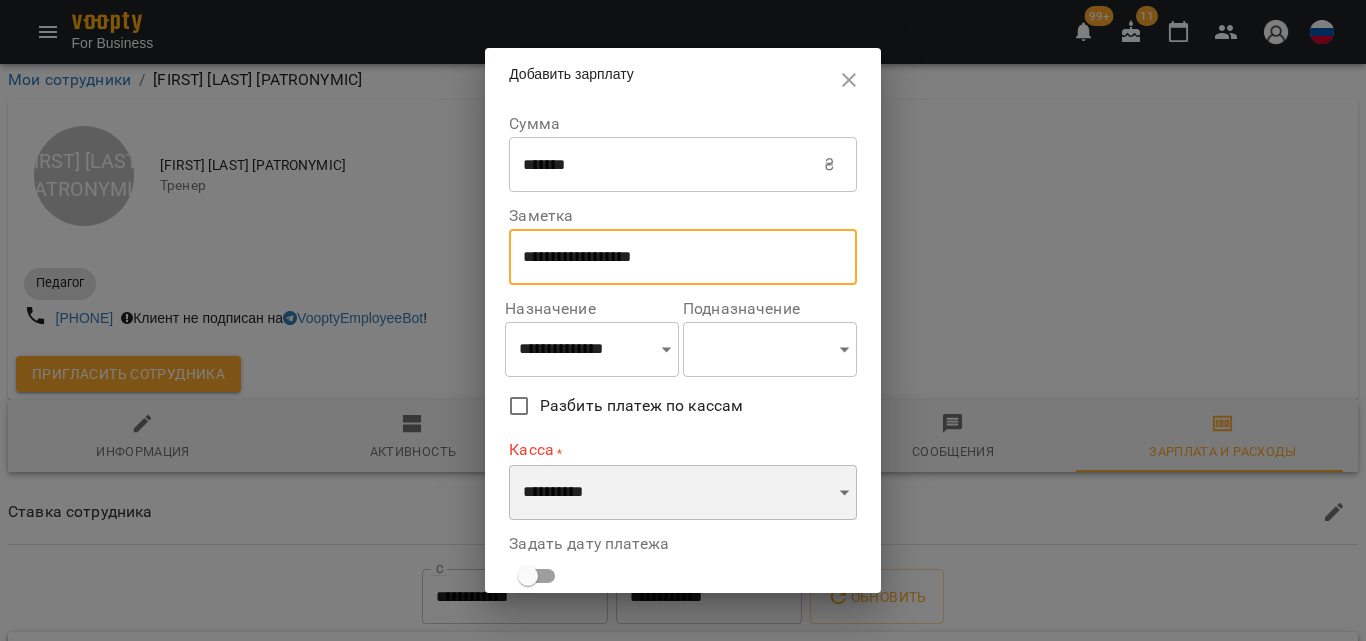 click on "**********" at bounding box center [683, 493] 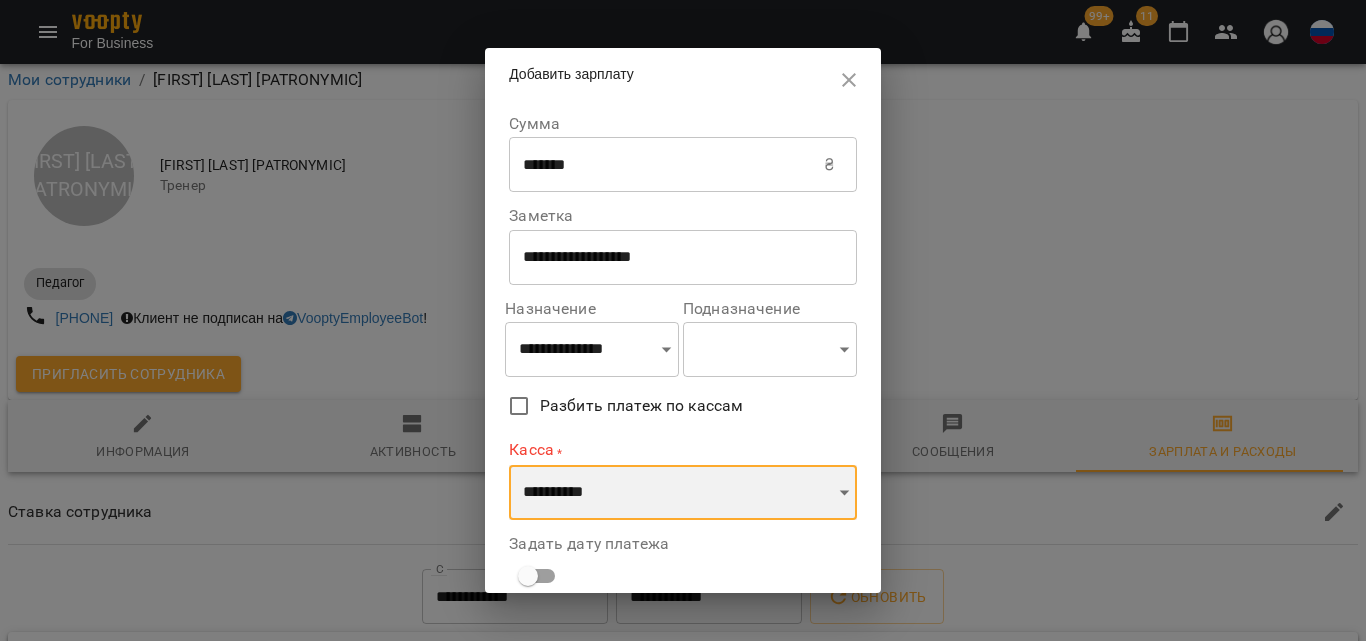 select on "**********" 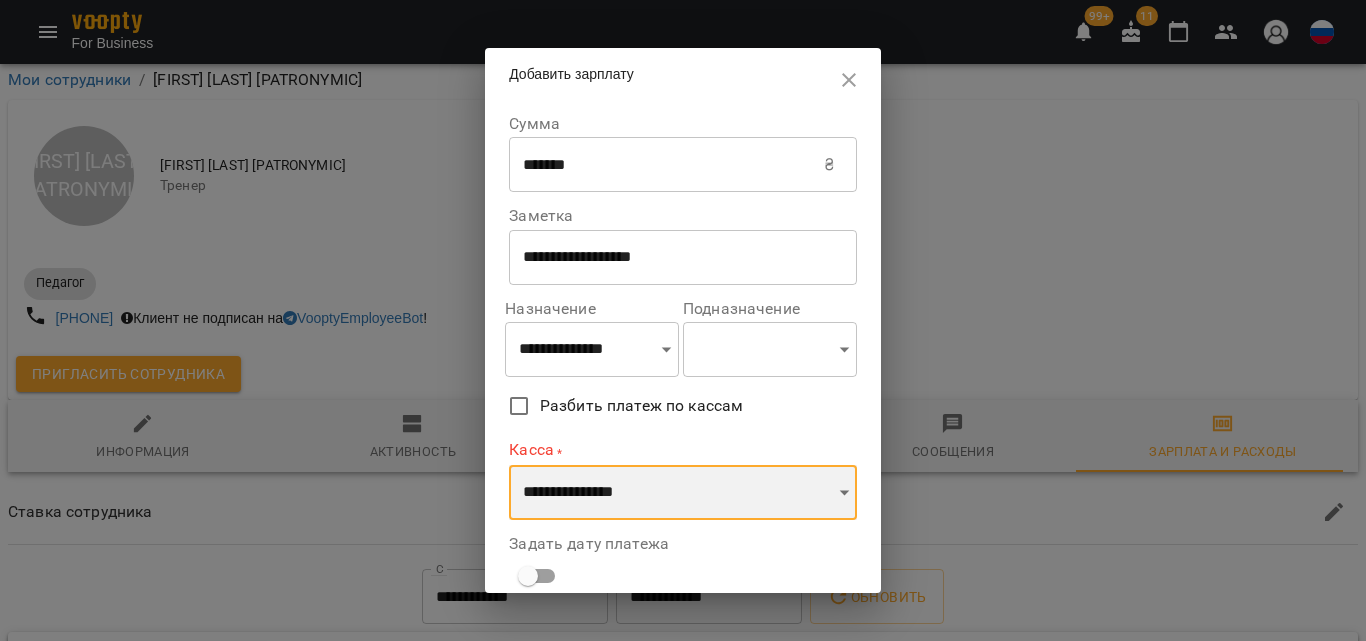 click on "**********" at bounding box center [683, 493] 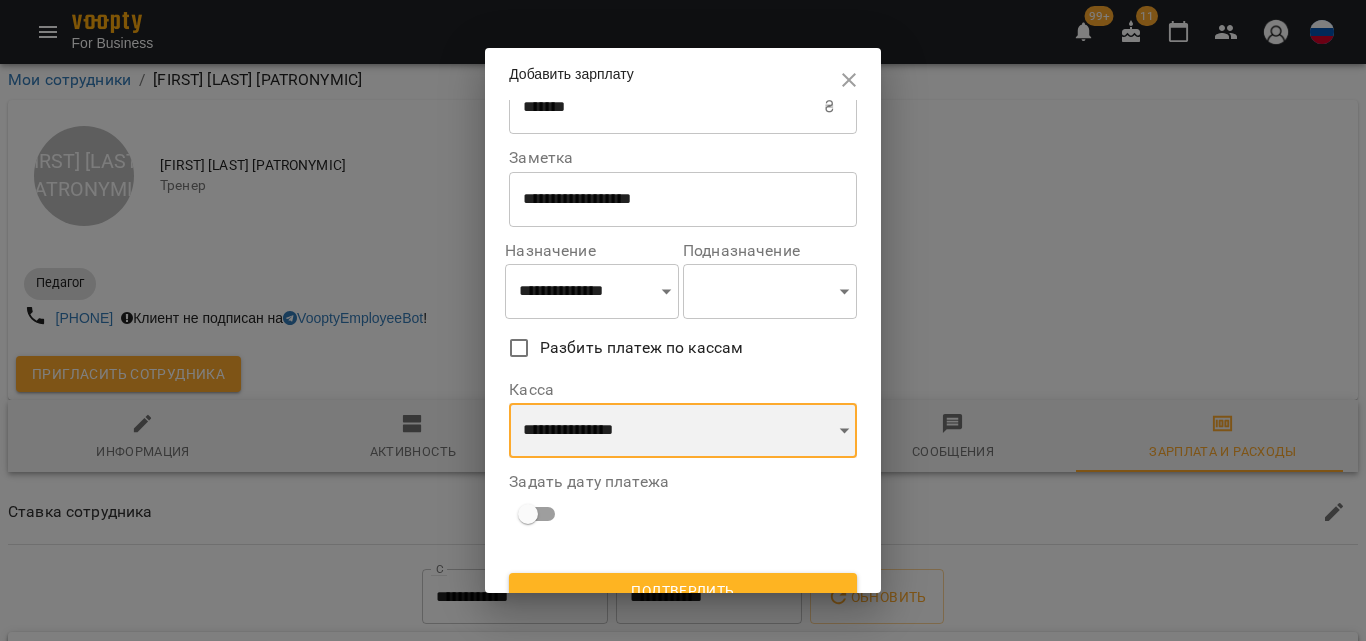 scroll, scrollTop: 85, scrollLeft: 0, axis: vertical 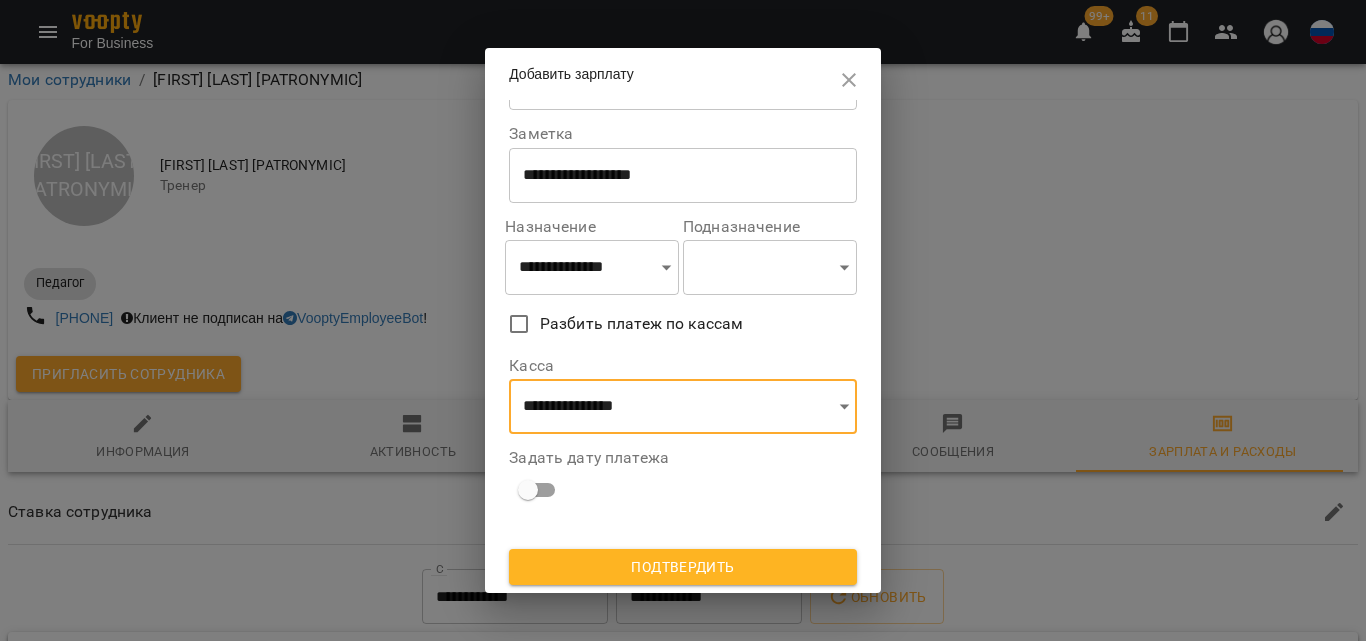 click at bounding box center (538, 490) 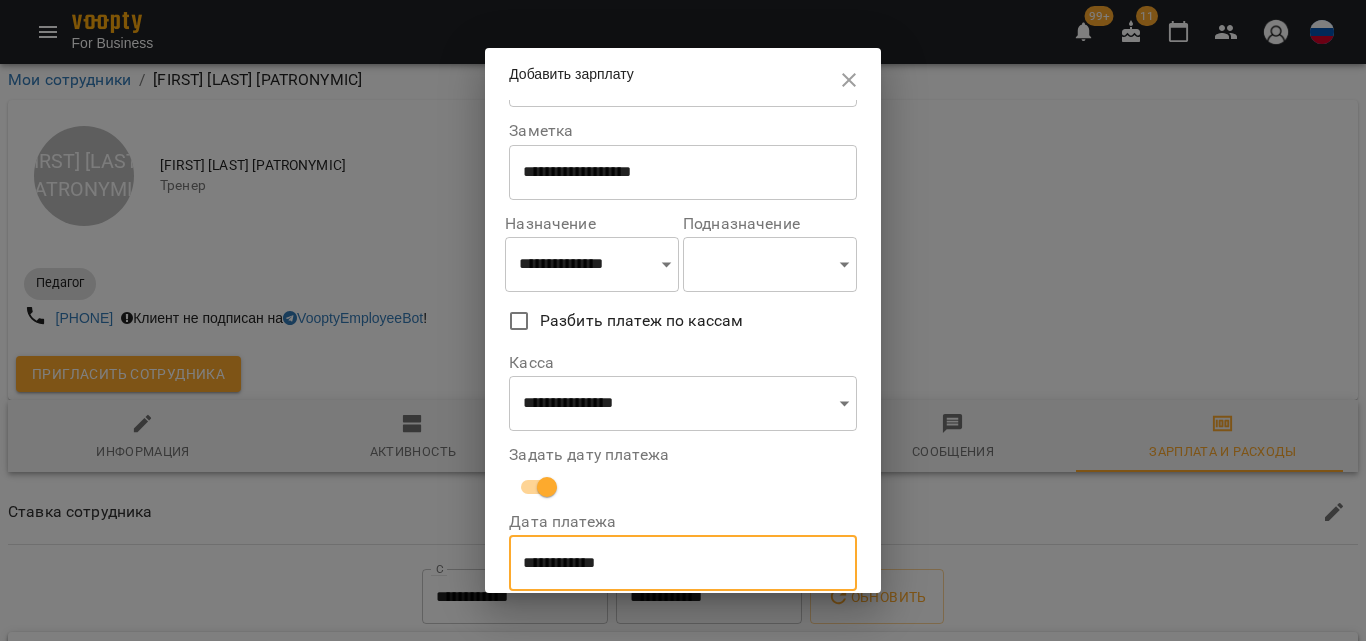drag, startPoint x: 590, startPoint y: 564, endPoint x: 567, endPoint y: 538, distance: 34.713108 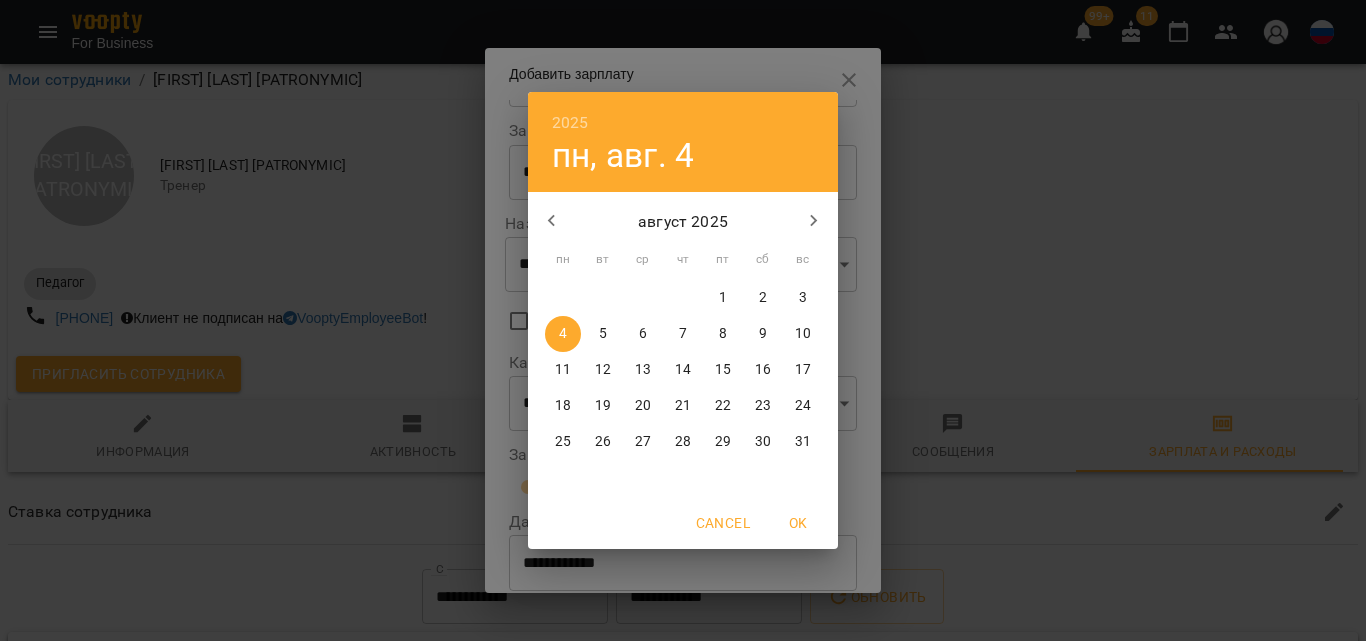 click 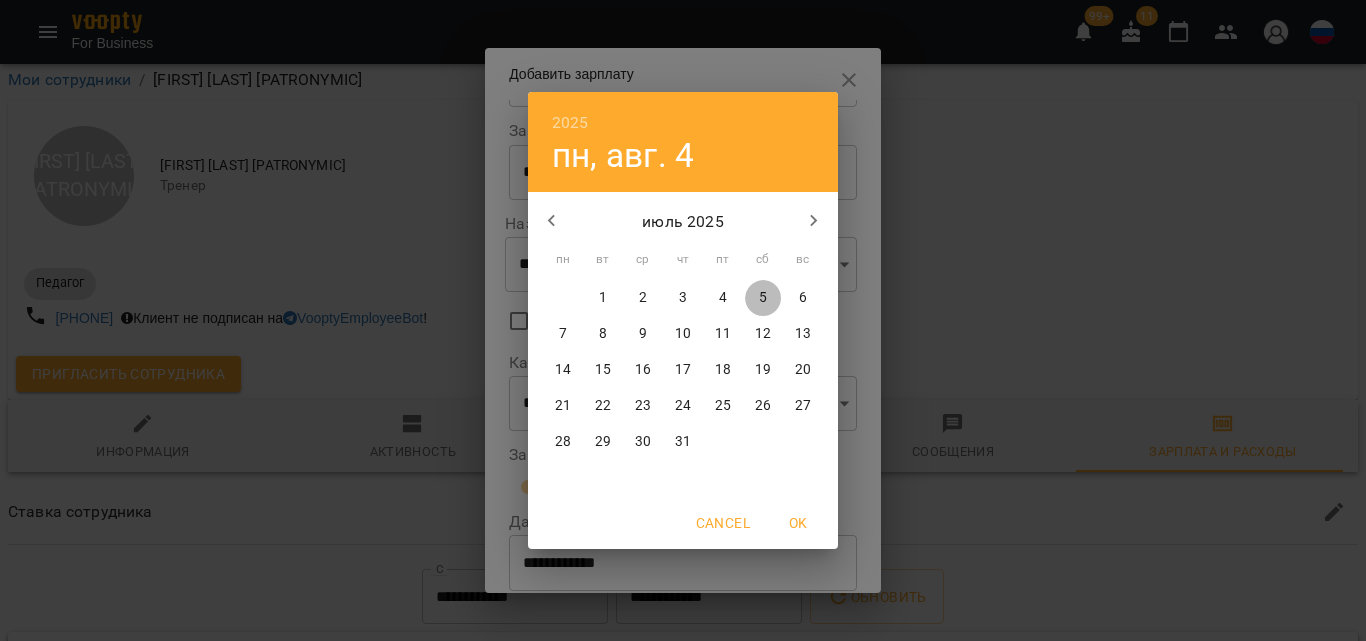 click on "5" at bounding box center (763, 298) 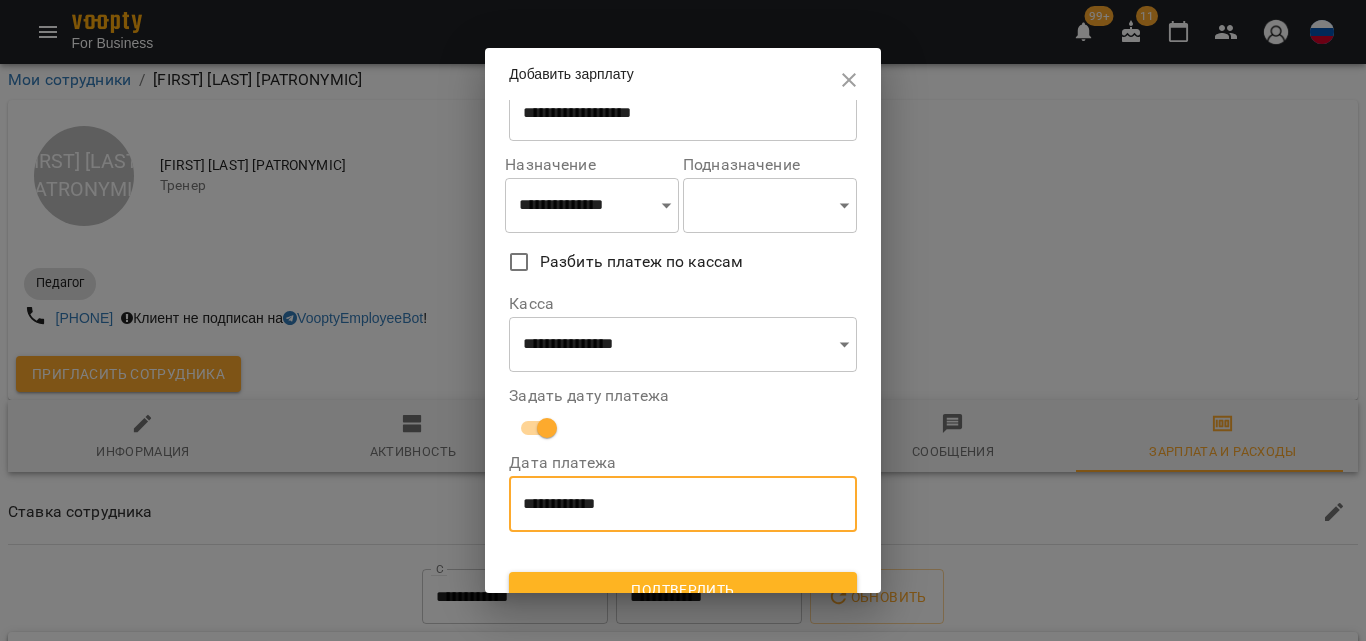 scroll, scrollTop: 169, scrollLeft: 0, axis: vertical 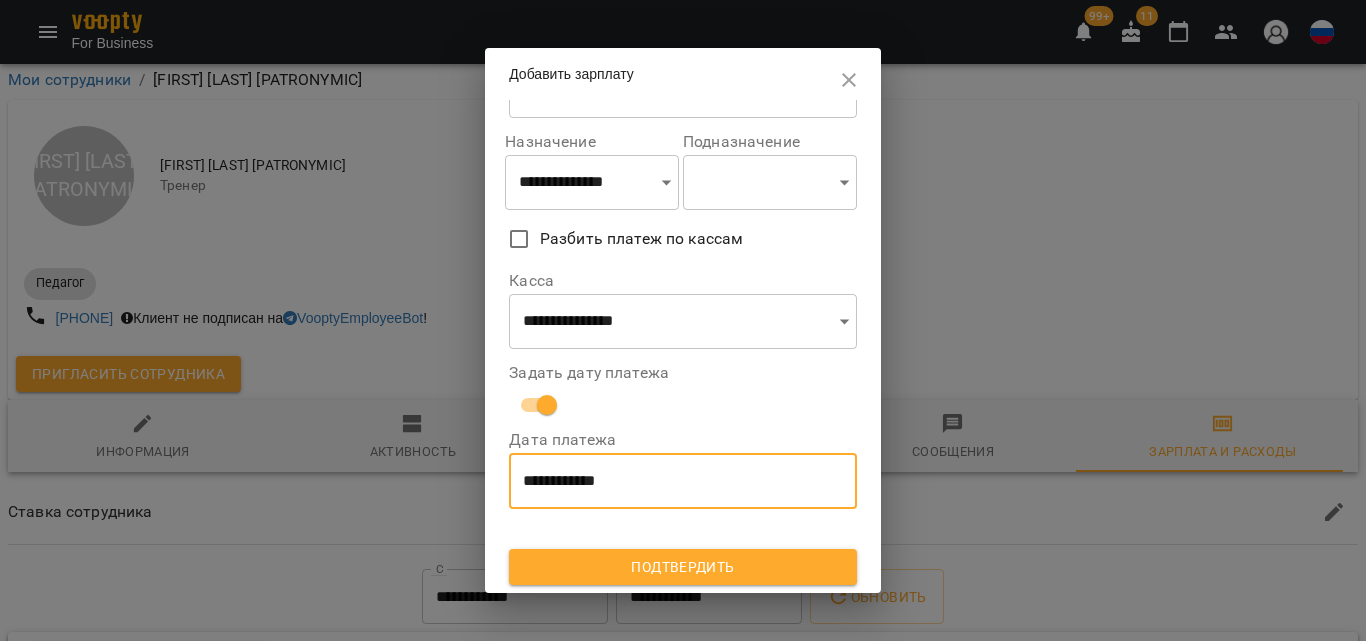 click on "Подтвердить" at bounding box center [683, 567] 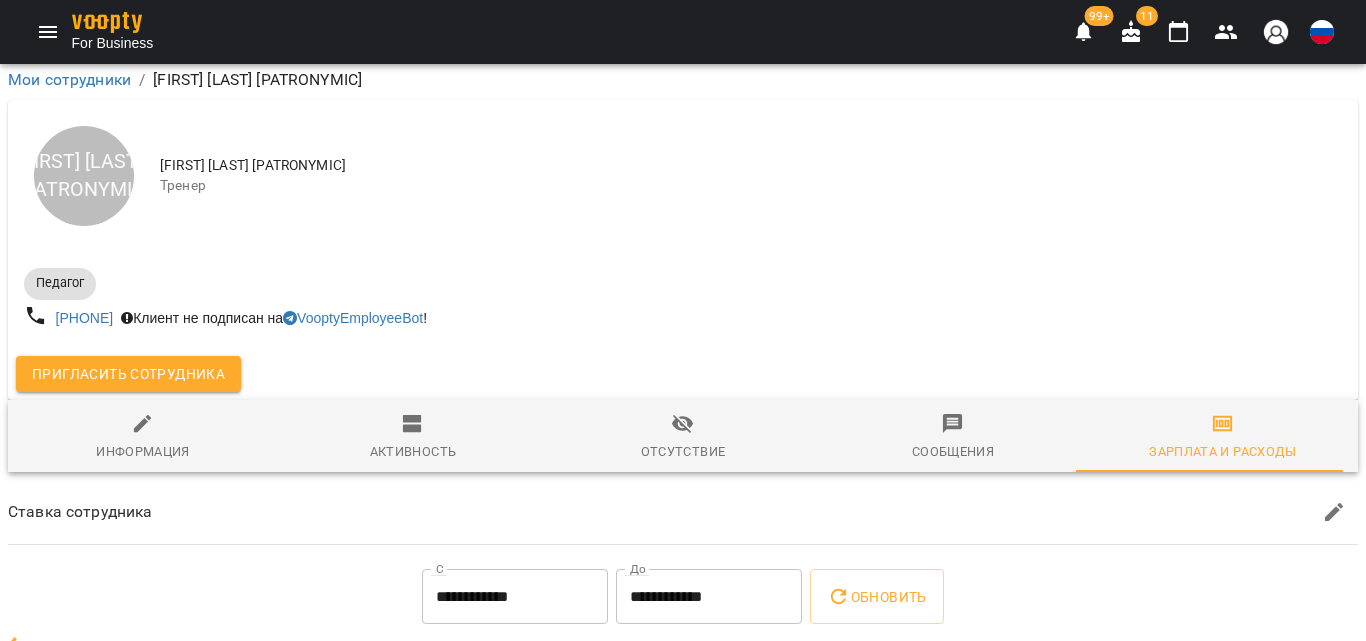 scroll, scrollTop: 194, scrollLeft: 0, axis: vertical 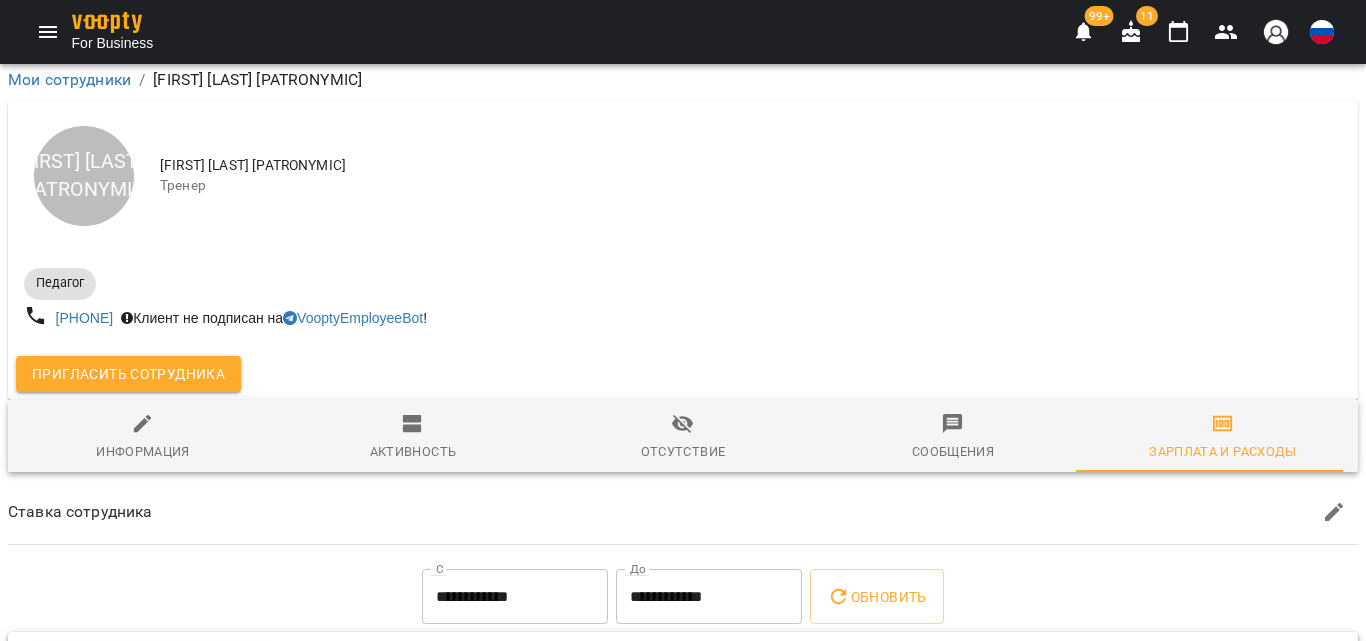 click on "Добавить зарплату" at bounding box center [150, 665] 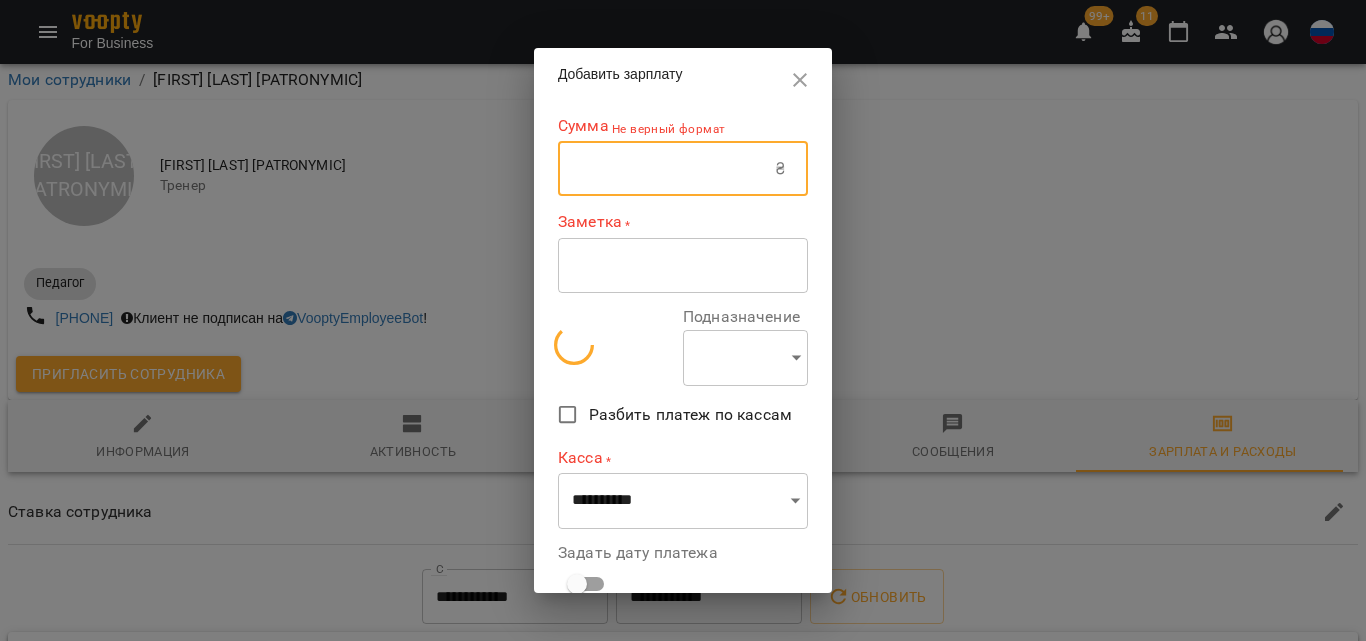 click at bounding box center [666, 169] 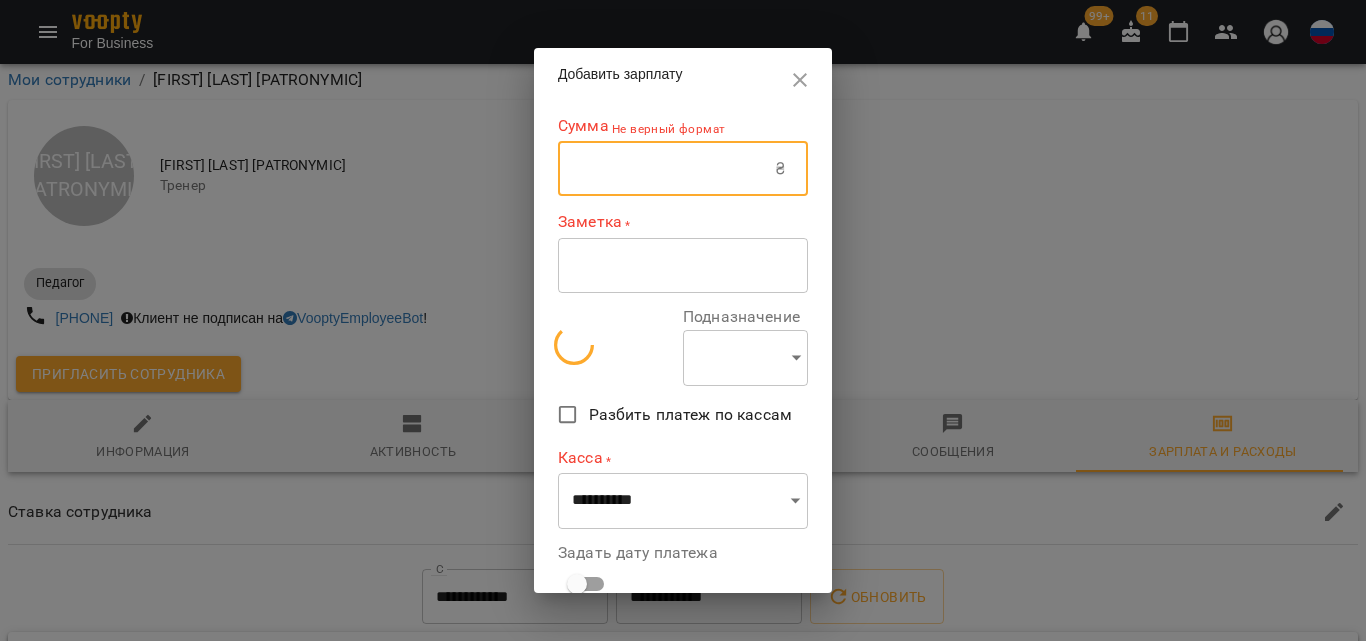 select on "******" 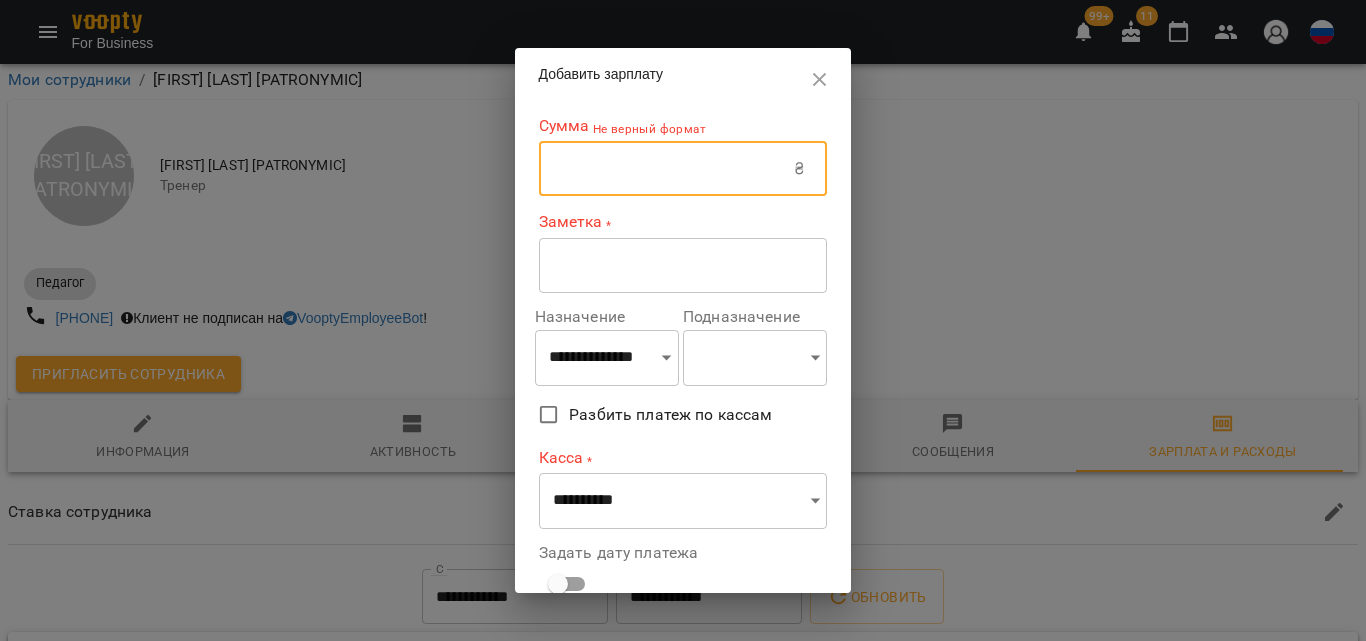 click at bounding box center (667, 169) 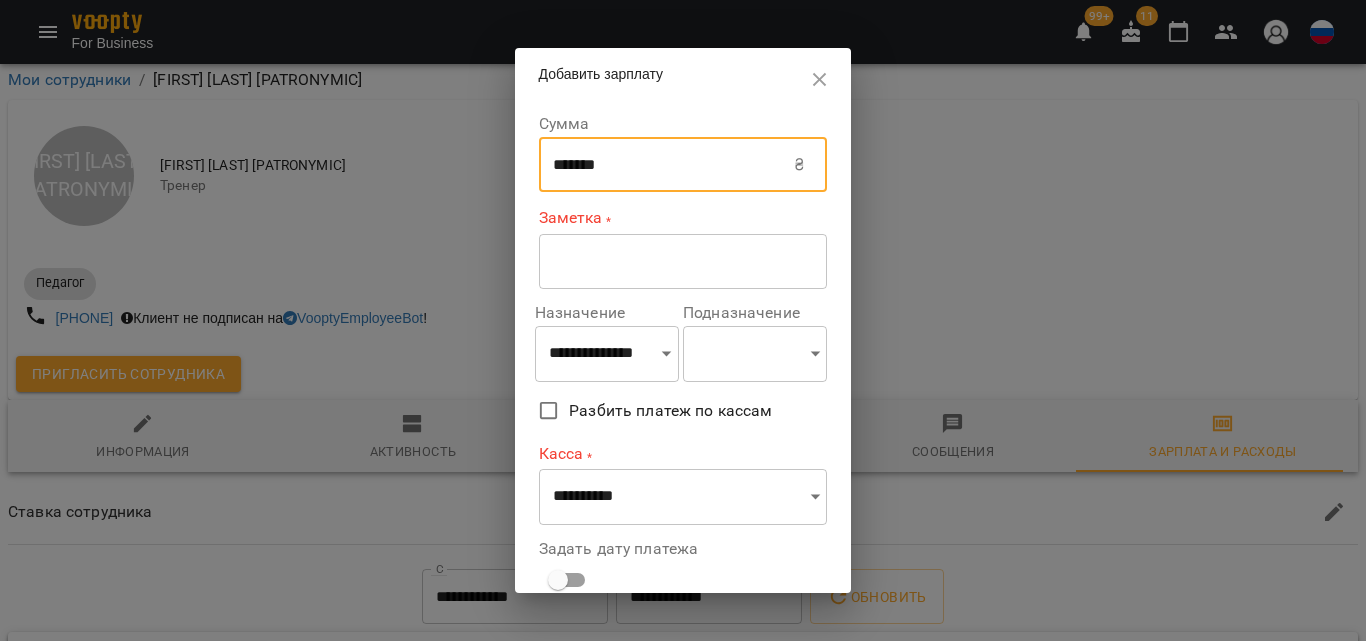 type on "*******" 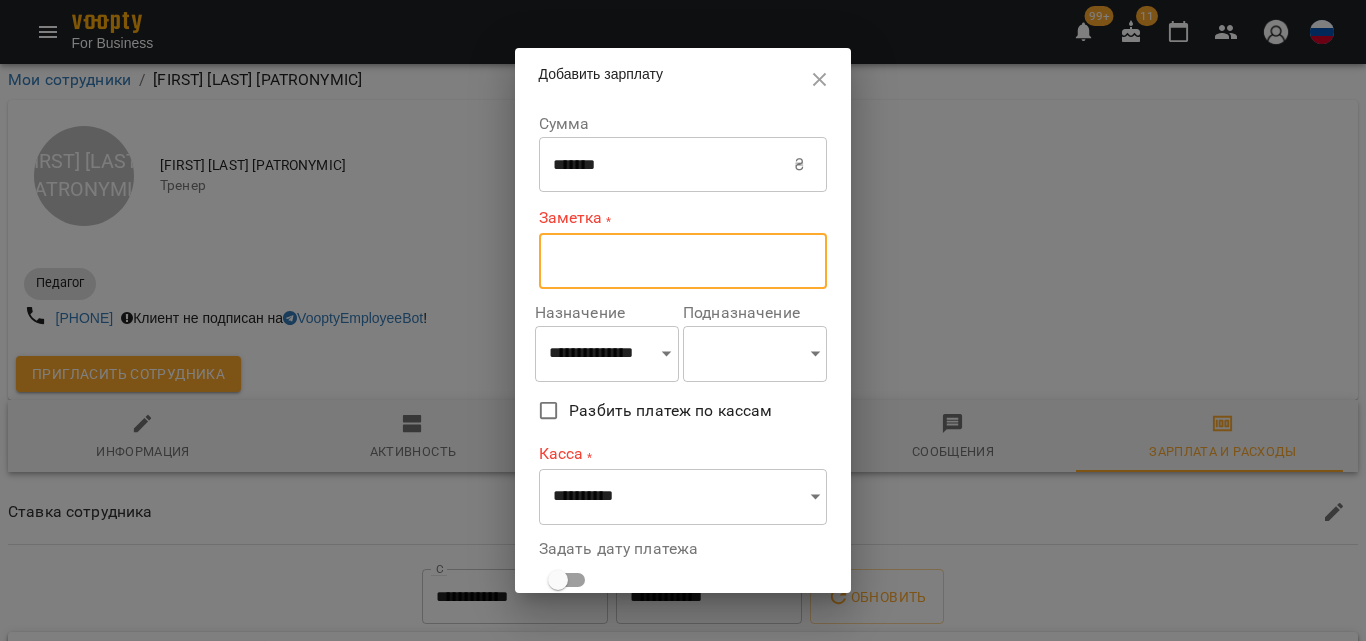 paste on "**********" 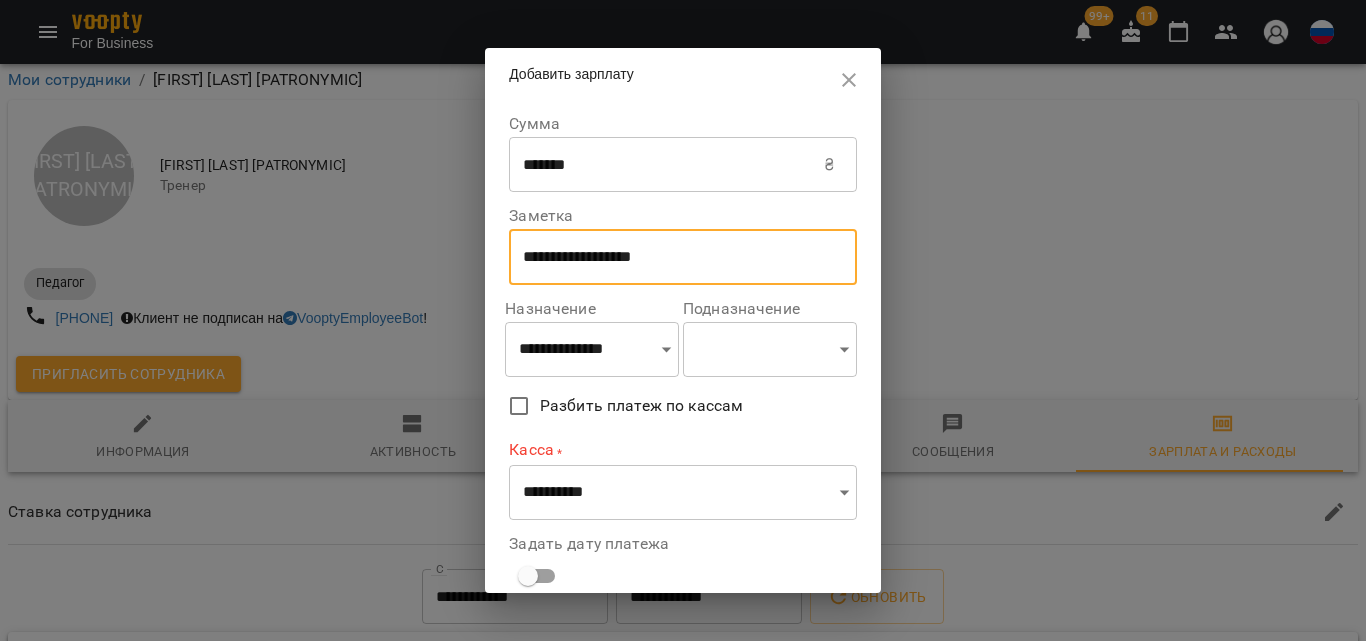 type on "**********" 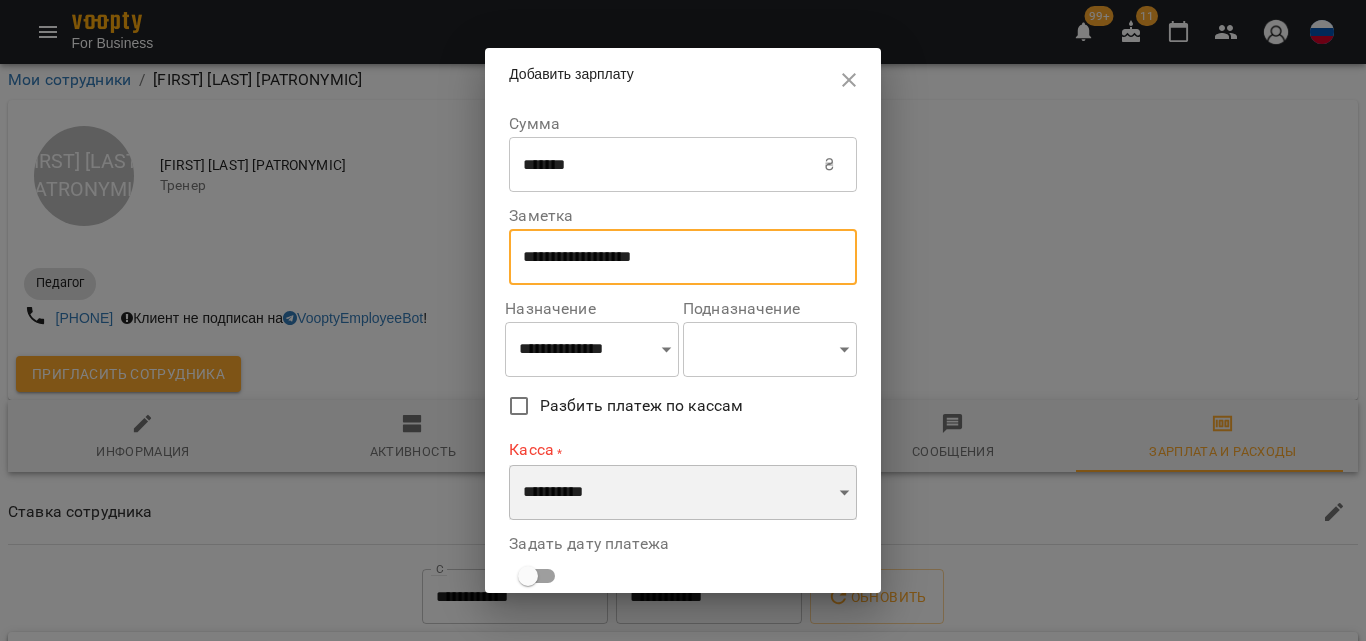 click on "**********" at bounding box center [683, 493] 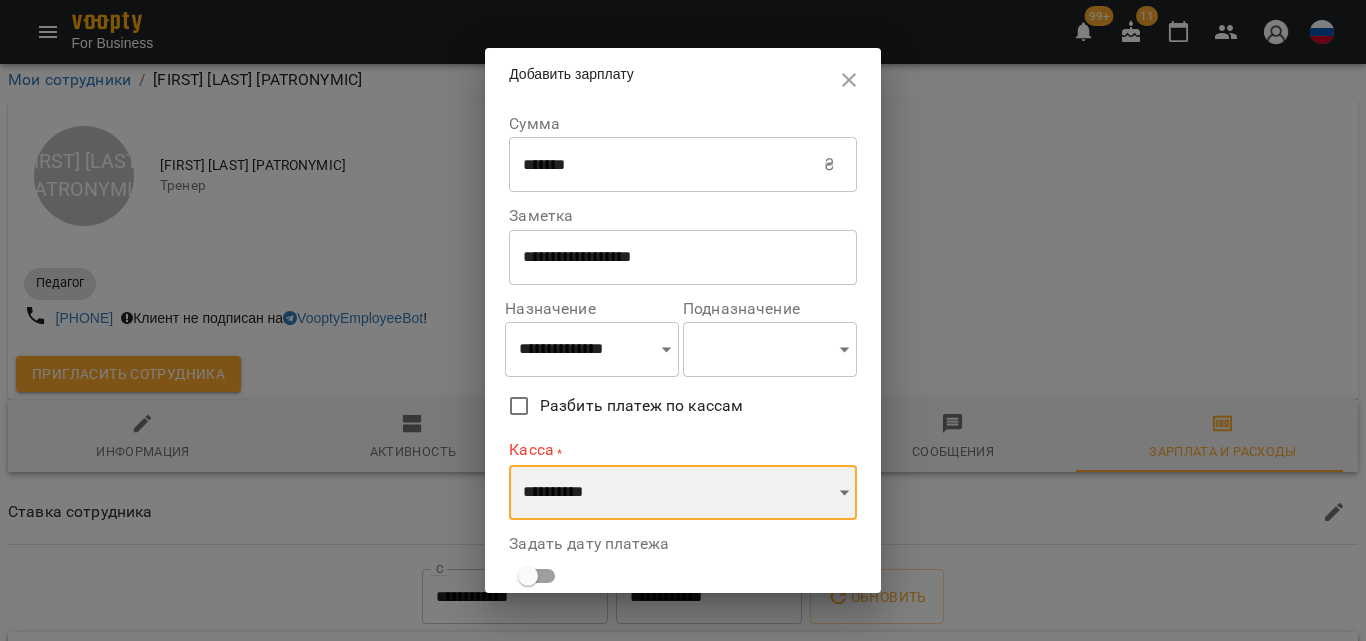 select on "**********" 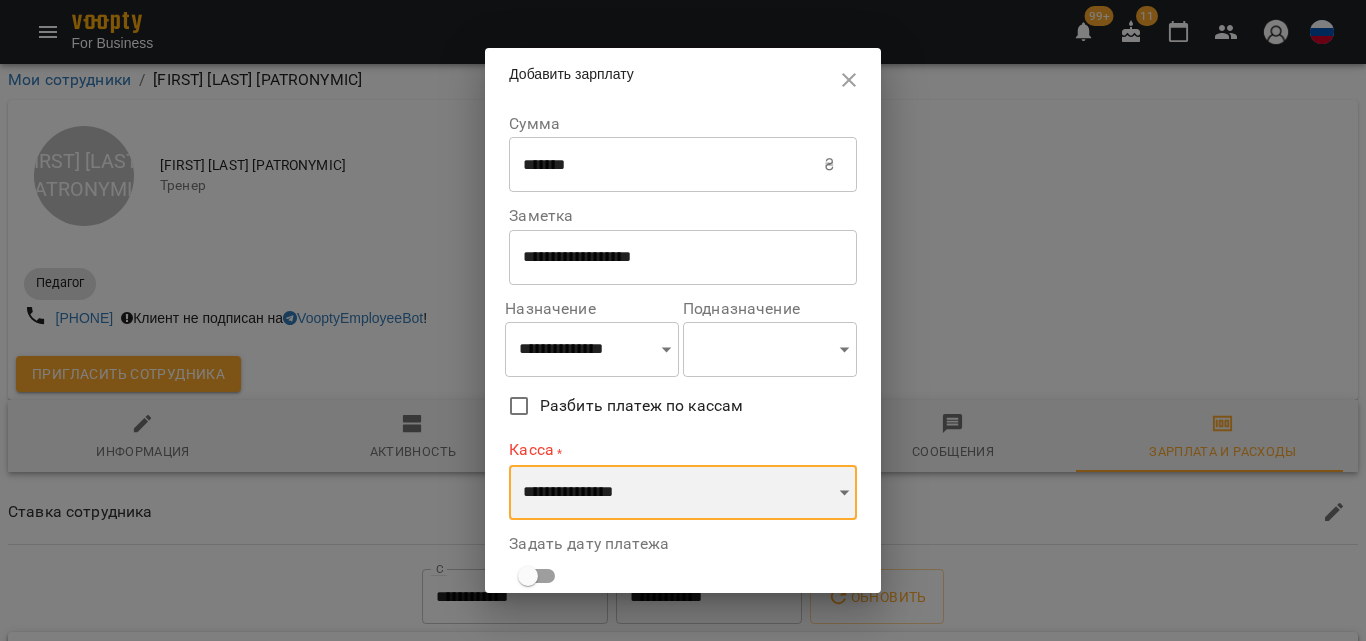 click on "**********" at bounding box center [683, 493] 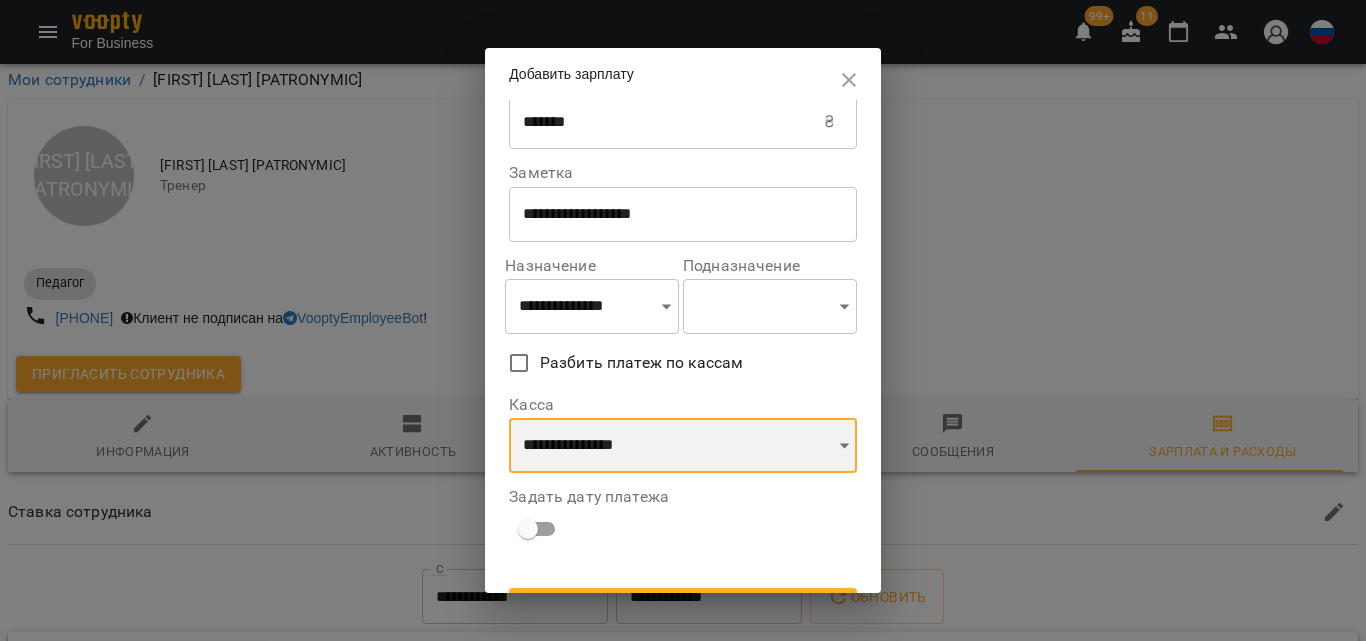 scroll, scrollTop: 85, scrollLeft: 0, axis: vertical 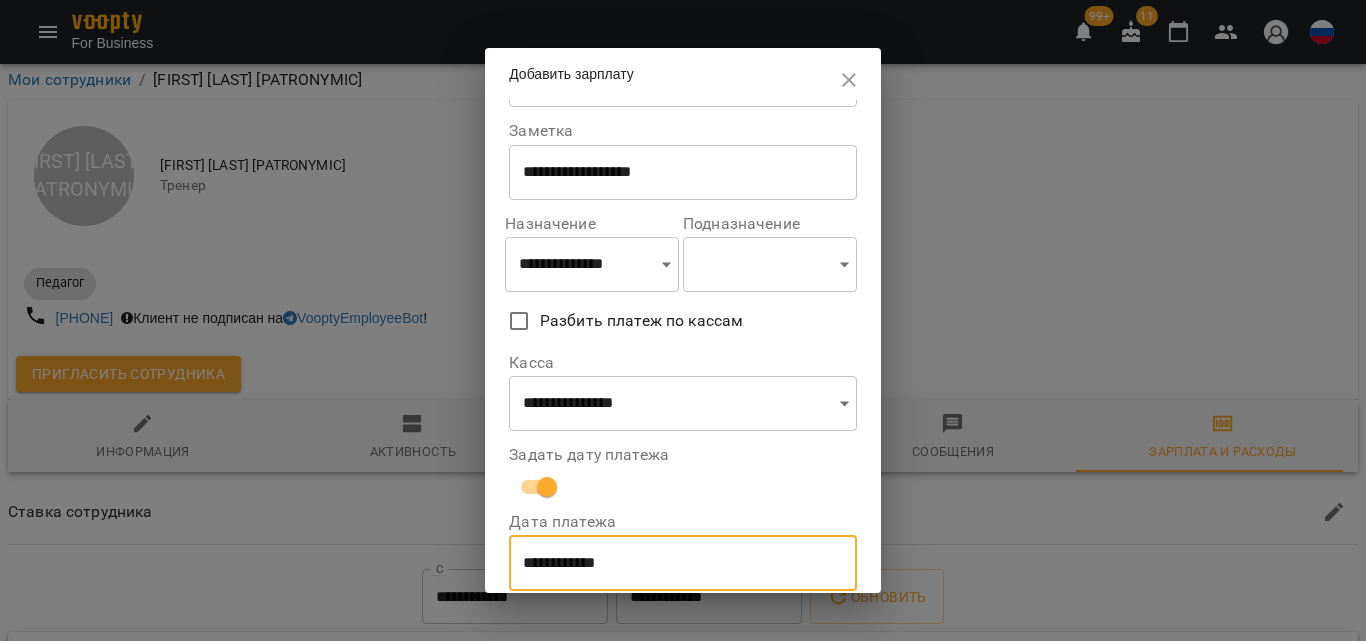 click on "**********" at bounding box center (683, 563) 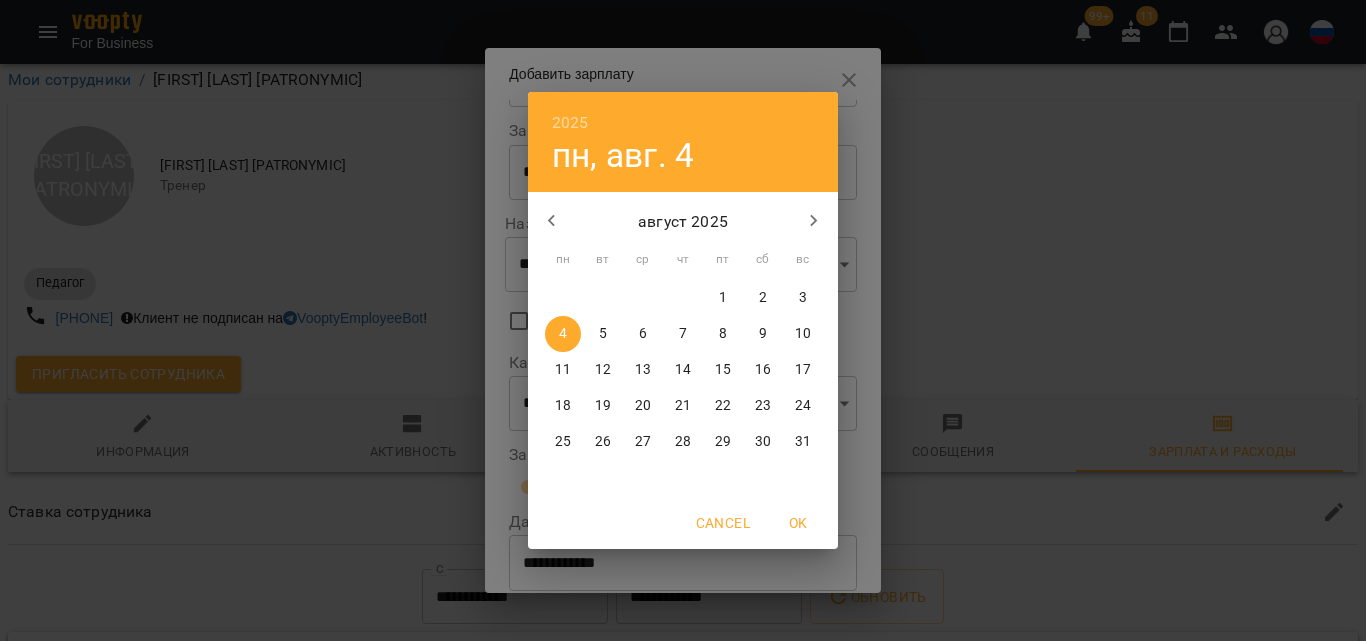 click 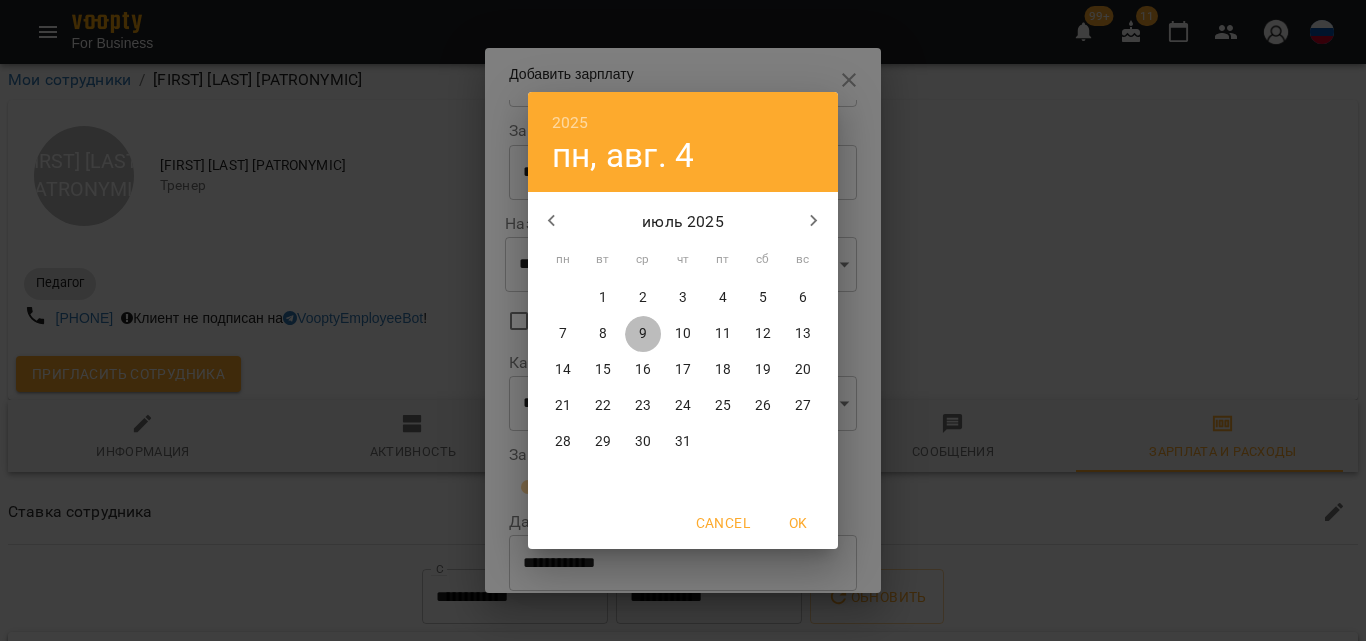 click on "9" at bounding box center (643, 334) 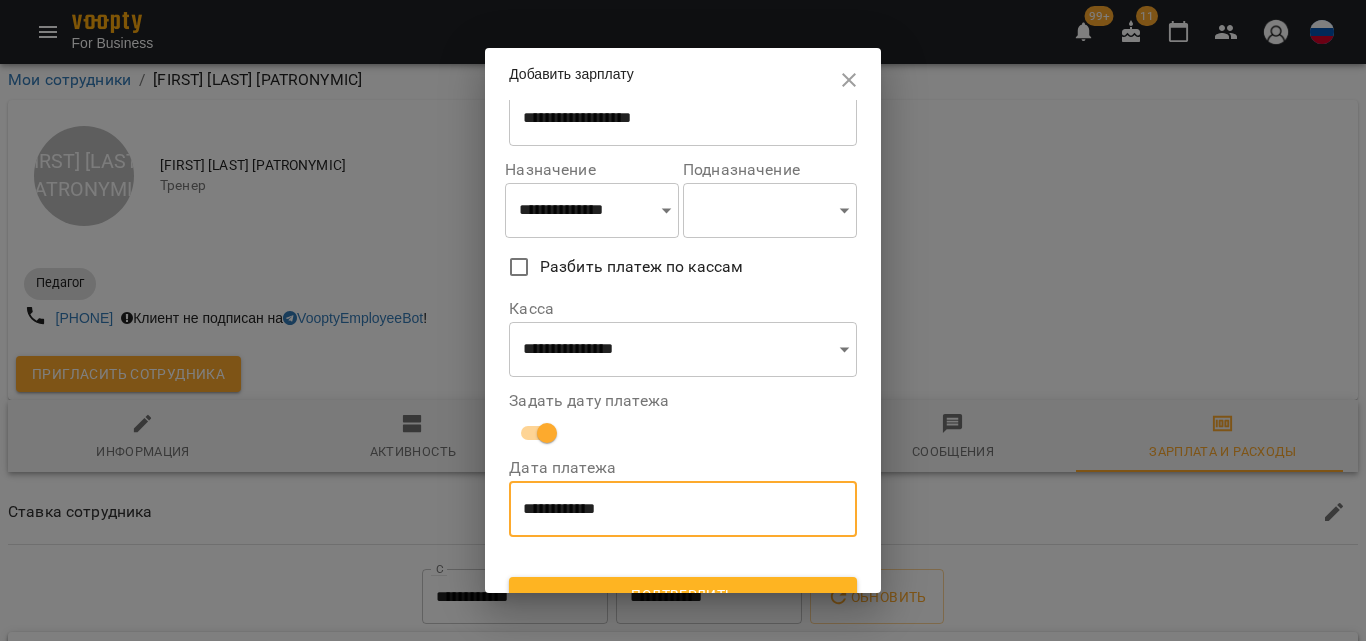 scroll, scrollTop: 169, scrollLeft: 0, axis: vertical 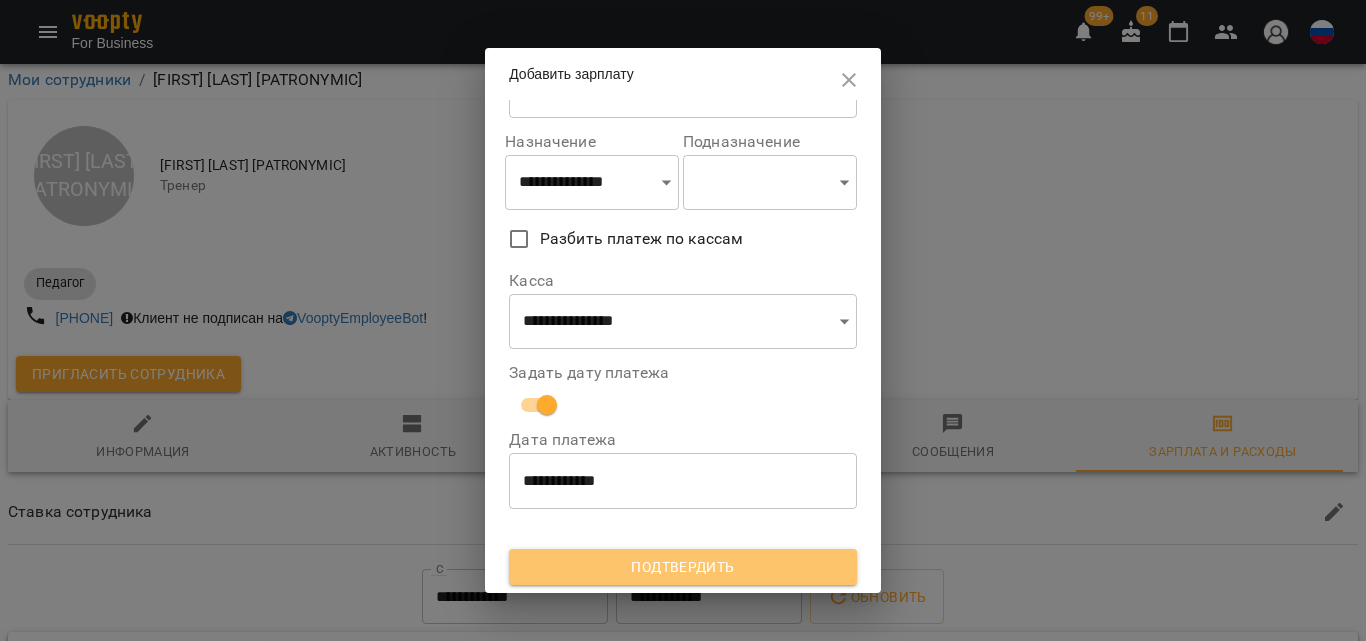 click on "Подтвердить" at bounding box center [683, 567] 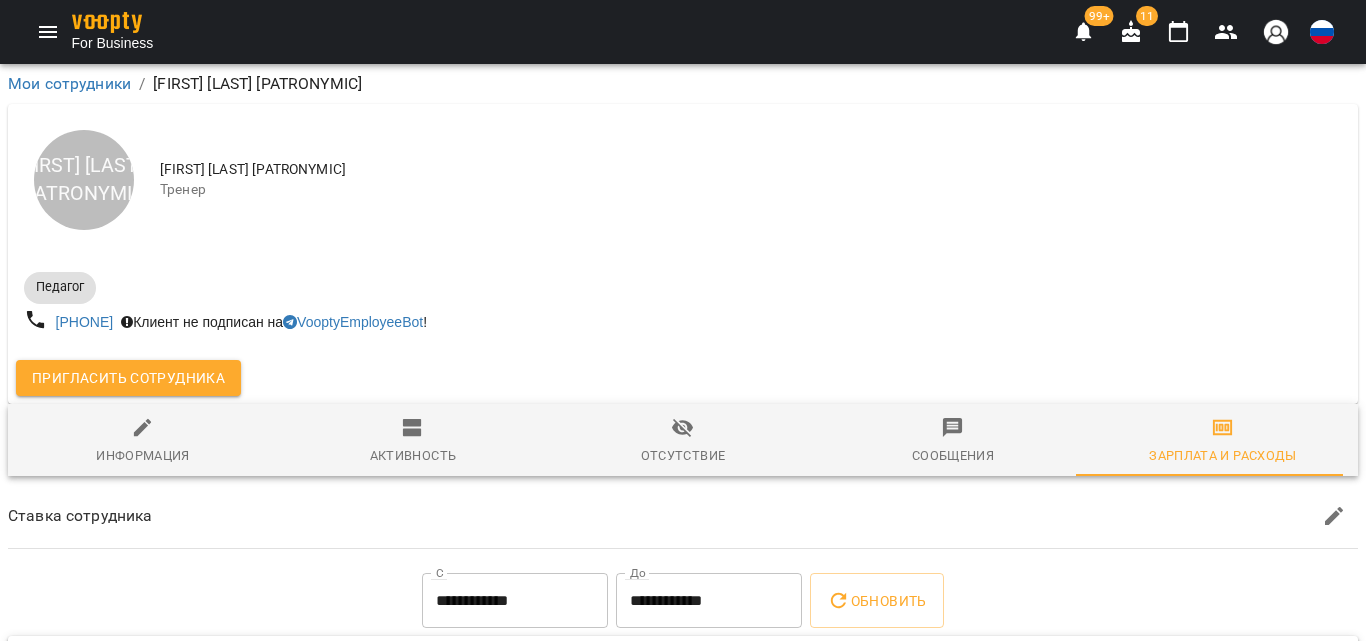scroll, scrollTop: 100, scrollLeft: 0, axis: vertical 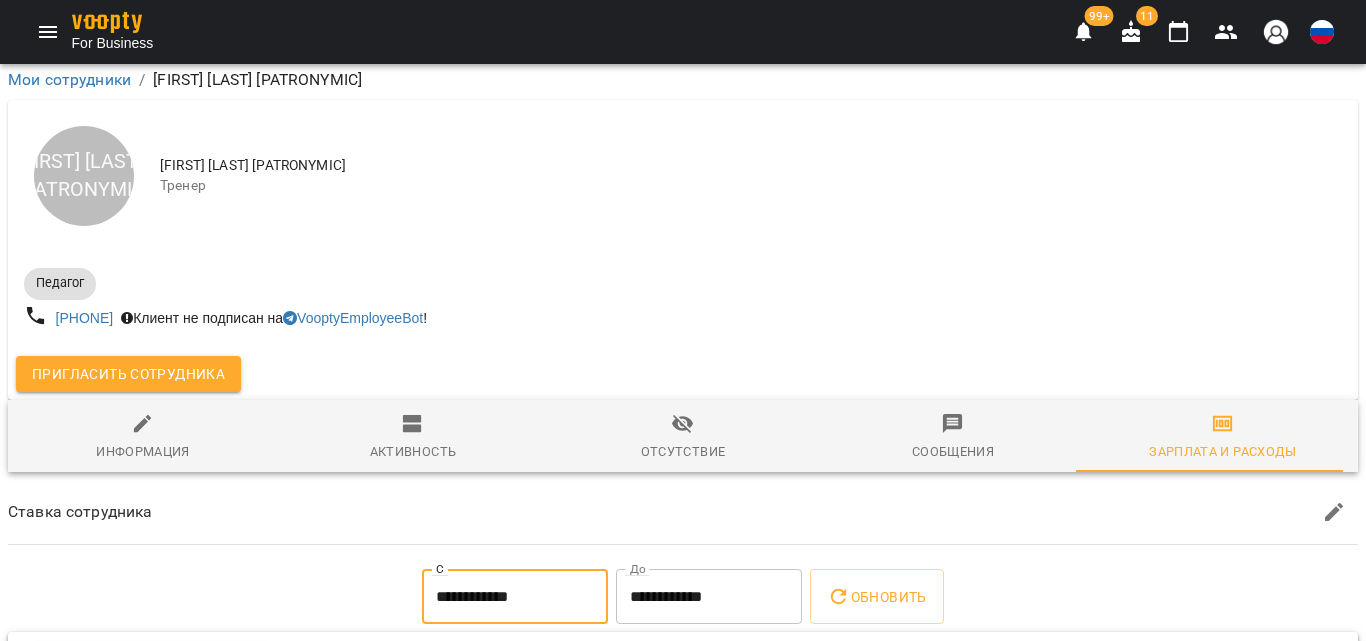 click on "**********" at bounding box center [515, 597] 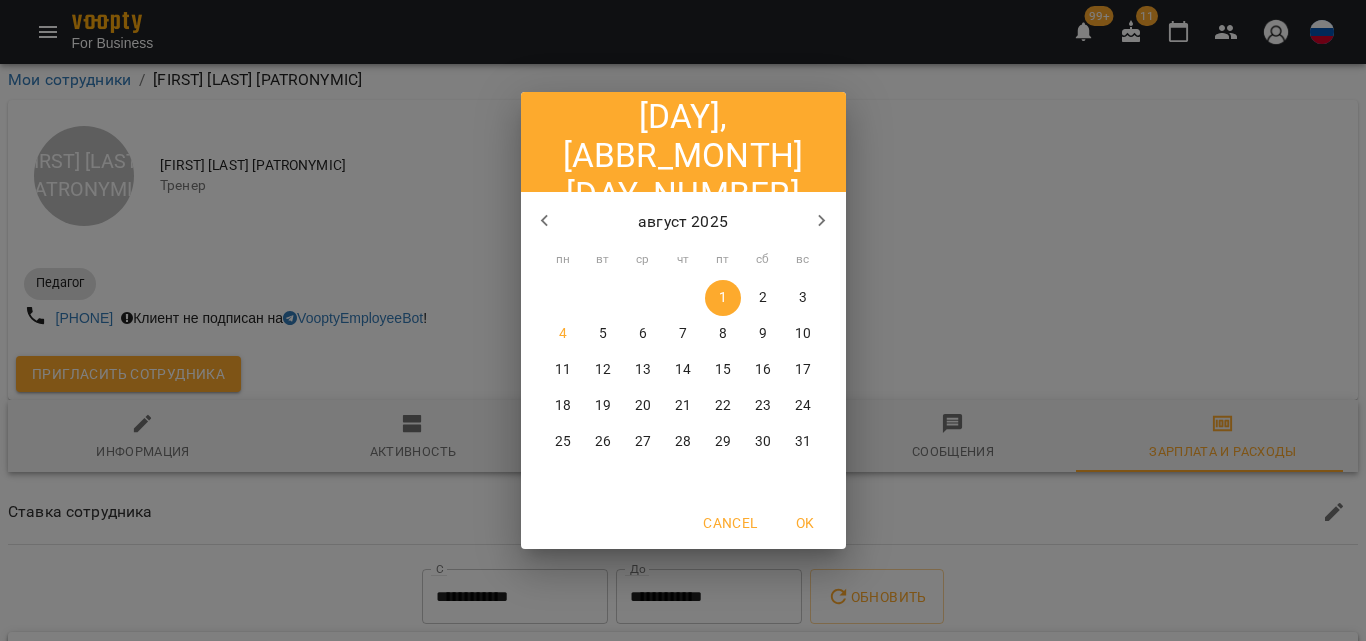 click 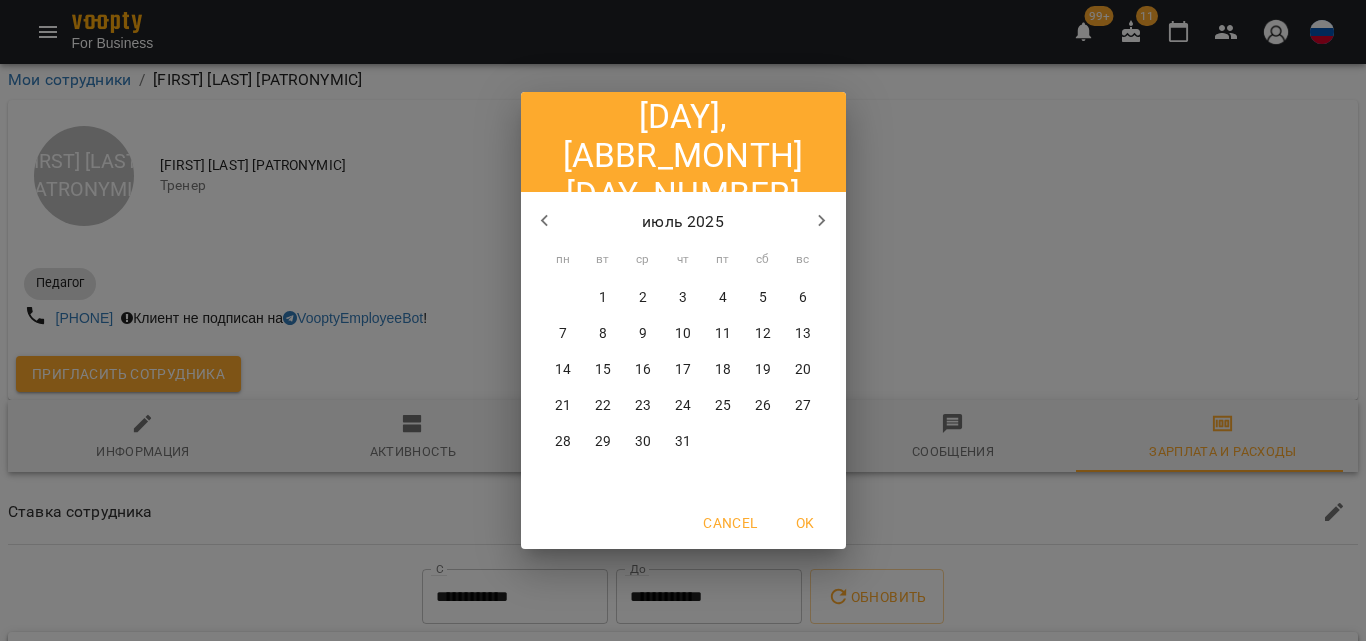 click on "1" at bounding box center (603, 298) 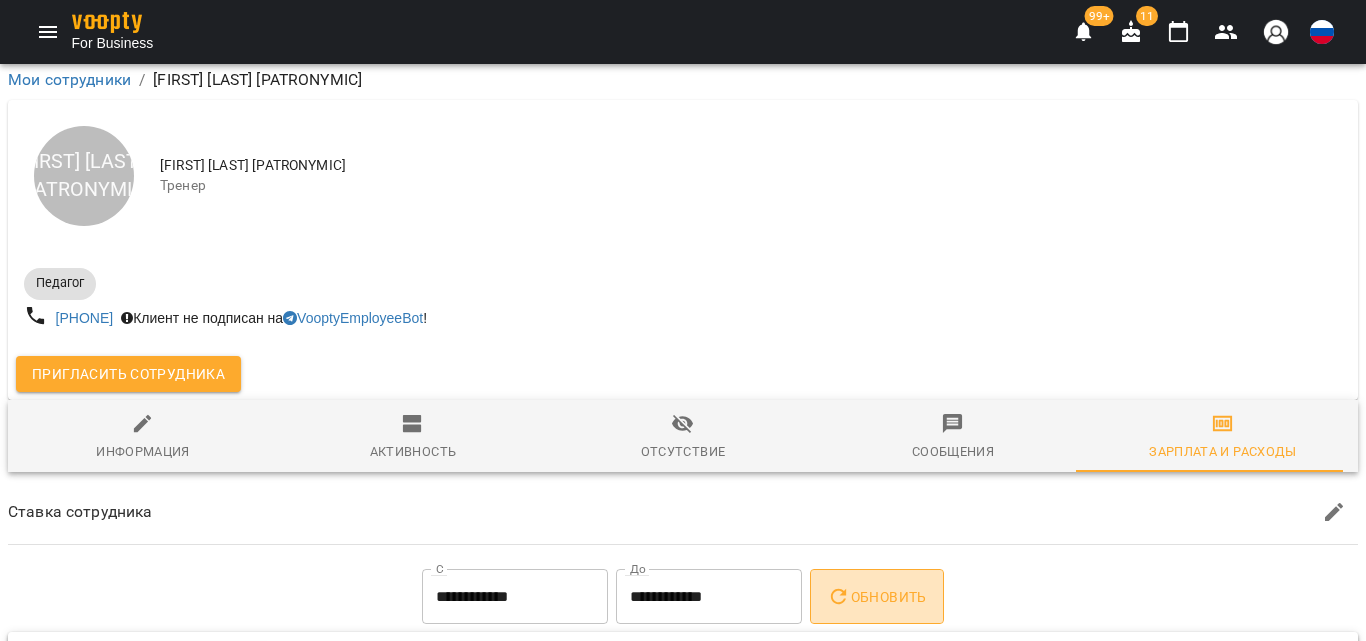 click on "Обновить" at bounding box center (877, 597) 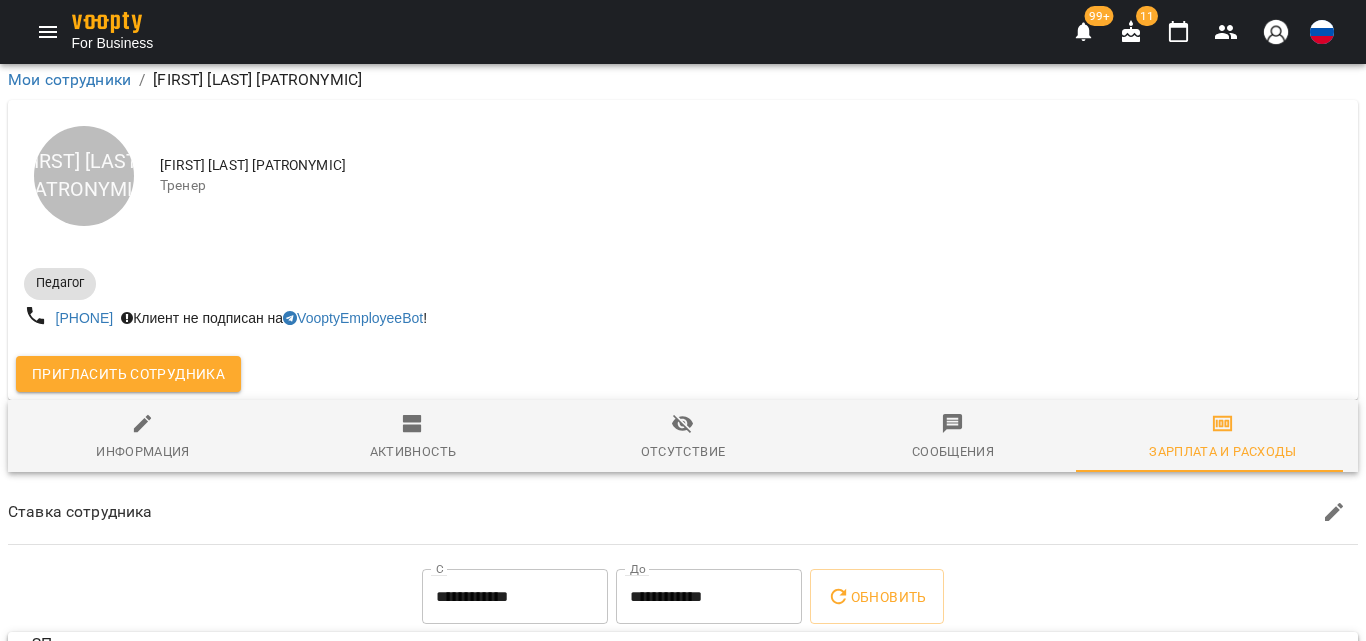 scroll, scrollTop: 500, scrollLeft: 0, axis: vertical 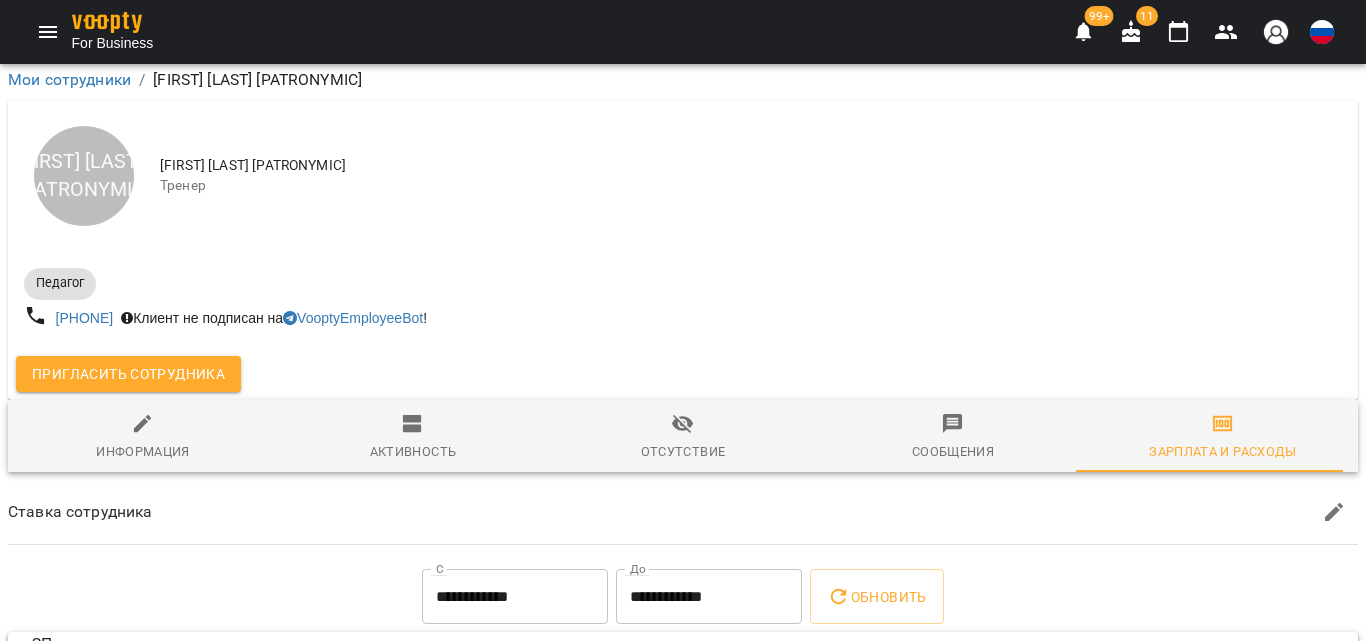 click on "Добавить зарплату" at bounding box center (150, 709) 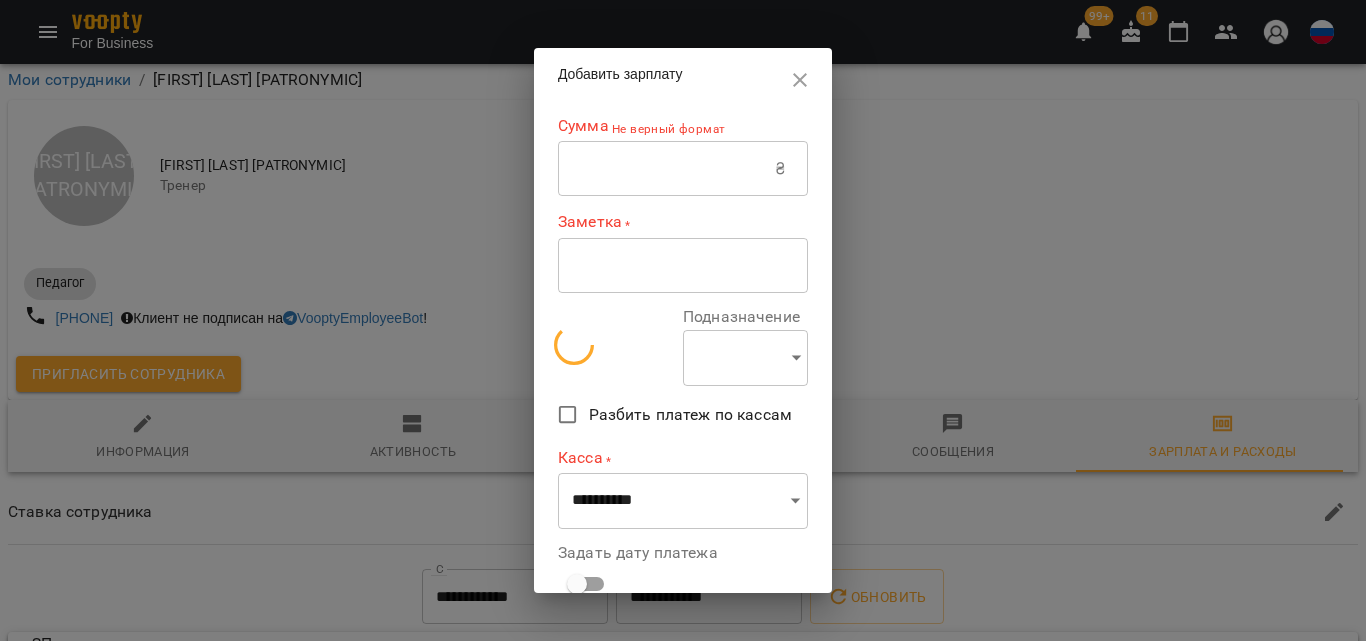 select on "******" 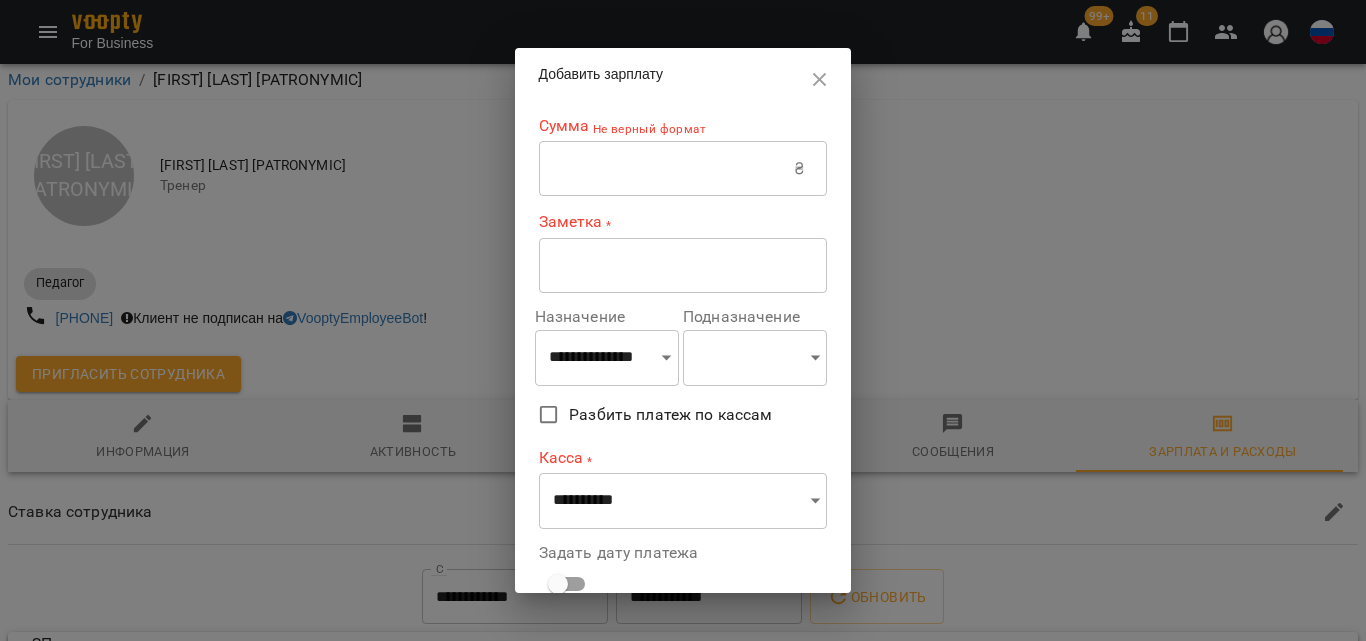 drag, startPoint x: 678, startPoint y: 158, endPoint x: 549, endPoint y: 282, distance: 178.93295 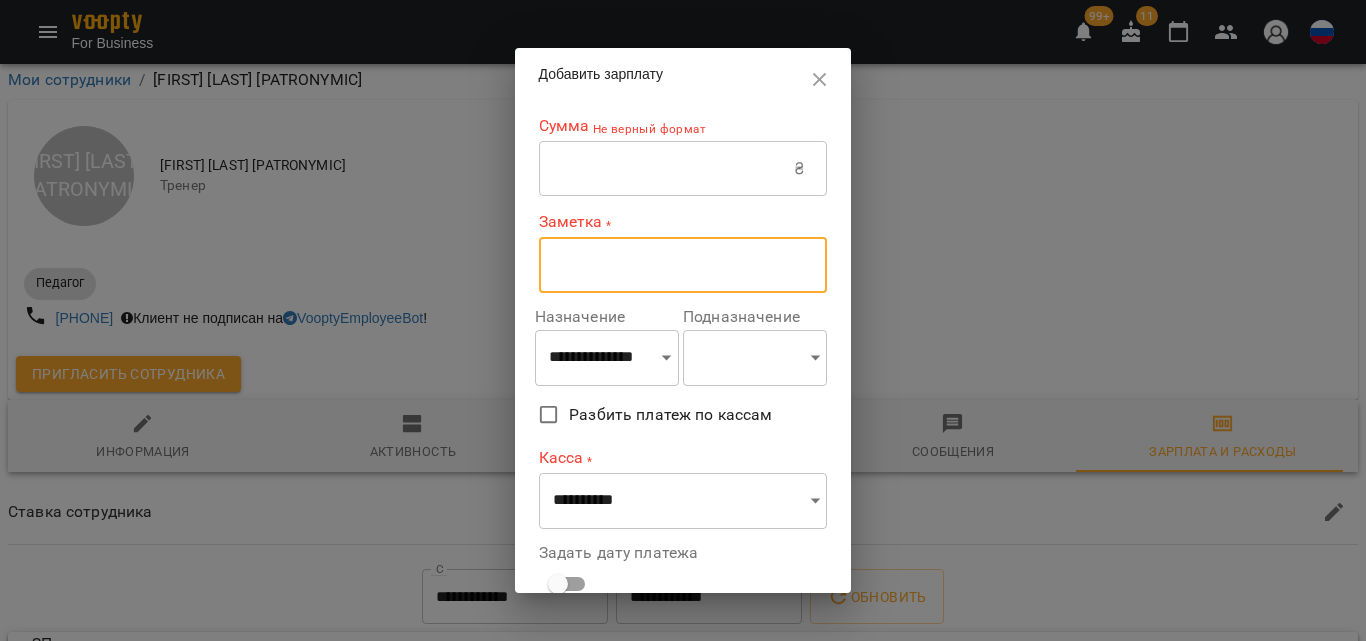 drag, startPoint x: 549, startPoint y: 281, endPoint x: 547, endPoint y: 263, distance: 18.110771 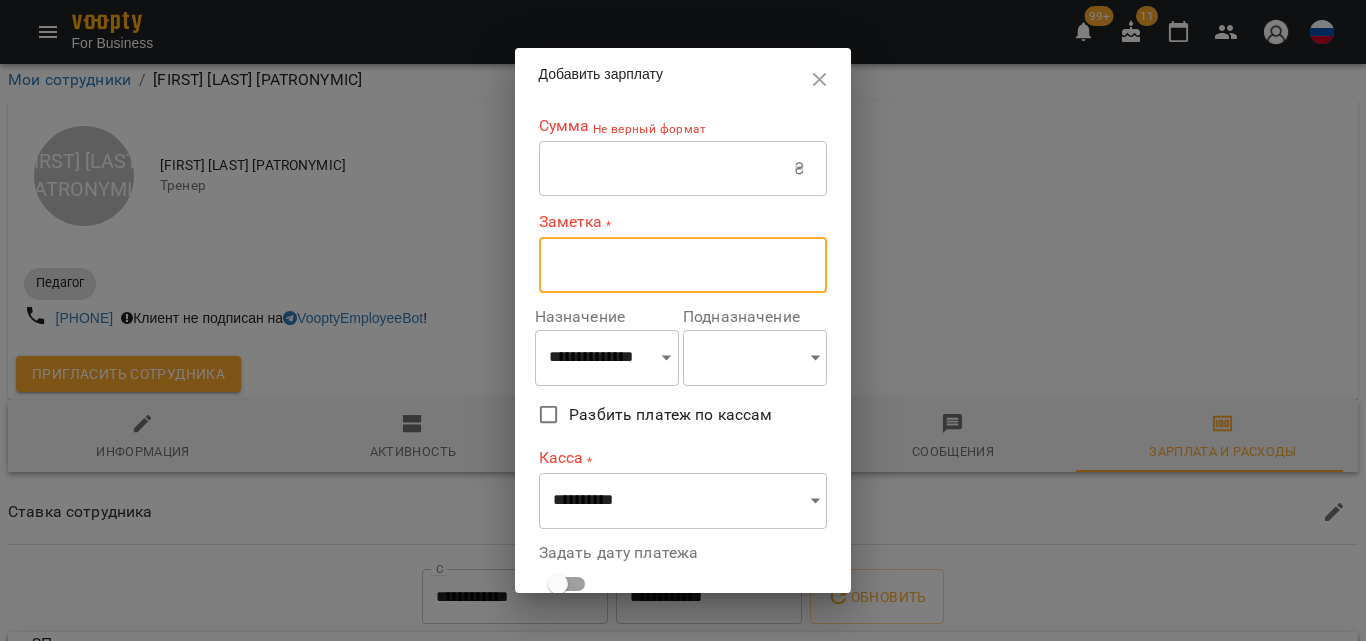 paste on "**********" 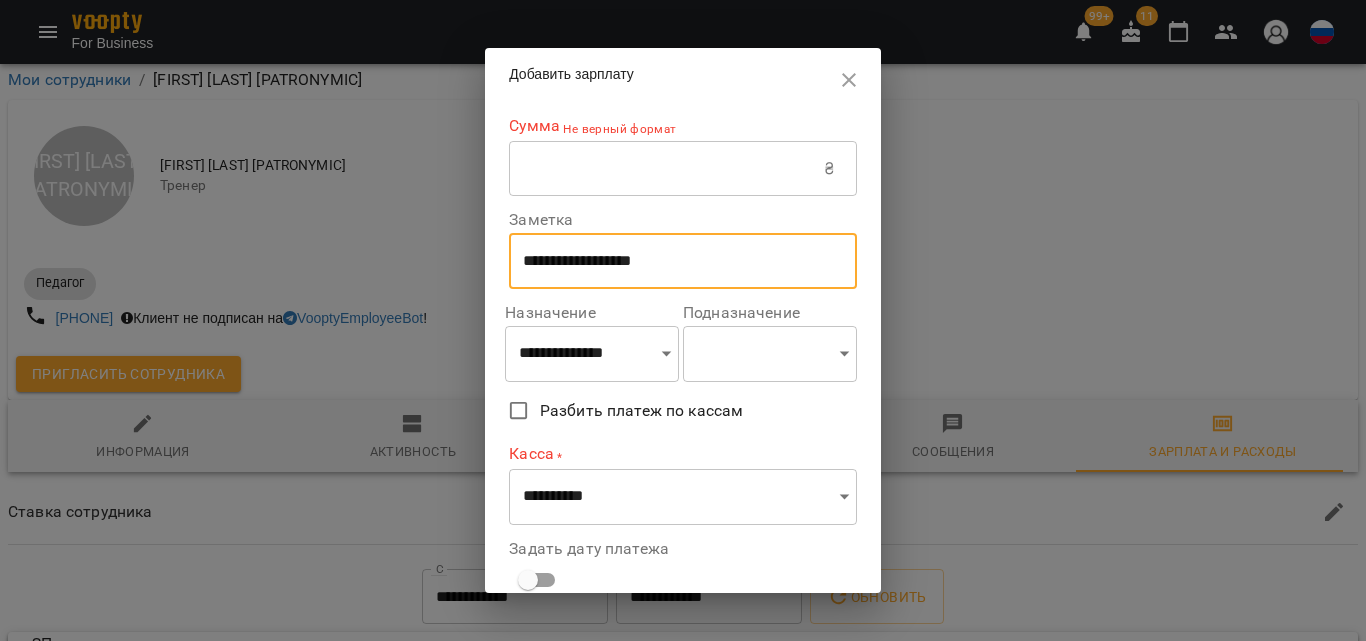 type on "**********" 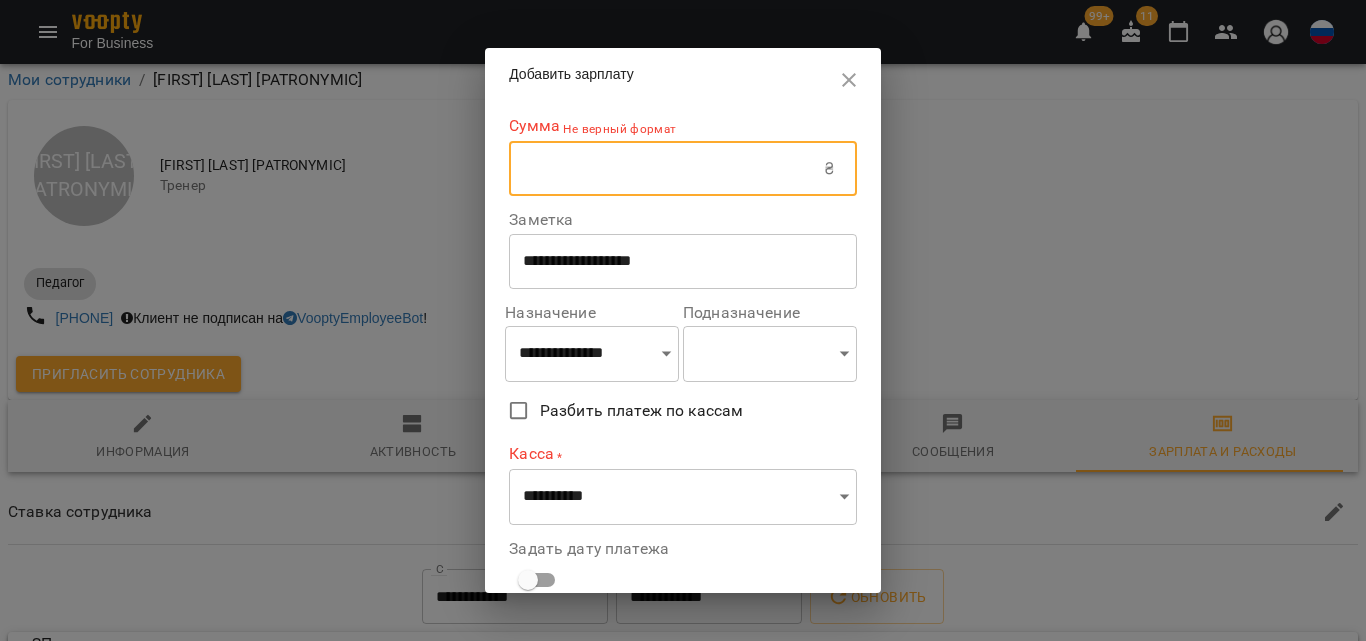 click at bounding box center [666, 169] 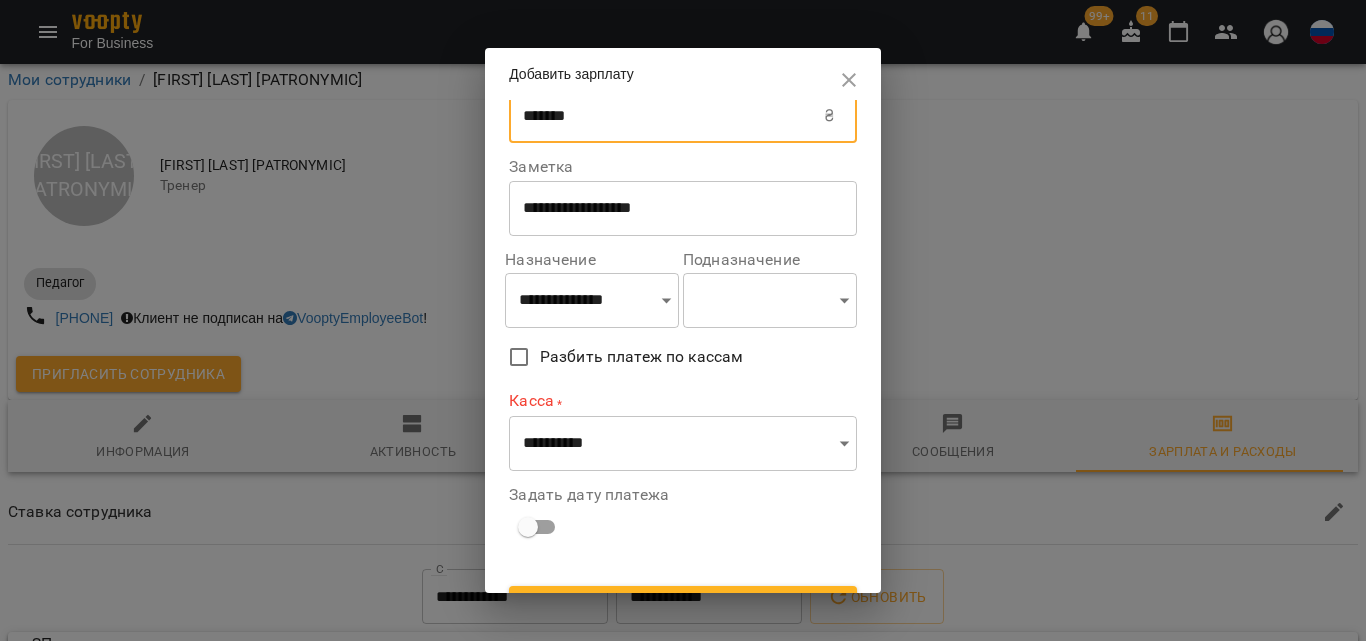 scroll, scrollTop: 89, scrollLeft: 0, axis: vertical 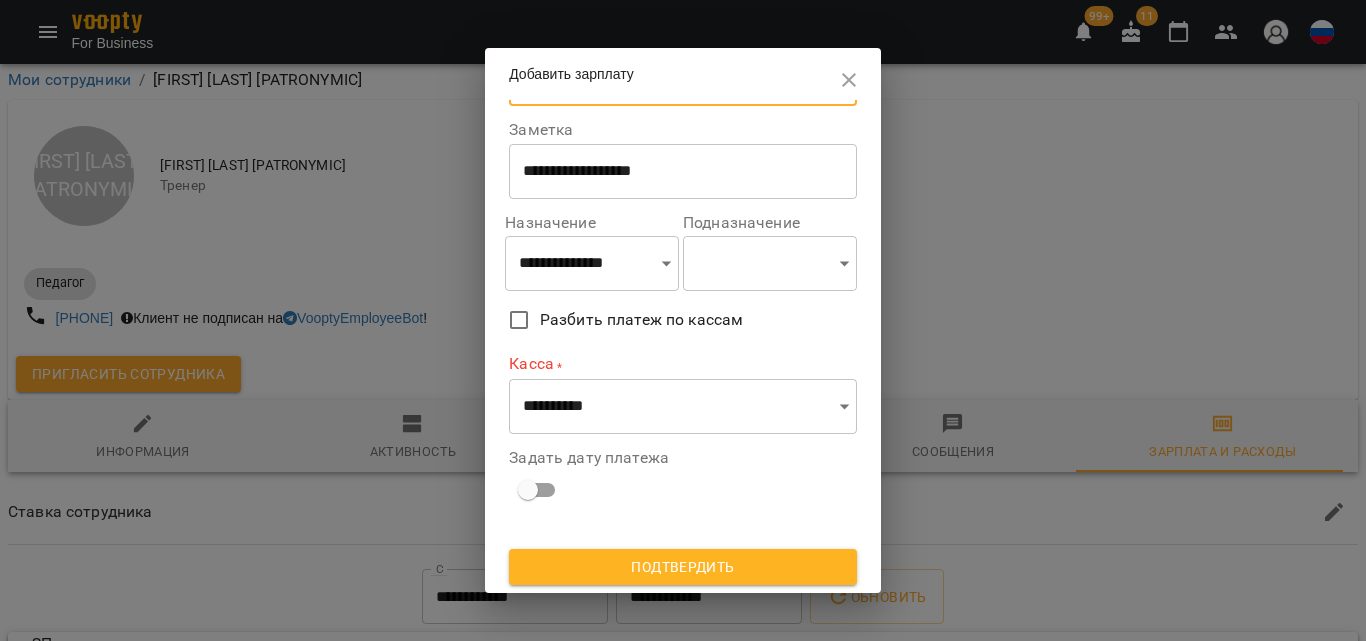 type on "*******" 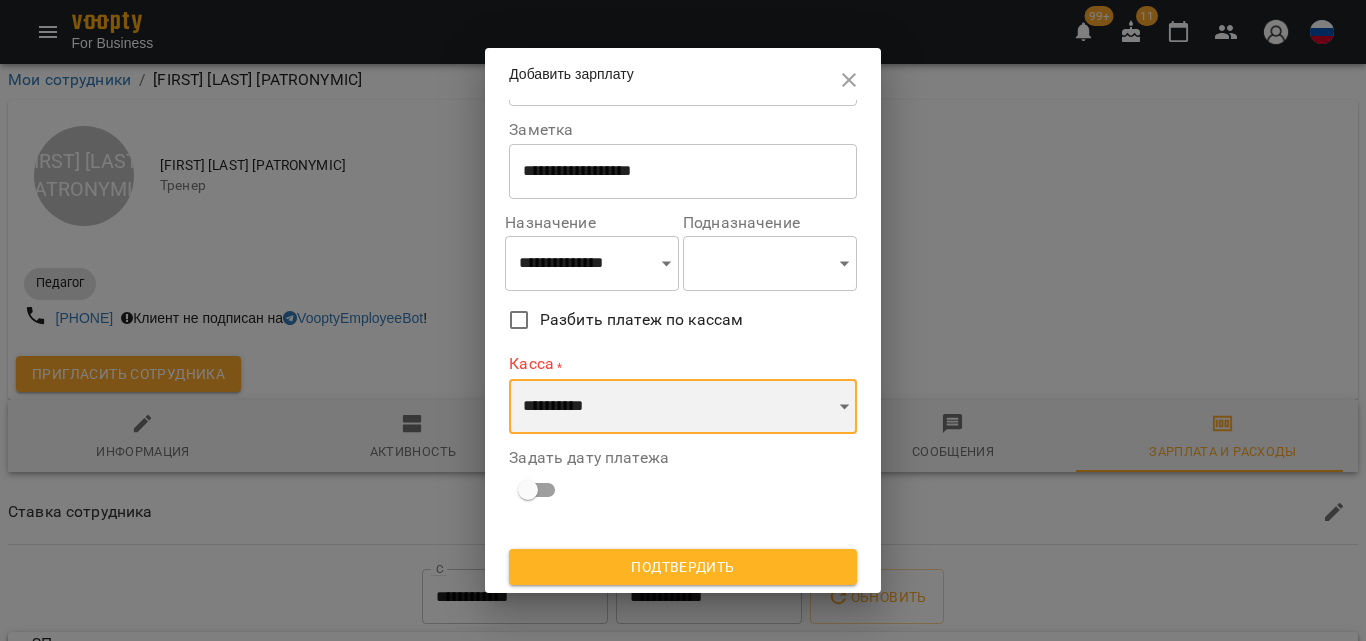 drag, startPoint x: 613, startPoint y: 411, endPoint x: 615, endPoint y: 426, distance: 15.132746 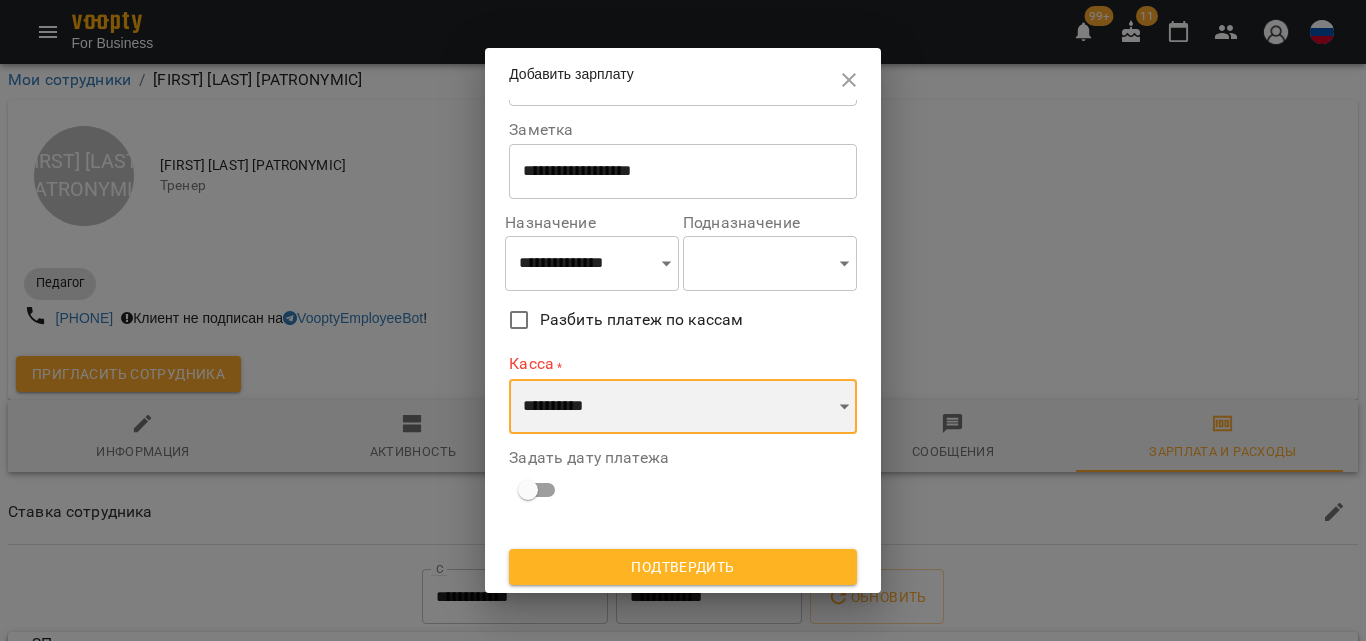 select on "**********" 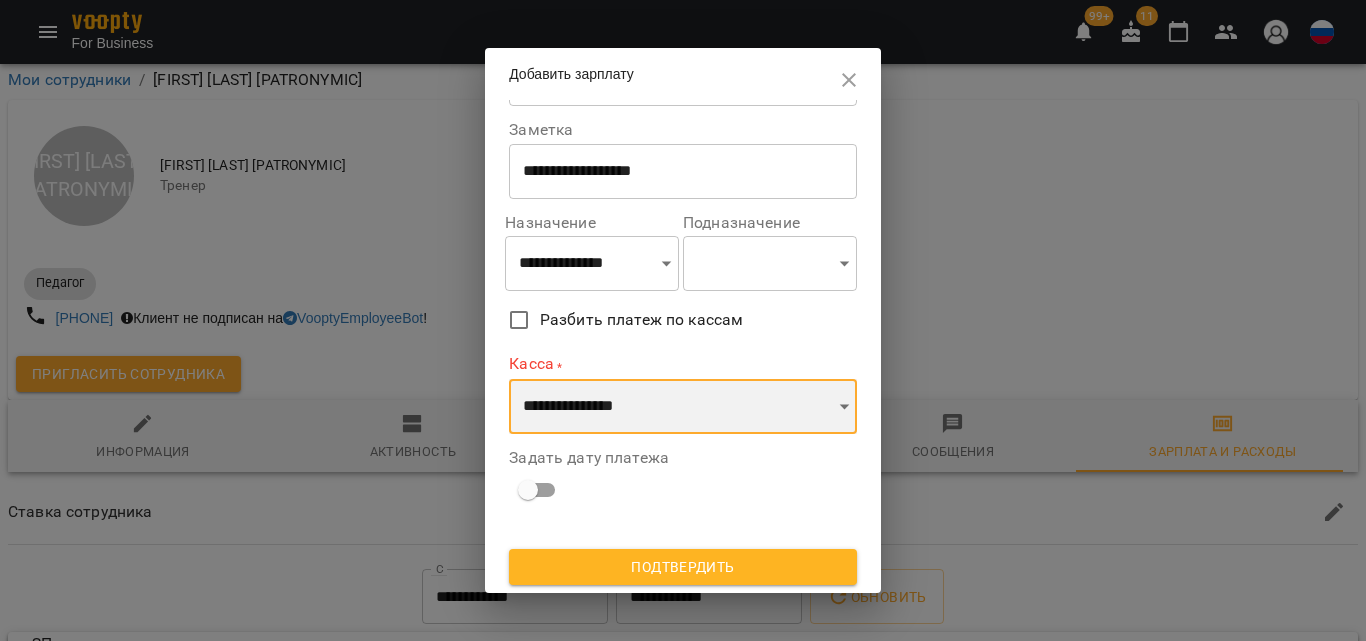 click on "**********" at bounding box center (683, 407) 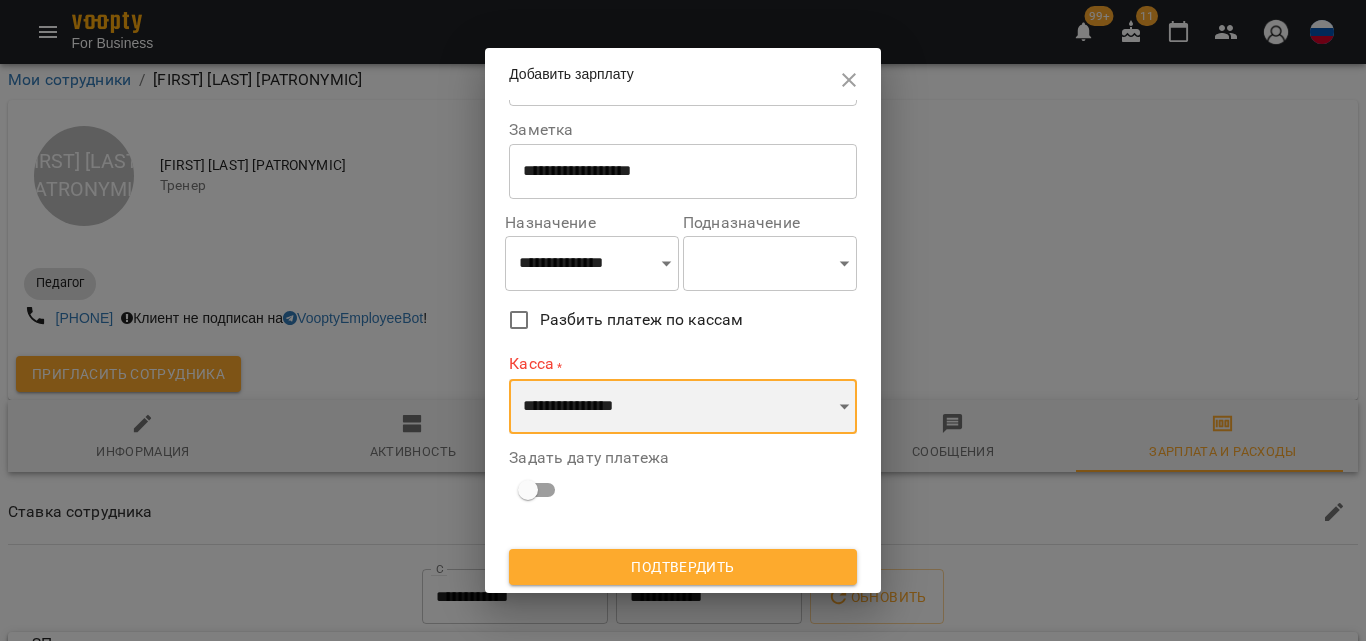 scroll, scrollTop: 85, scrollLeft: 0, axis: vertical 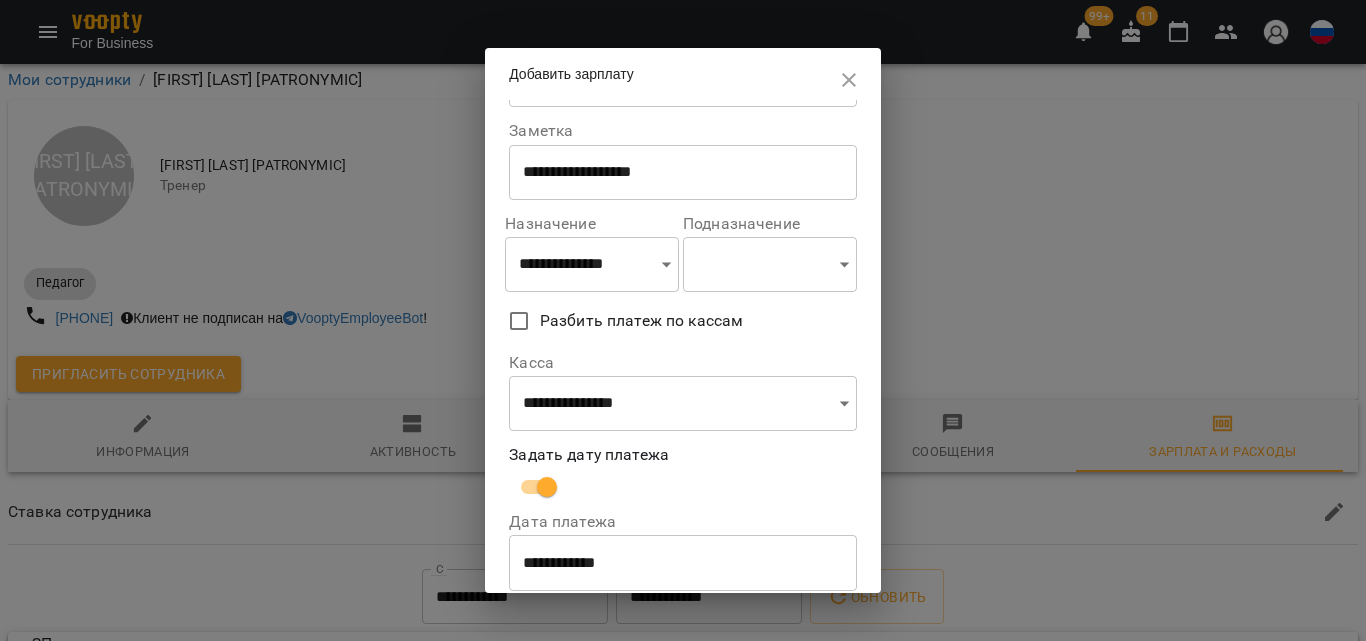 click on "**********" at bounding box center [683, 563] 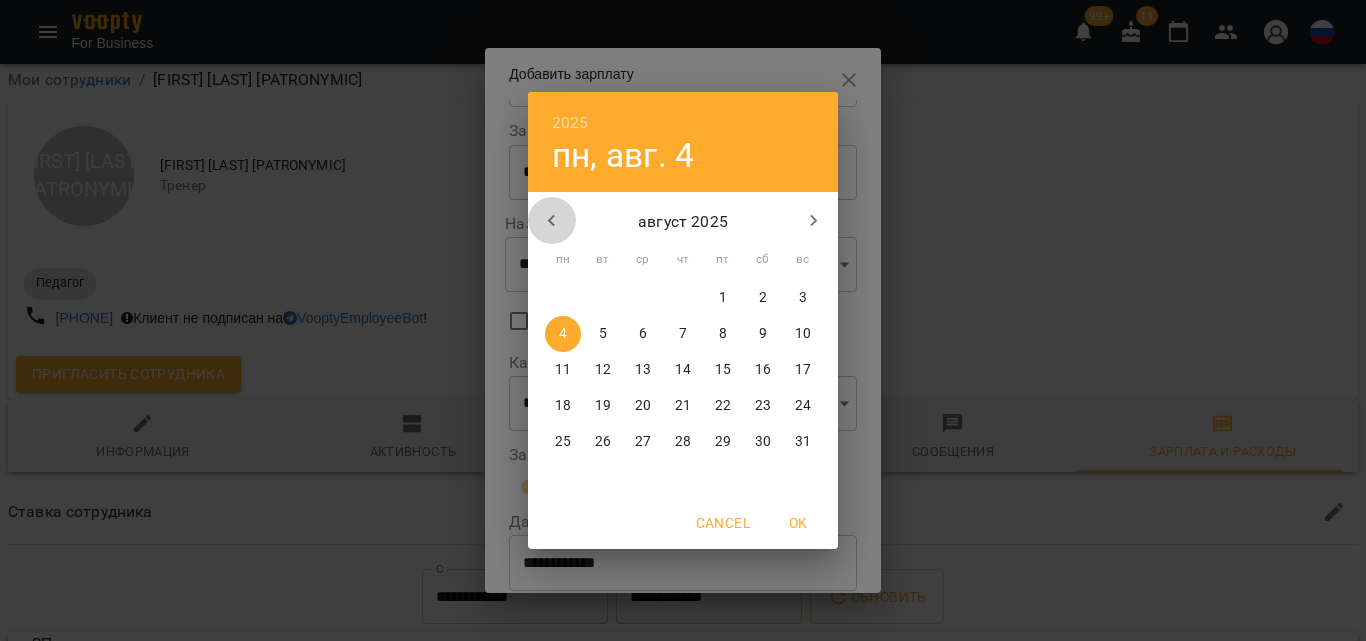 click 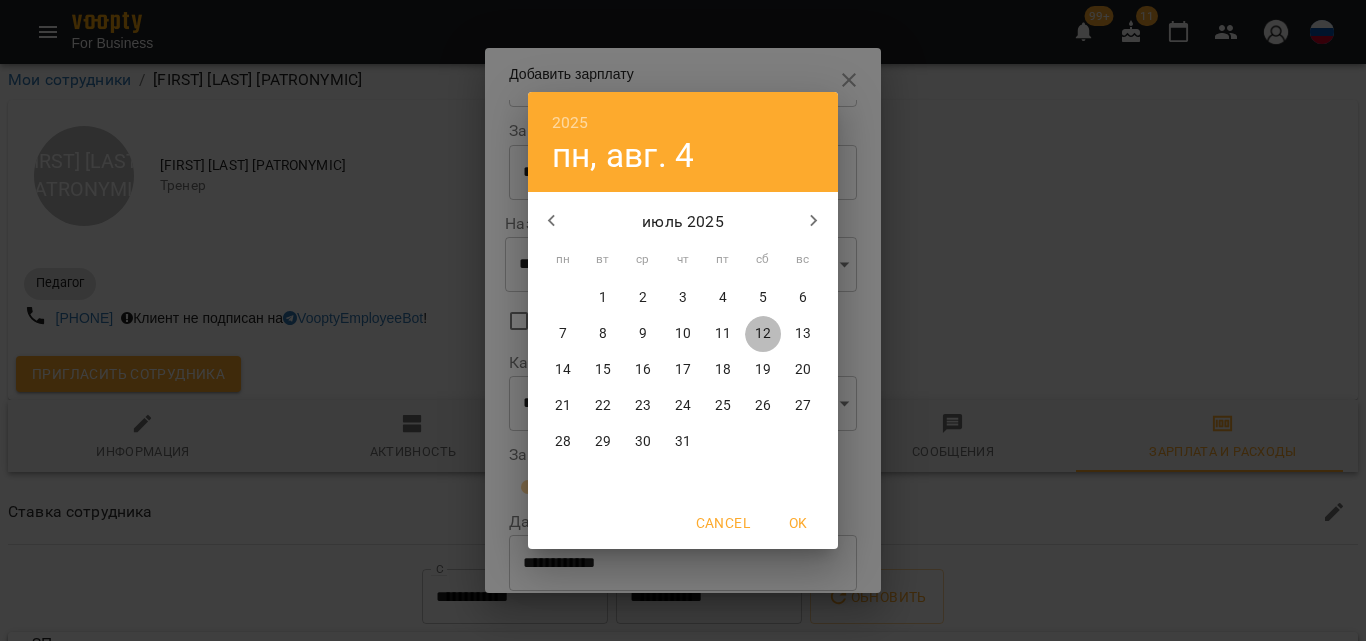 click on "12" at bounding box center [763, 334] 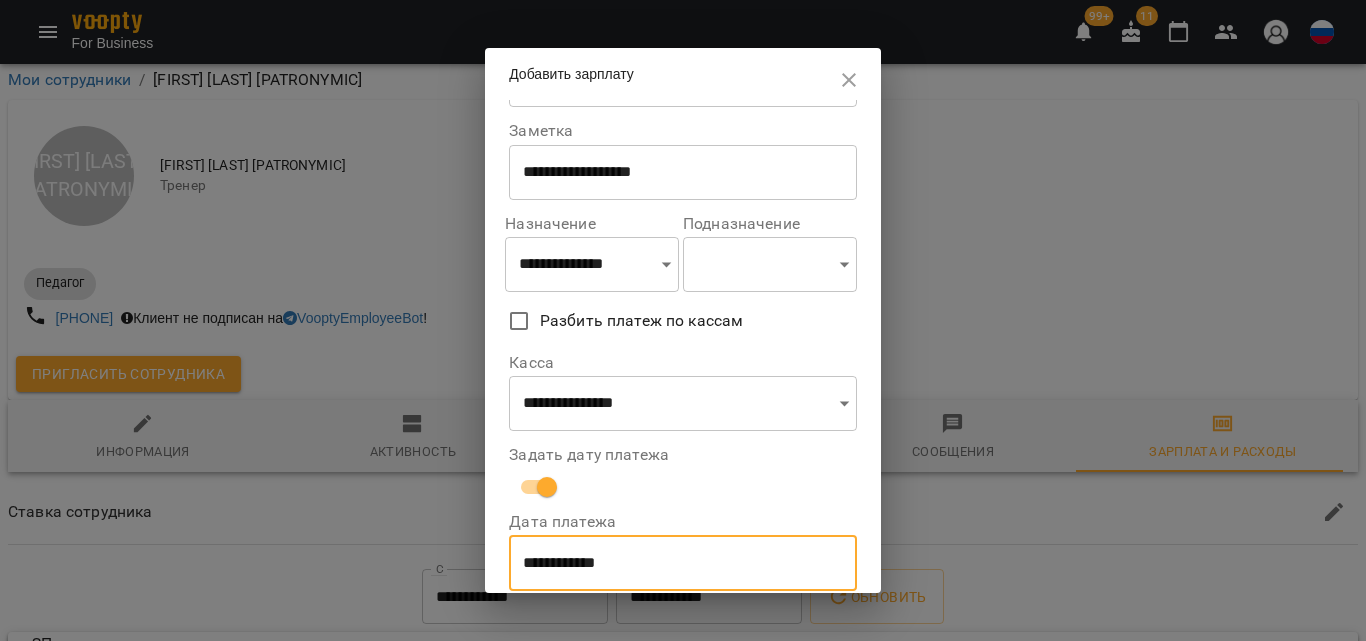 scroll, scrollTop: 169, scrollLeft: 0, axis: vertical 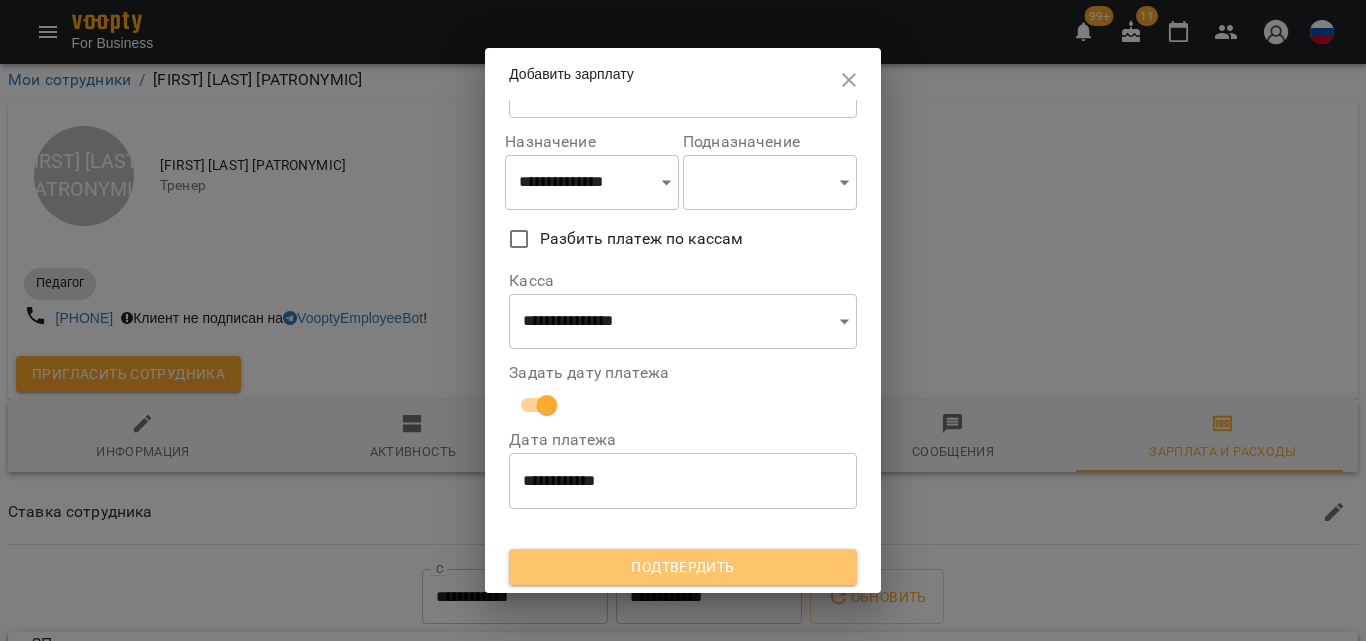 click on "Подтвердить" at bounding box center (683, 567) 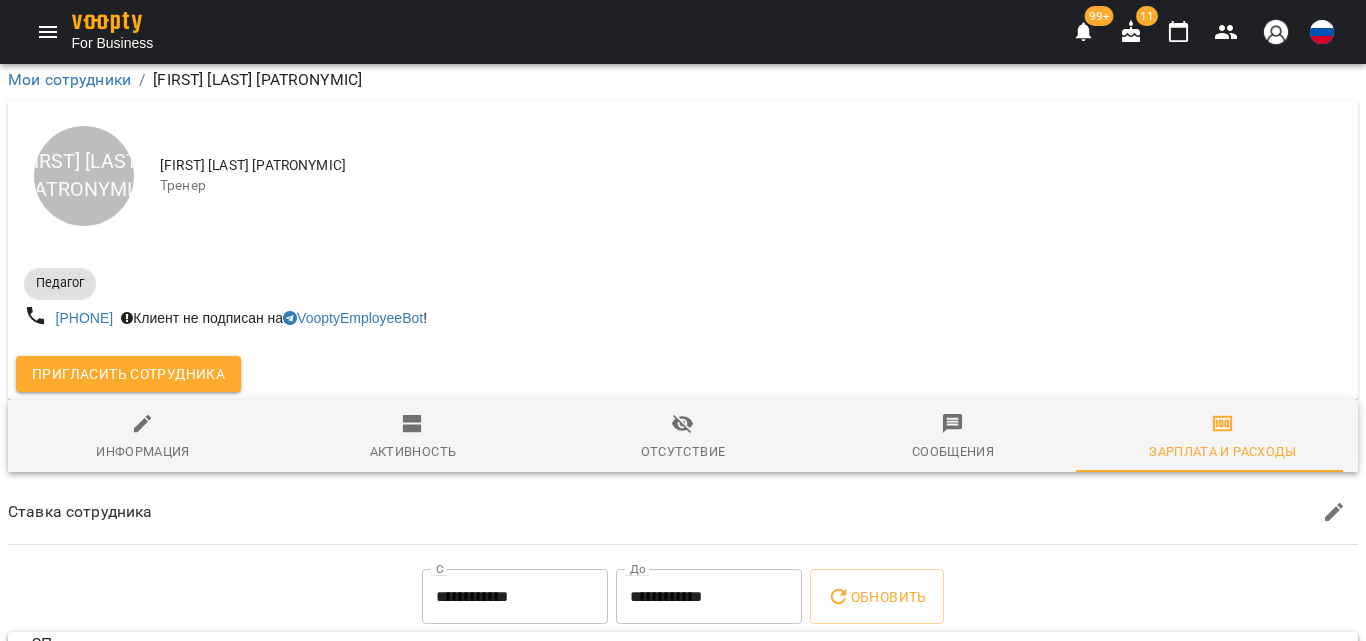 scroll, scrollTop: 500, scrollLeft: 0, axis: vertical 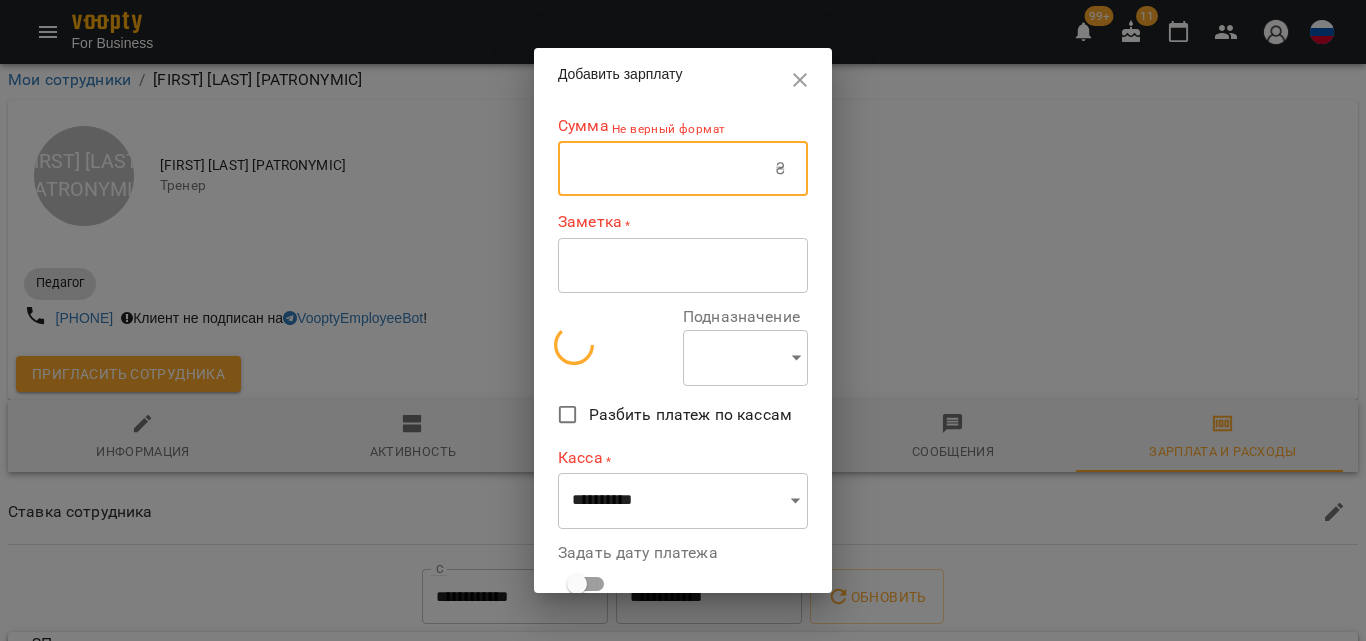 click at bounding box center [666, 169] 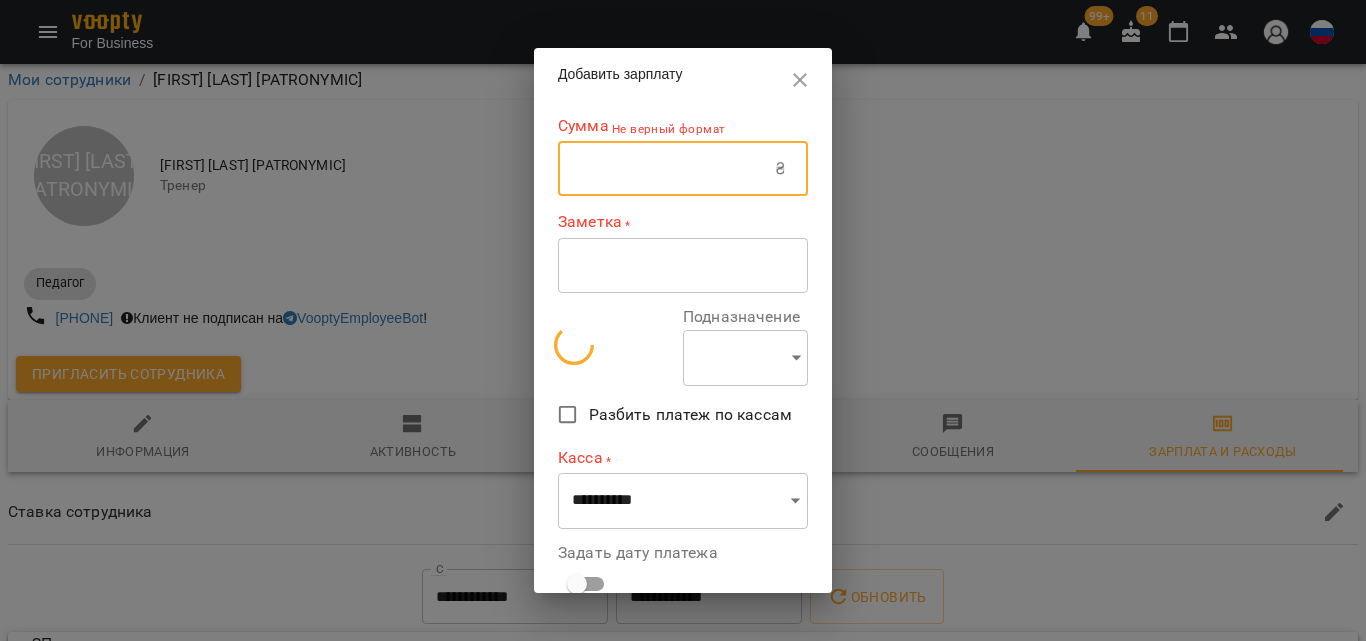 select on "******" 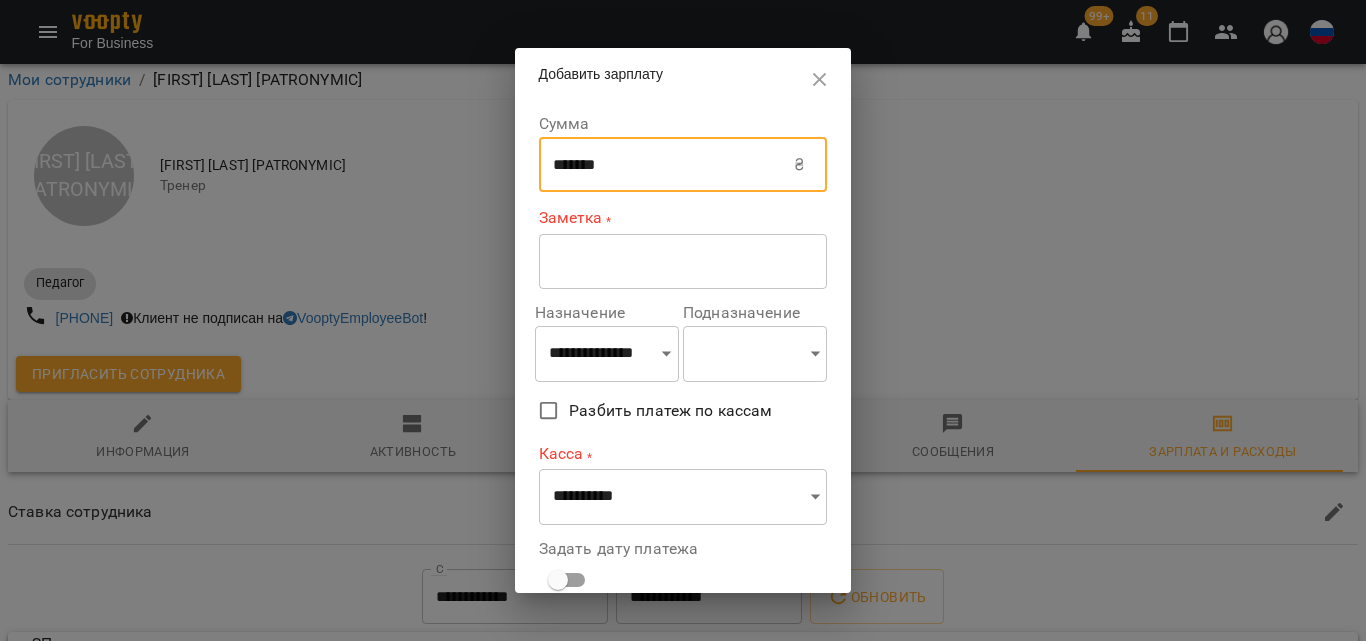 type on "*******" 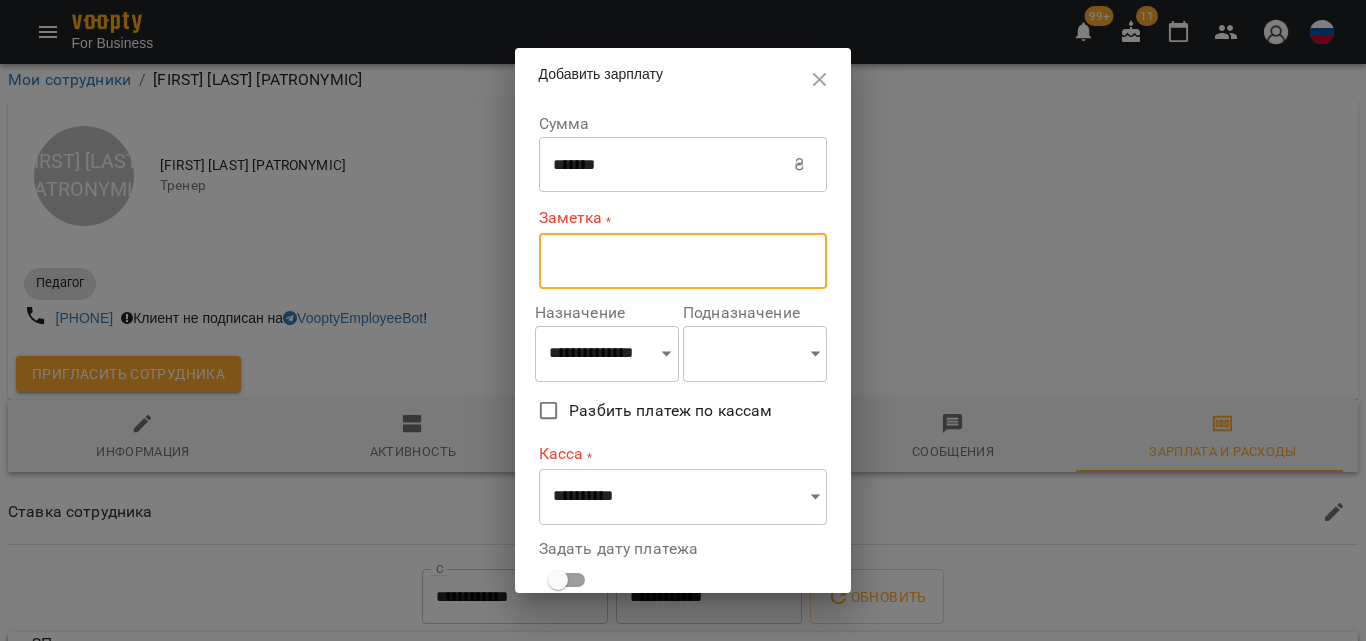 click at bounding box center [683, 261] 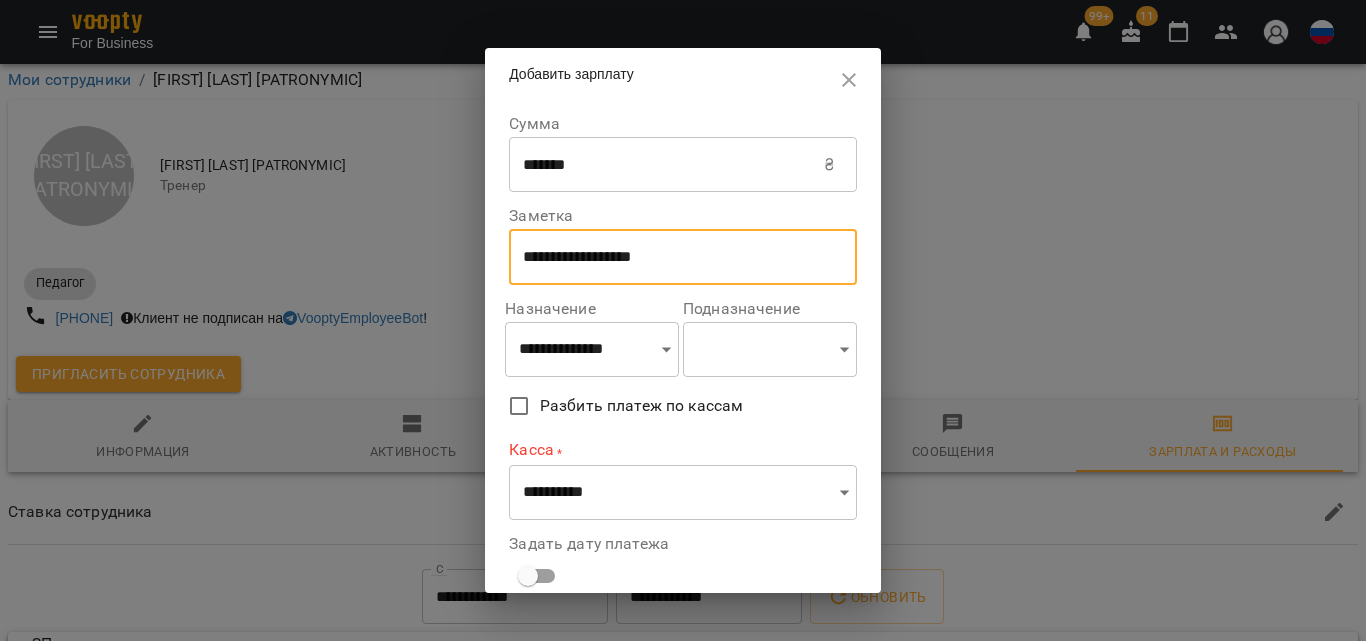 type on "**********" 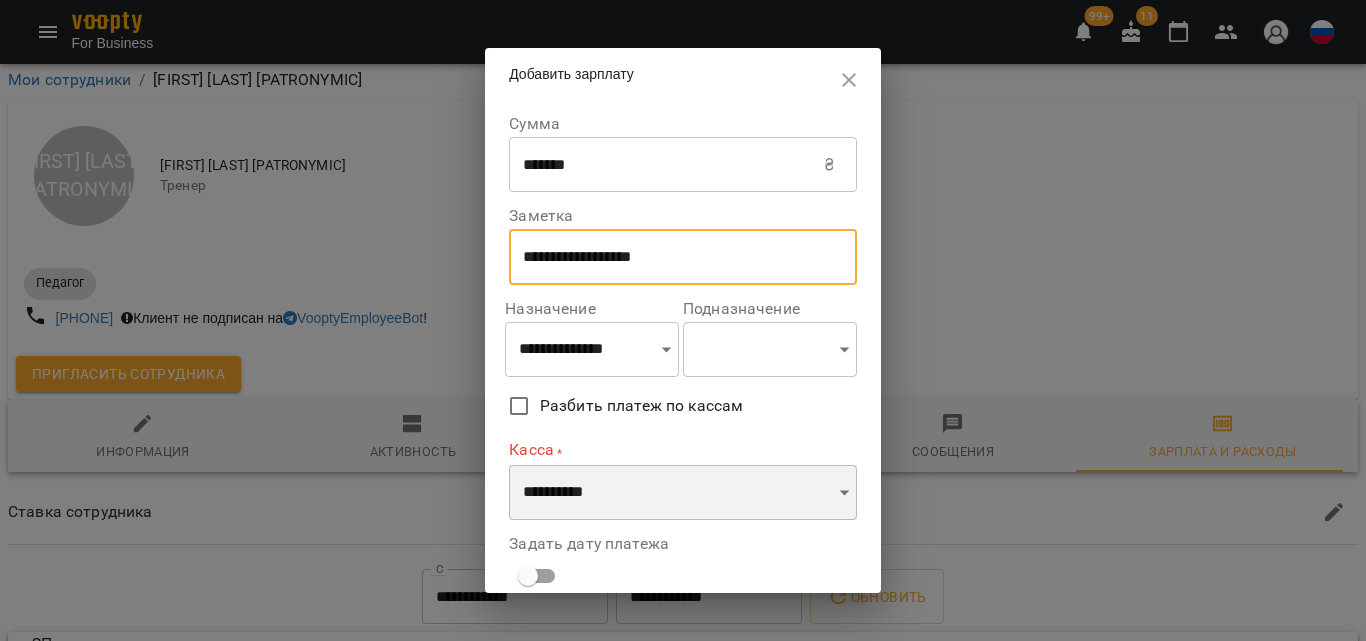 click on "**********" at bounding box center [683, 493] 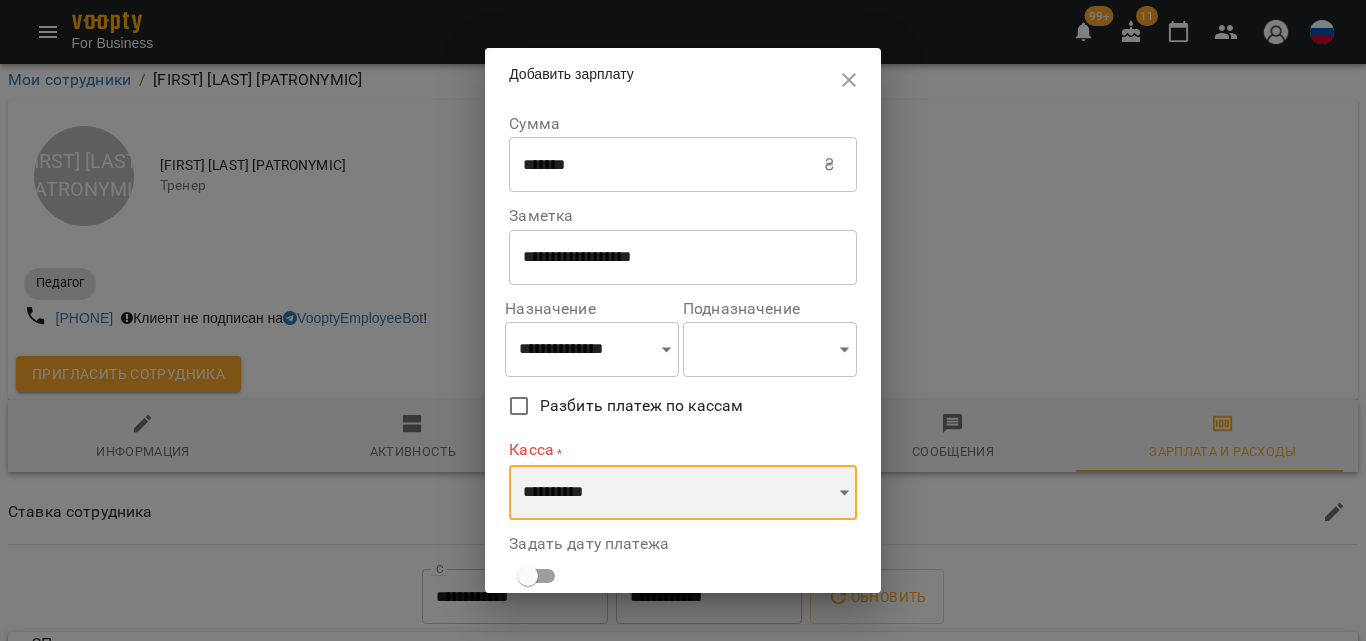select on "**********" 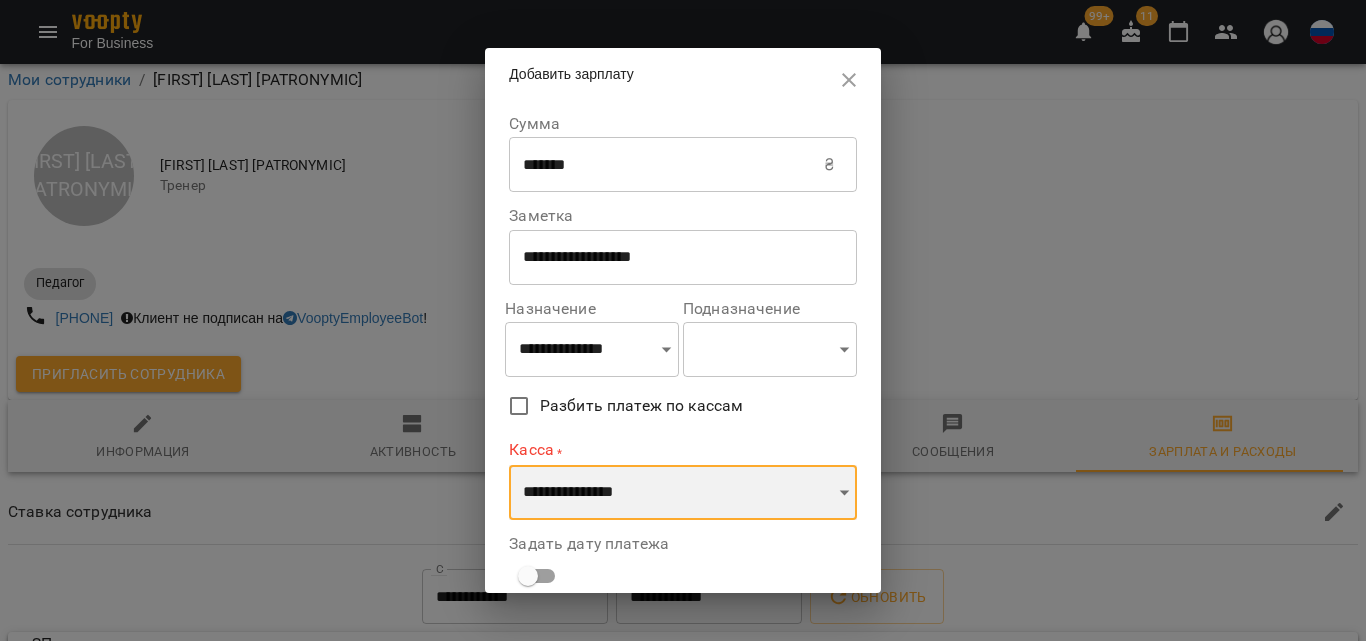 click on "**********" at bounding box center [683, 493] 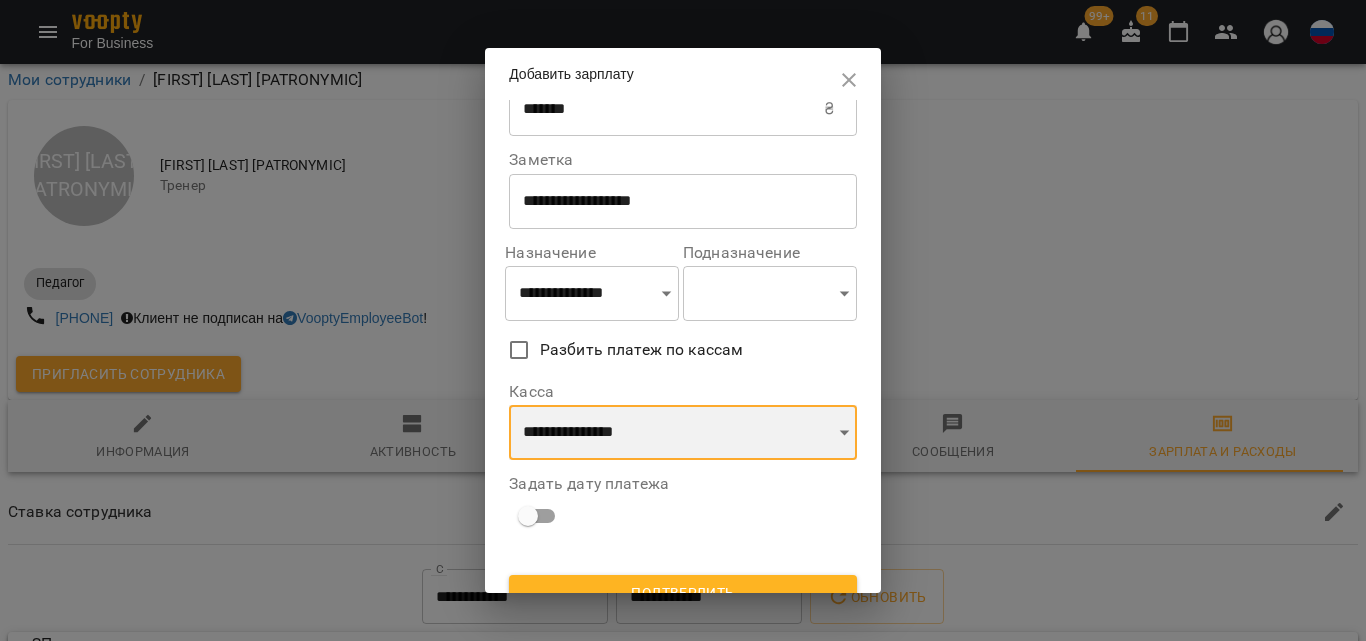 scroll, scrollTop: 85, scrollLeft: 0, axis: vertical 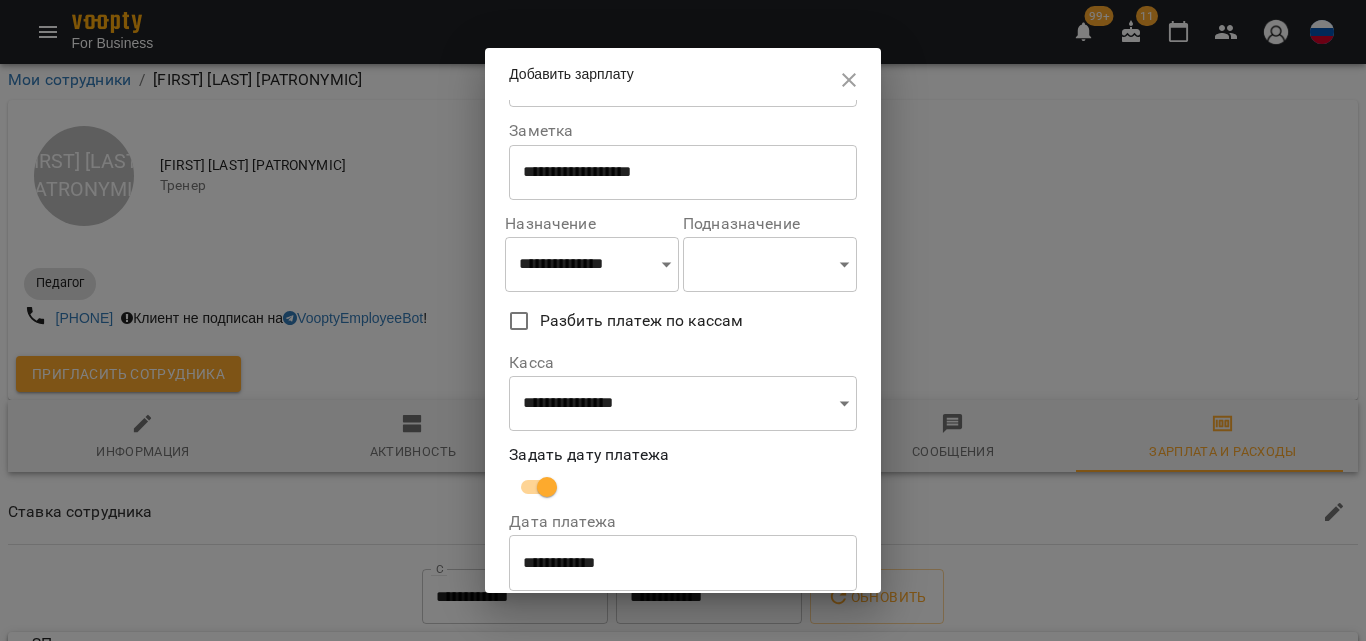 click on "**********" at bounding box center (683, 563) 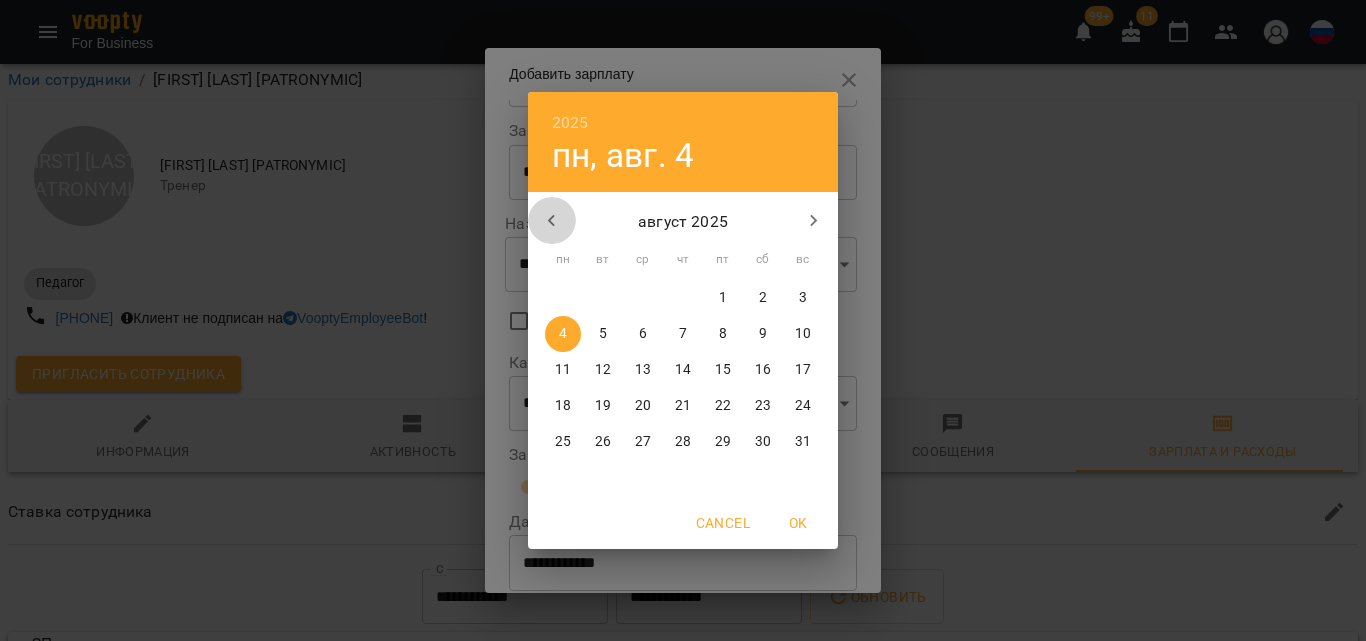 click at bounding box center [552, 221] 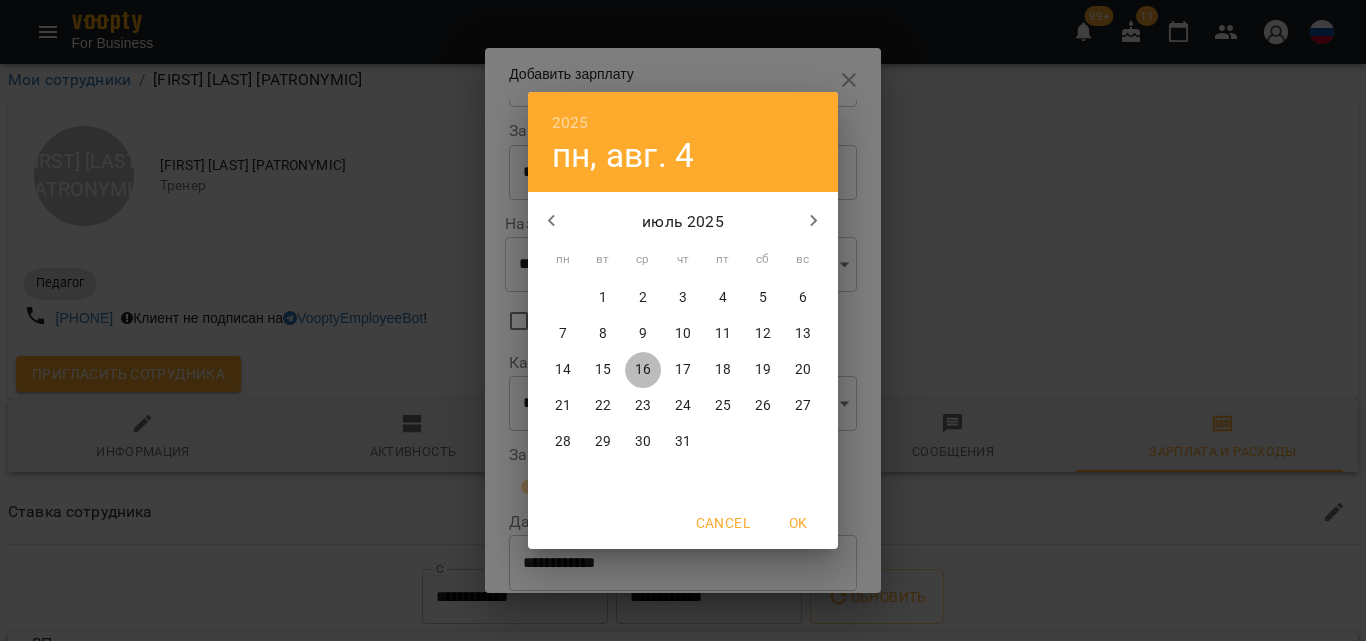 click on "16" at bounding box center [643, 370] 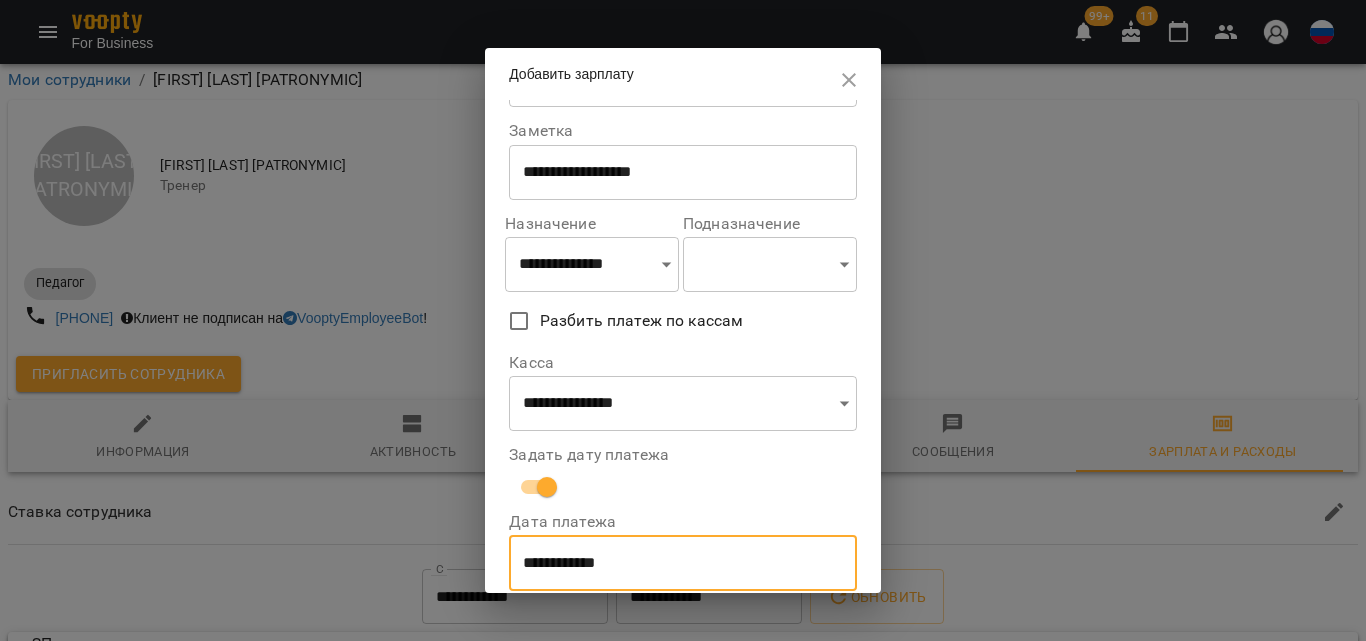 scroll, scrollTop: 169, scrollLeft: 0, axis: vertical 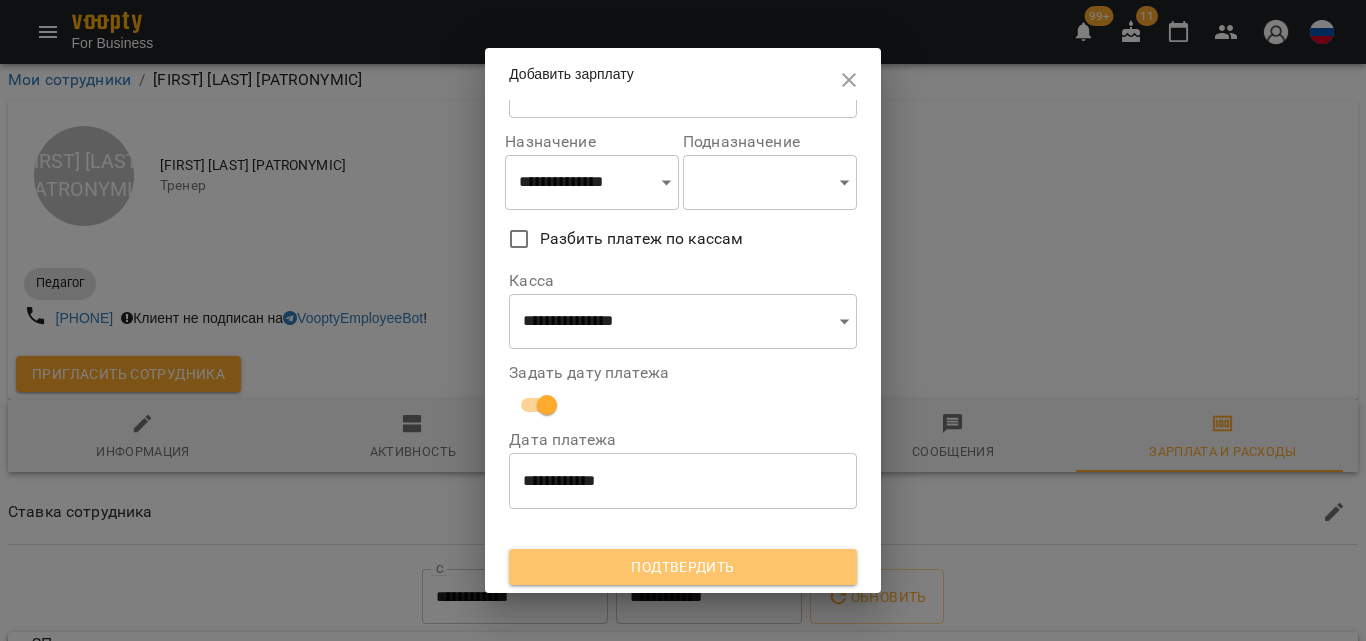 click on "Подтвердить" at bounding box center (683, 567) 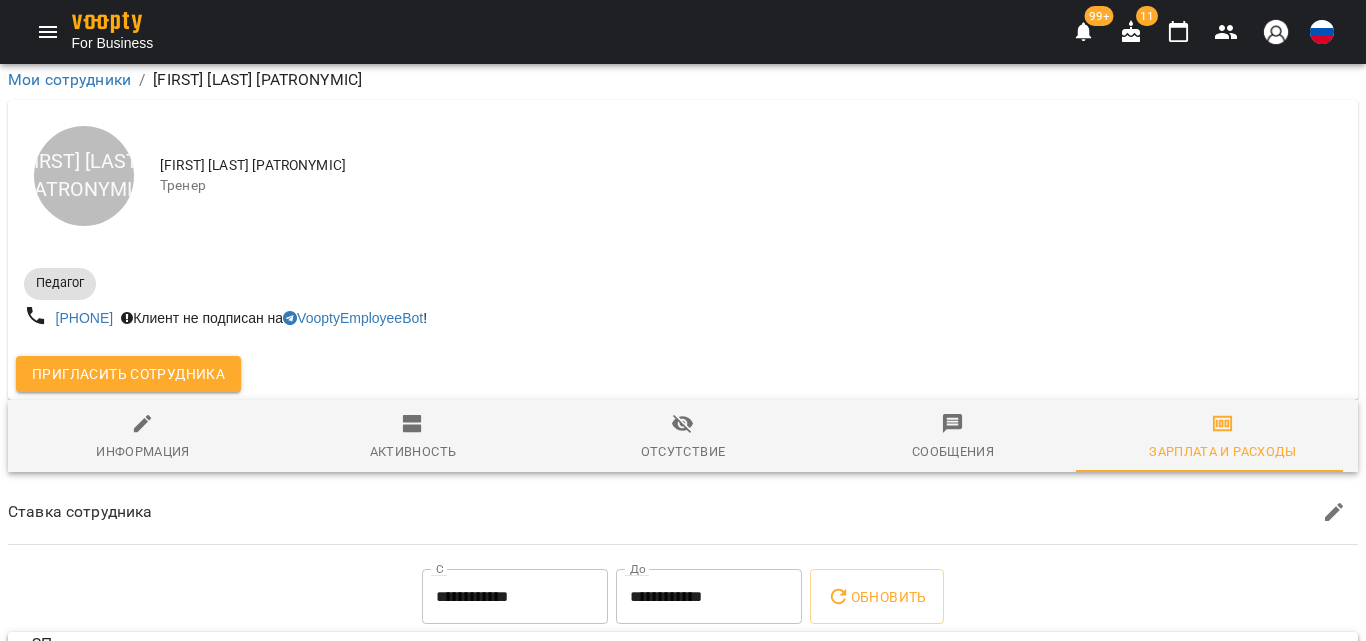 scroll, scrollTop: 572, scrollLeft: 0, axis: vertical 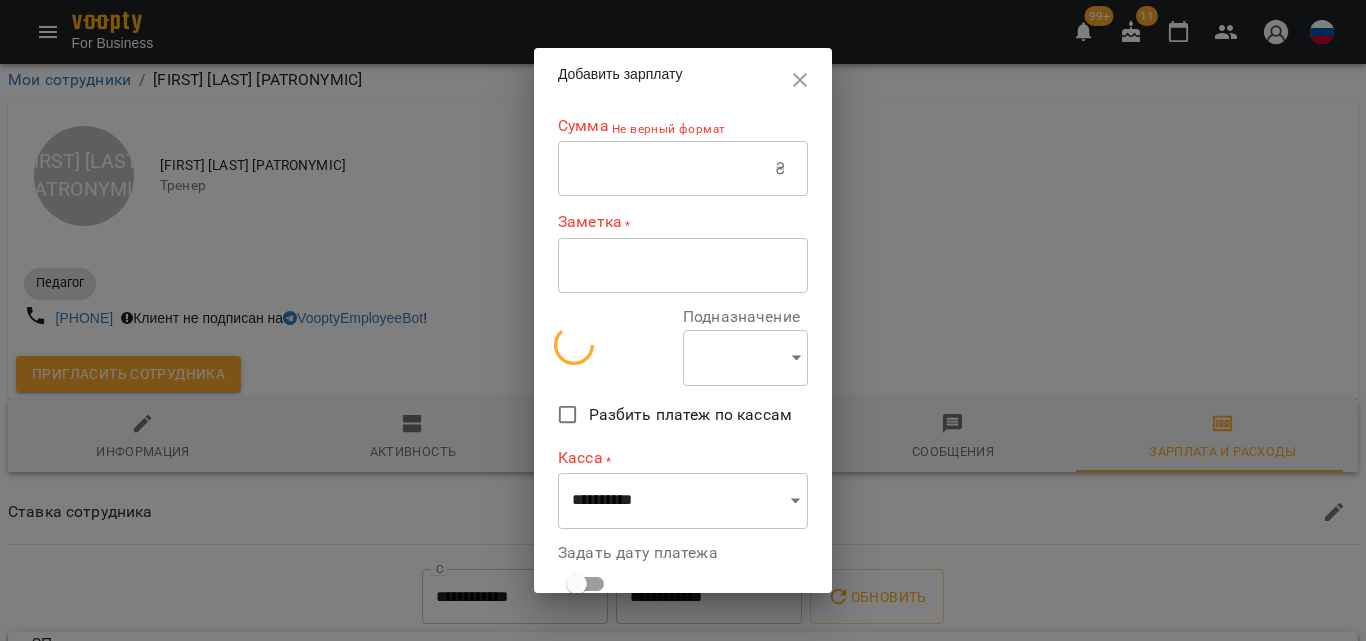 click at bounding box center (666, 169) 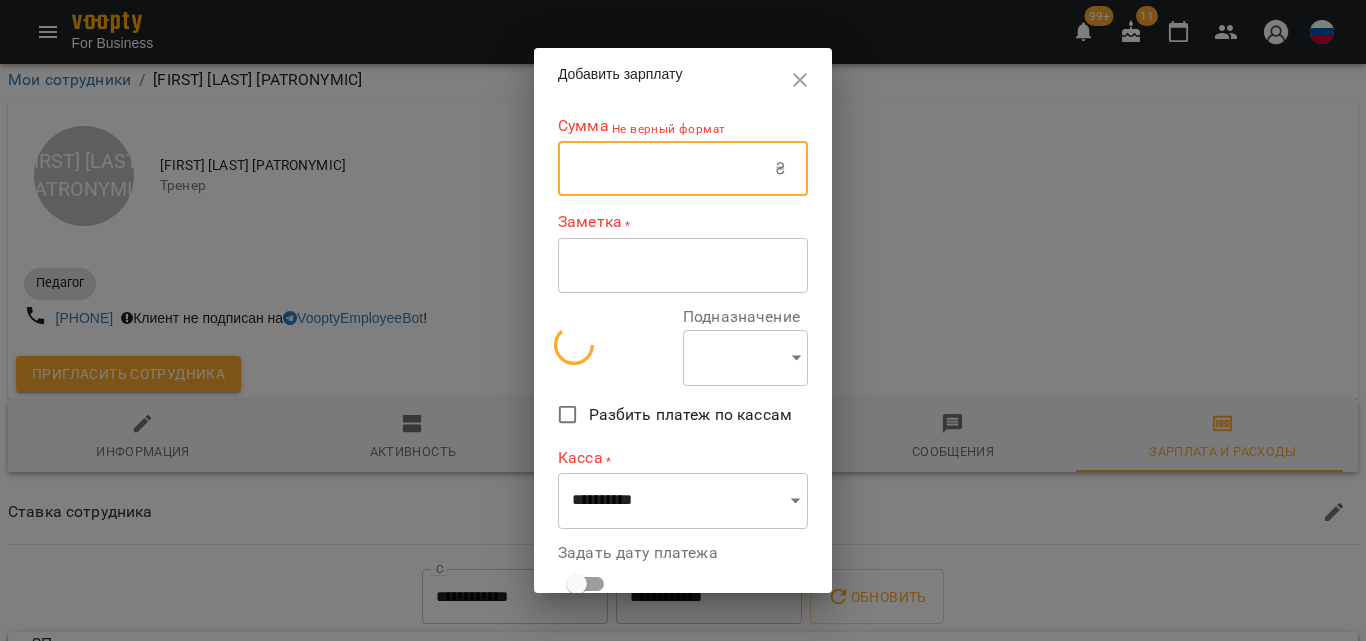 select on "******" 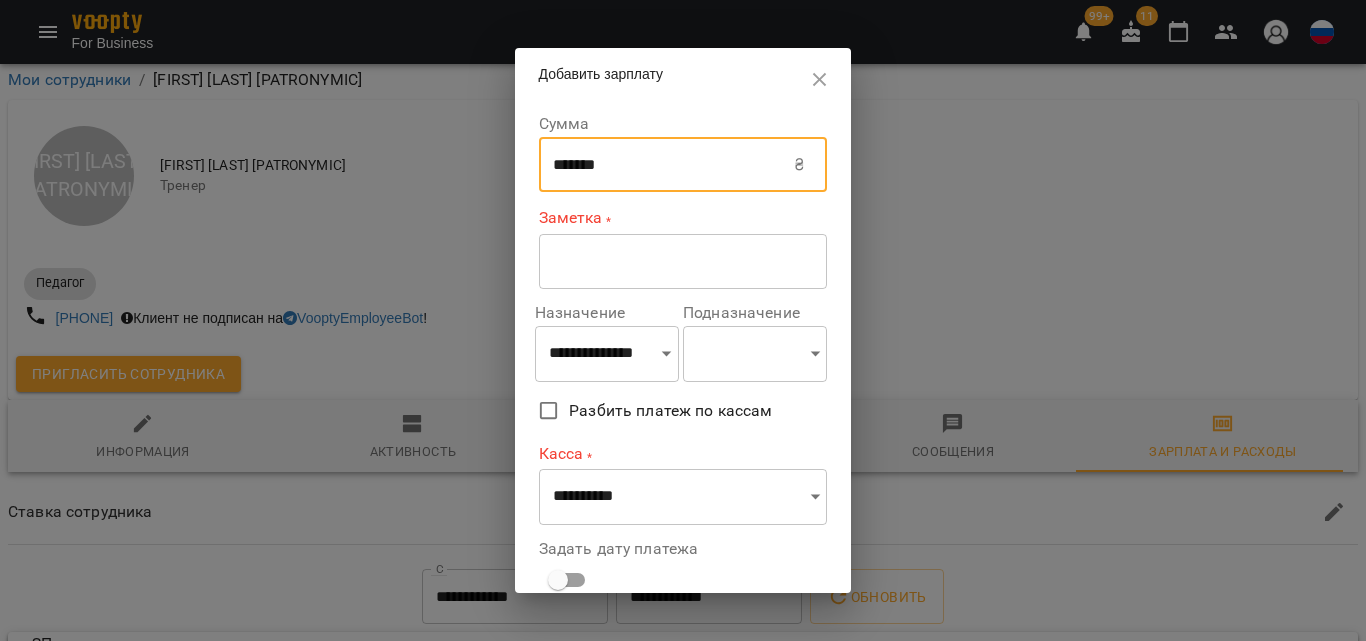 type on "*******" 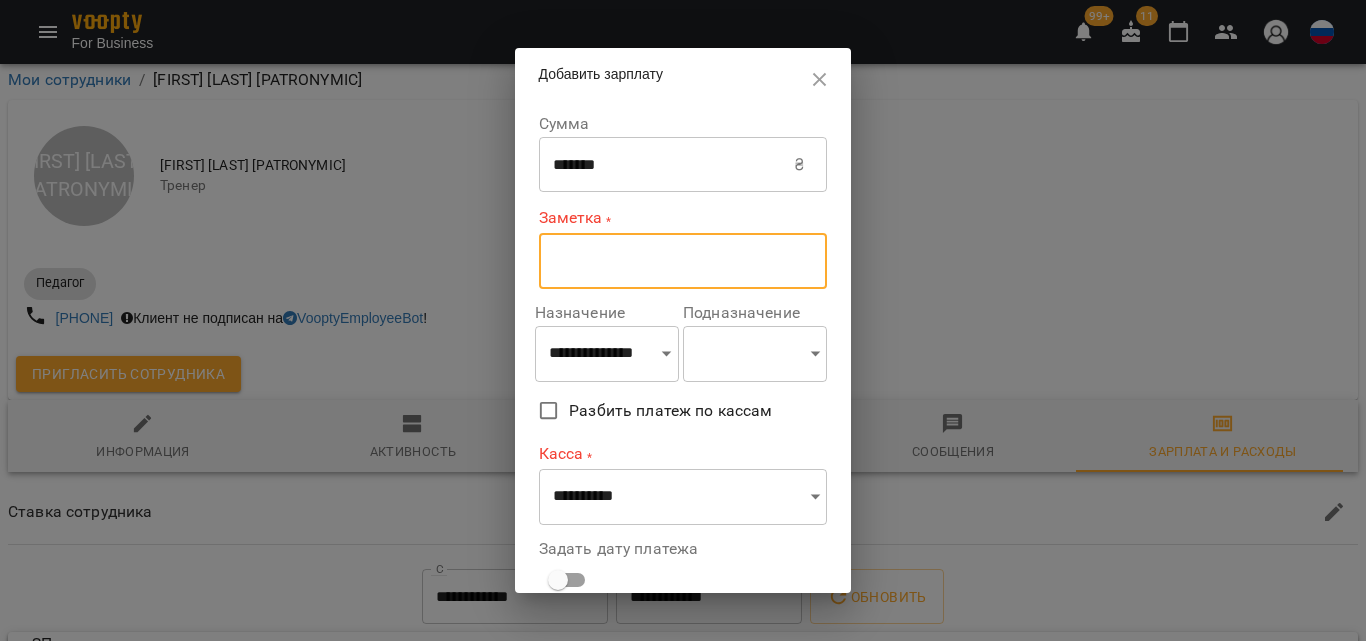 click at bounding box center [683, 261] 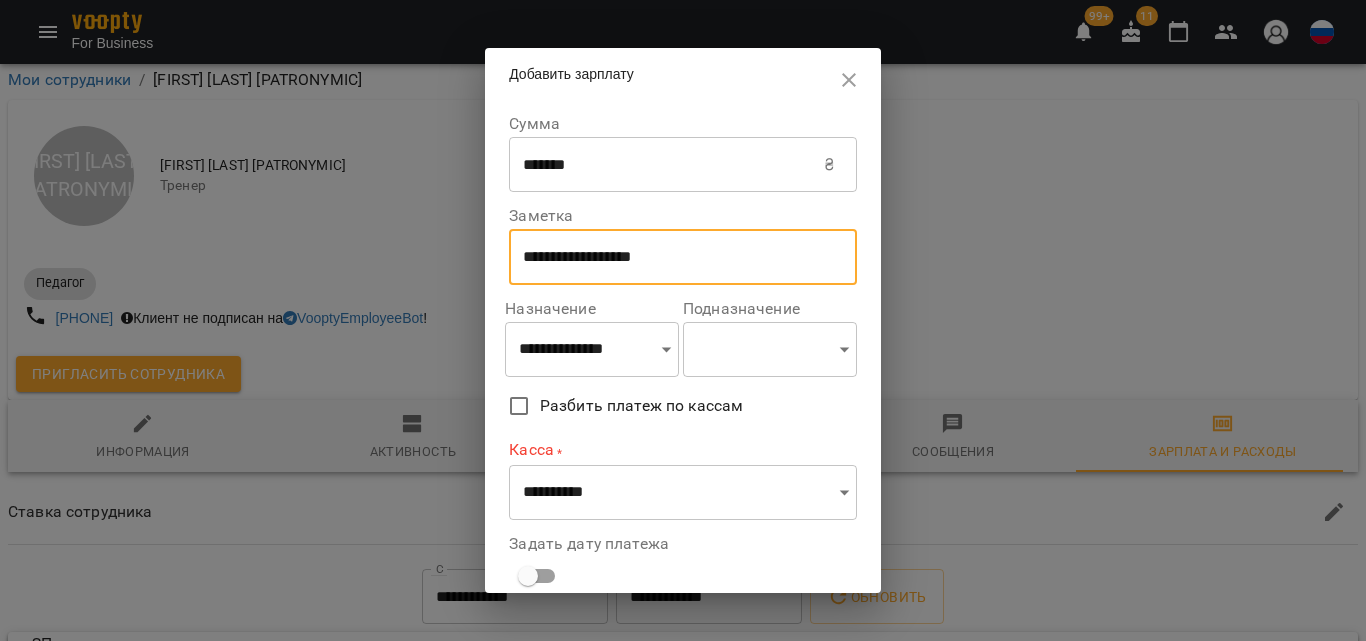 type on "**********" 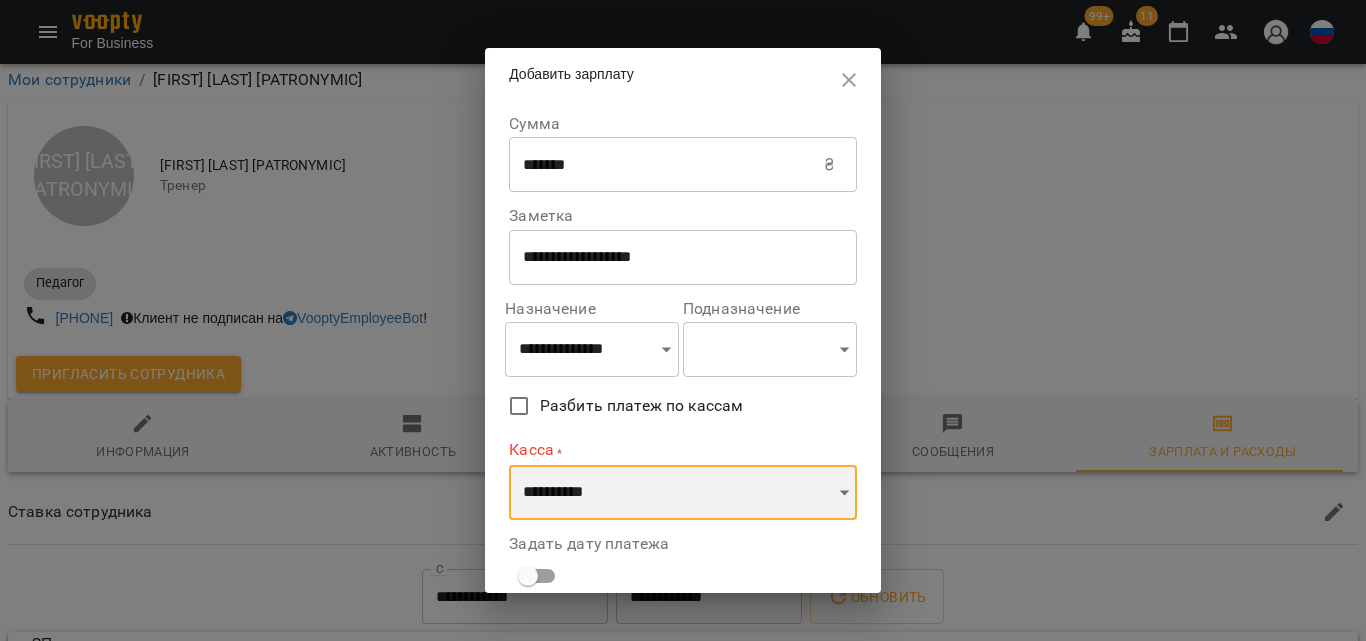 click on "**********" at bounding box center [683, 493] 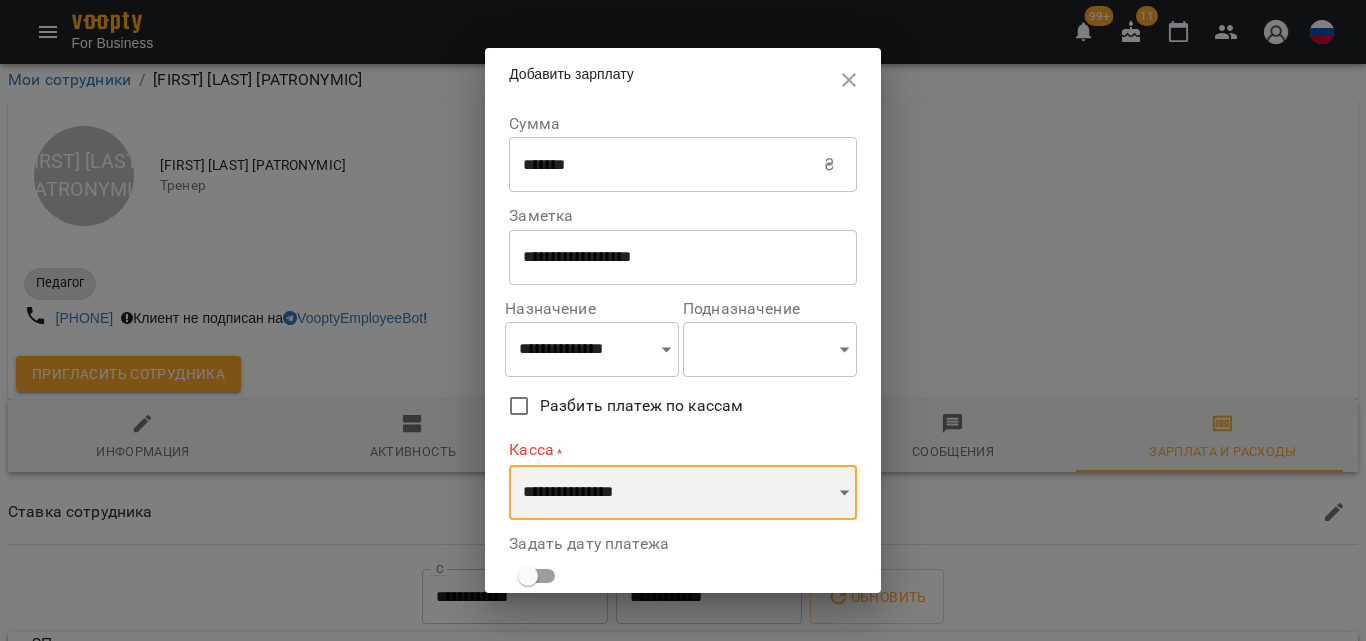 click on "**********" at bounding box center [683, 493] 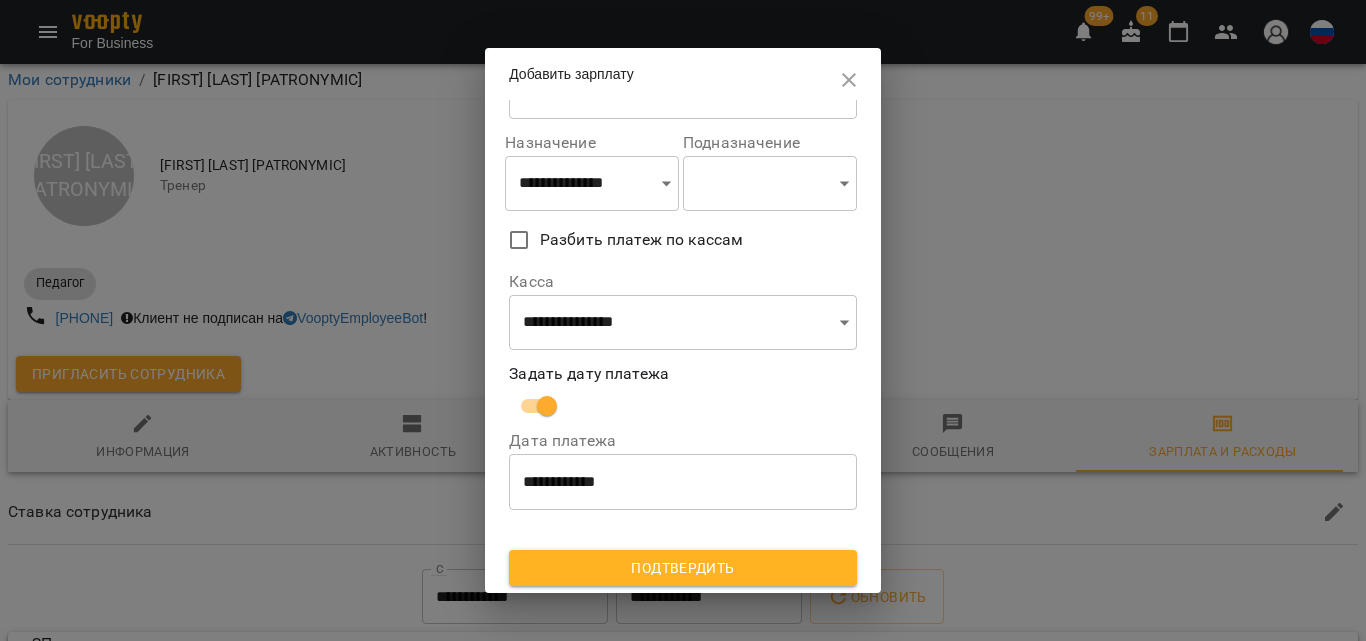 scroll, scrollTop: 169, scrollLeft: 0, axis: vertical 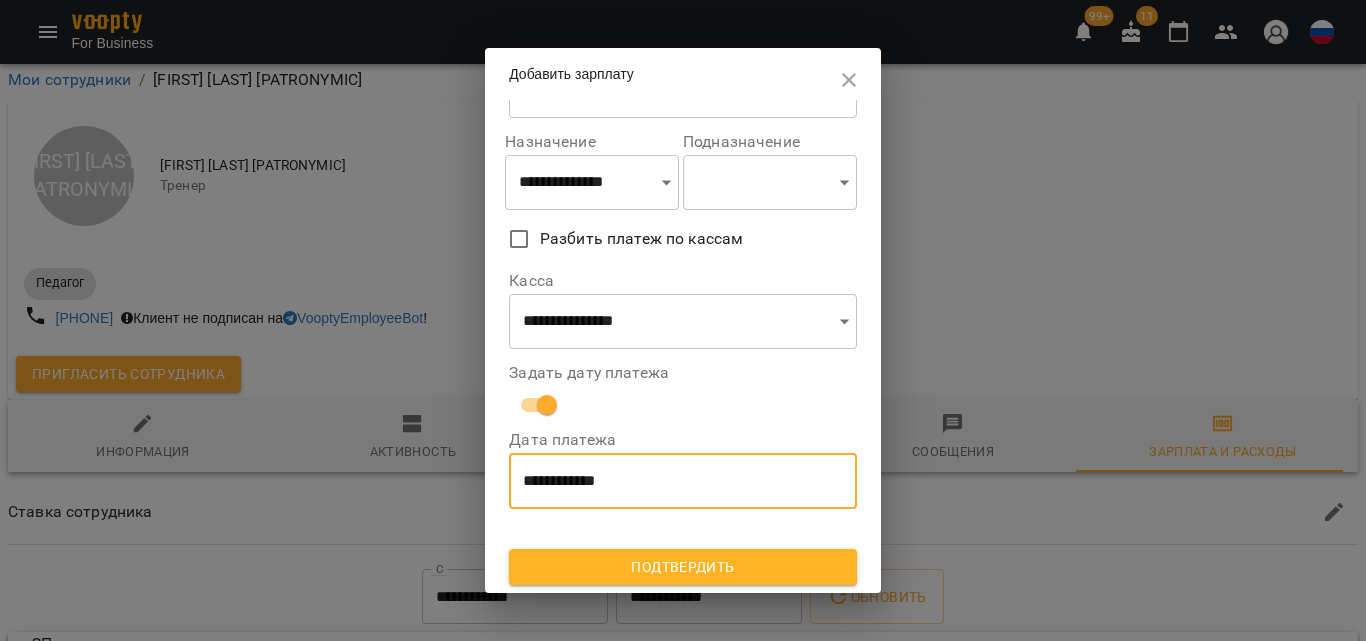 click on "**********" at bounding box center (683, 481) 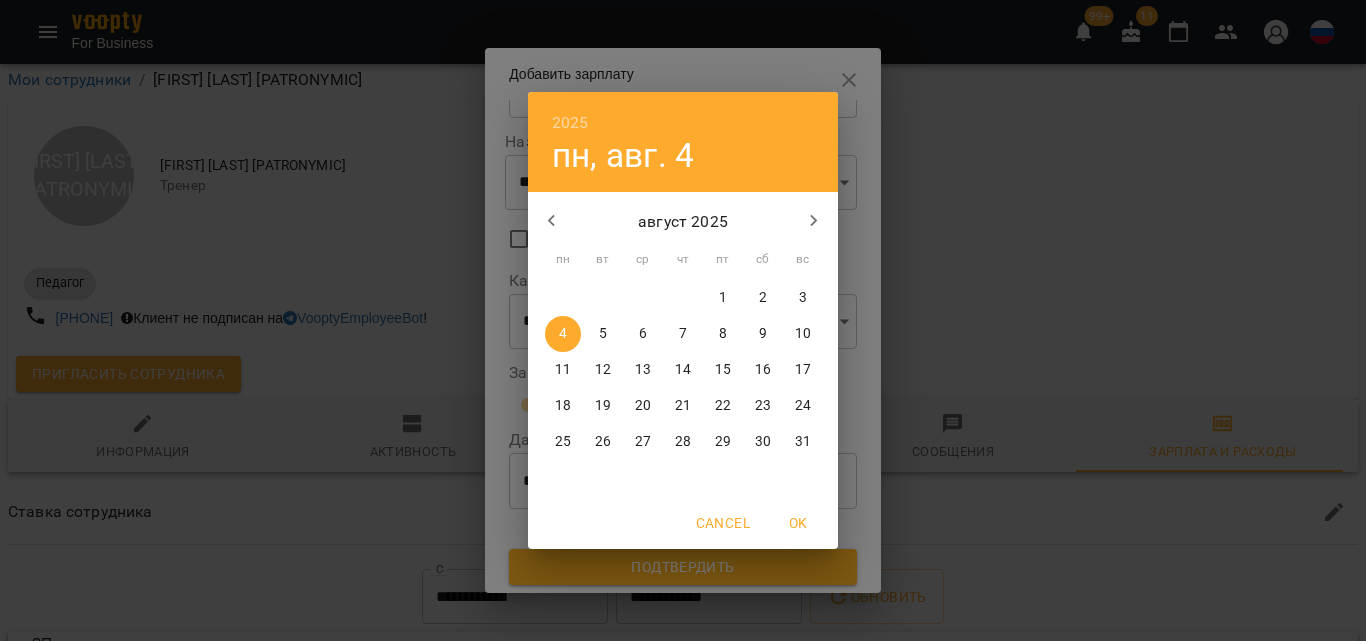 click 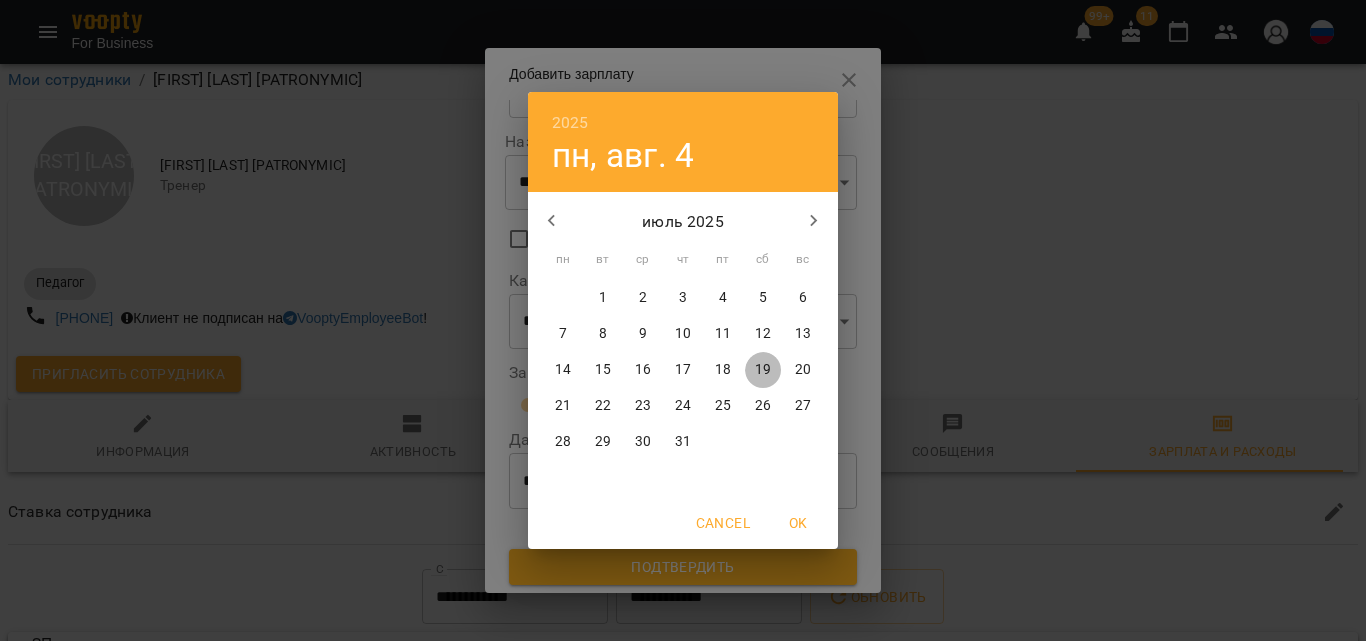 click on "19" at bounding box center (763, 370) 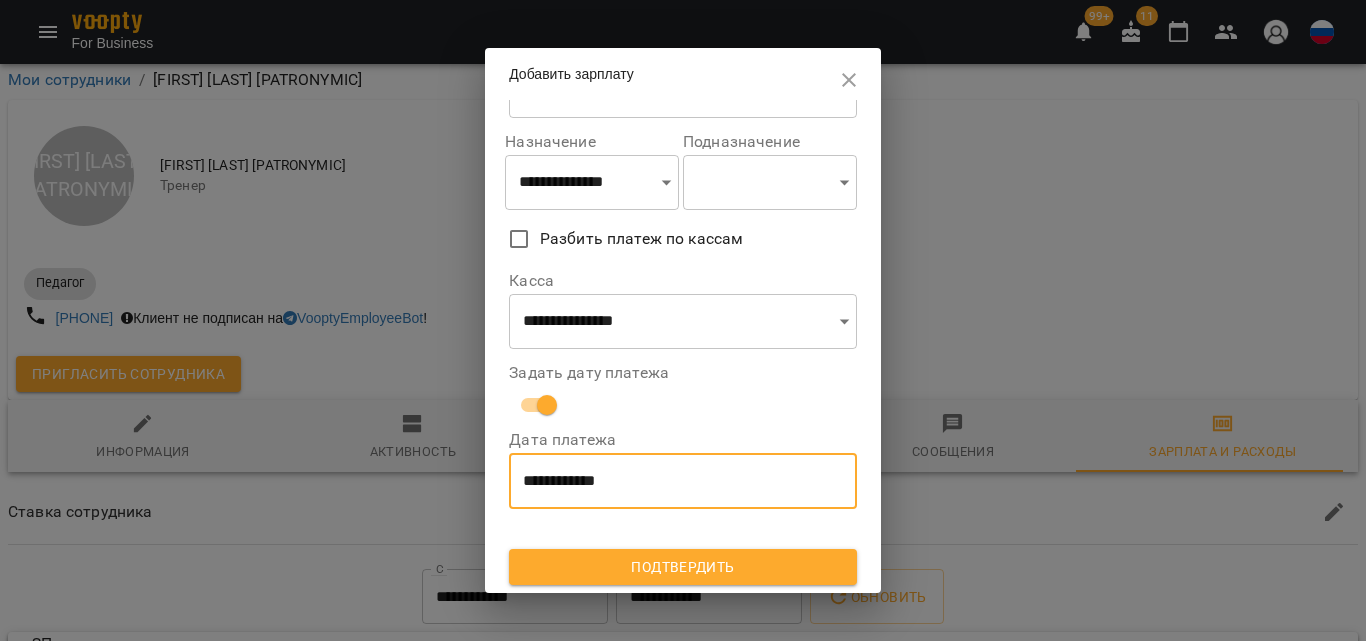 click on "Подтвердить" at bounding box center [683, 567] 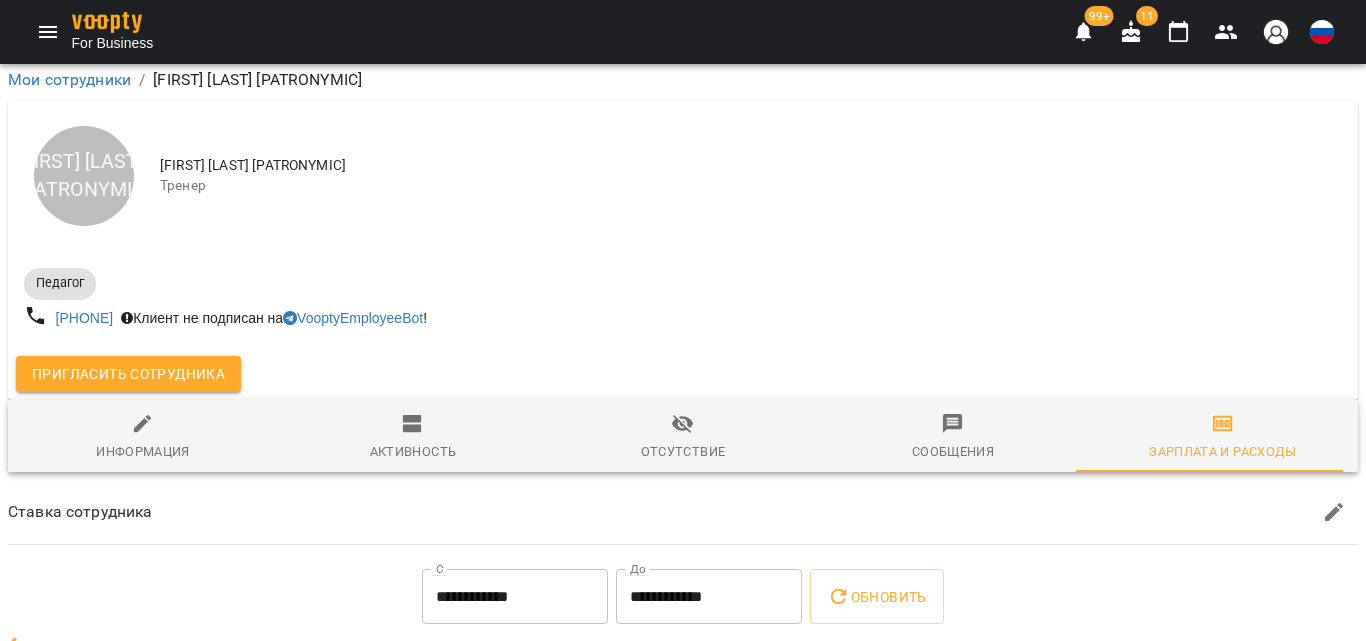 scroll, scrollTop: 572, scrollLeft: 0, axis: vertical 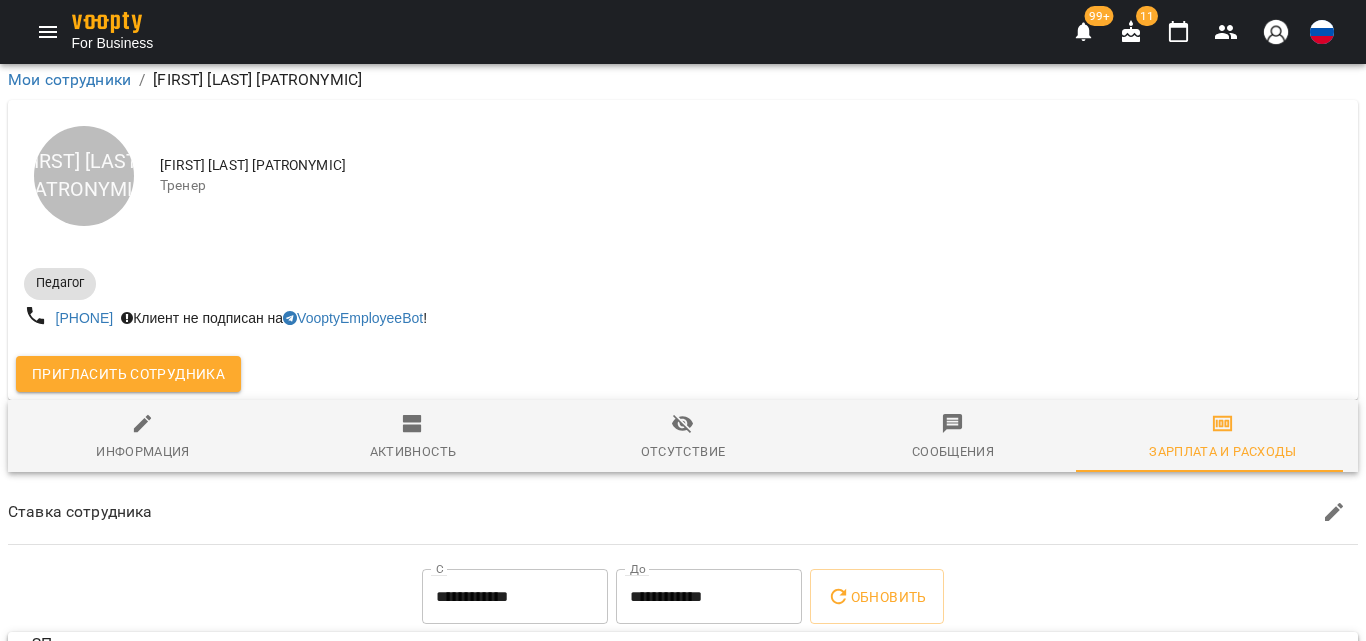 click on "Добавить зарплату" at bounding box center [150, 709] 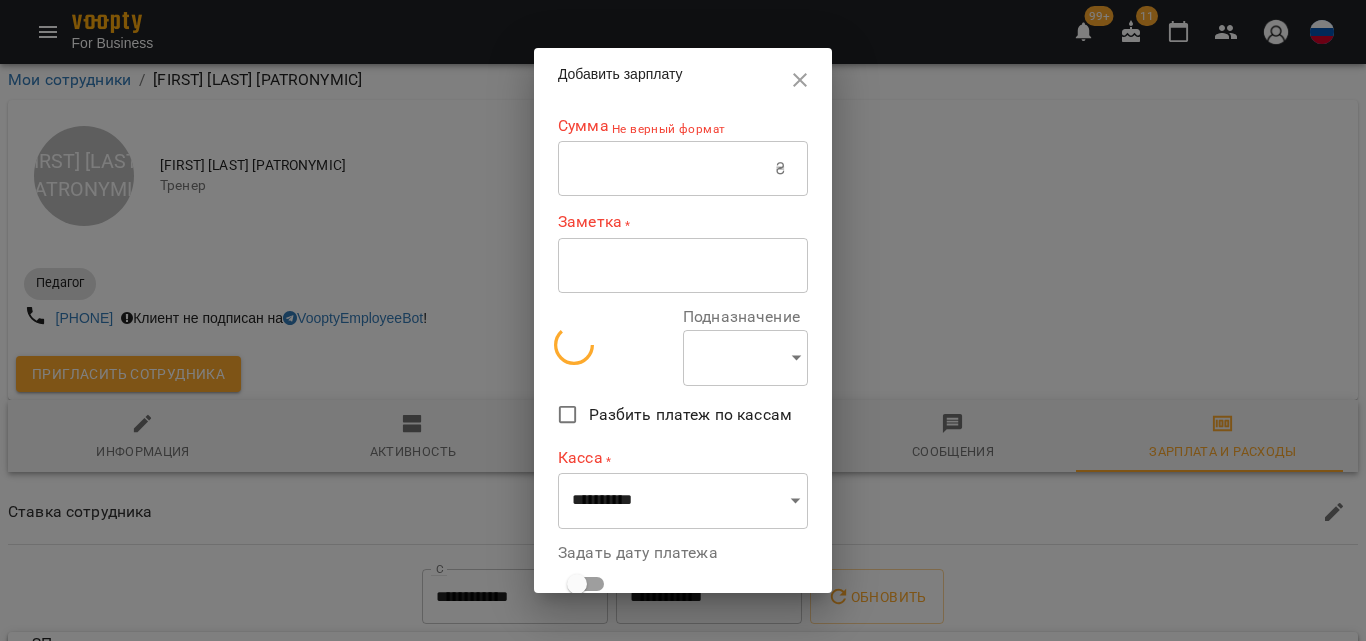select on "******" 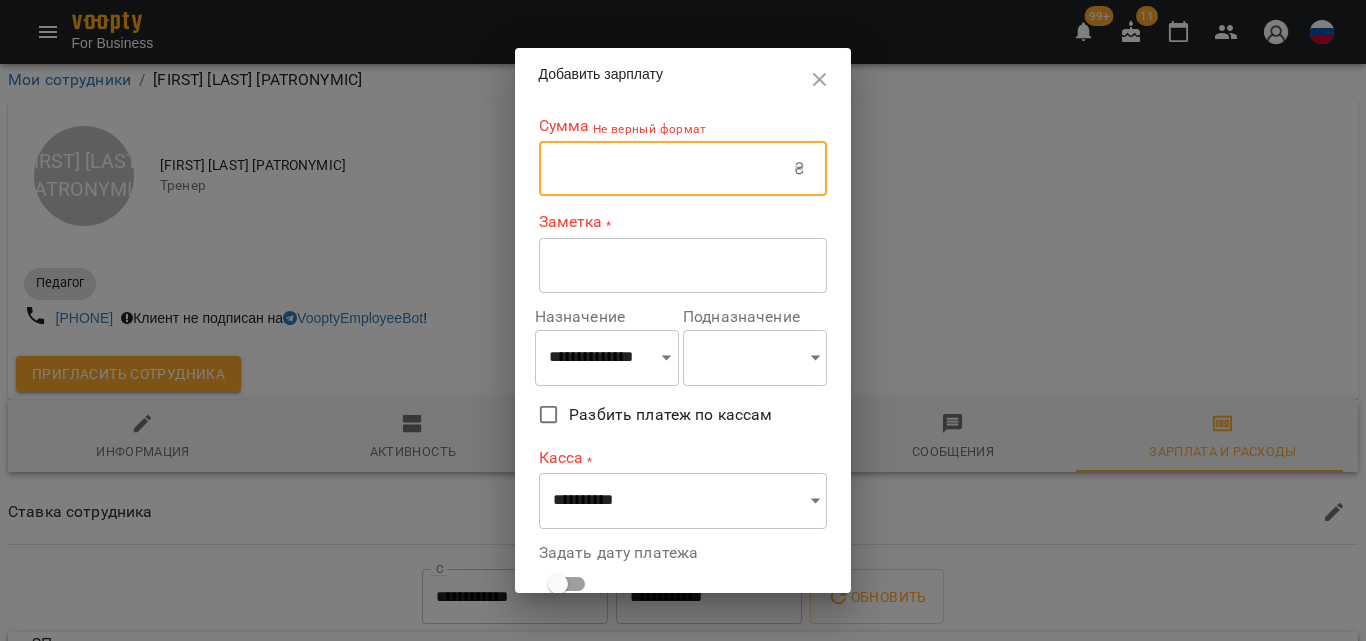click at bounding box center (667, 169) 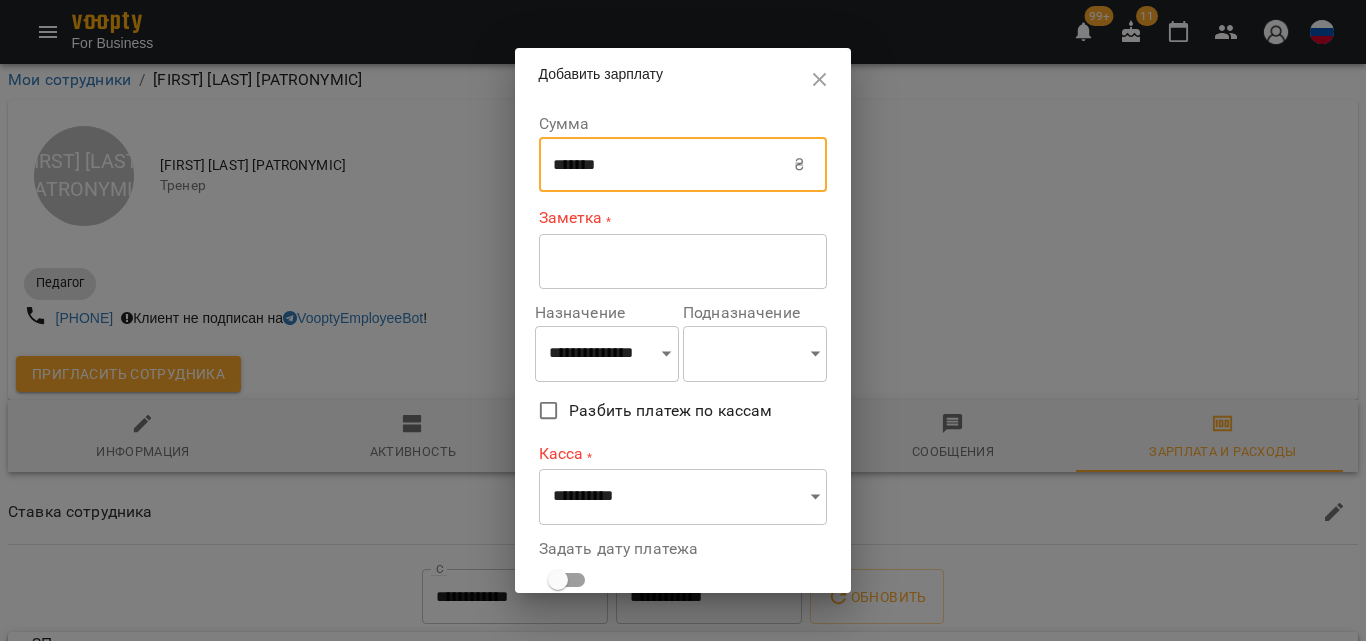 type on "*******" 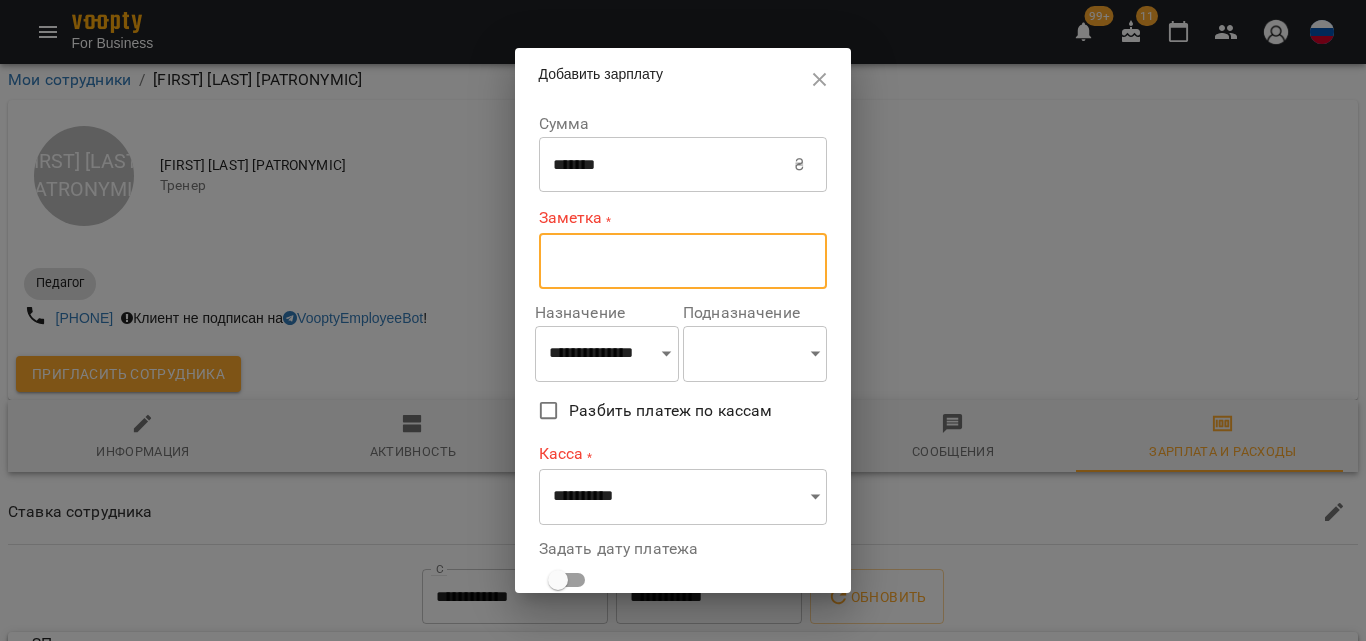 click at bounding box center [683, 261] 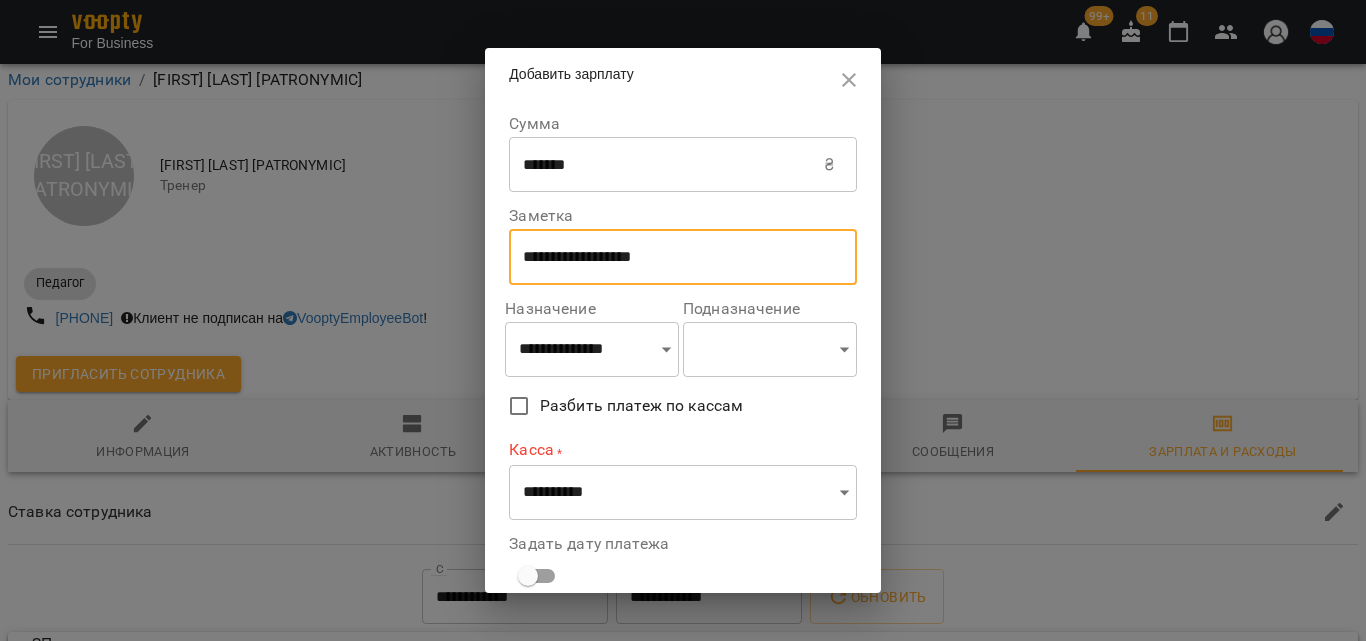 type on "**********" 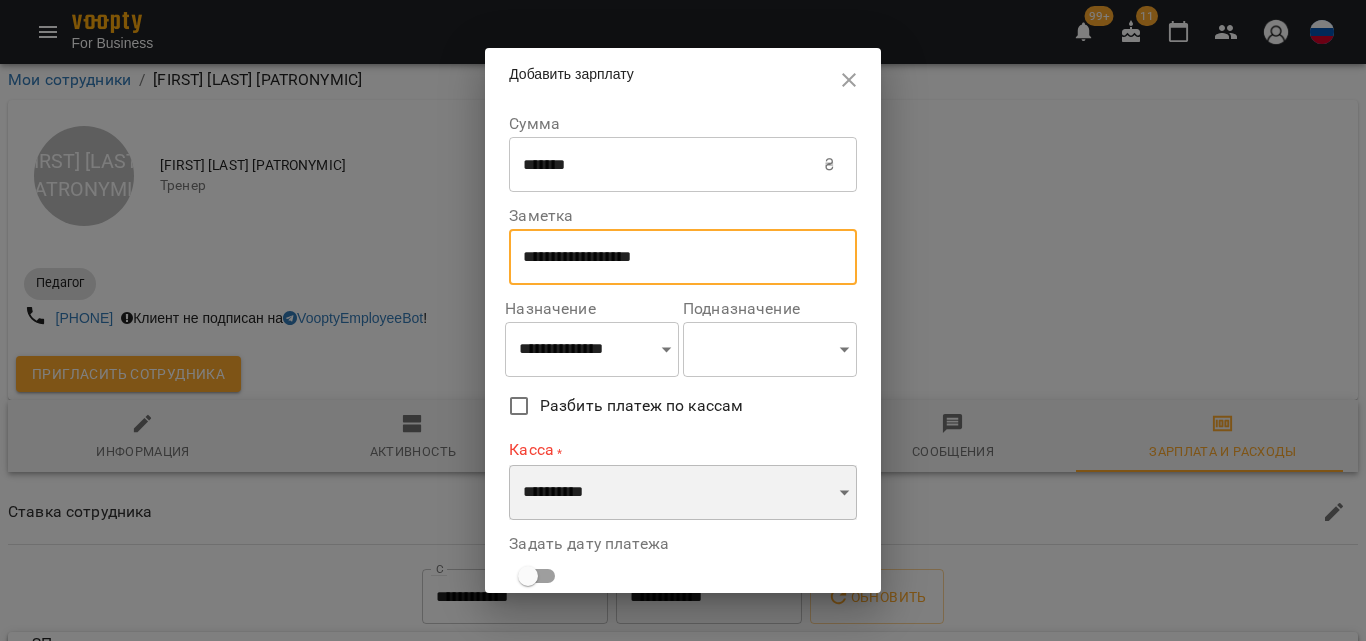 click on "**********" at bounding box center [683, 493] 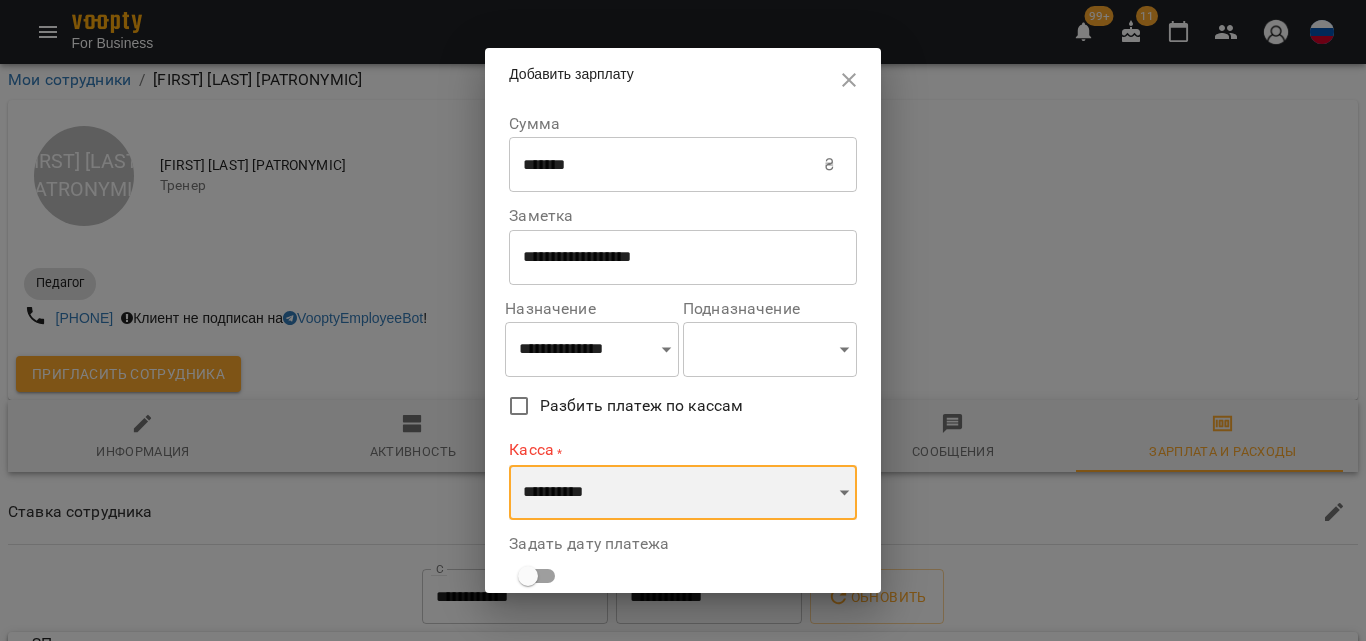 select on "**********" 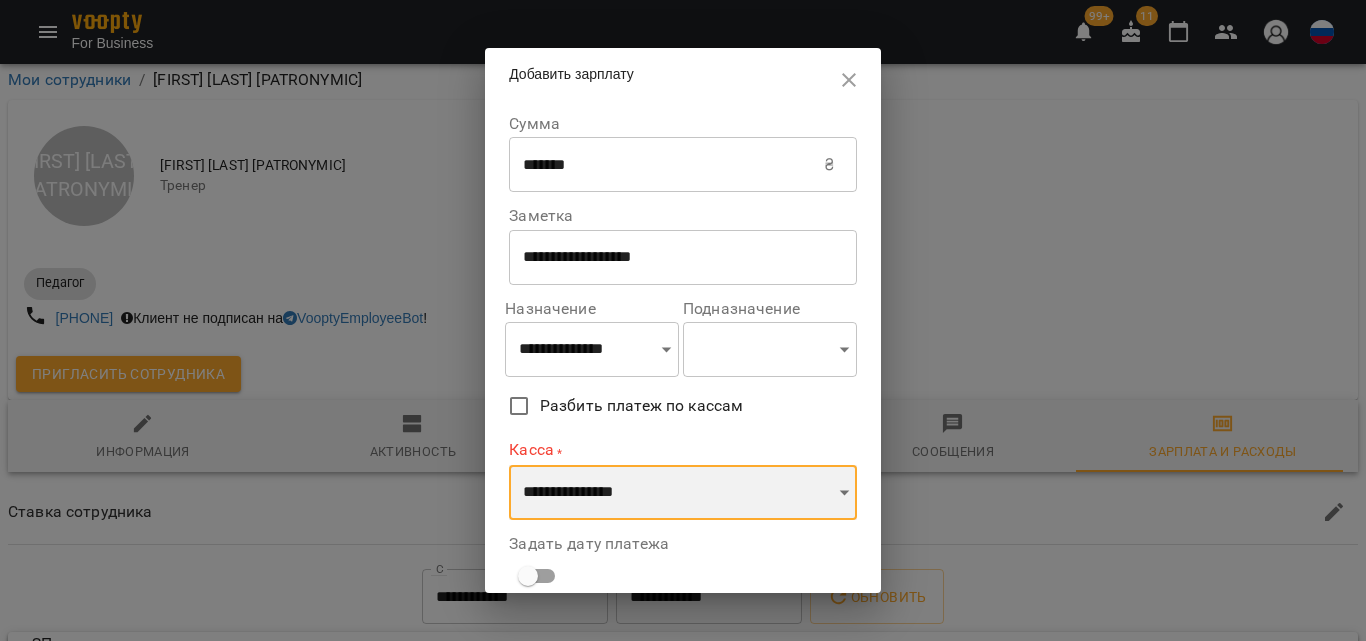 click on "**********" at bounding box center [683, 493] 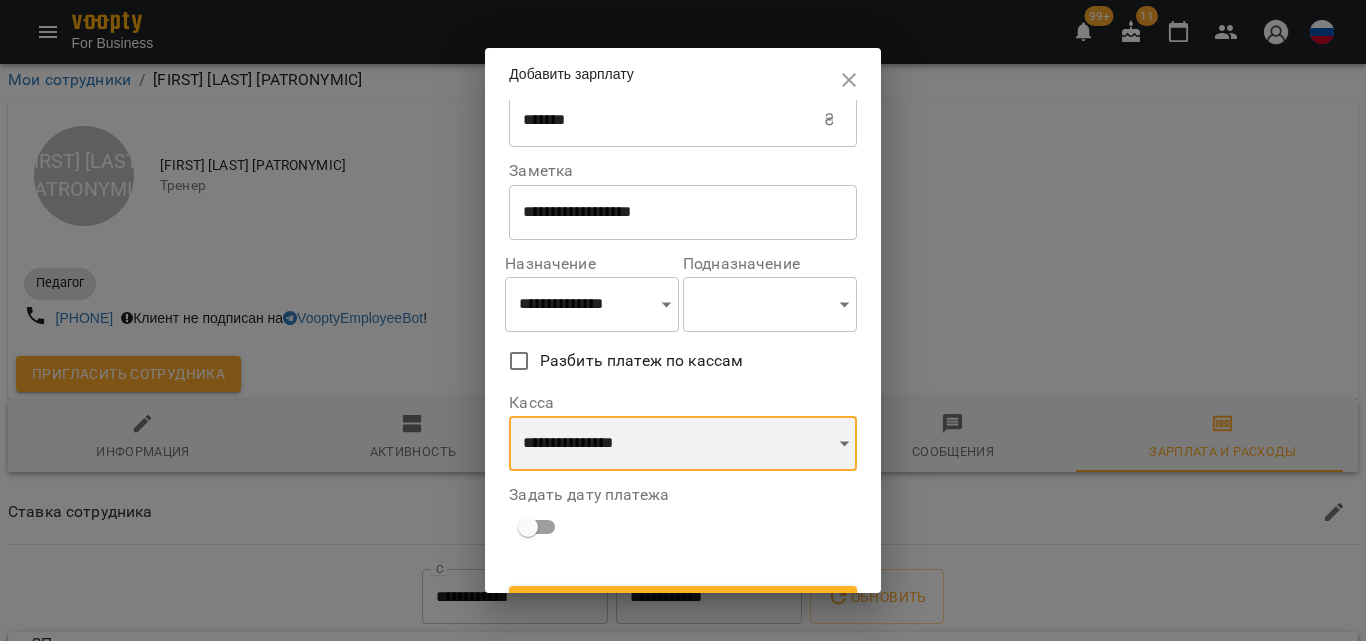 scroll, scrollTop: 85, scrollLeft: 0, axis: vertical 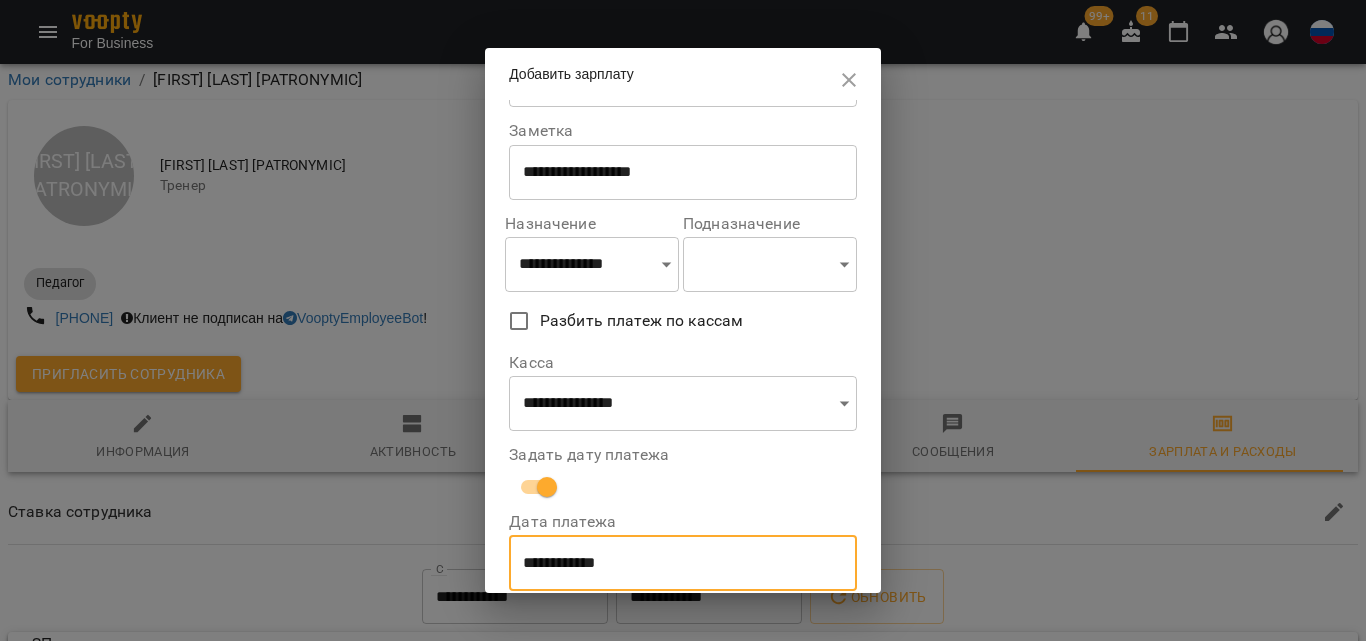 click on "**********" at bounding box center (683, 563) 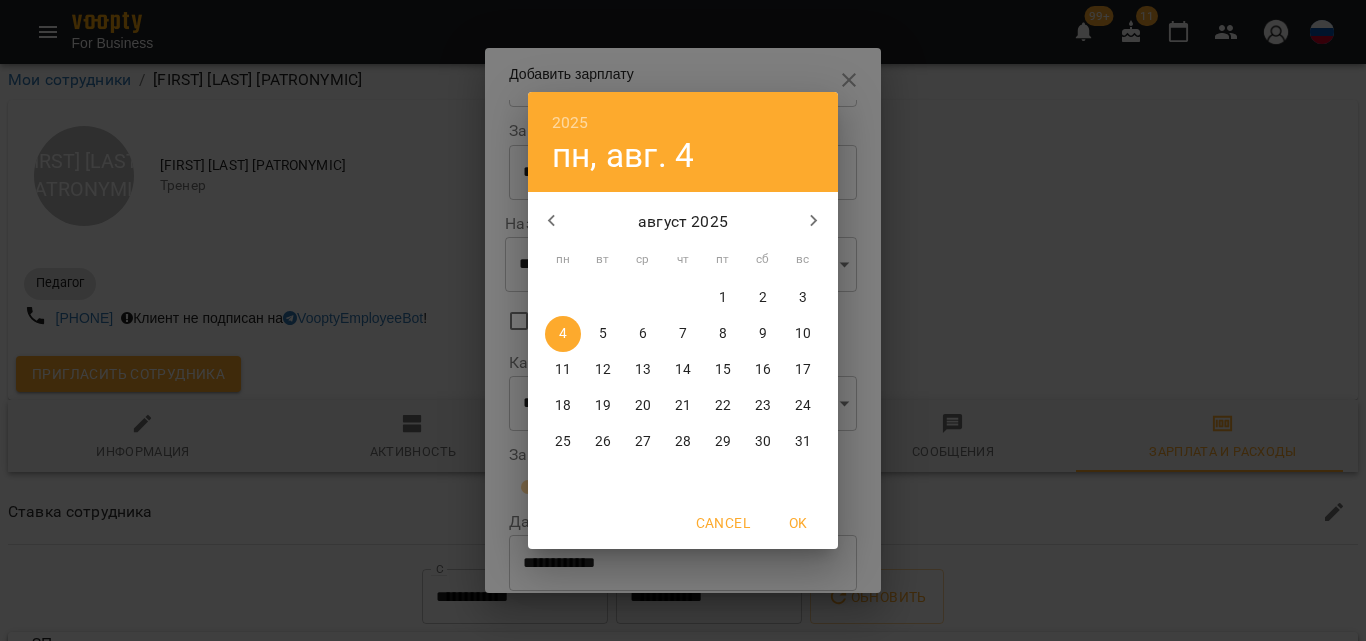 click 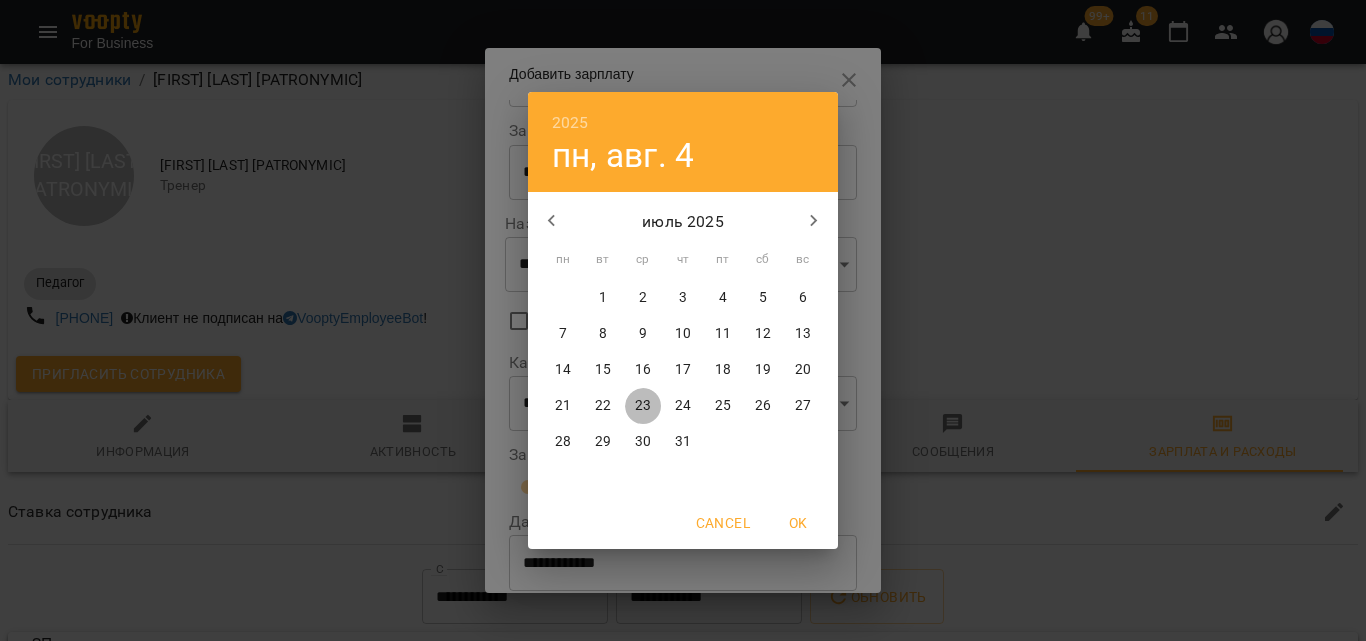 click on "23" at bounding box center (643, 406) 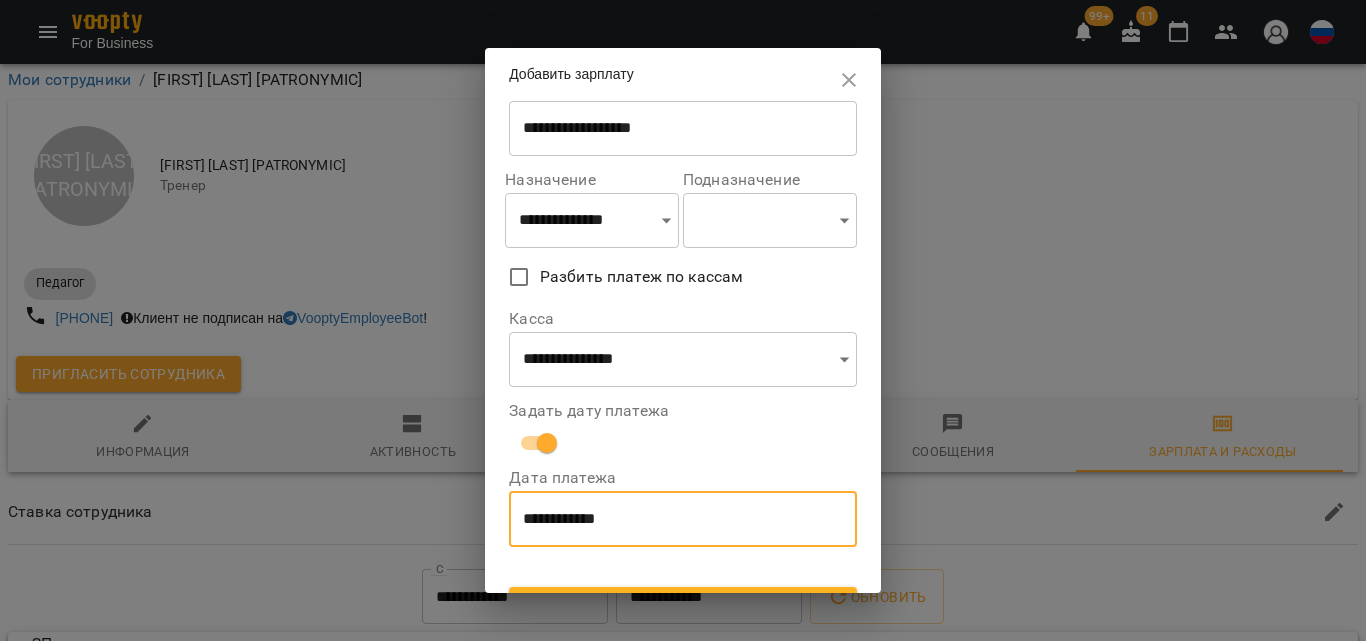 scroll, scrollTop: 169, scrollLeft: 0, axis: vertical 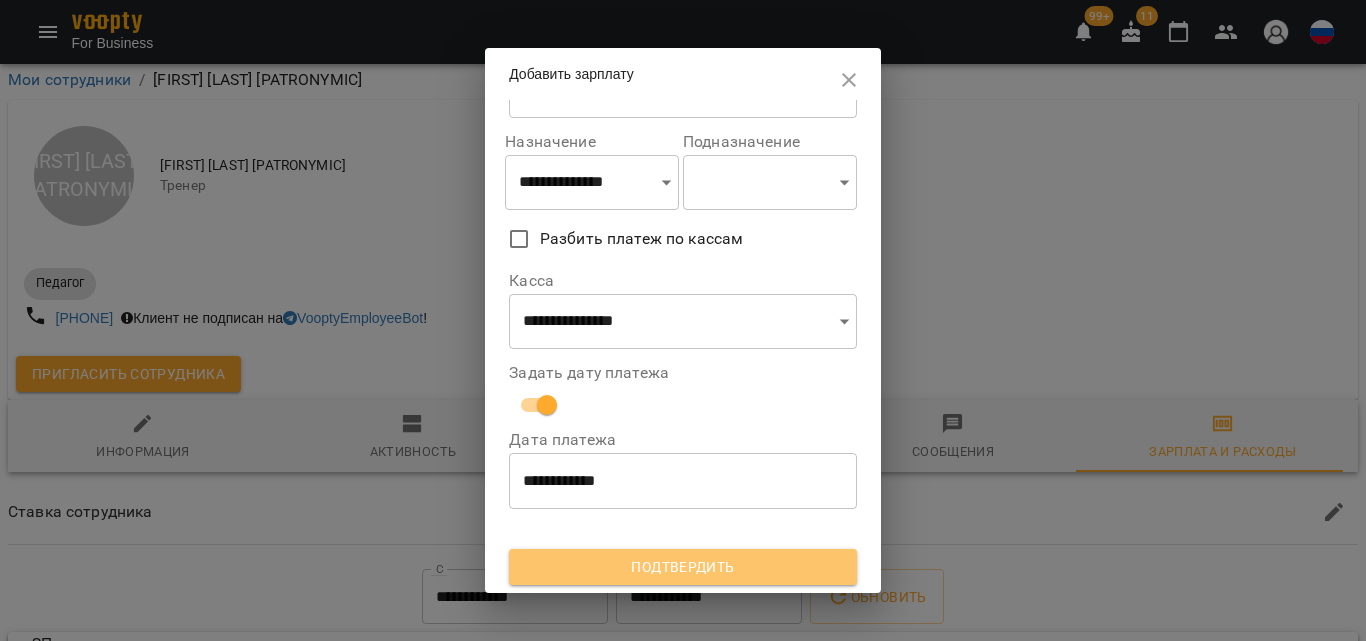 click on "Подтвердить" at bounding box center (683, 567) 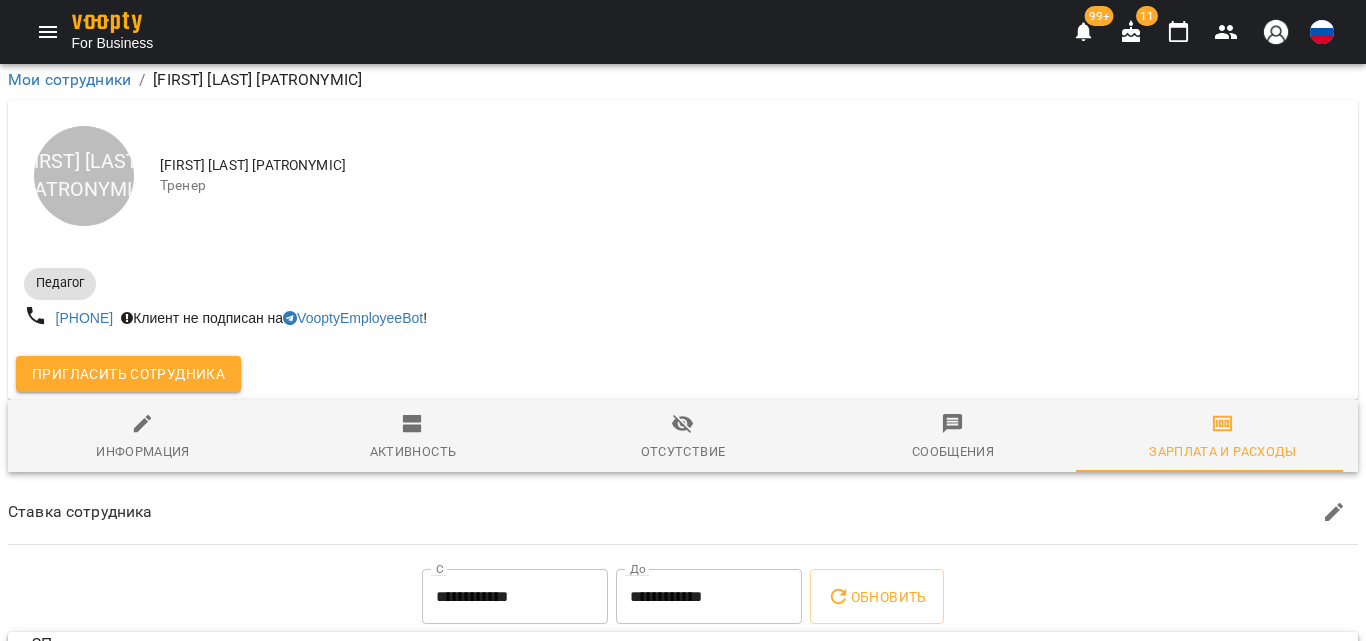 scroll, scrollTop: 472, scrollLeft: 0, axis: vertical 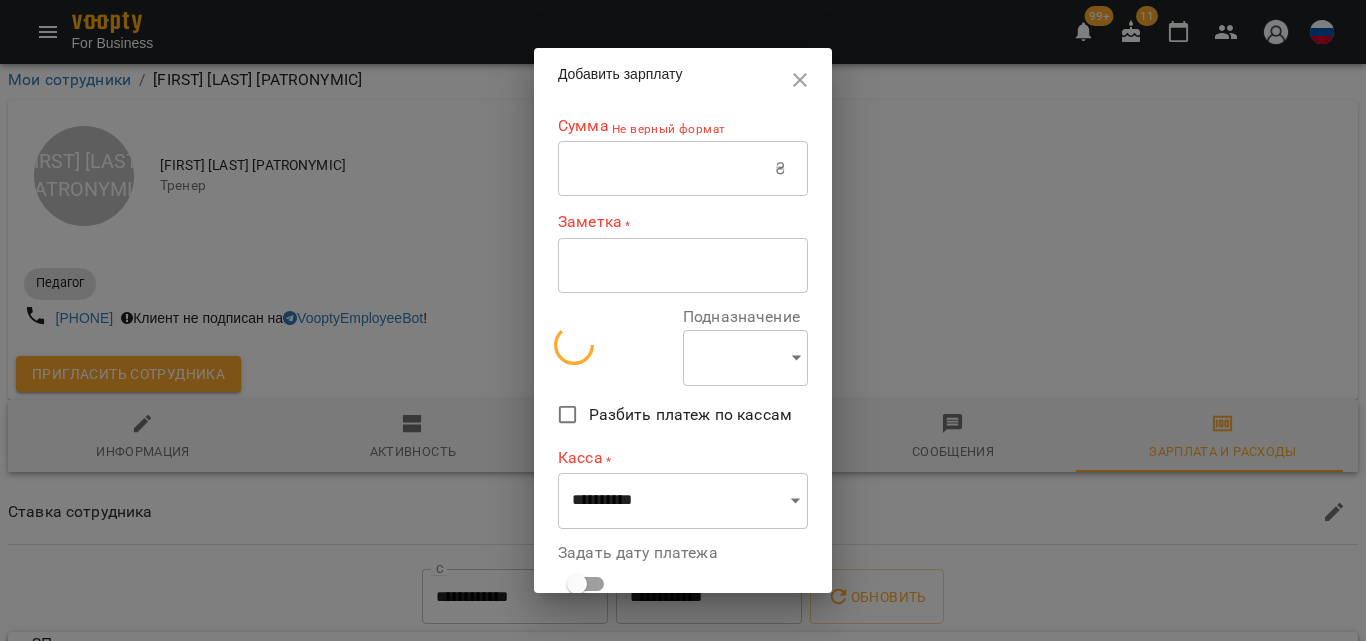 click at bounding box center [666, 169] 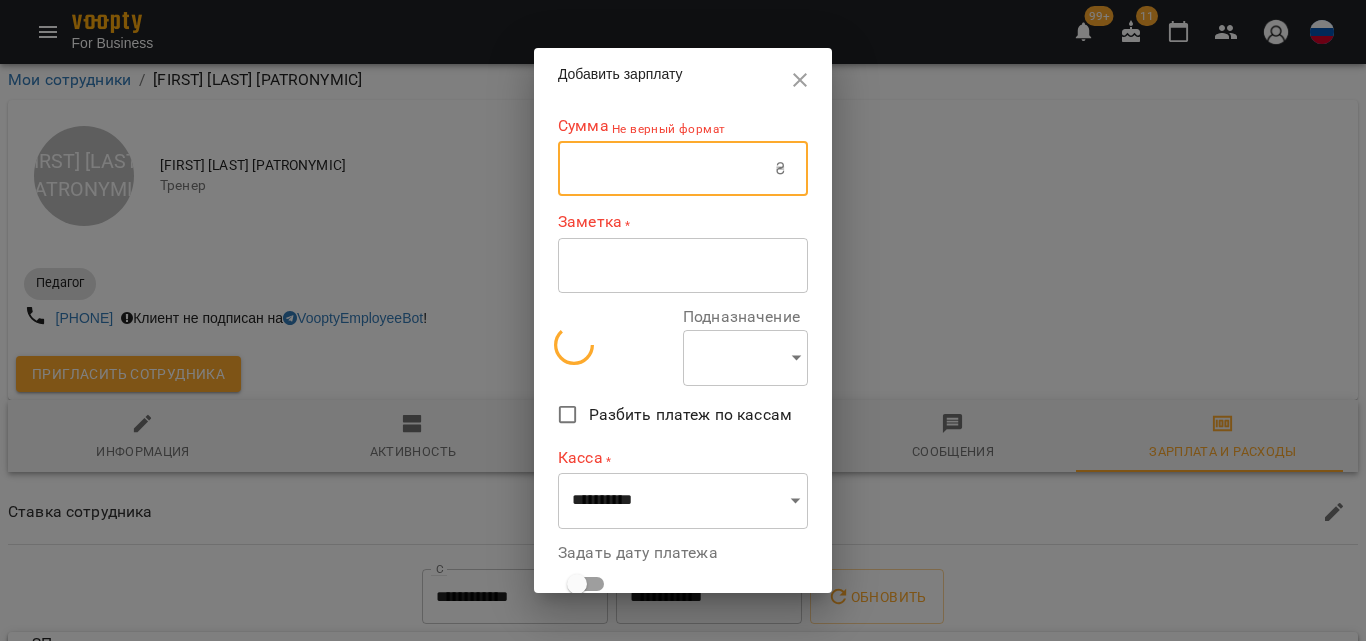 select on "******" 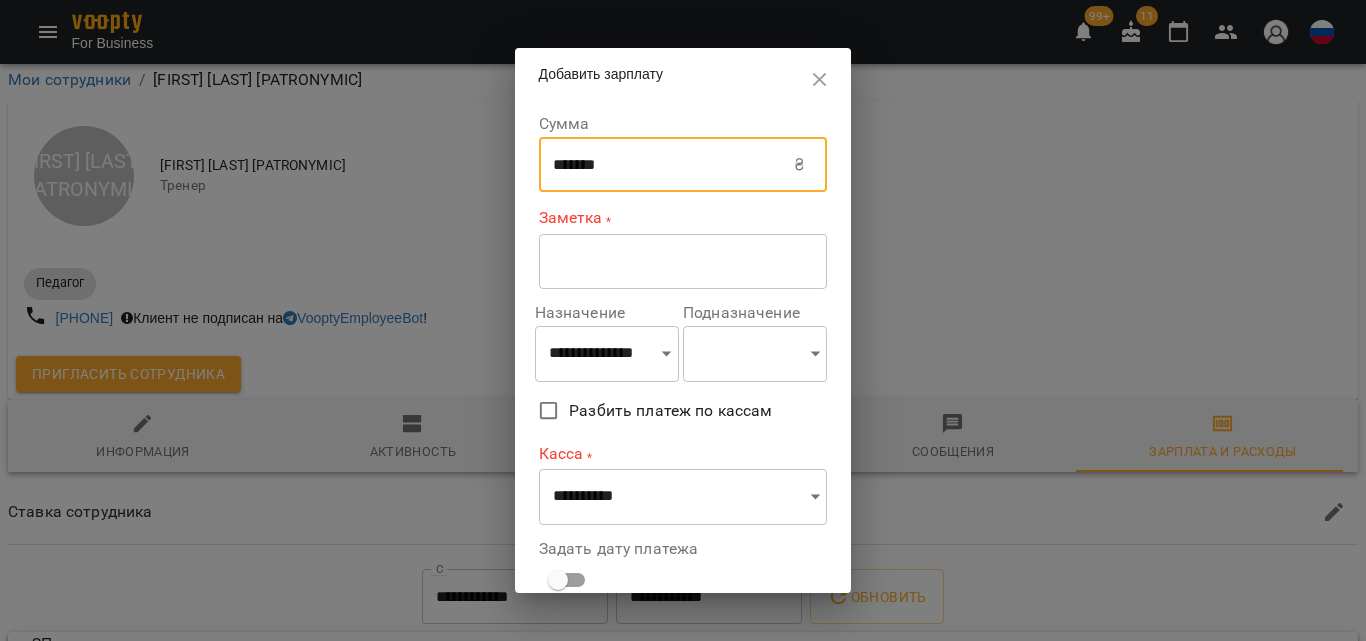 type on "*******" 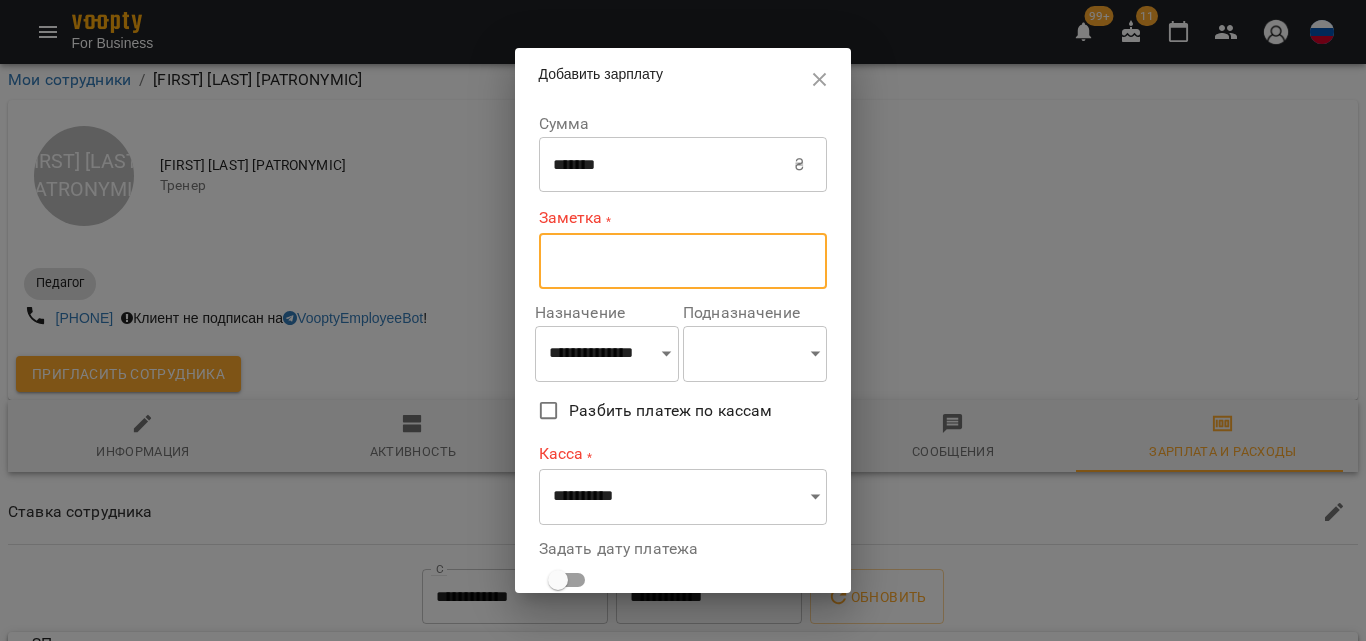 click at bounding box center [683, 261] 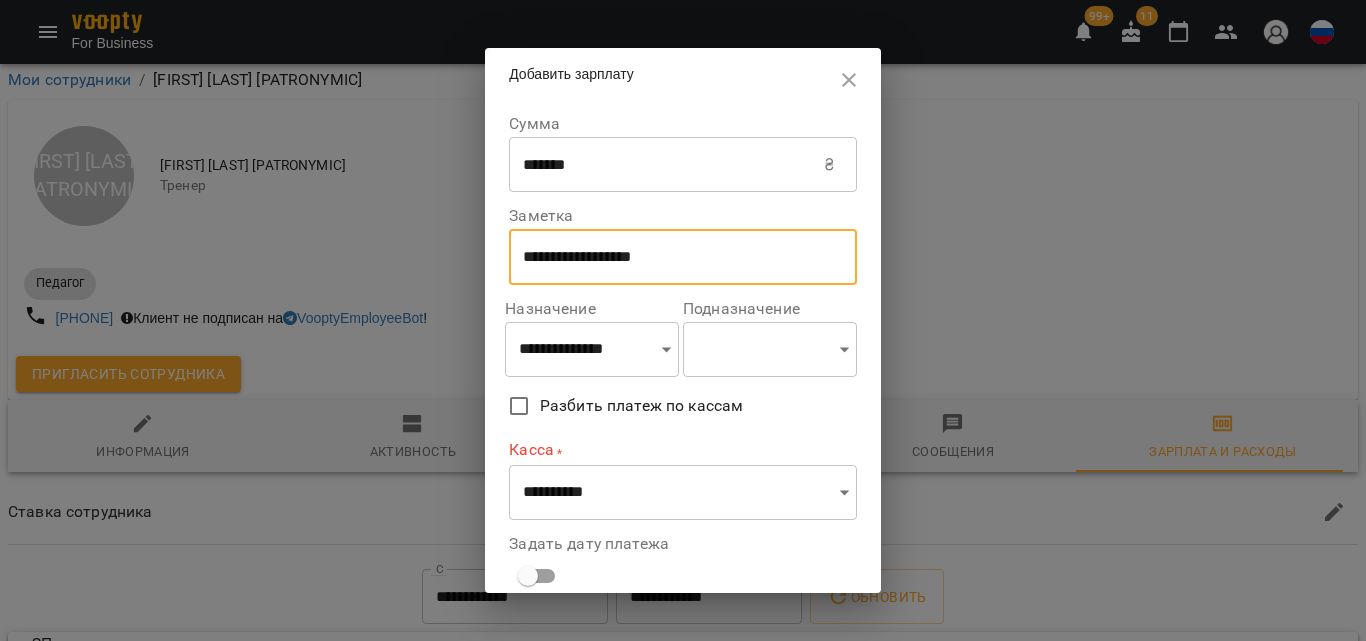 type on "**********" 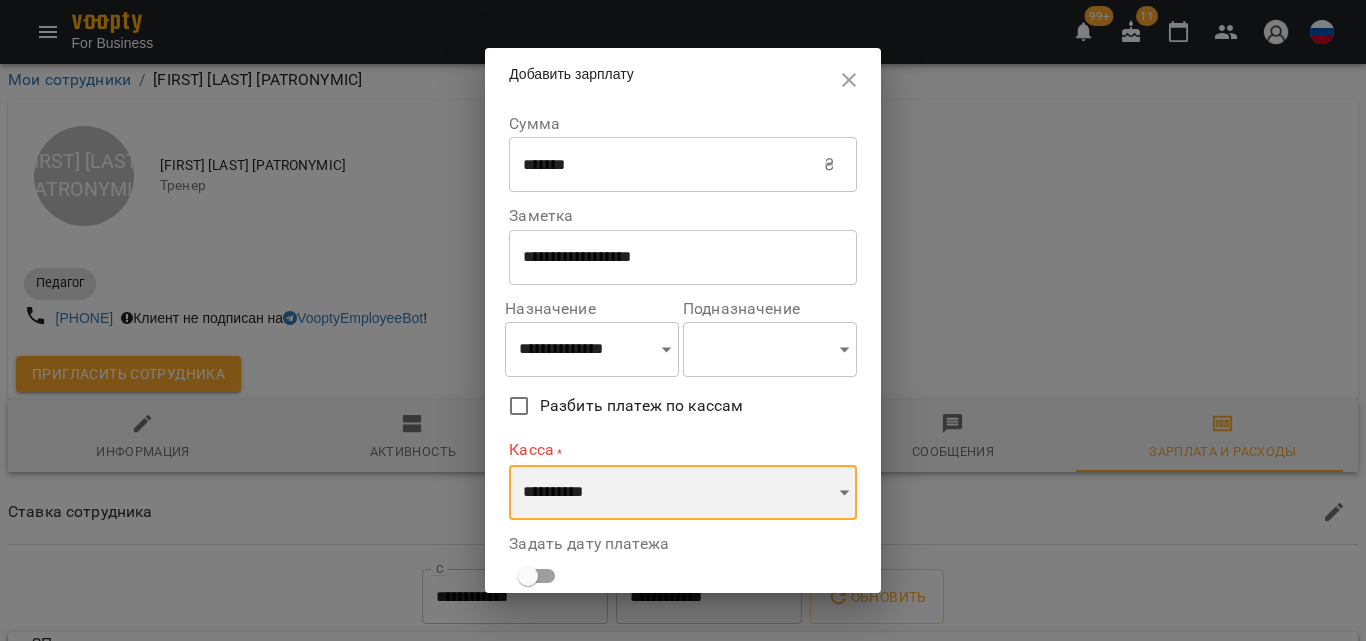 click on "**********" at bounding box center [683, 493] 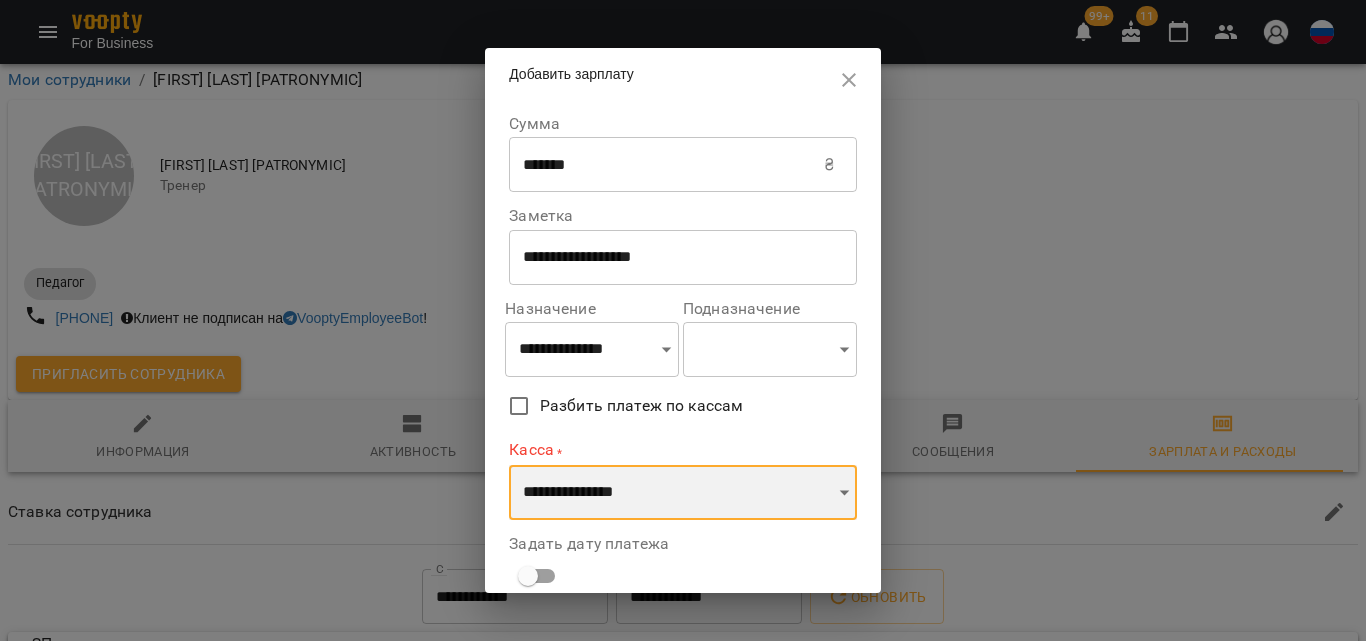 click on "**********" at bounding box center (683, 493) 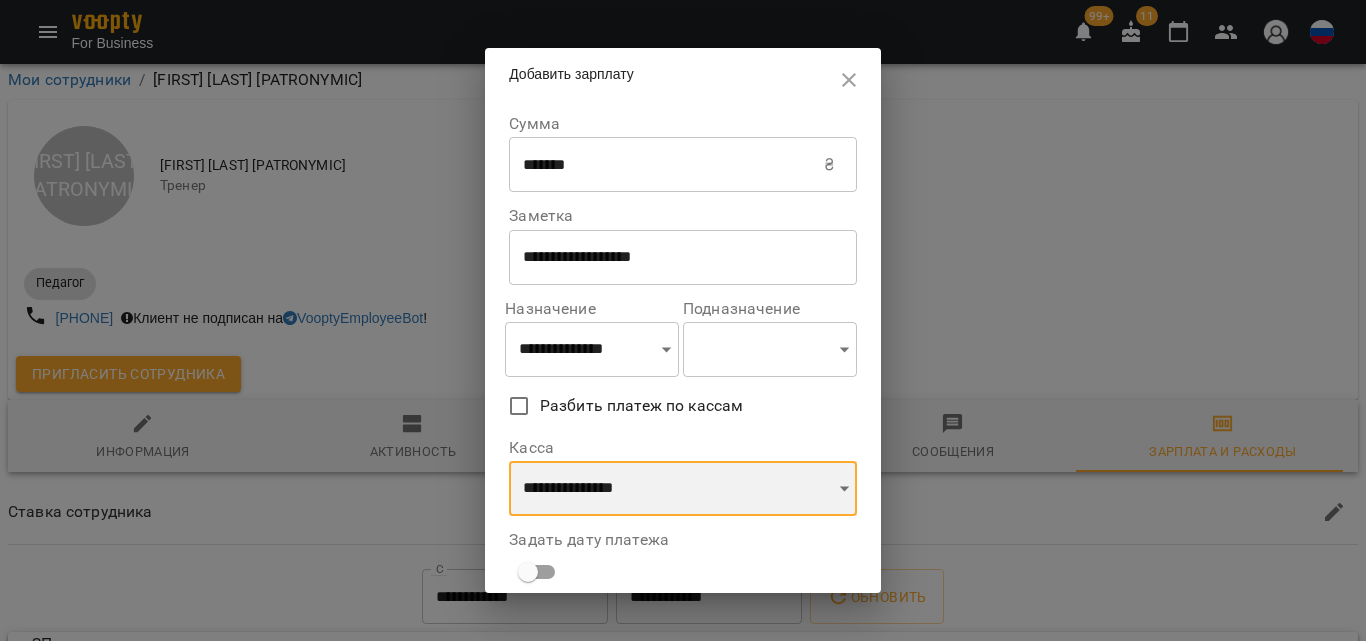scroll, scrollTop: 85, scrollLeft: 0, axis: vertical 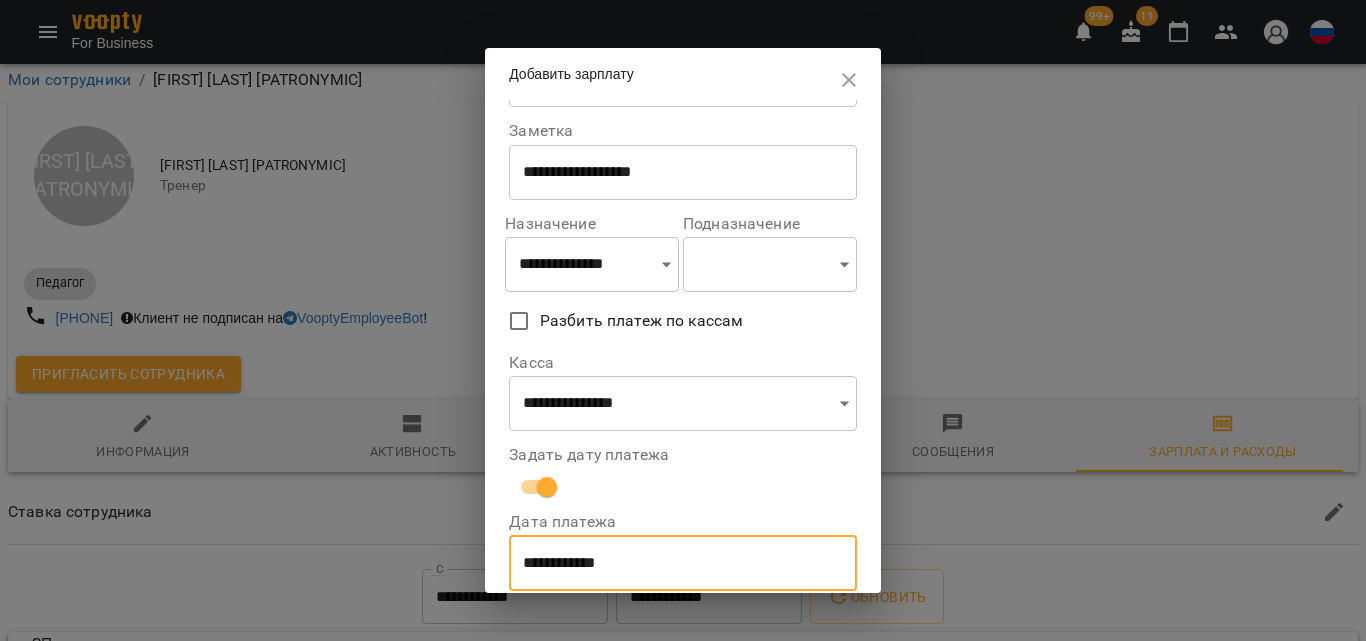 click on "**********" at bounding box center (683, 563) 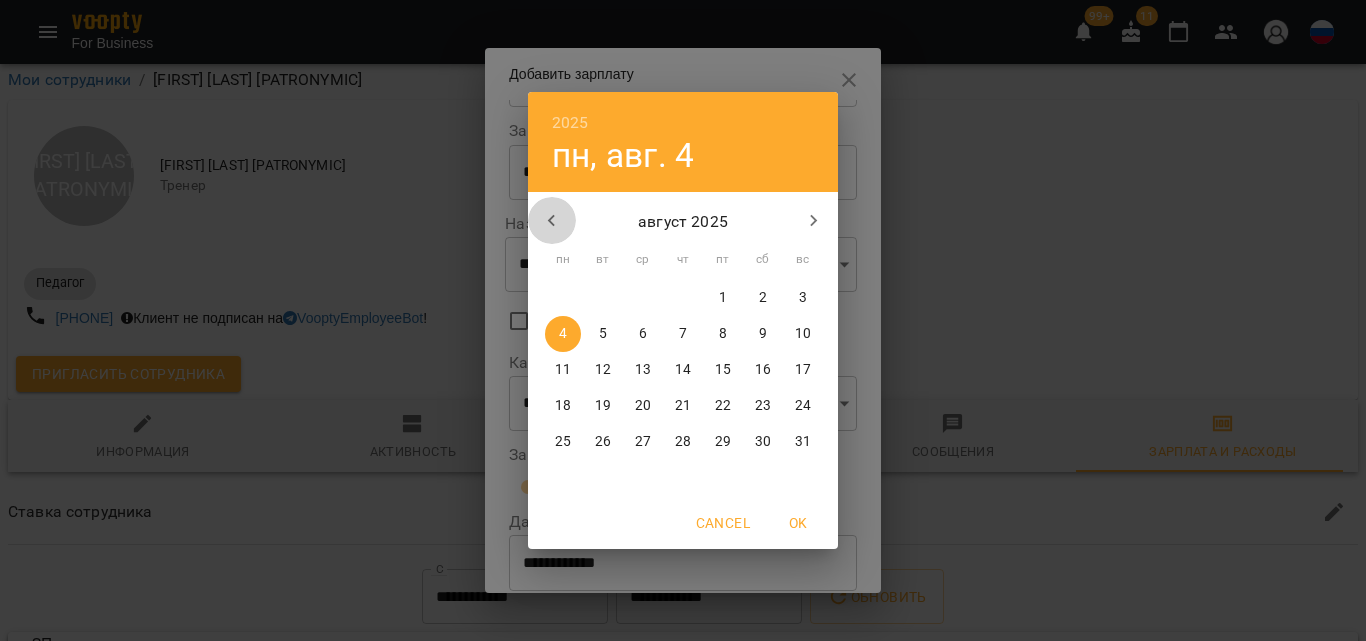 click at bounding box center [552, 221] 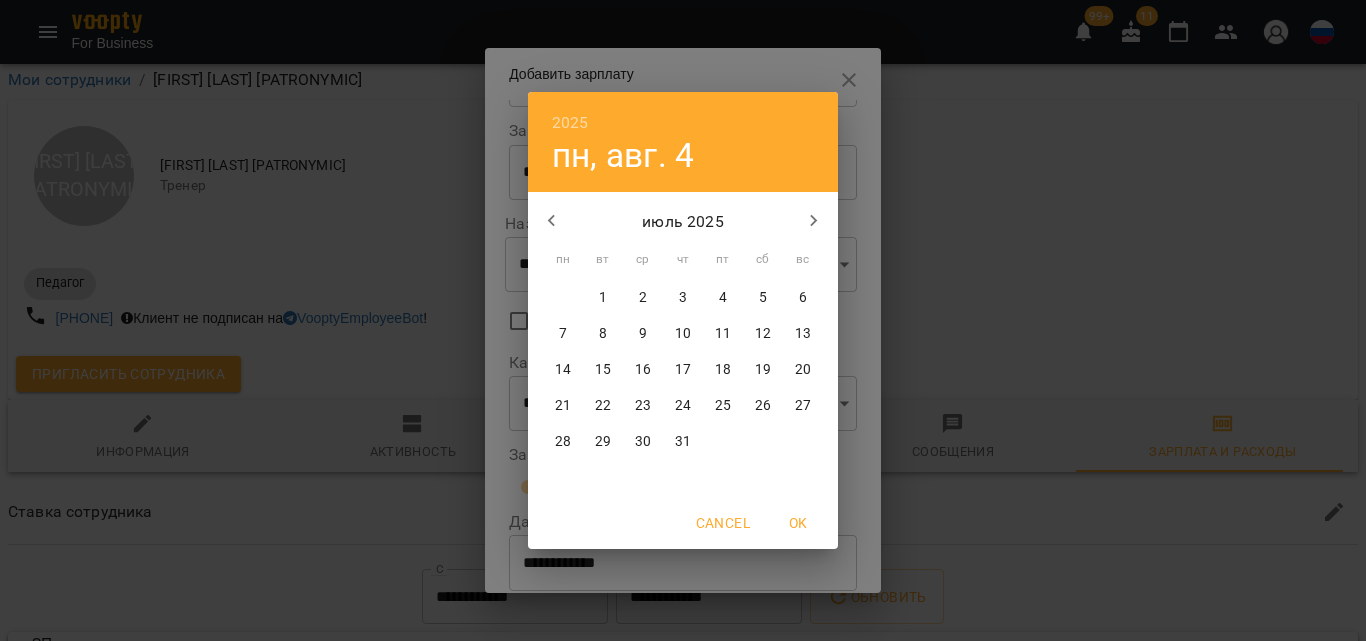 click on "23" at bounding box center [643, 406] 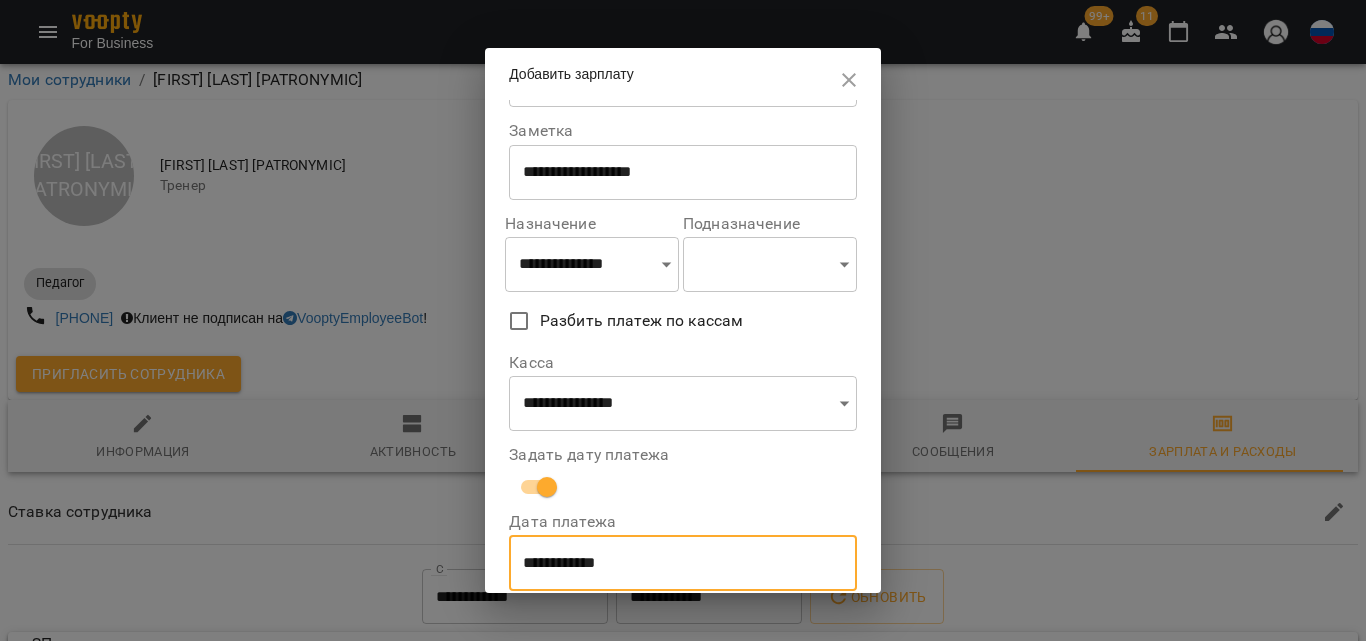 scroll, scrollTop: 169, scrollLeft: 0, axis: vertical 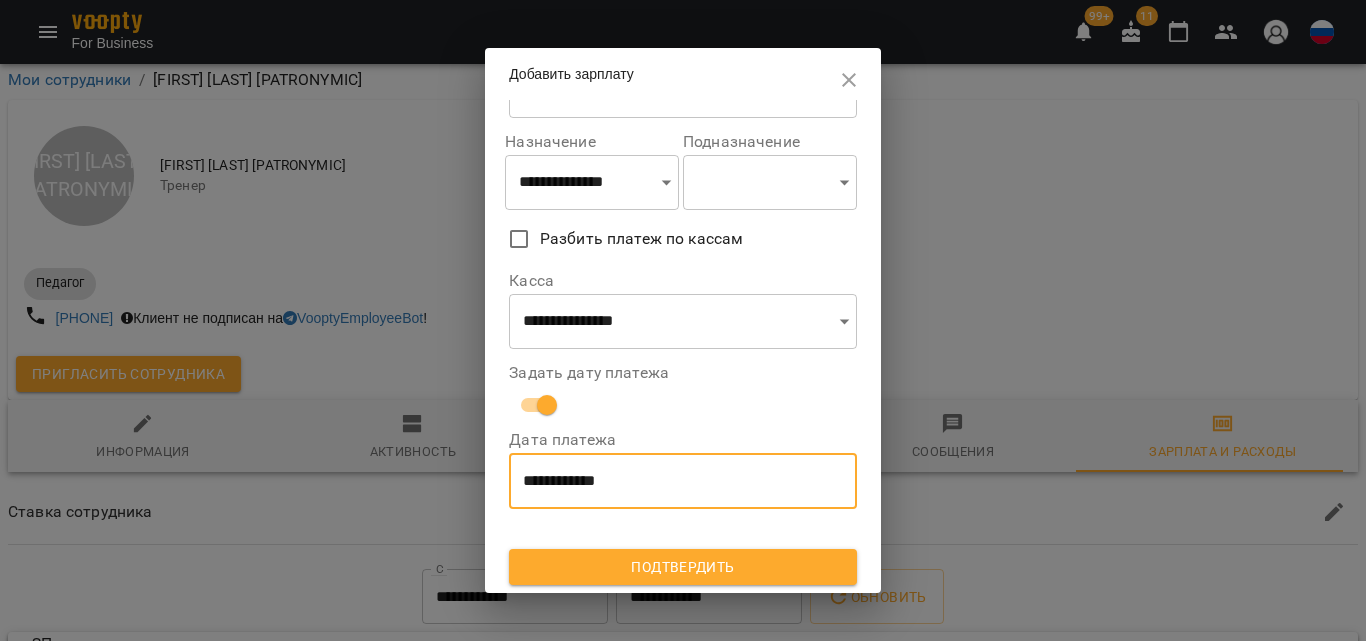 click on "Подтвердить" at bounding box center [683, 567] 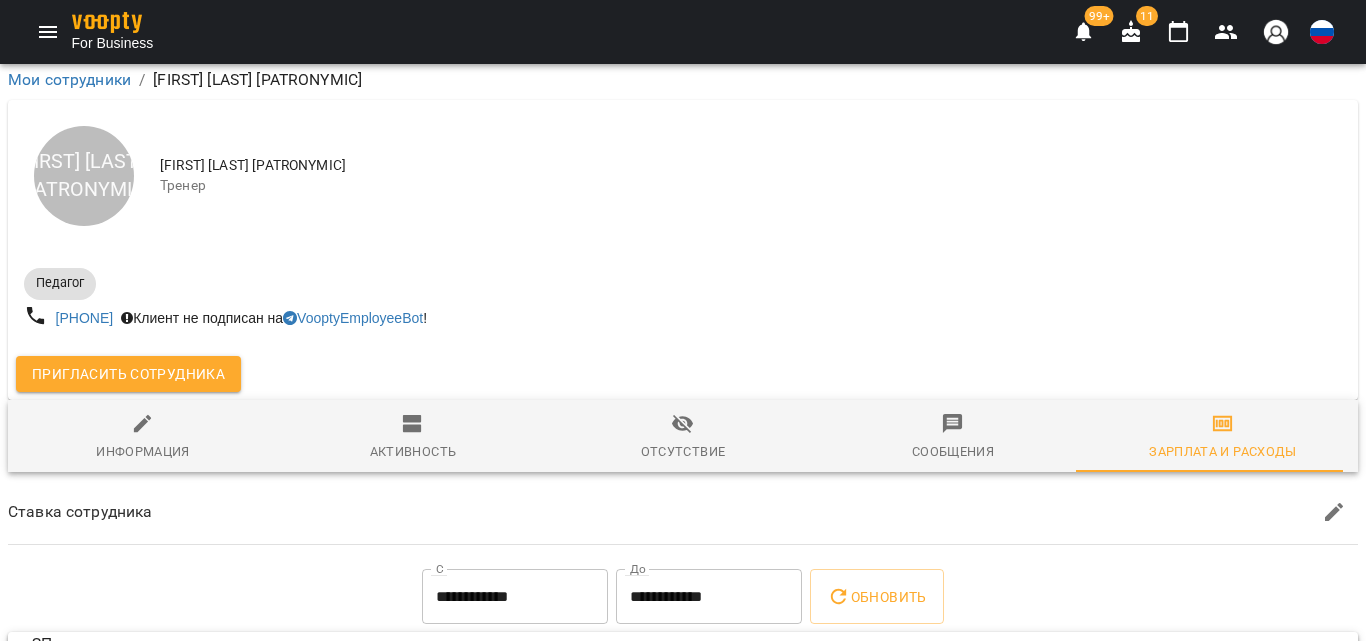 scroll, scrollTop: 1133, scrollLeft: 0, axis: vertical 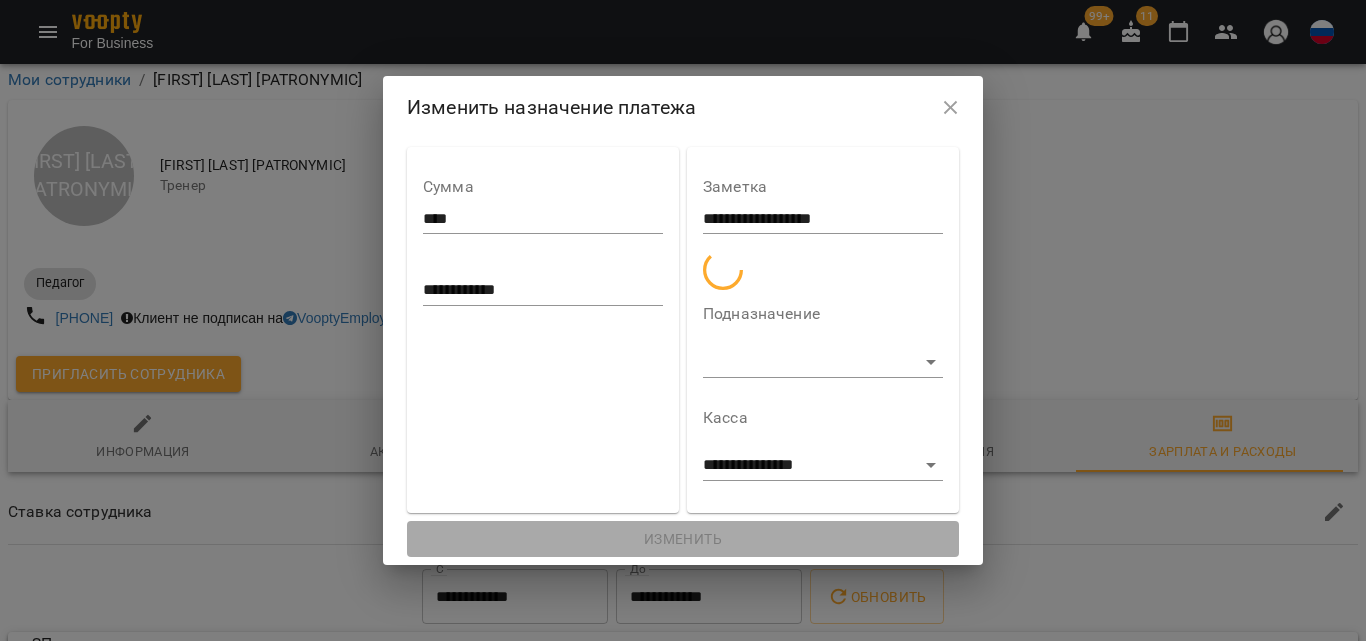 select on "******" 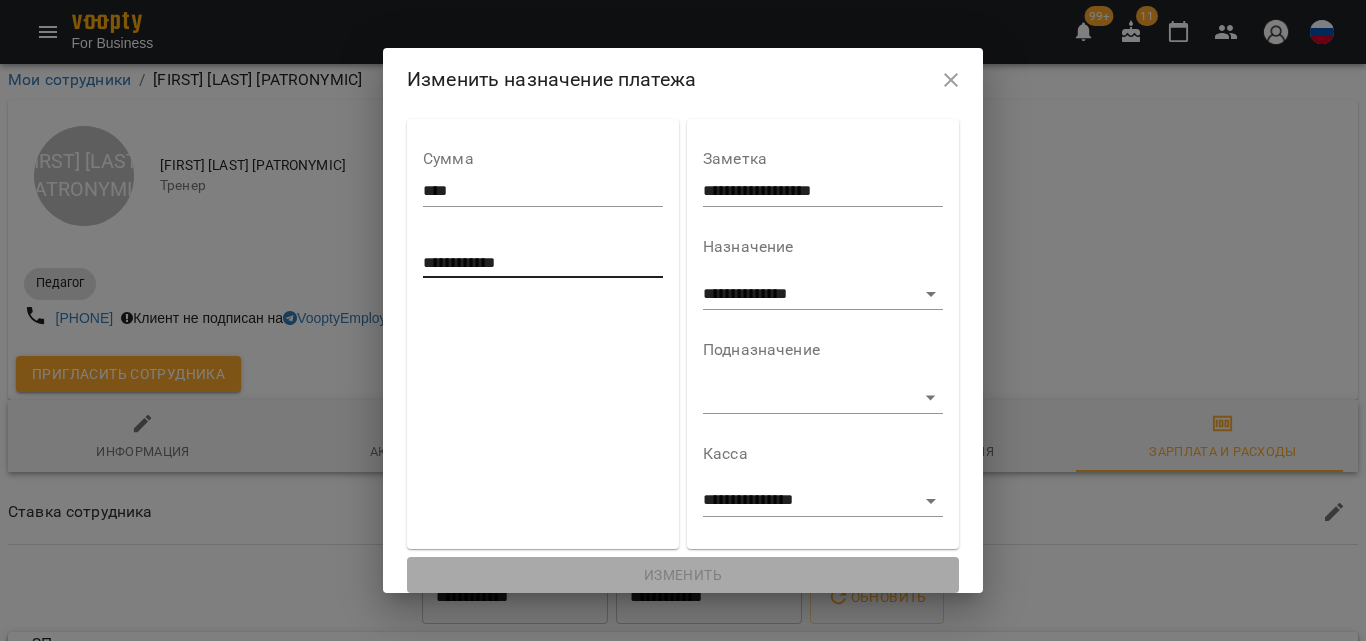click on "**********" at bounding box center [543, 263] 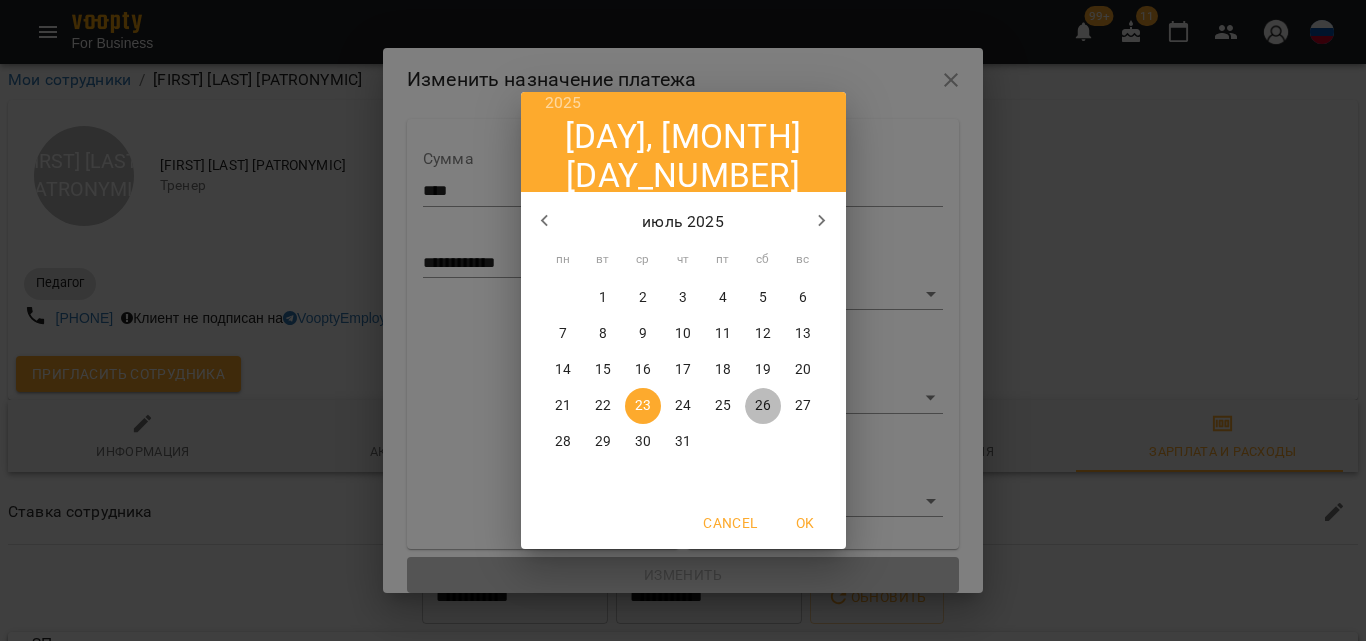 click on "26" at bounding box center [763, 406] 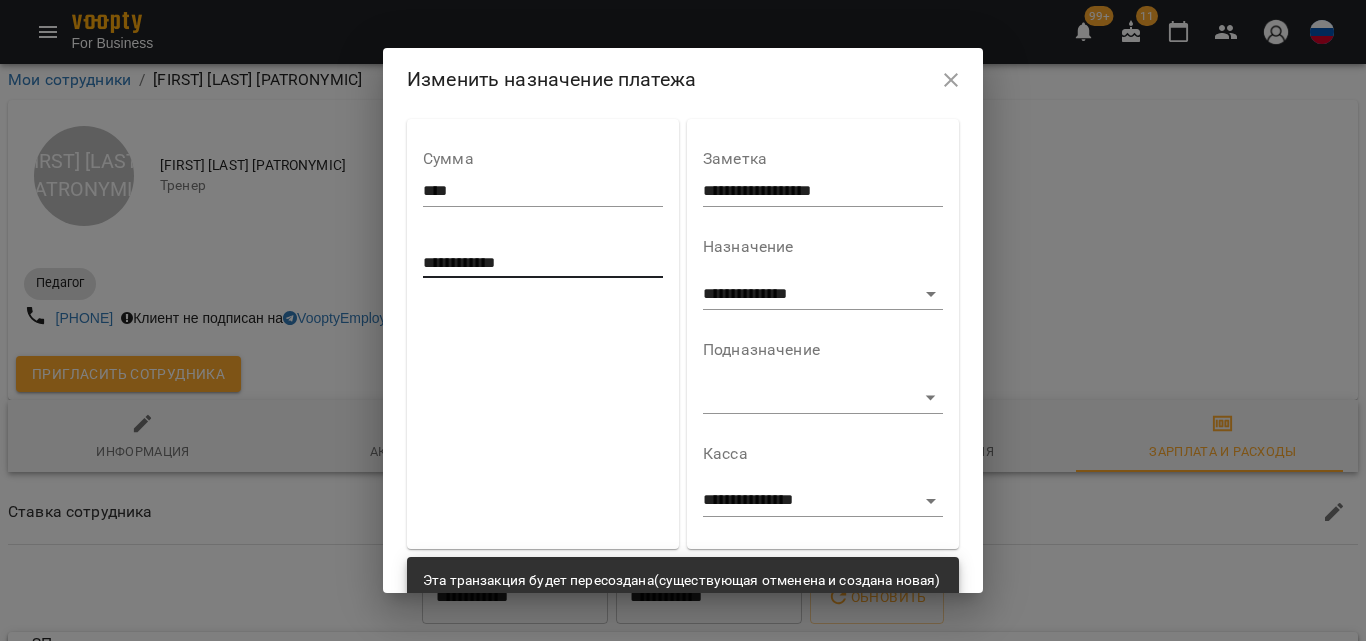 scroll, scrollTop: 83, scrollLeft: 0, axis: vertical 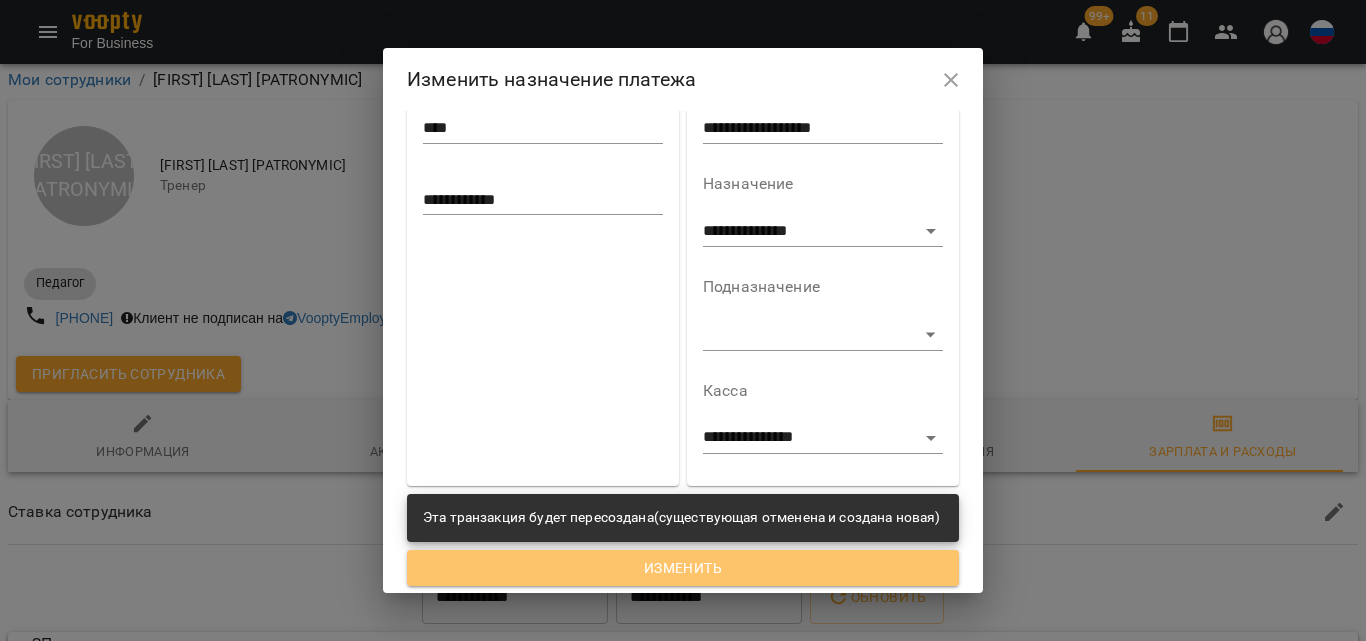 click on "Изменить" at bounding box center (683, 568) 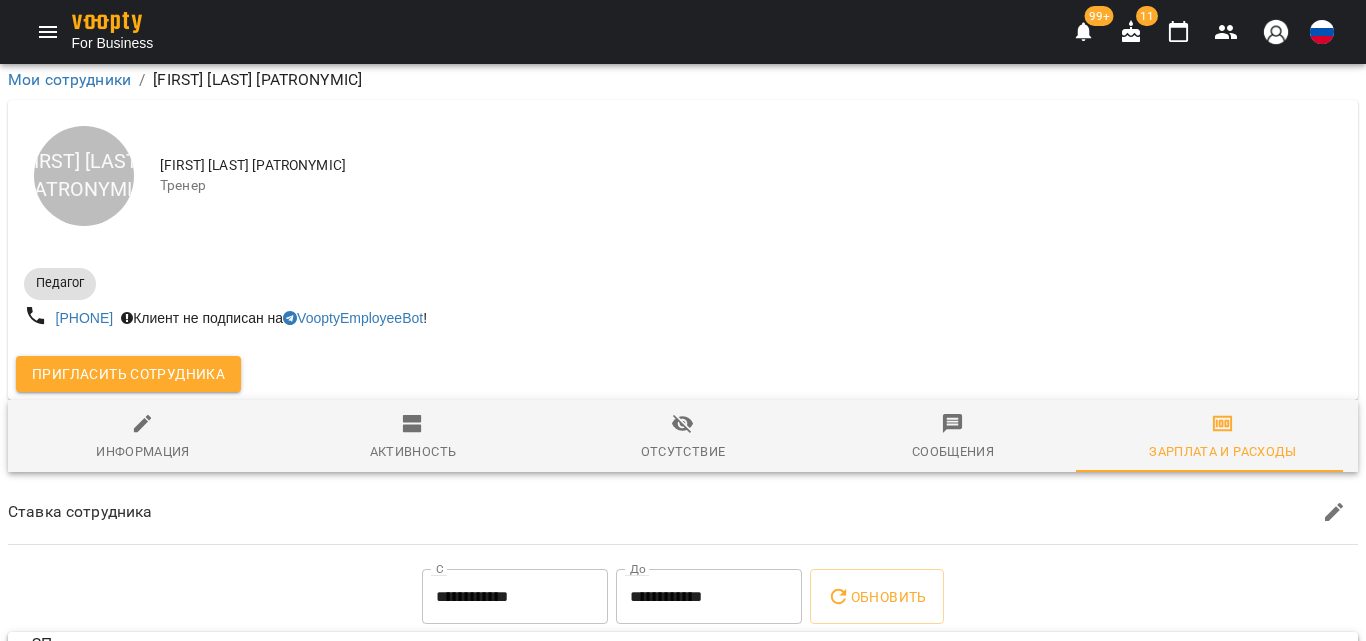 scroll, scrollTop: 233, scrollLeft: 0, axis: vertical 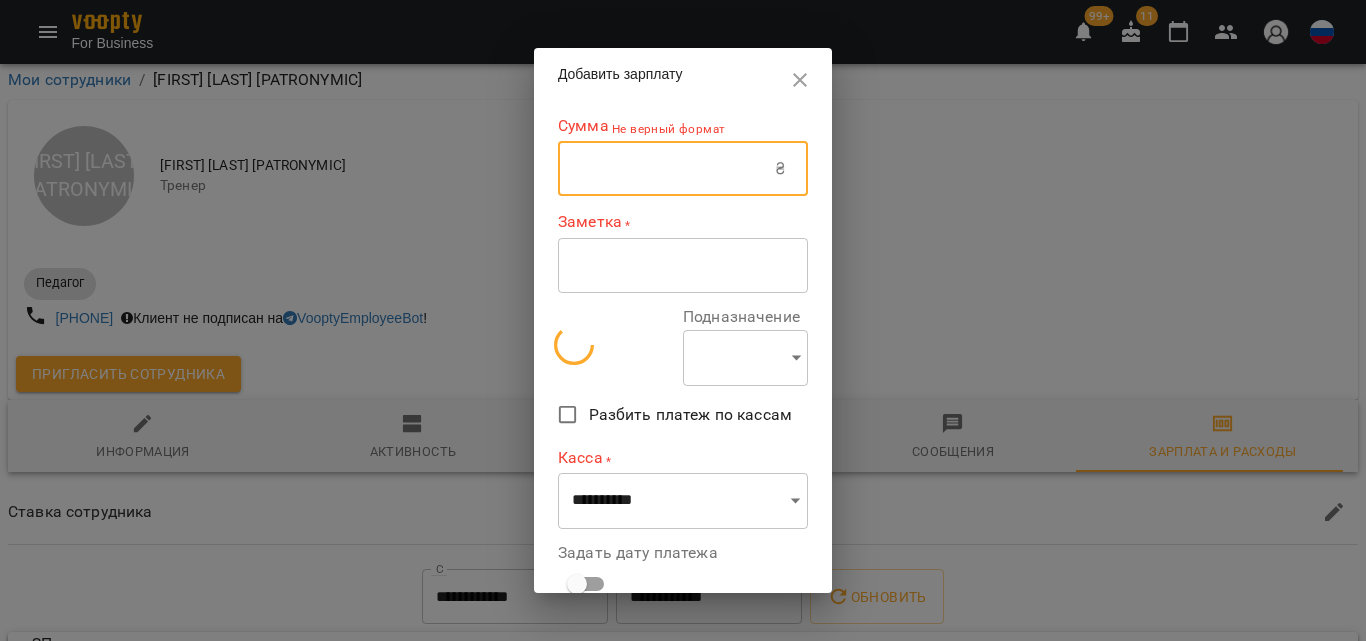 click at bounding box center [666, 169] 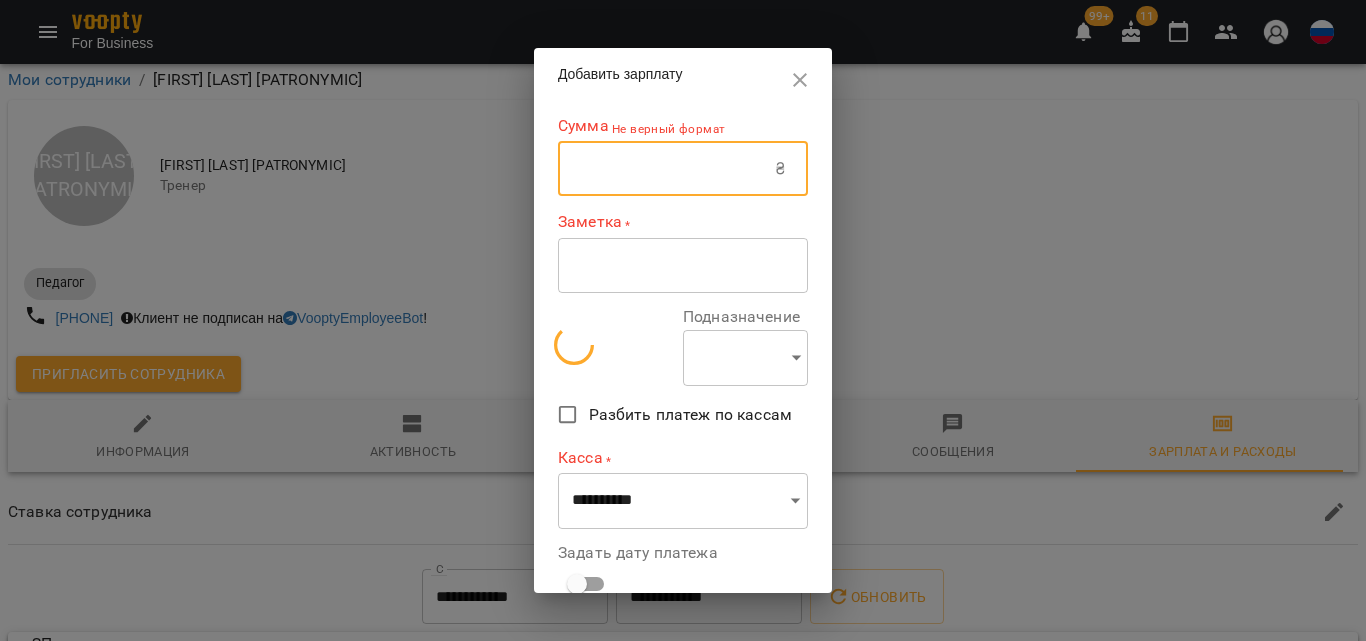select on "******" 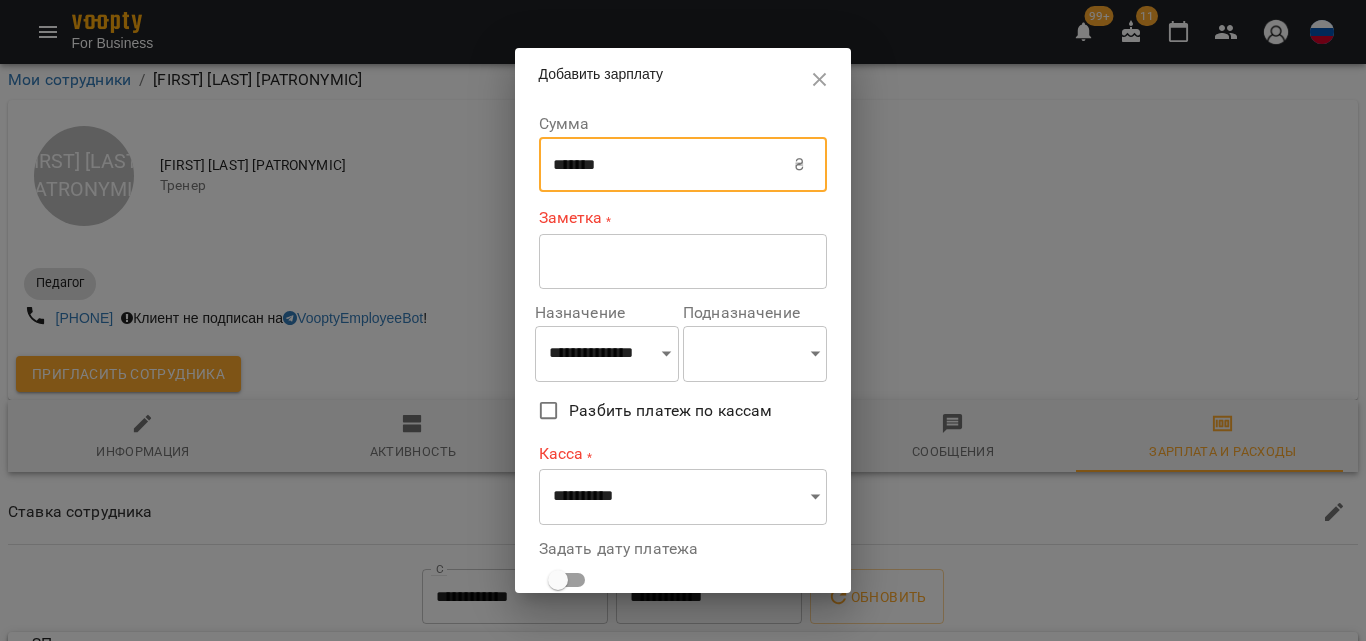 type on "*******" 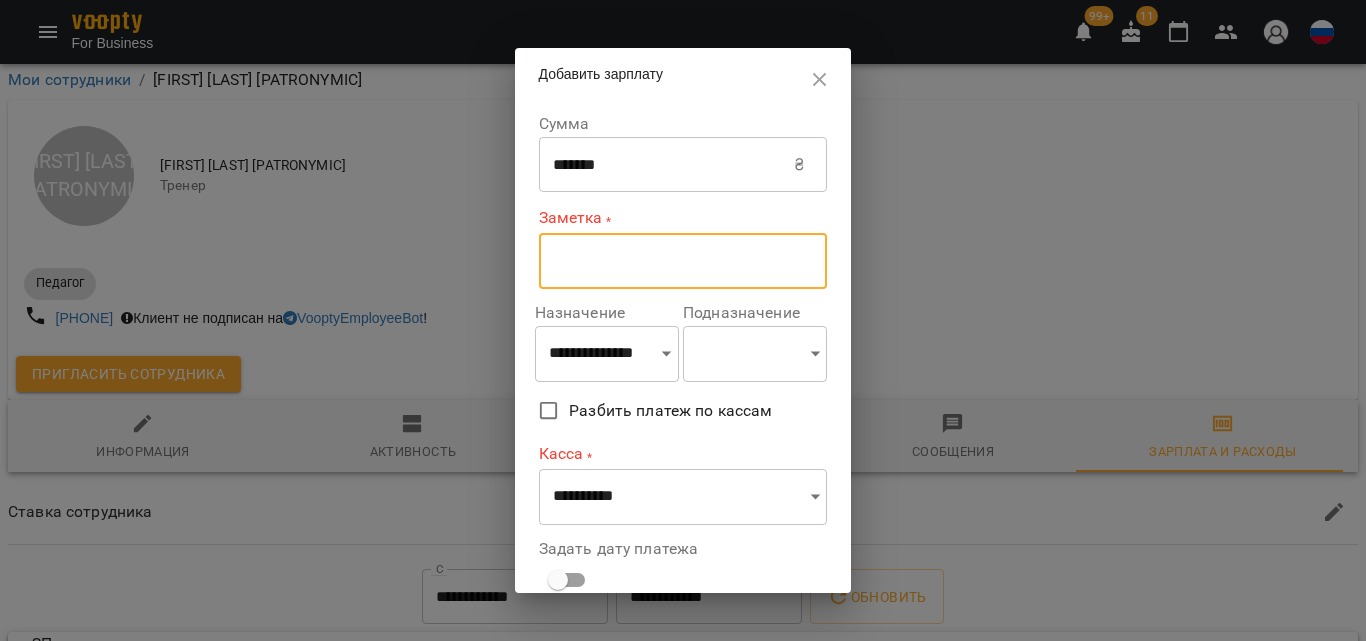 click at bounding box center [683, 261] 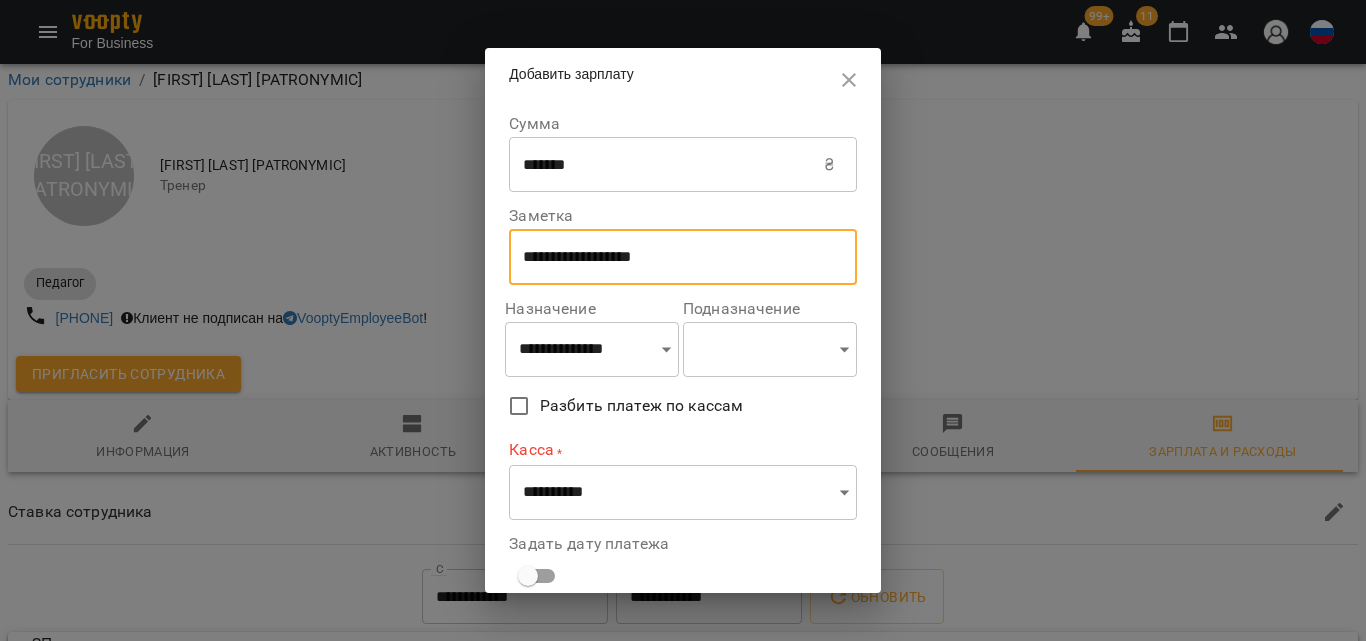 type on "**********" 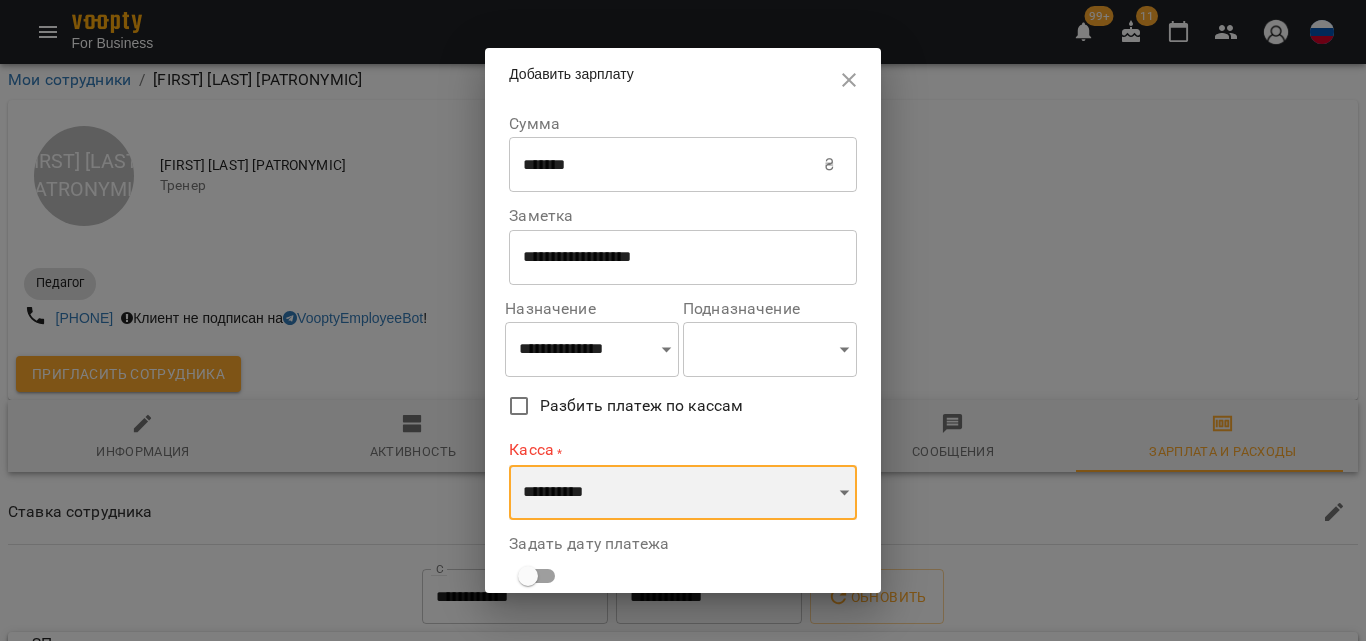 click on "**********" at bounding box center (683, 493) 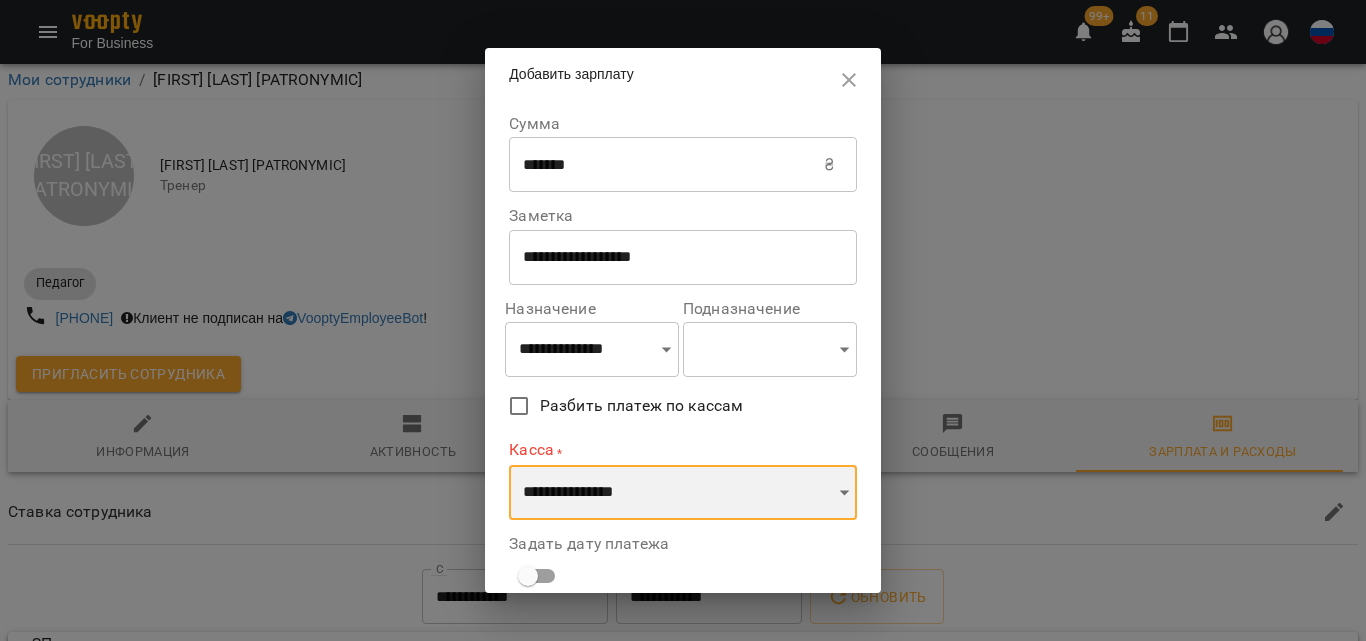 click on "**********" at bounding box center (683, 493) 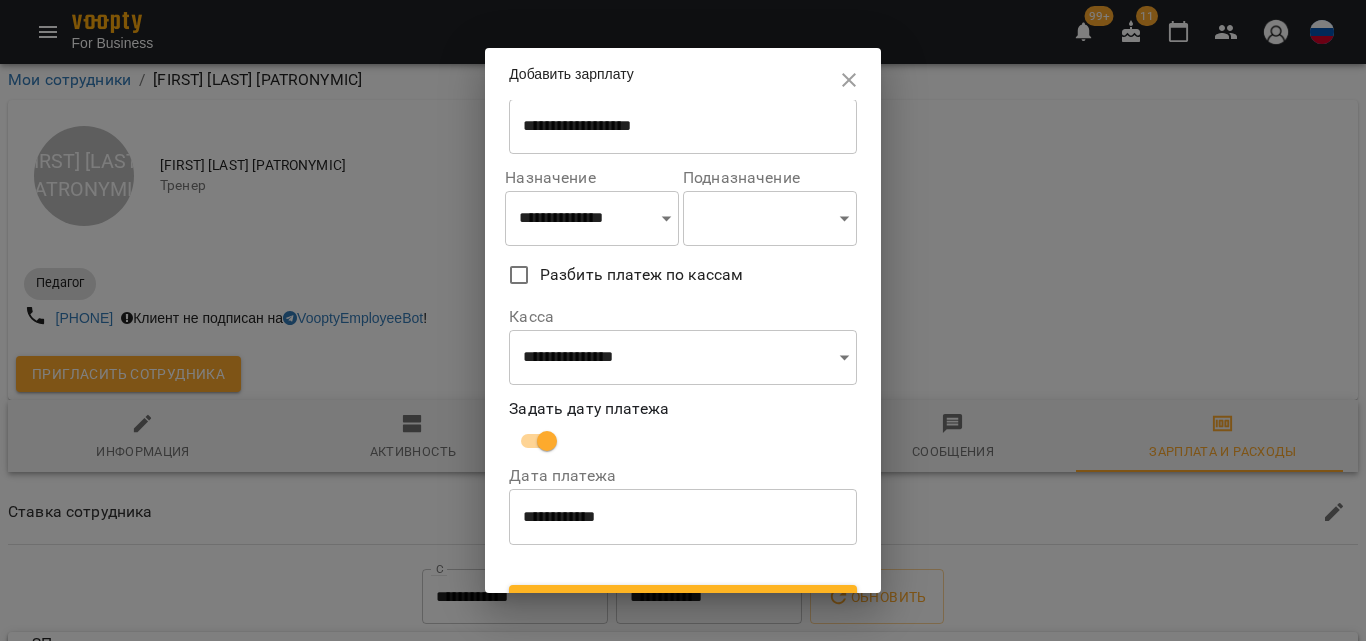 scroll, scrollTop: 169, scrollLeft: 0, axis: vertical 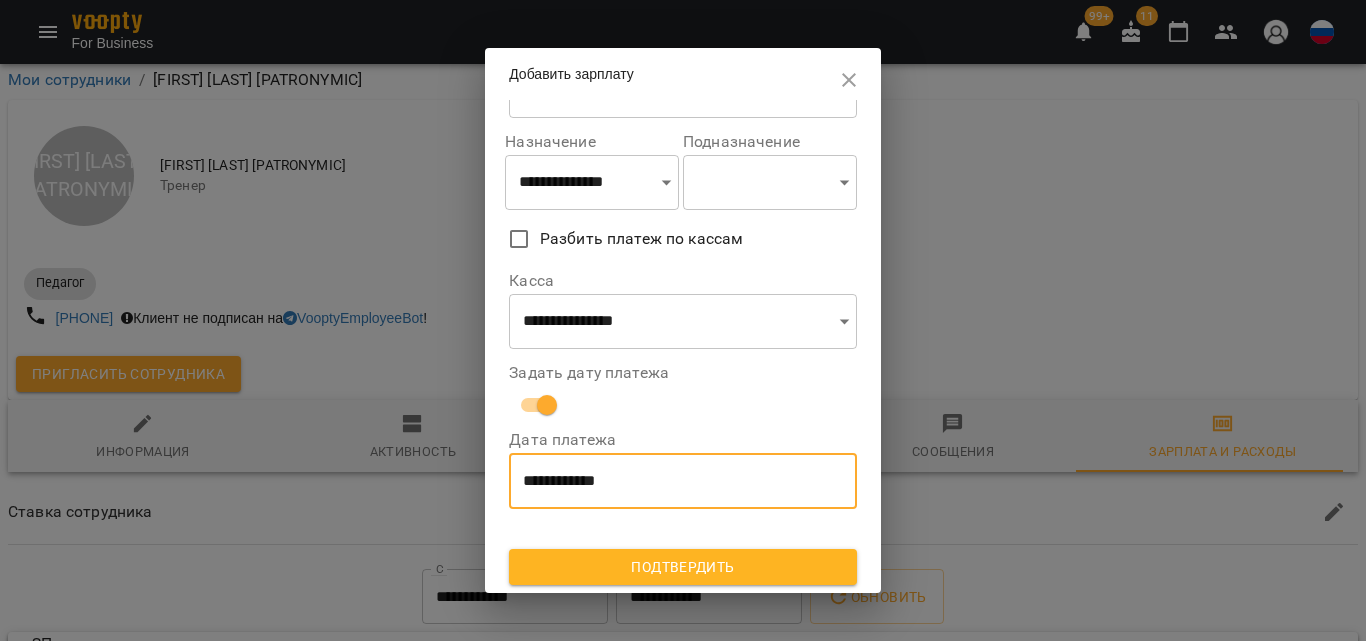 click on "**********" at bounding box center (683, 481) 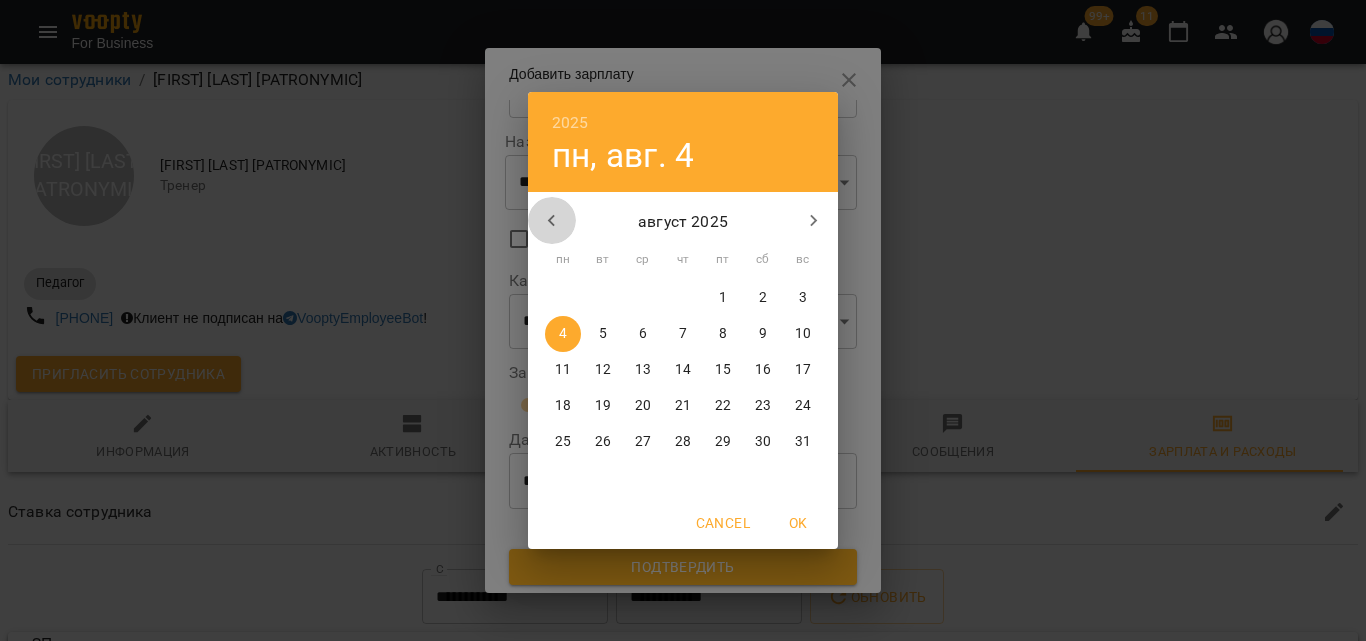 click 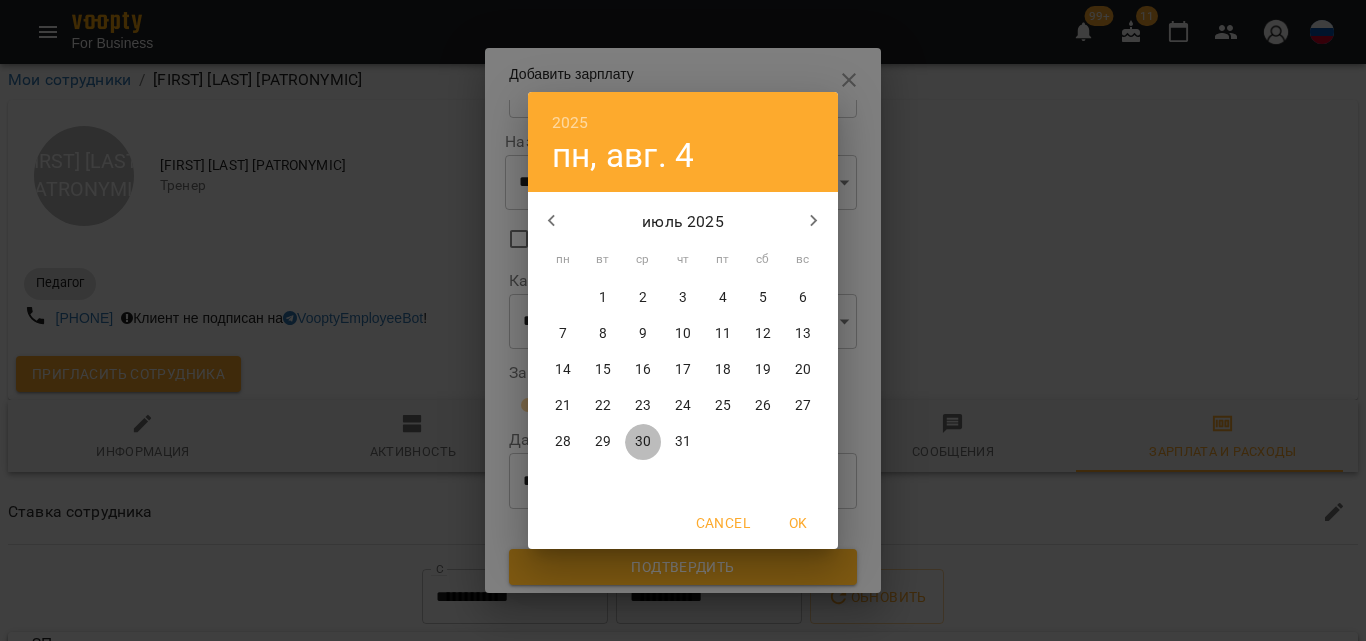 click on "30" at bounding box center (643, 442) 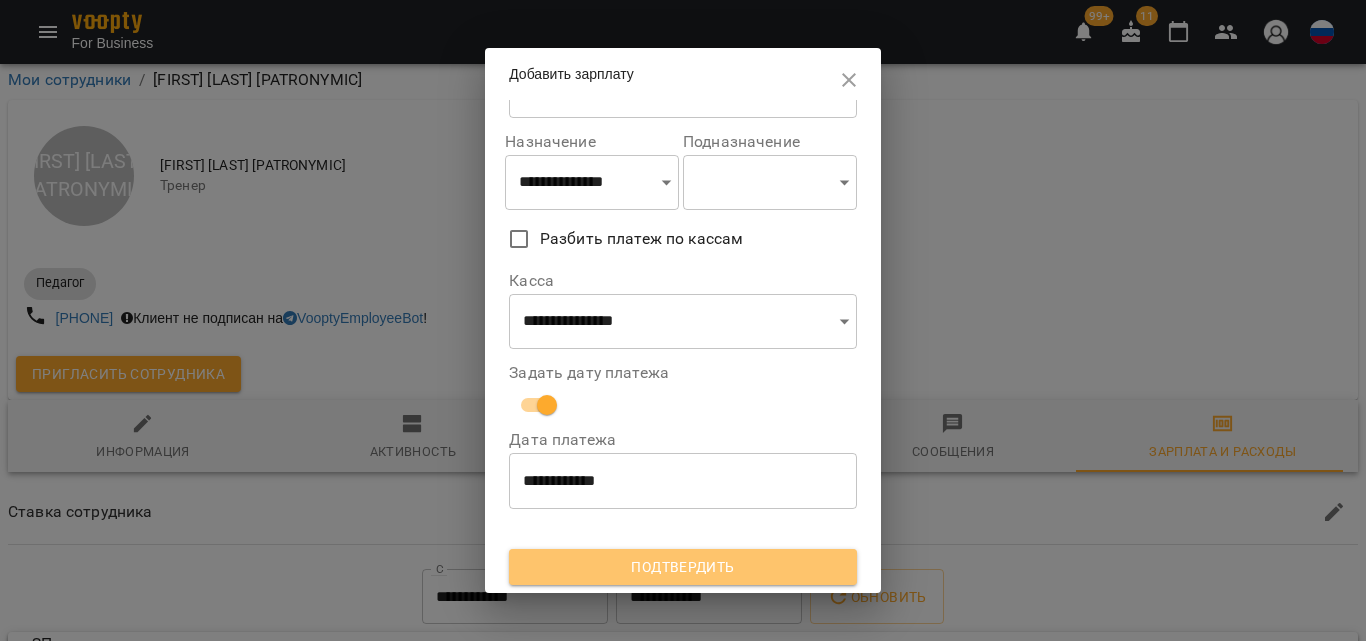 click on "Подтвердить" at bounding box center [683, 567] 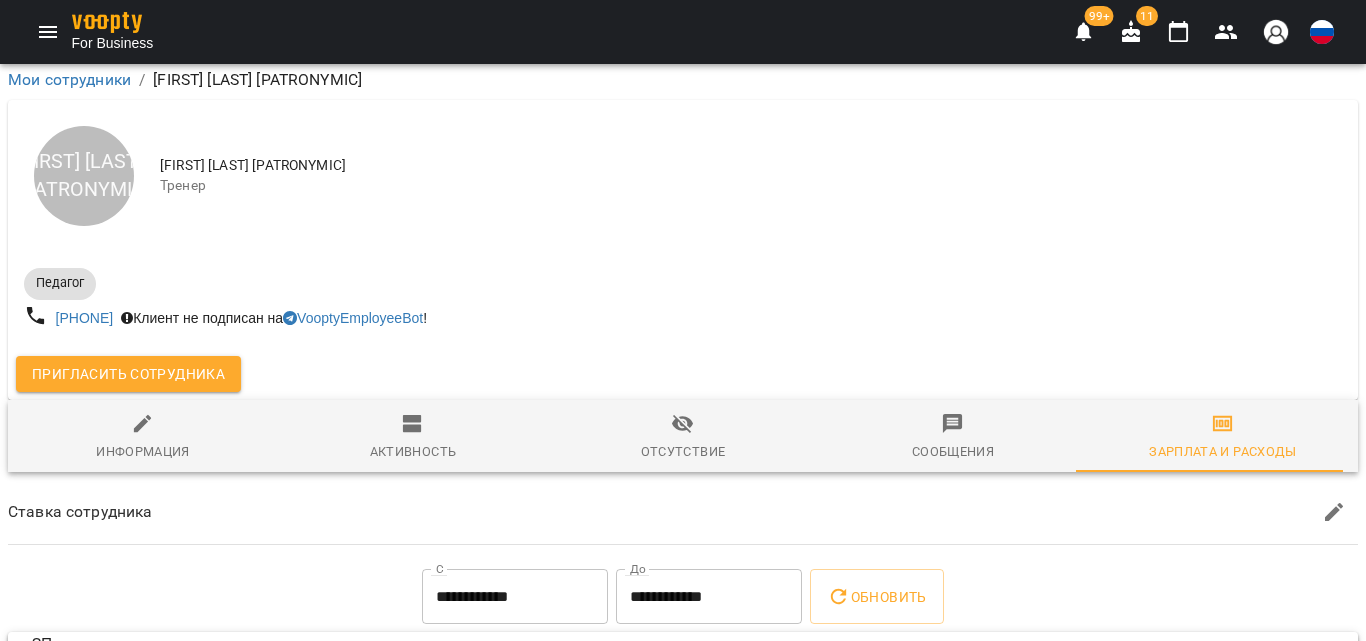 scroll, scrollTop: 0, scrollLeft: 0, axis: both 